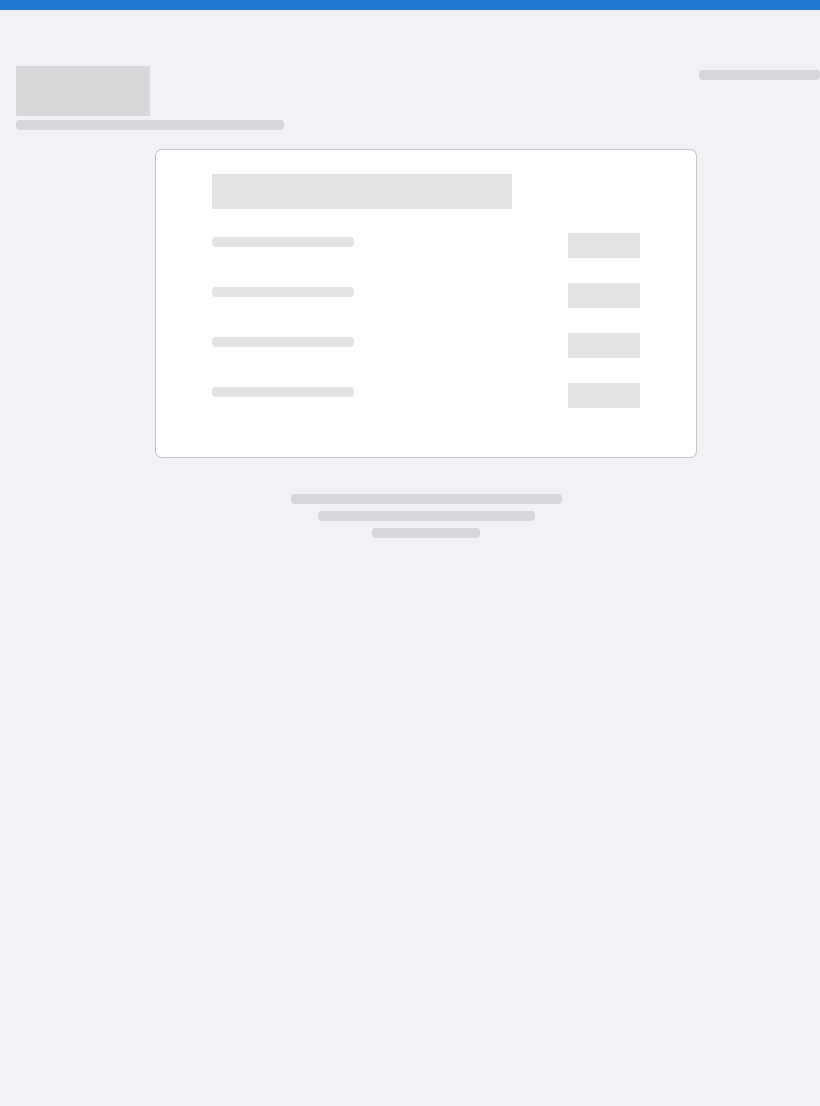 scroll, scrollTop: 0, scrollLeft: 0, axis: both 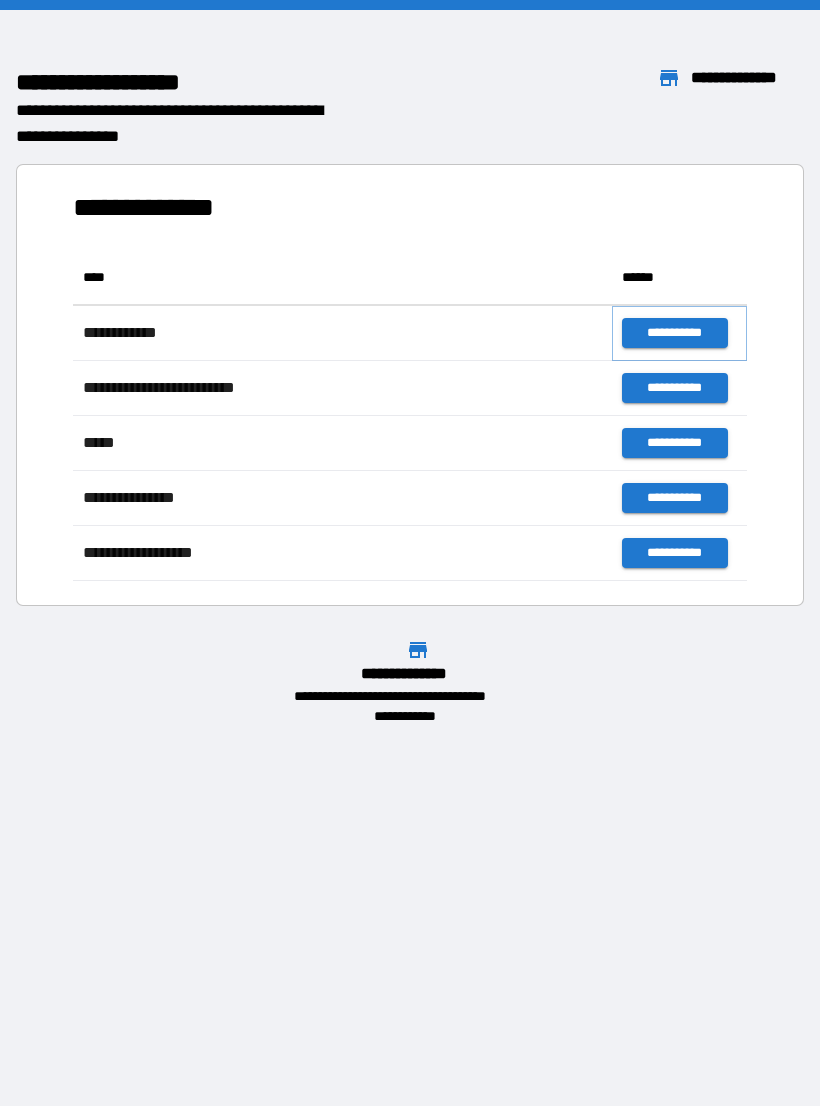 click on "**********" at bounding box center [674, 333] 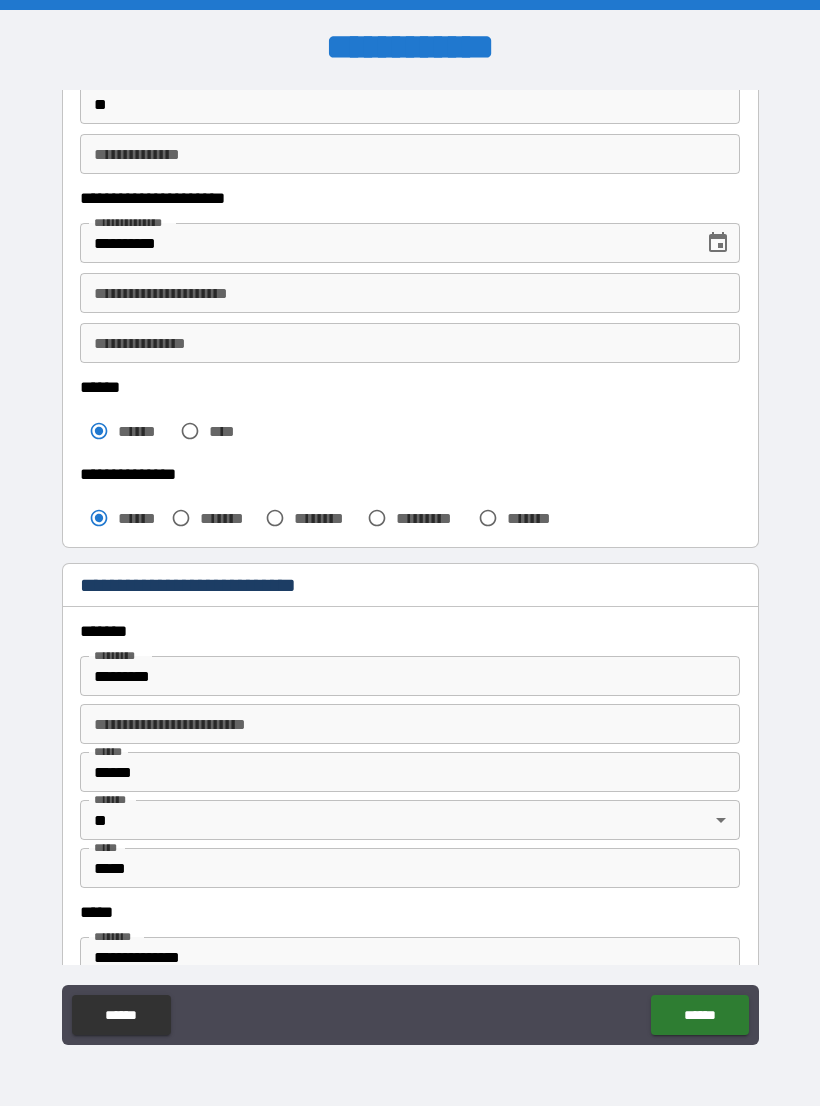 scroll, scrollTop: 270, scrollLeft: 0, axis: vertical 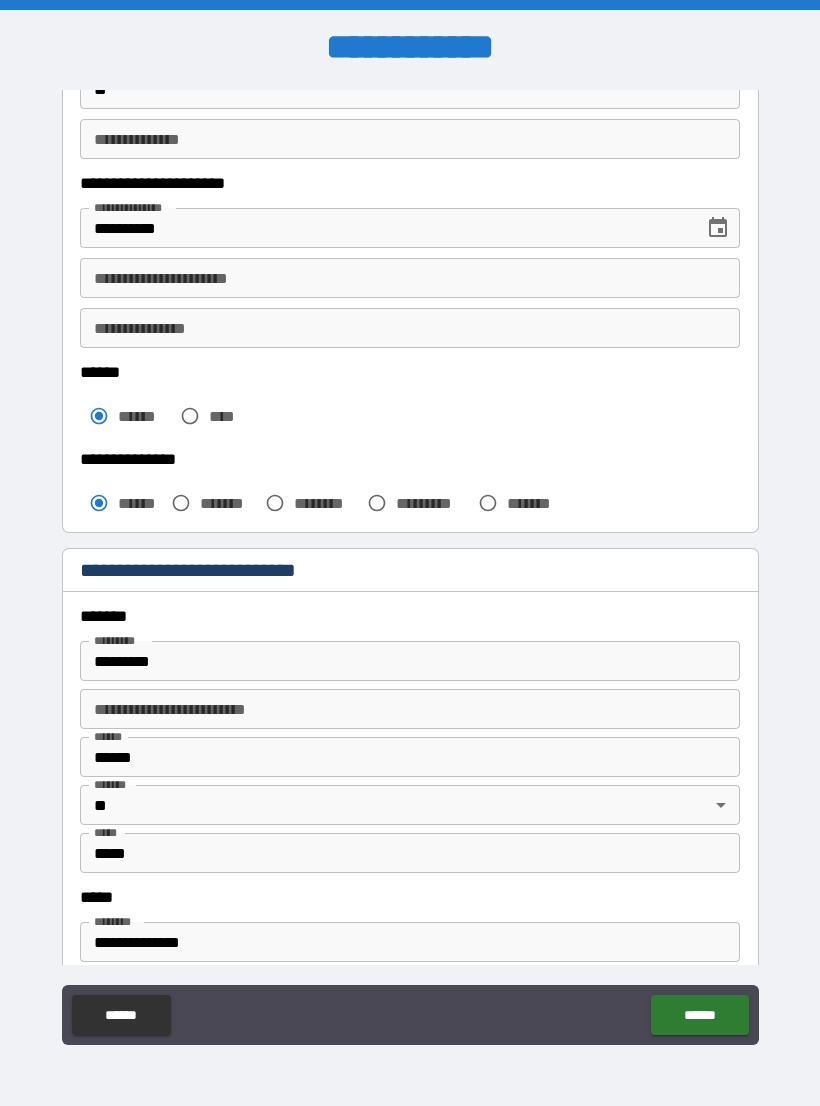 click on "*********" at bounding box center (410, 661) 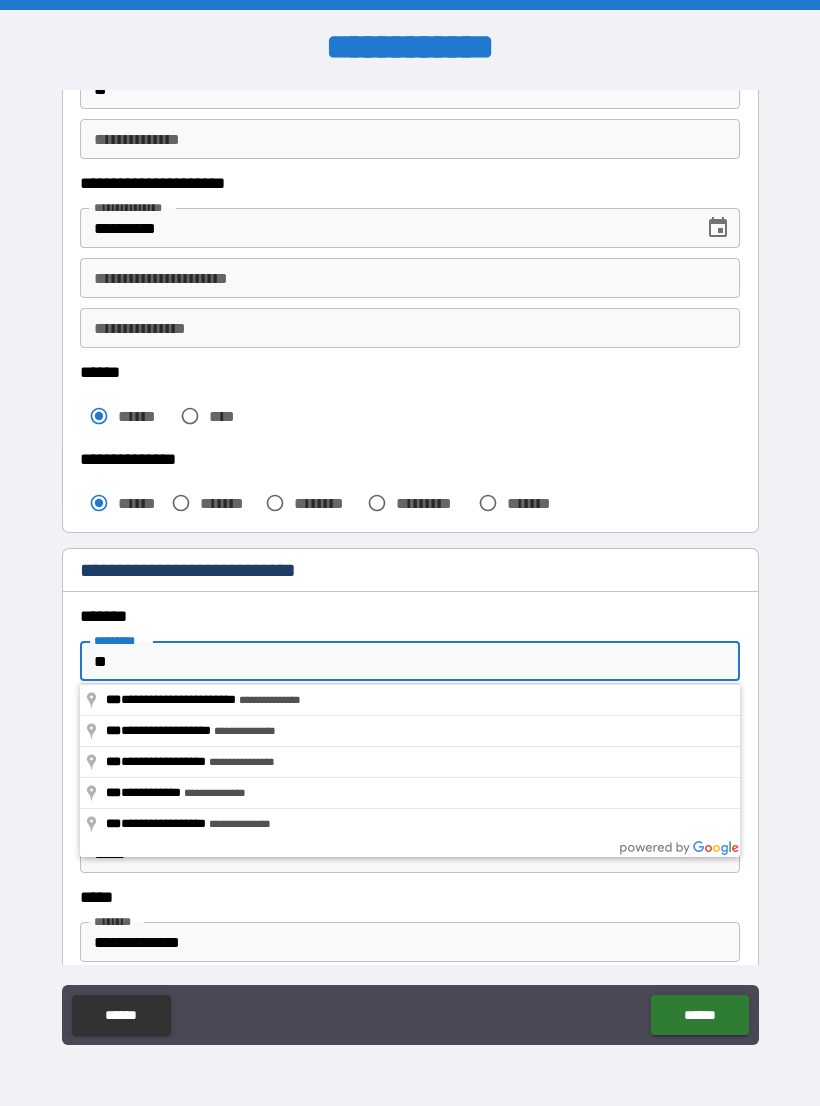 type on "*" 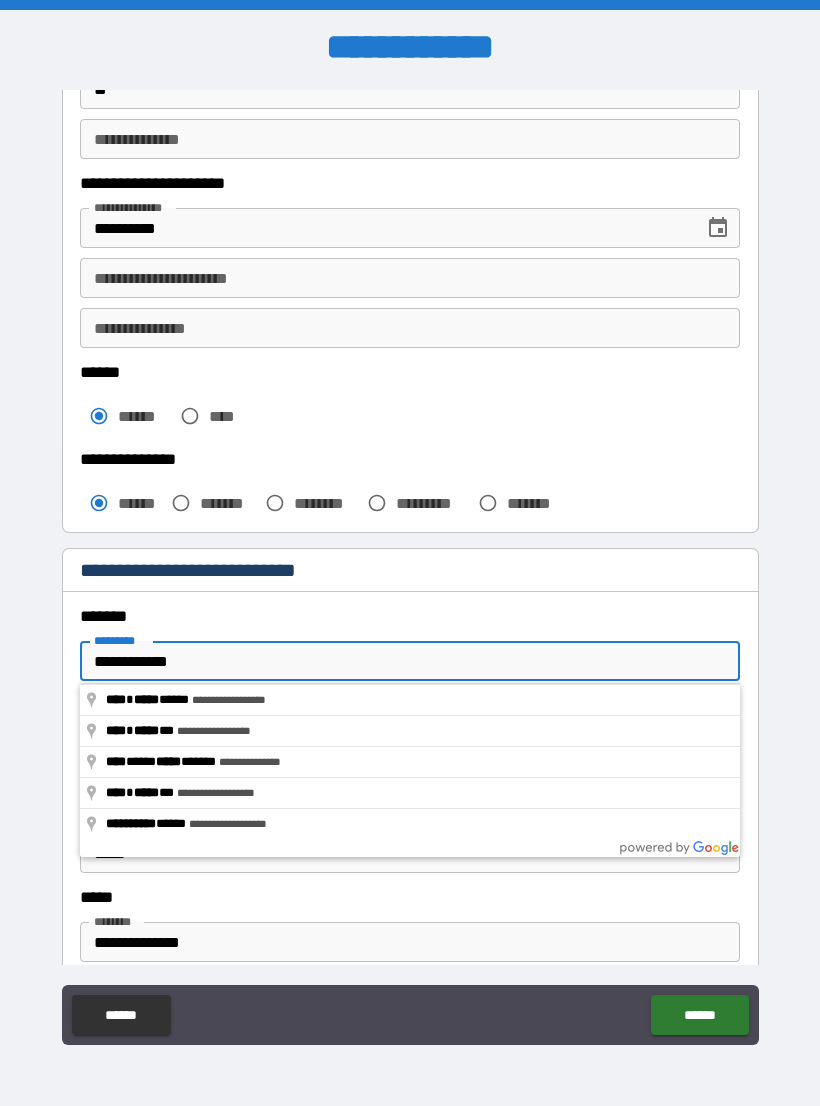 type on "**********" 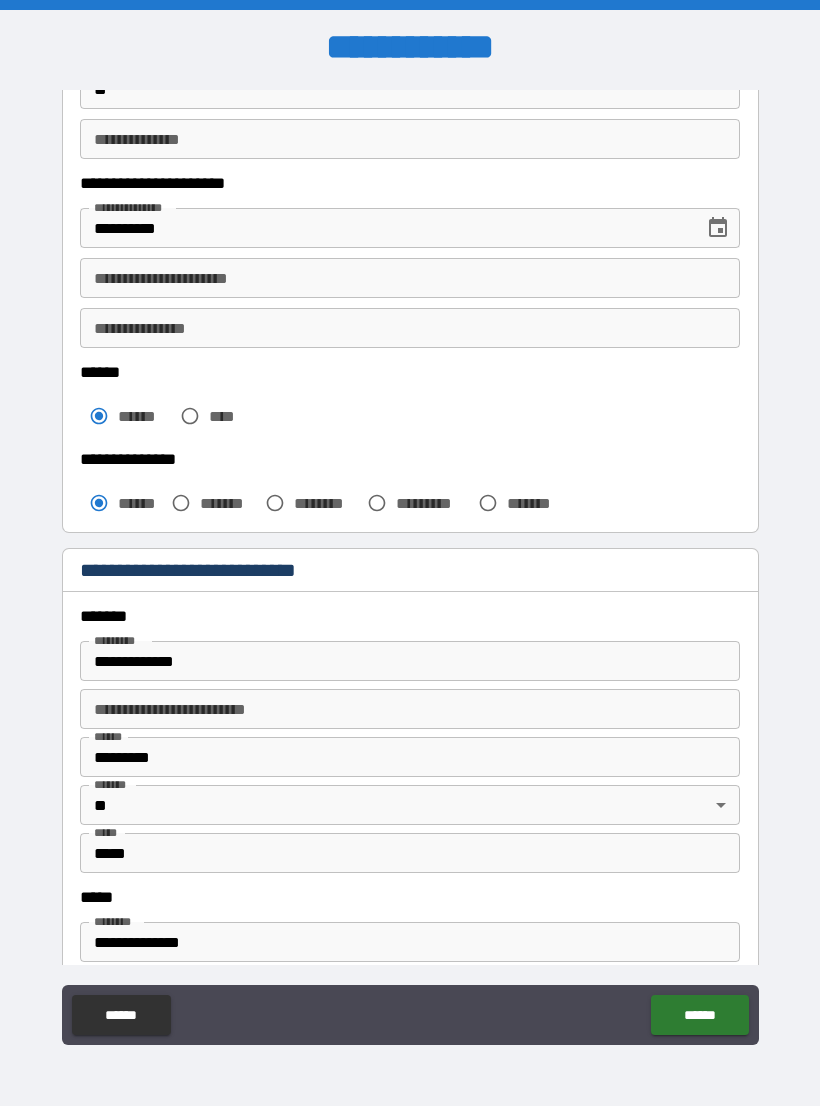click on "******" at bounding box center [699, 1015] 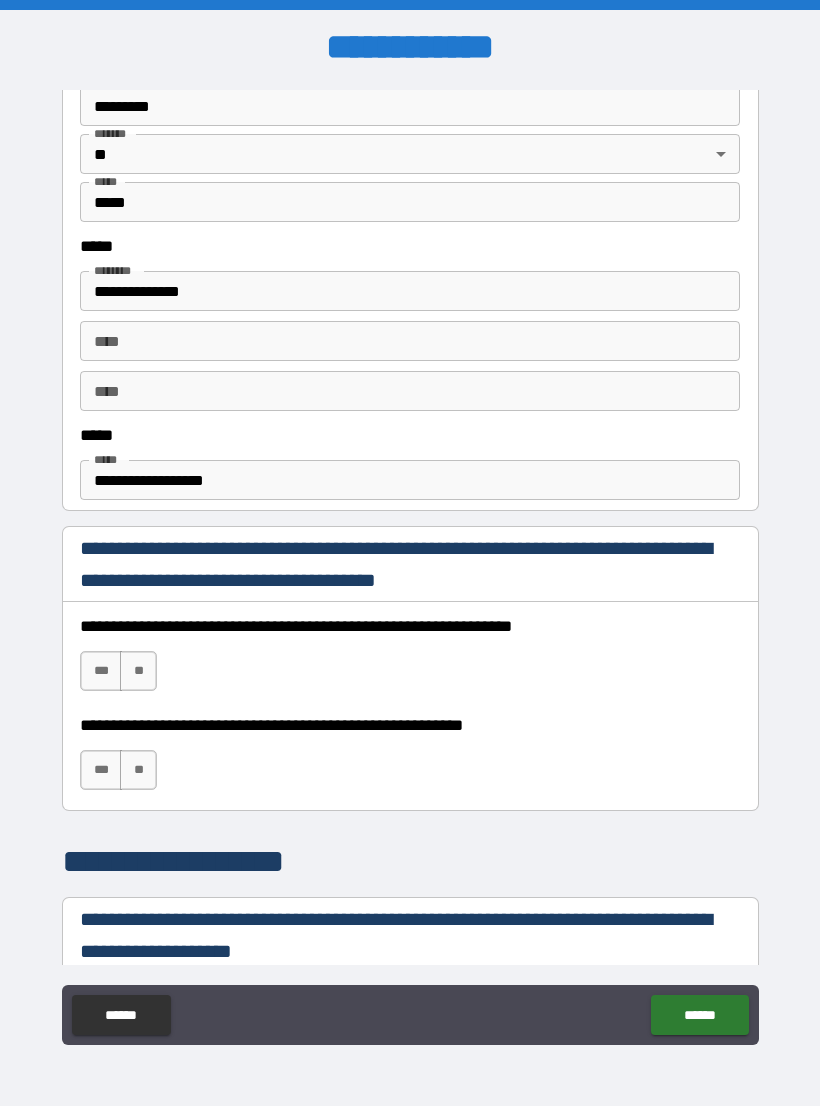 scroll, scrollTop: 935, scrollLeft: 0, axis: vertical 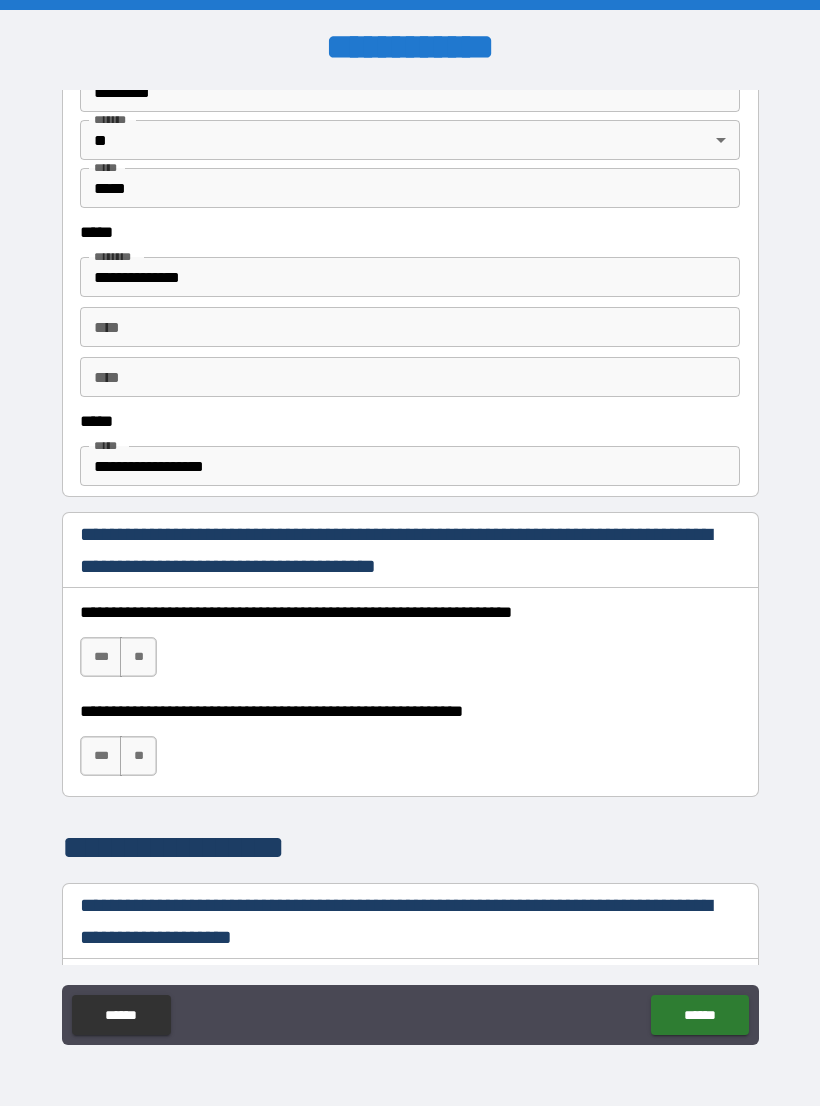 click on "***" at bounding box center (101, 657) 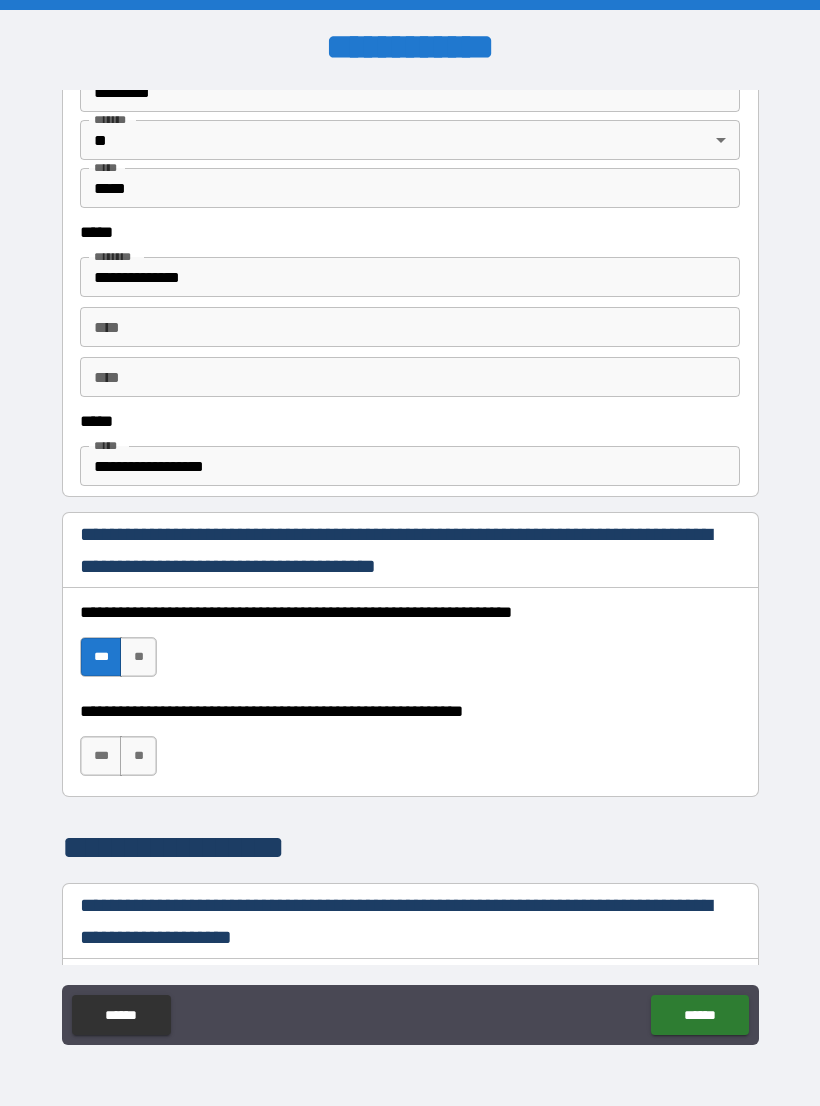 click on "***" at bounding box center (101, 756) 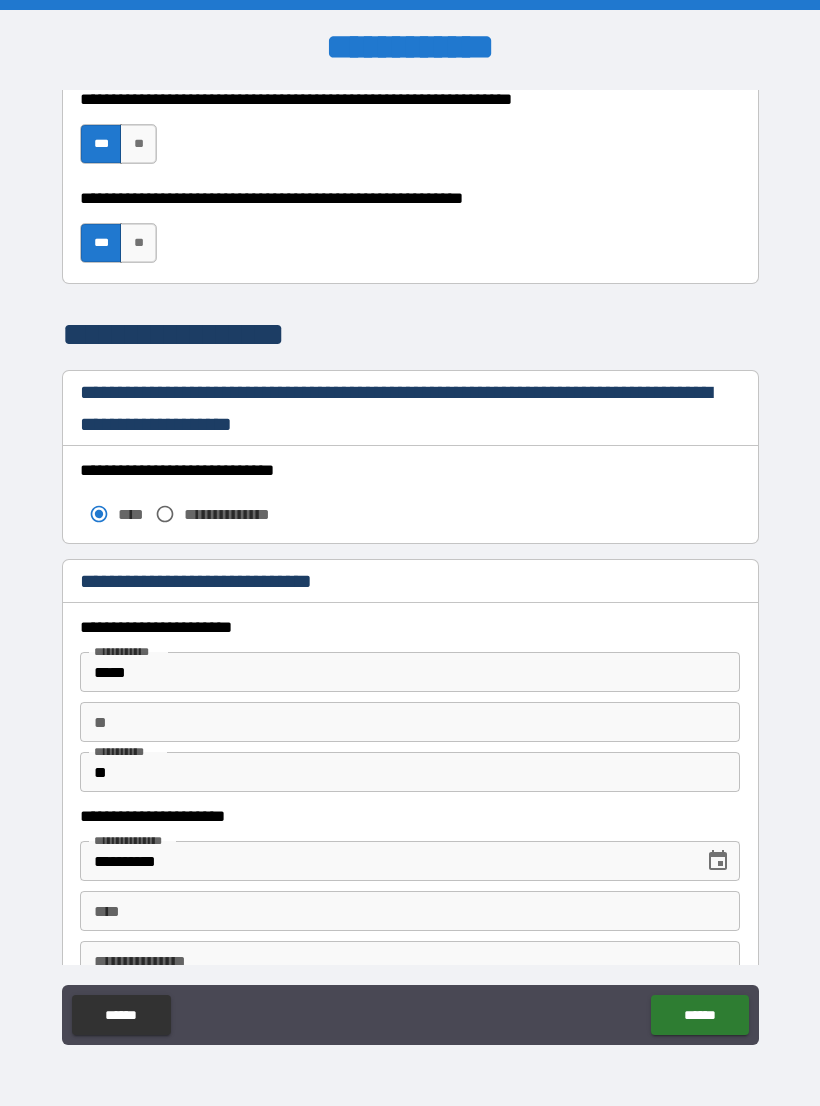 scroll, scrollTop: 1449, scrollLeft: 0, axis: vertical 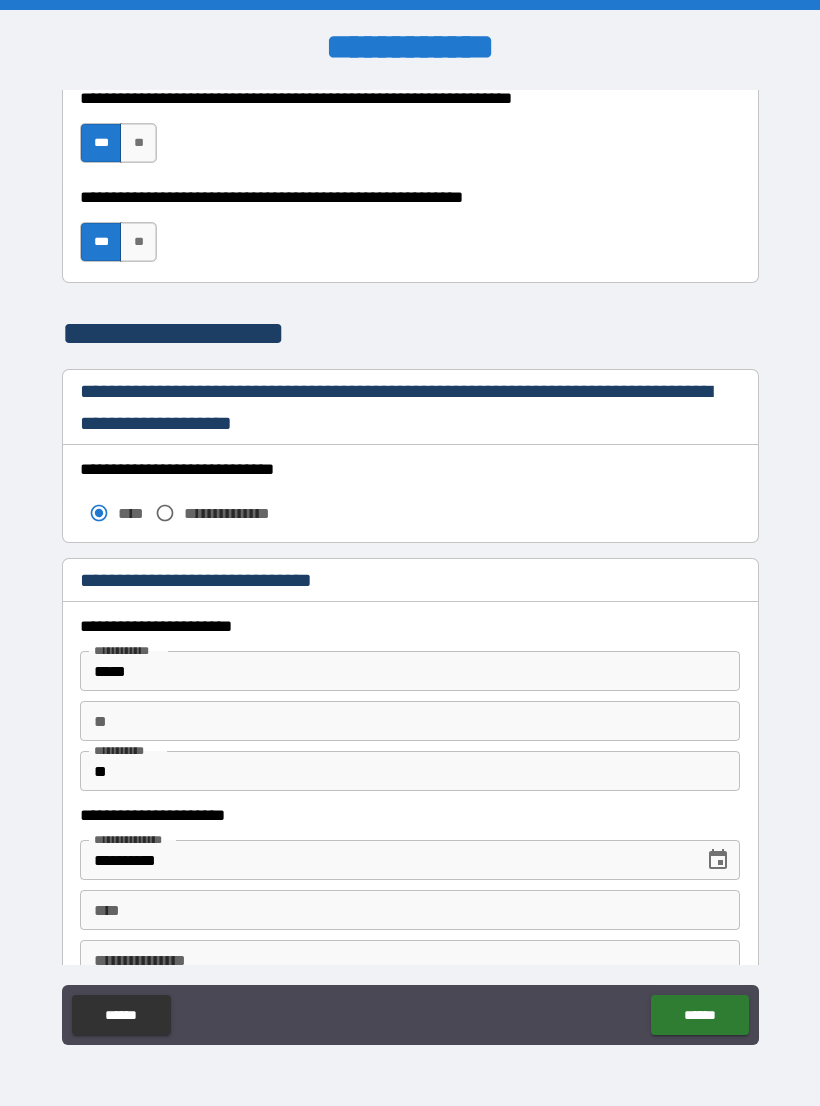click on "*****" at bounding box center [410, 671] 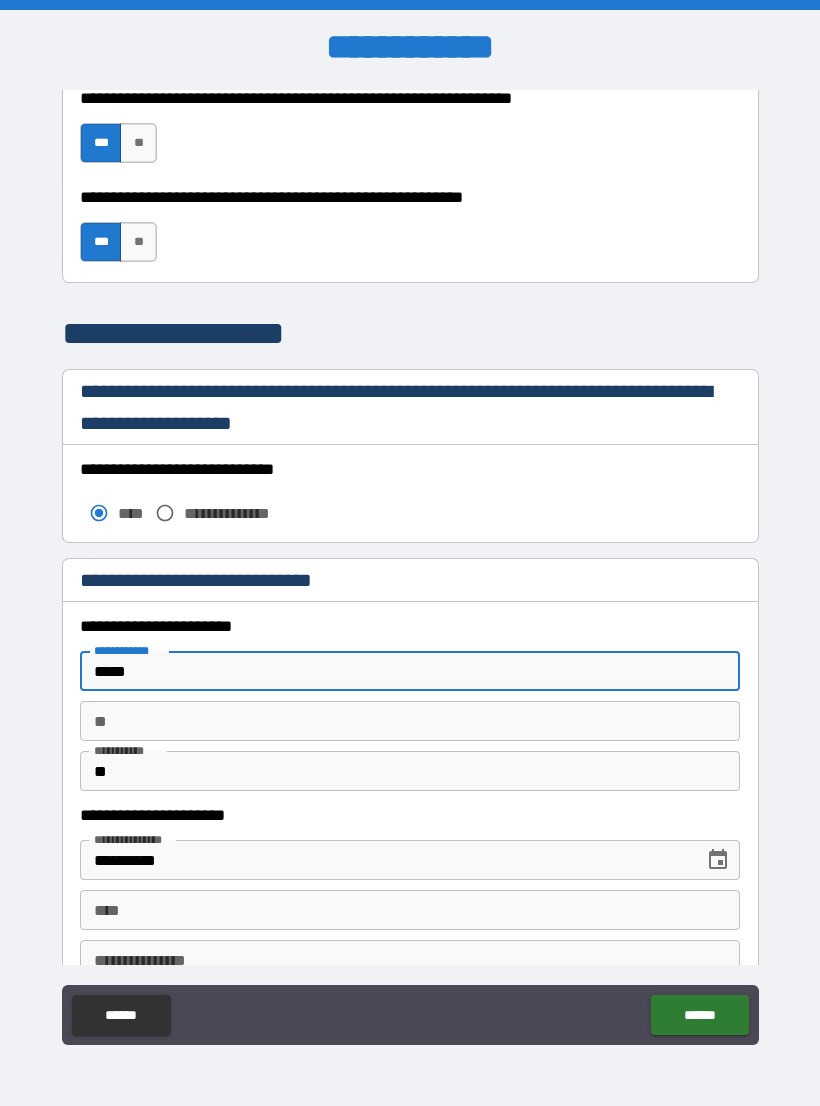 click on "*****" at bounding box center [410, 671] 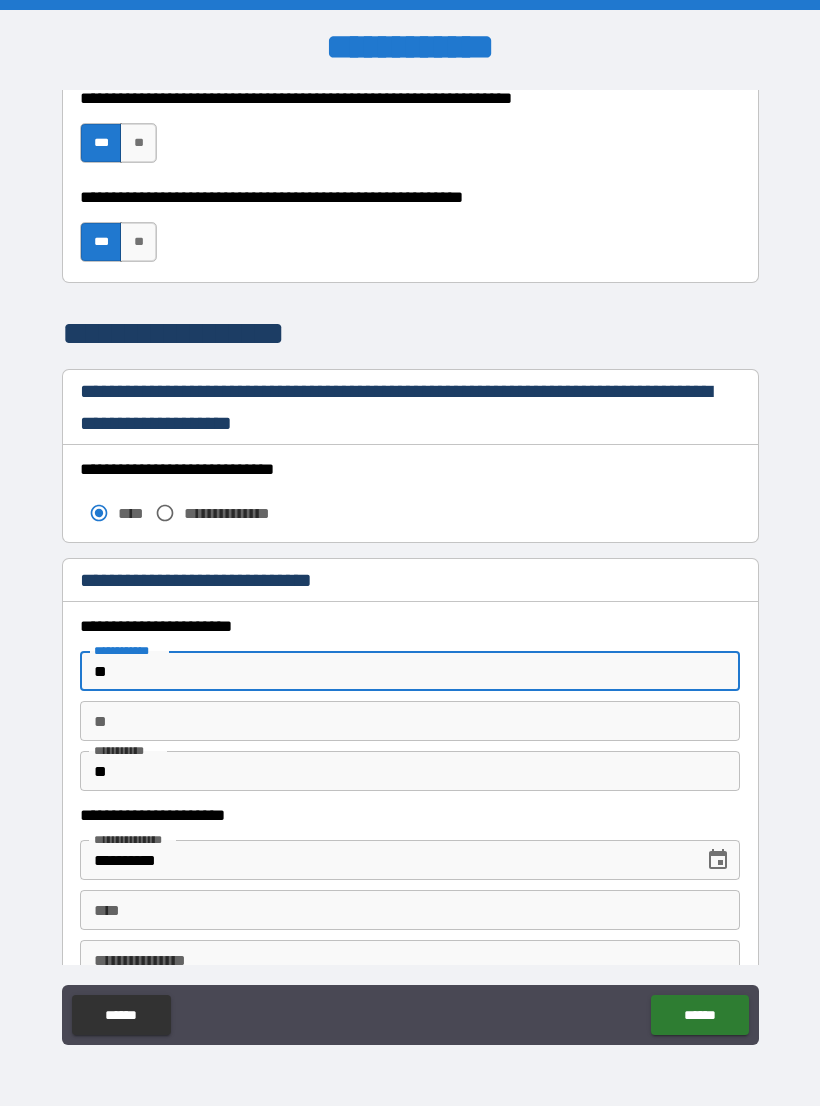 type on "*" 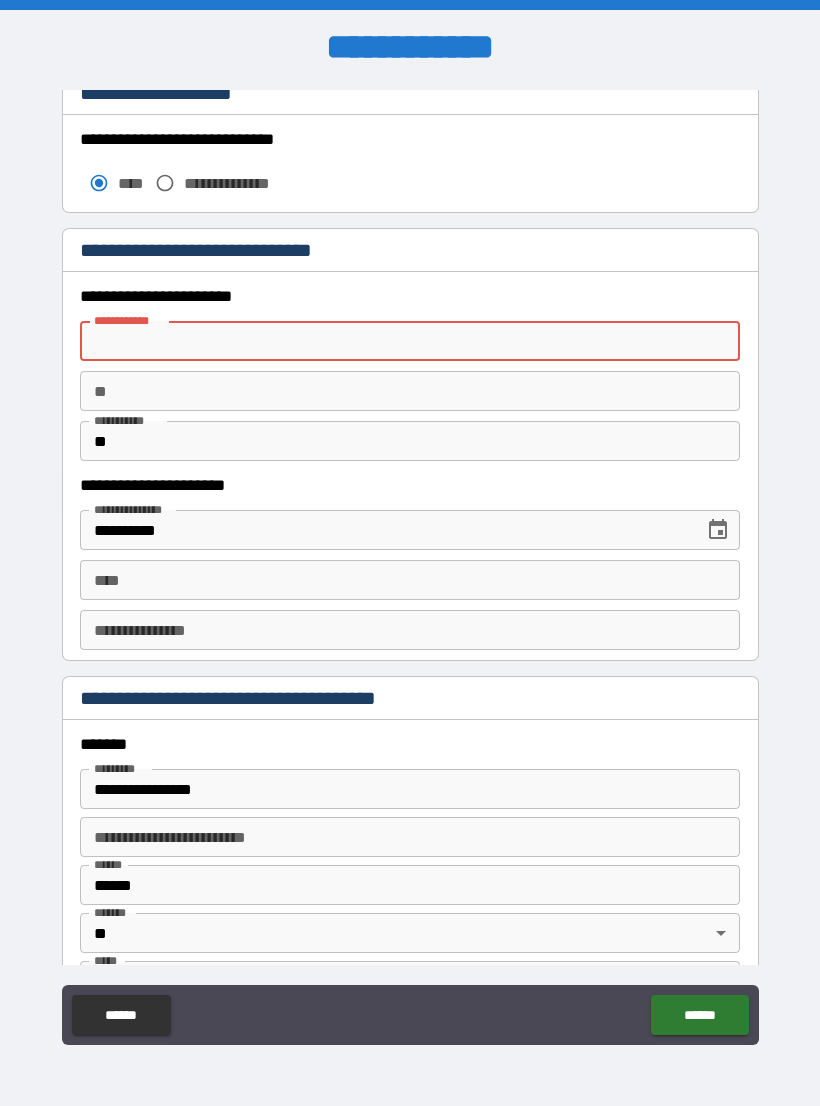 scroll, scrollTop: 1791, scrollLeft: 0, axis: vertical 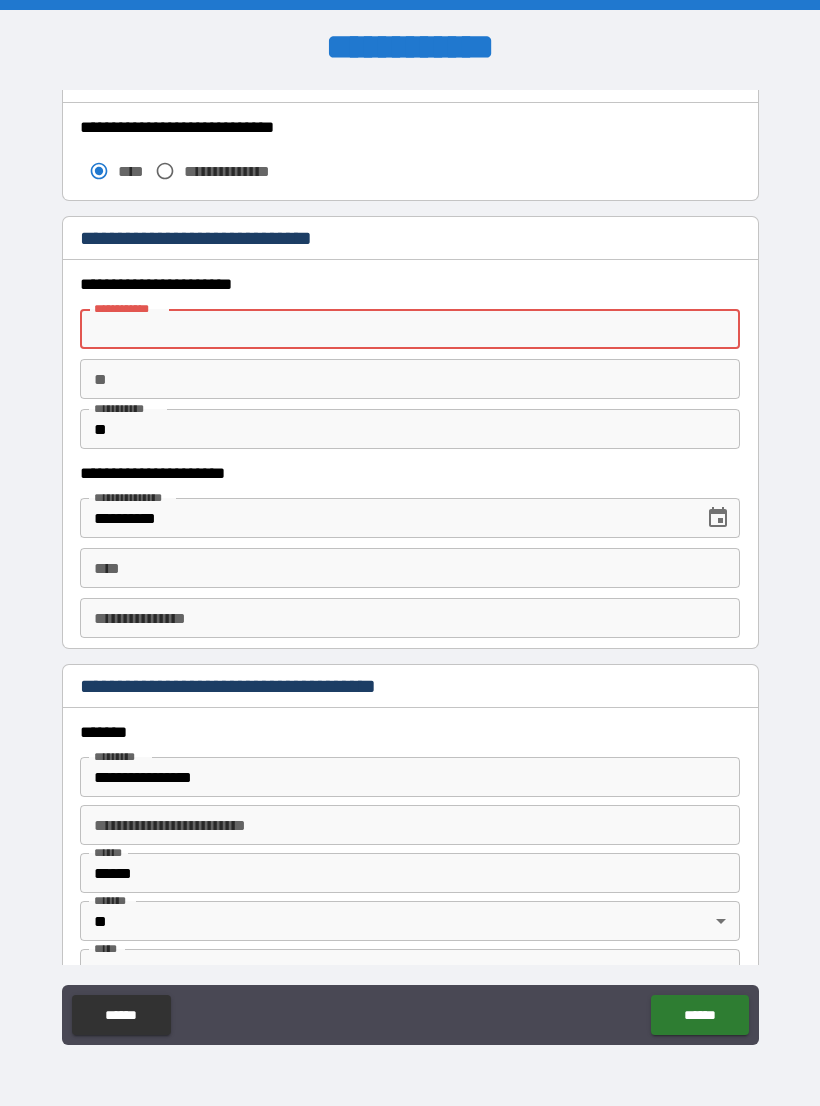type 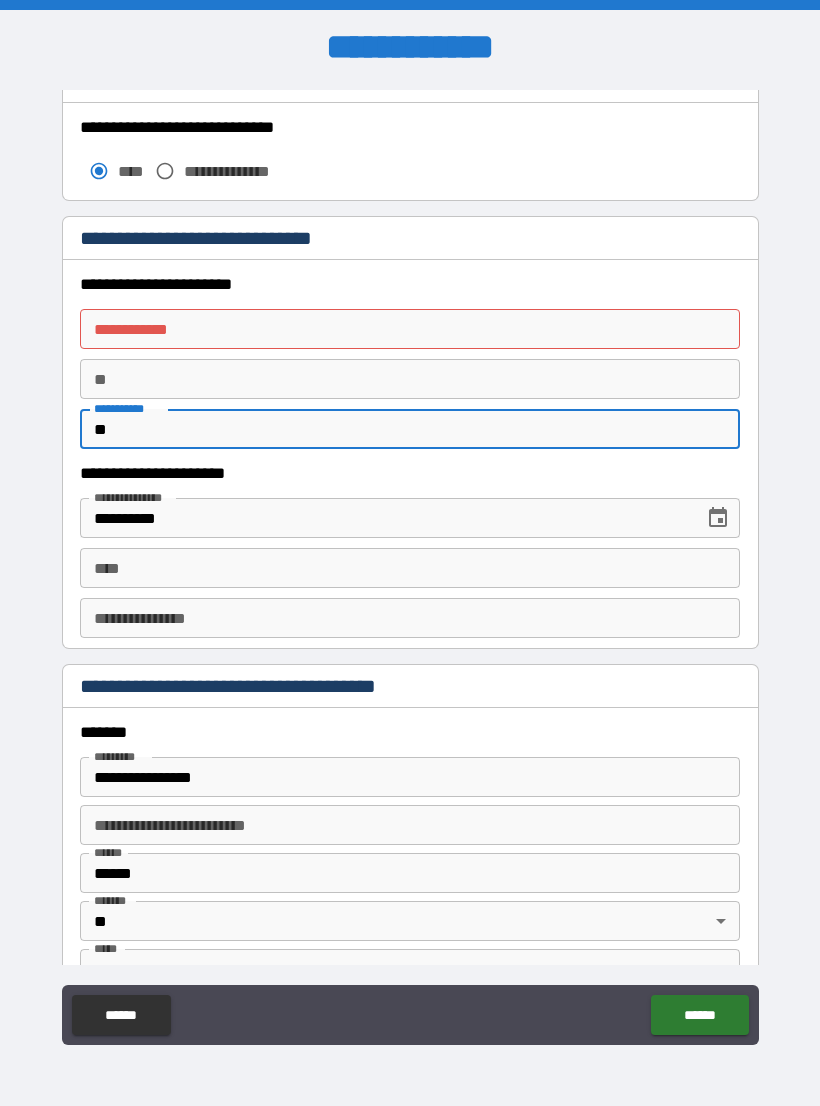 type on "*" 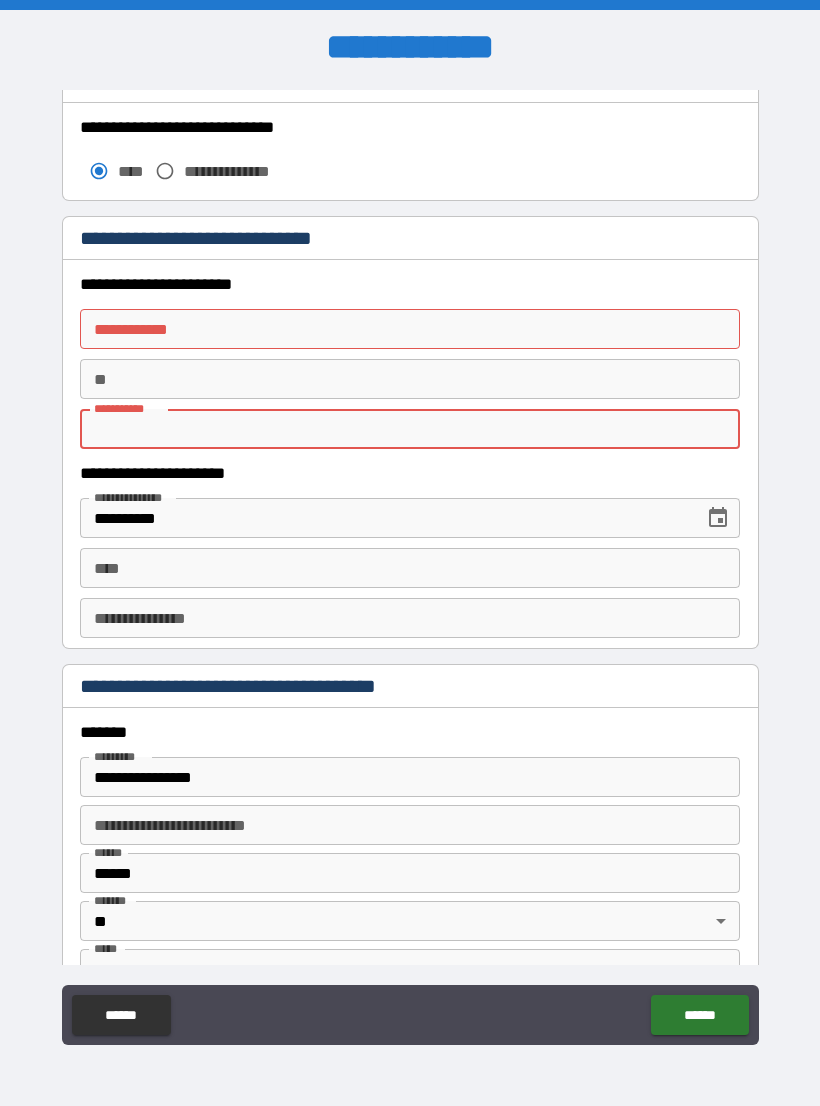 type 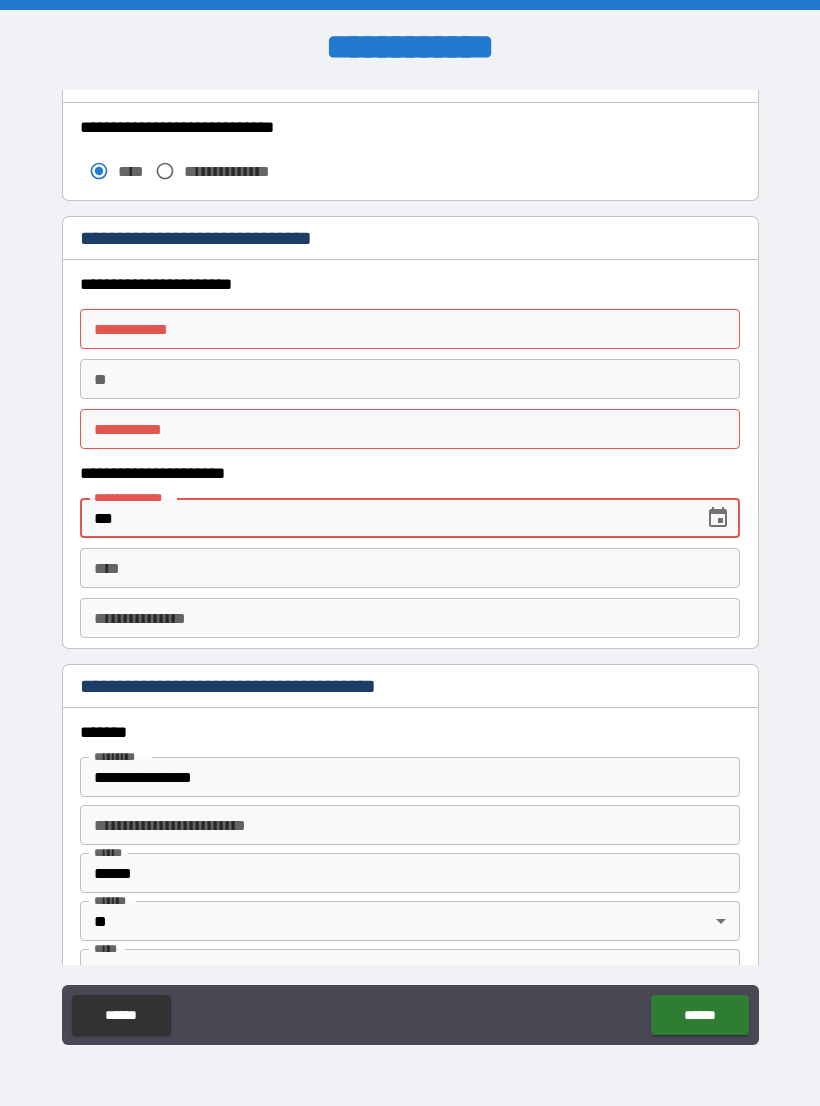 type on "*" 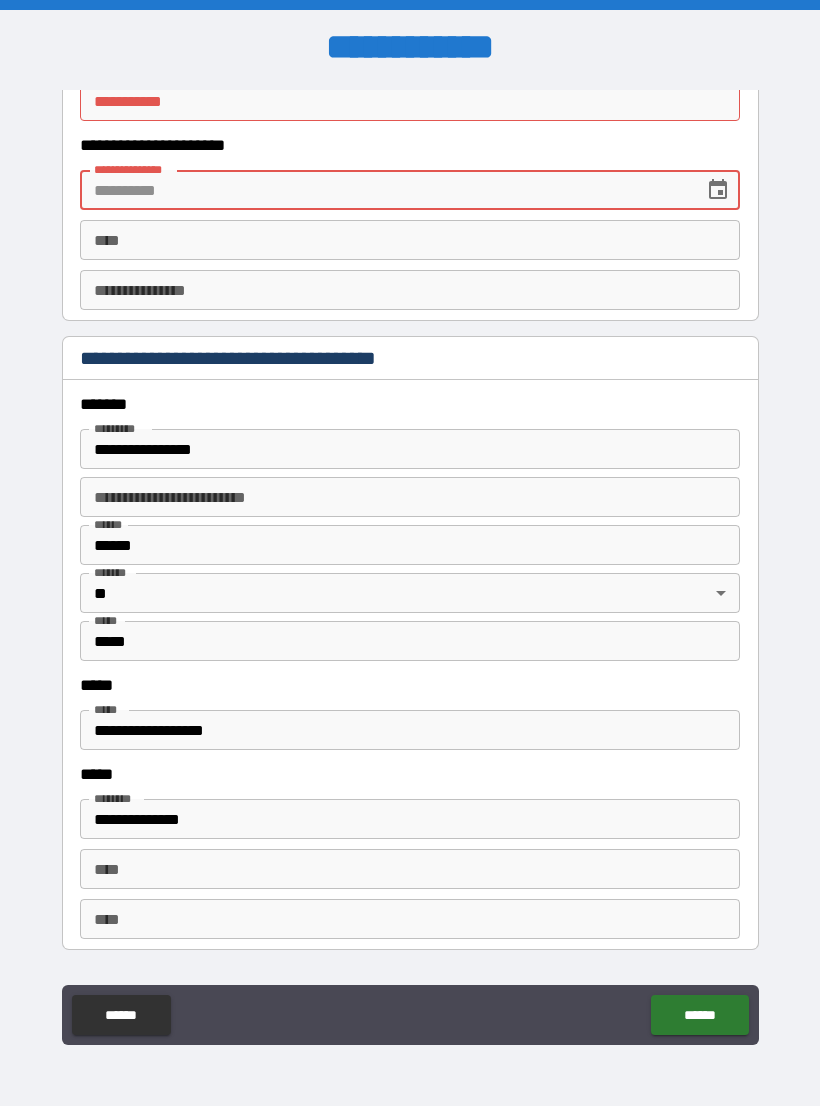 scroll, scrollTop: 2193, scrollLeft: 0, axis: vertical 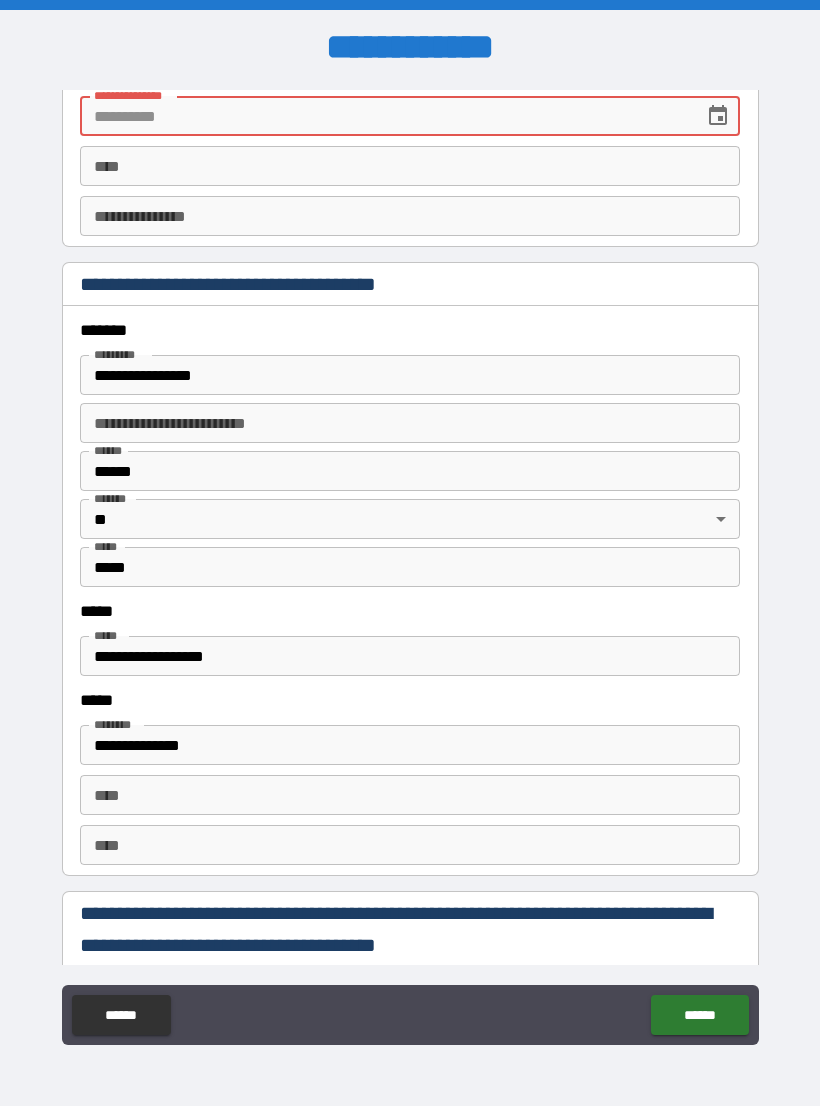 type 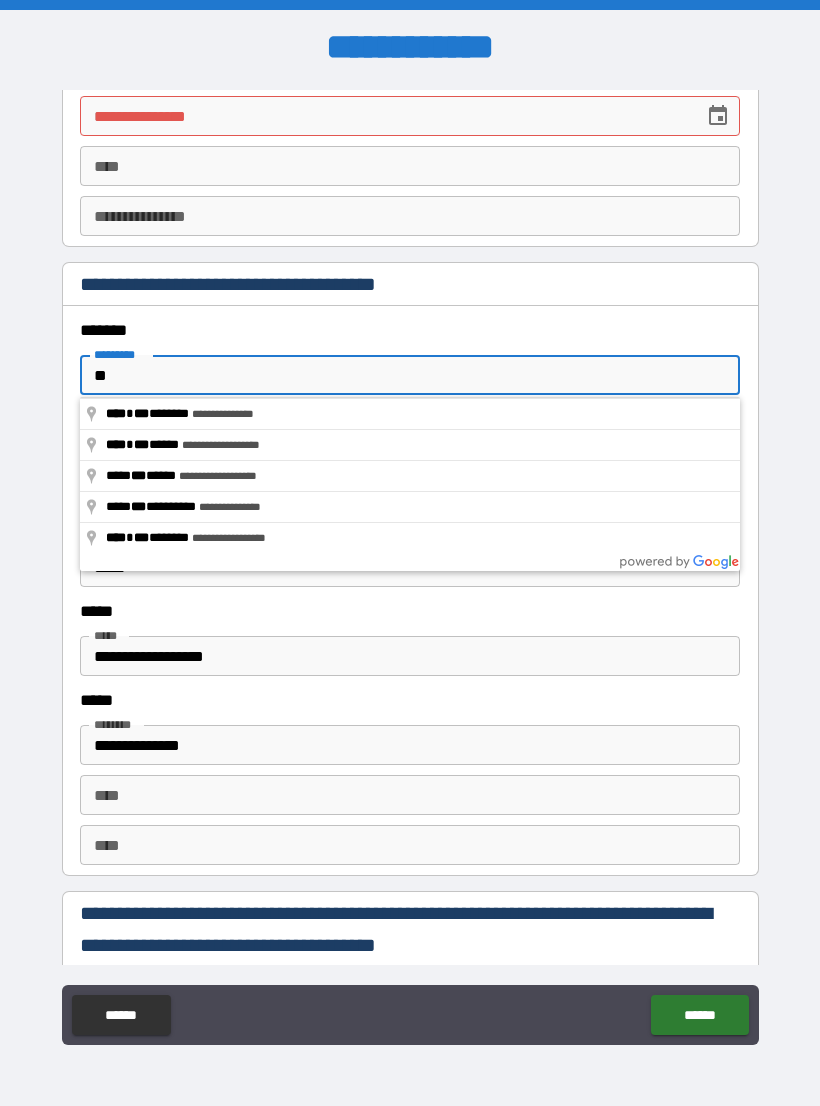 type on "*" 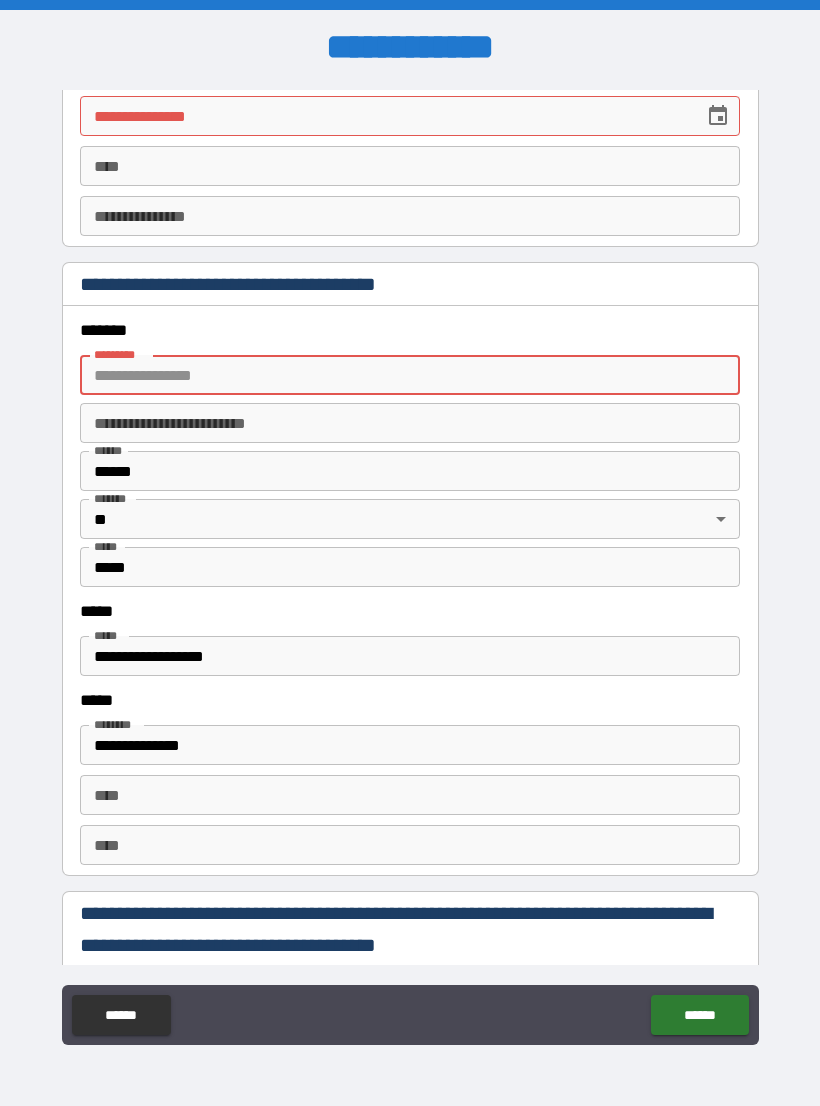 type 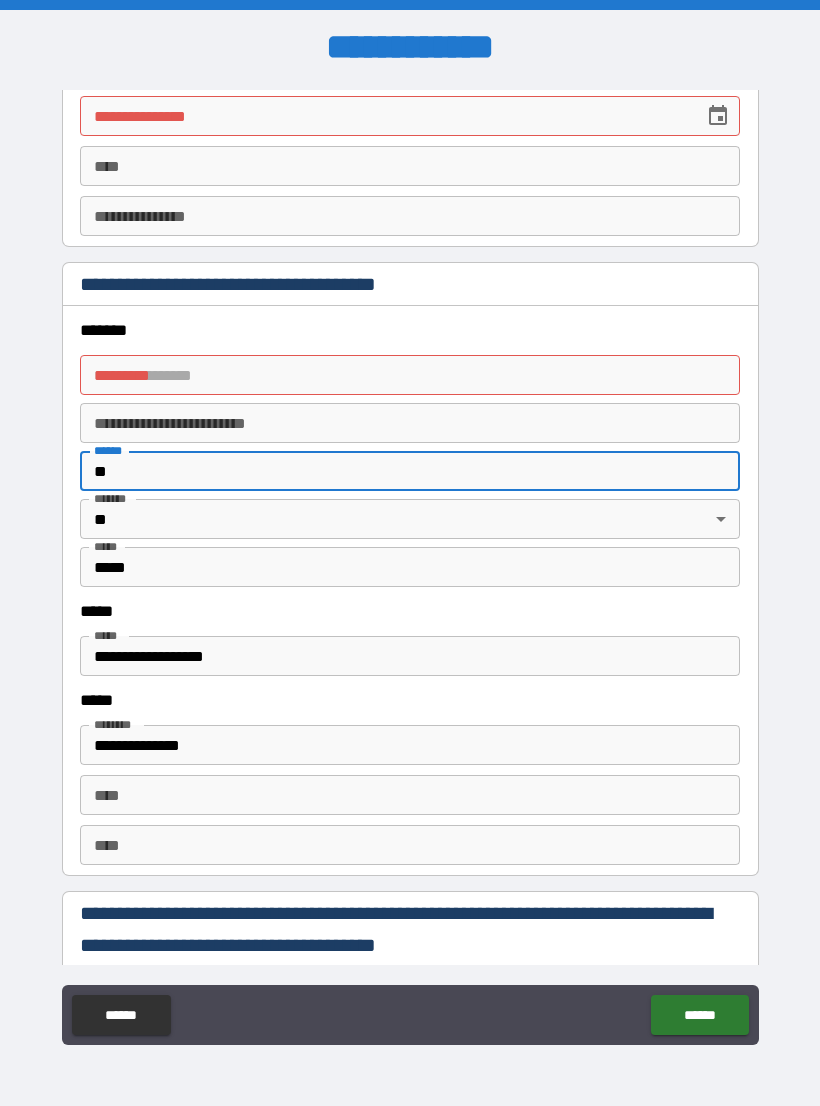 type on "*" 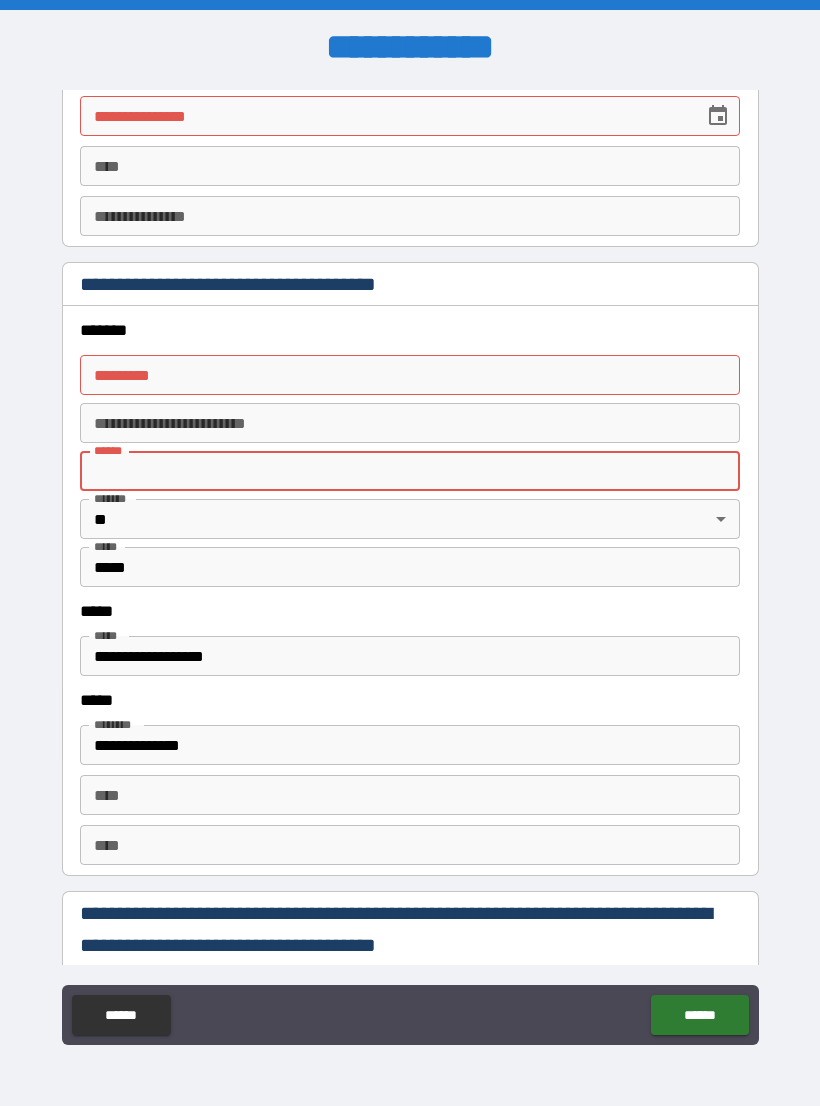type 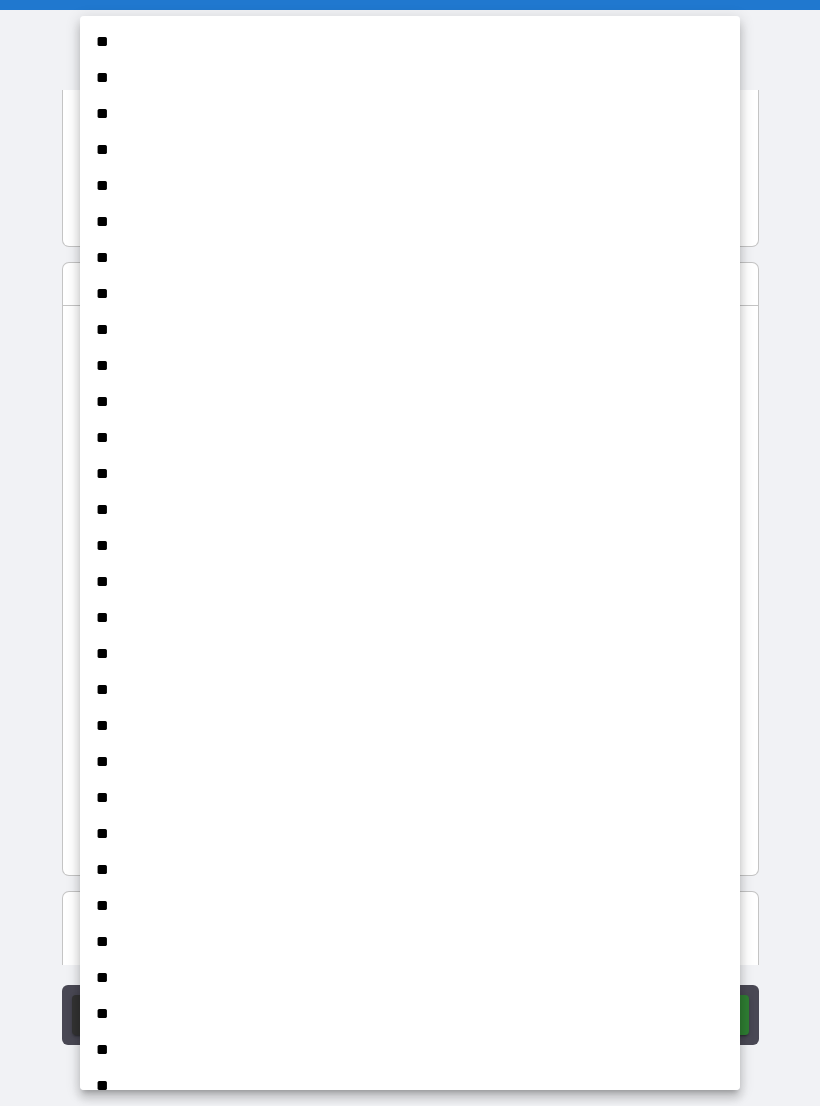 scroll, scrollTop: 1066, scrollLeft: 0, axis: vertical 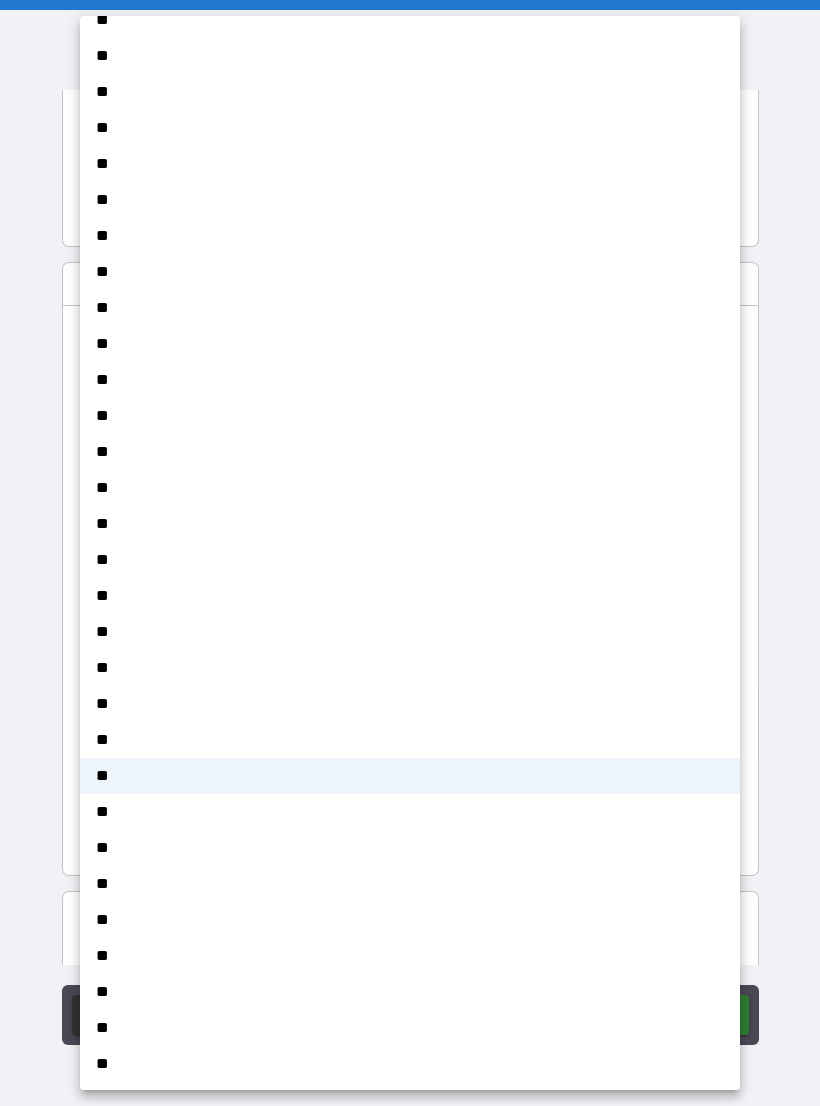 click at bounding box center (410, 553) 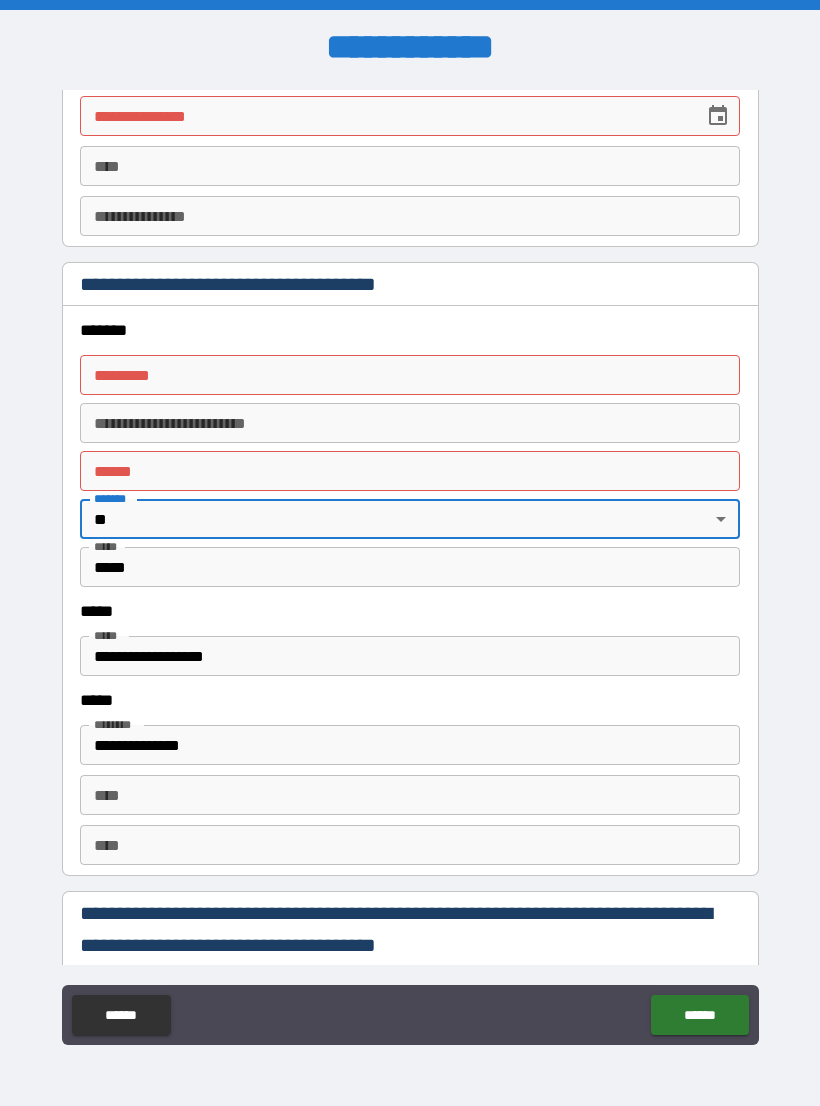 click on "**********" at bounding box center (410, 568) 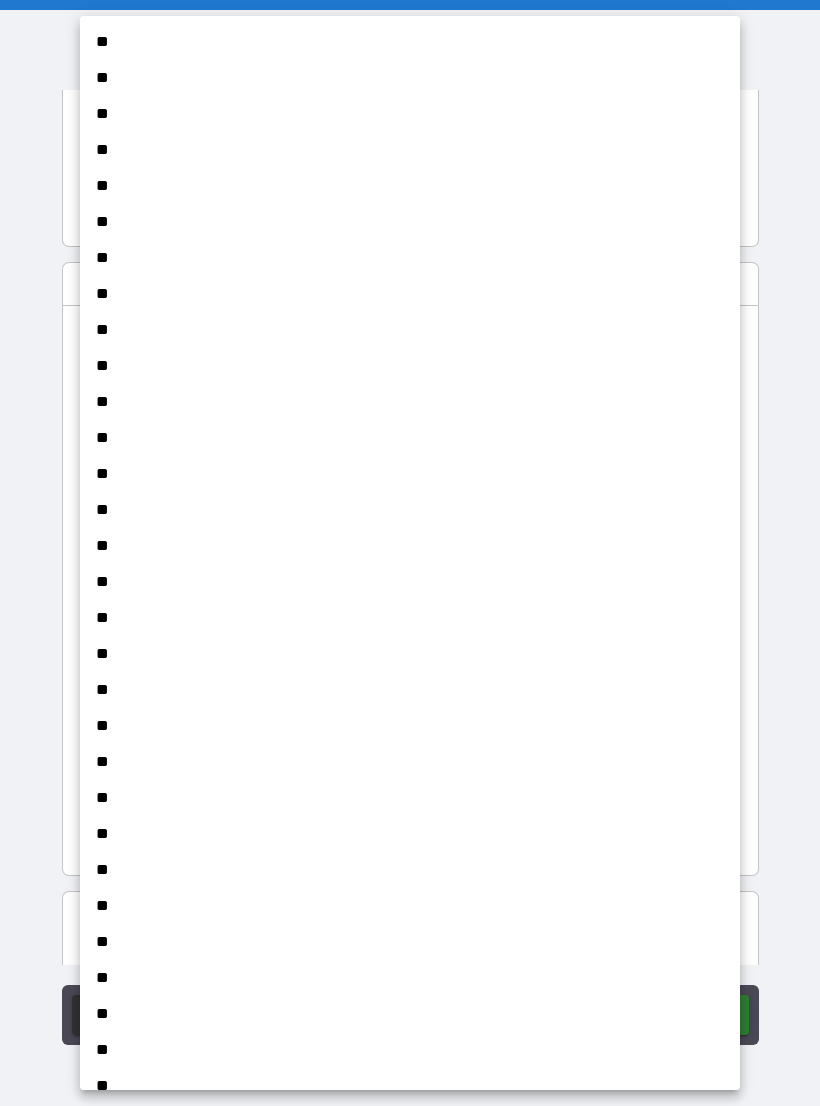 scroll, scrollTop: 1066, scrollLeft: 0, axis: vertical 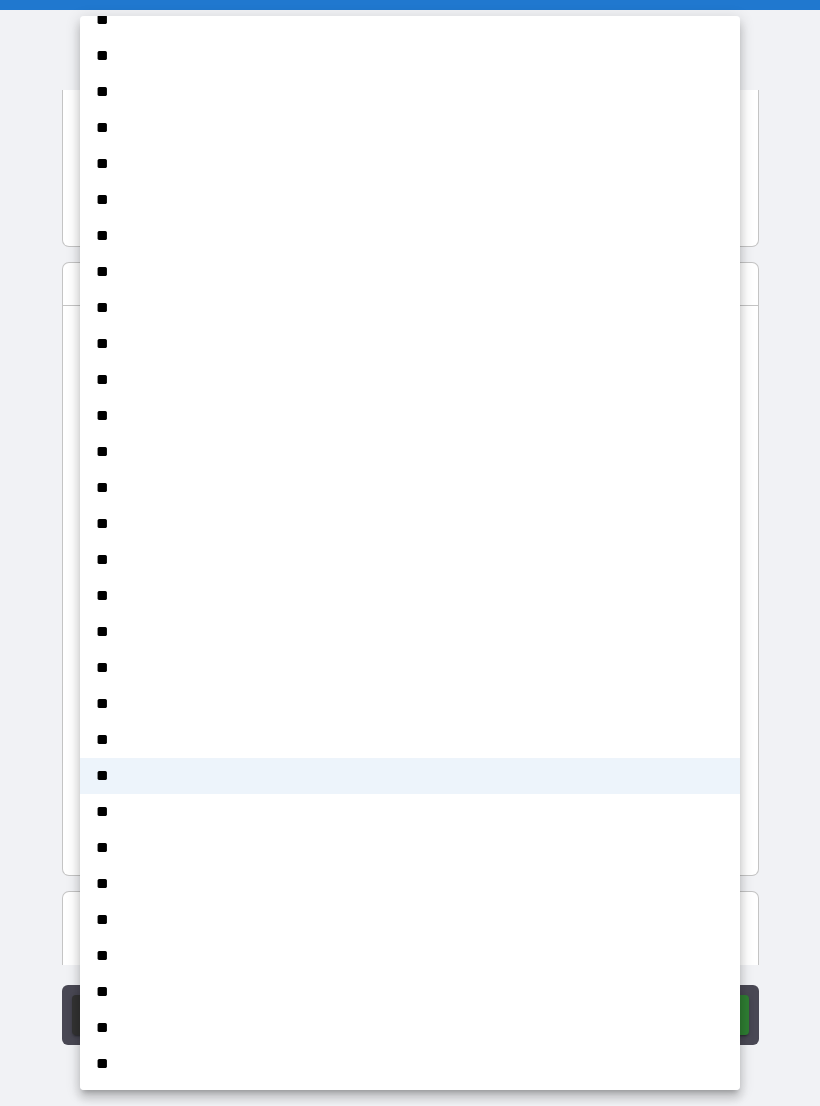 click at bounding box center (410, 553) 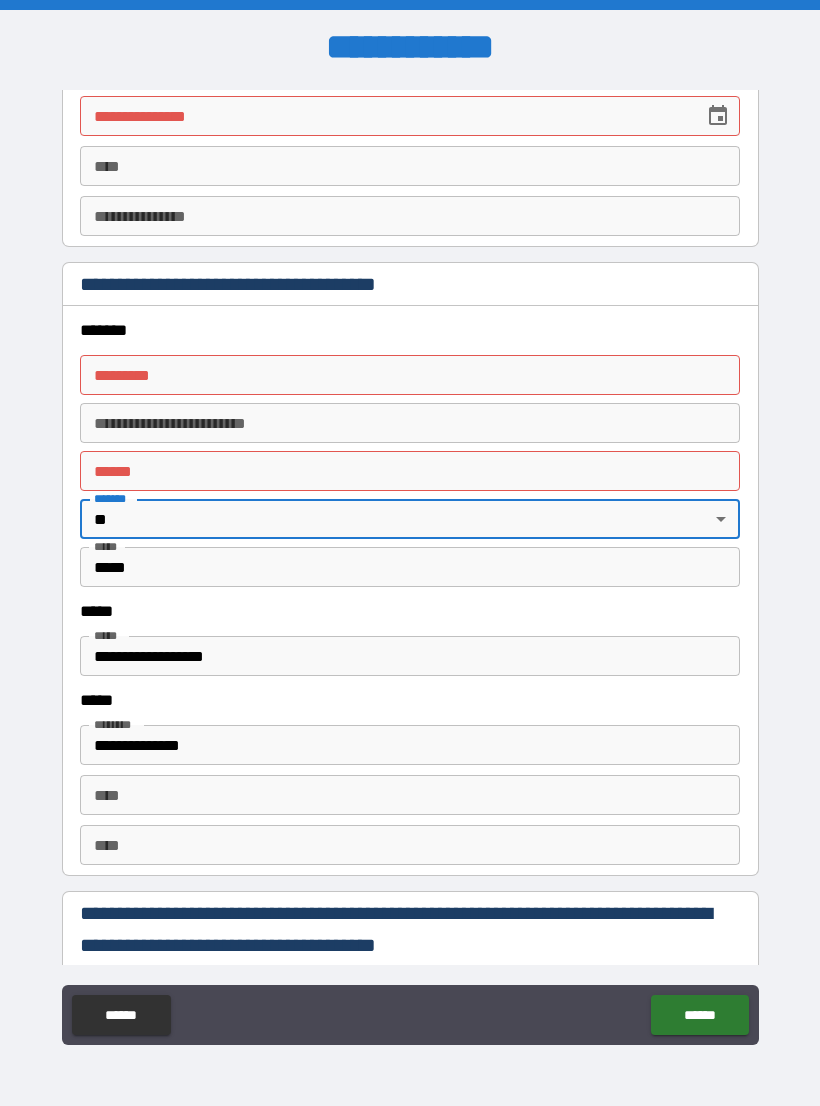 click on "*****" at bounding box center [410, 567] 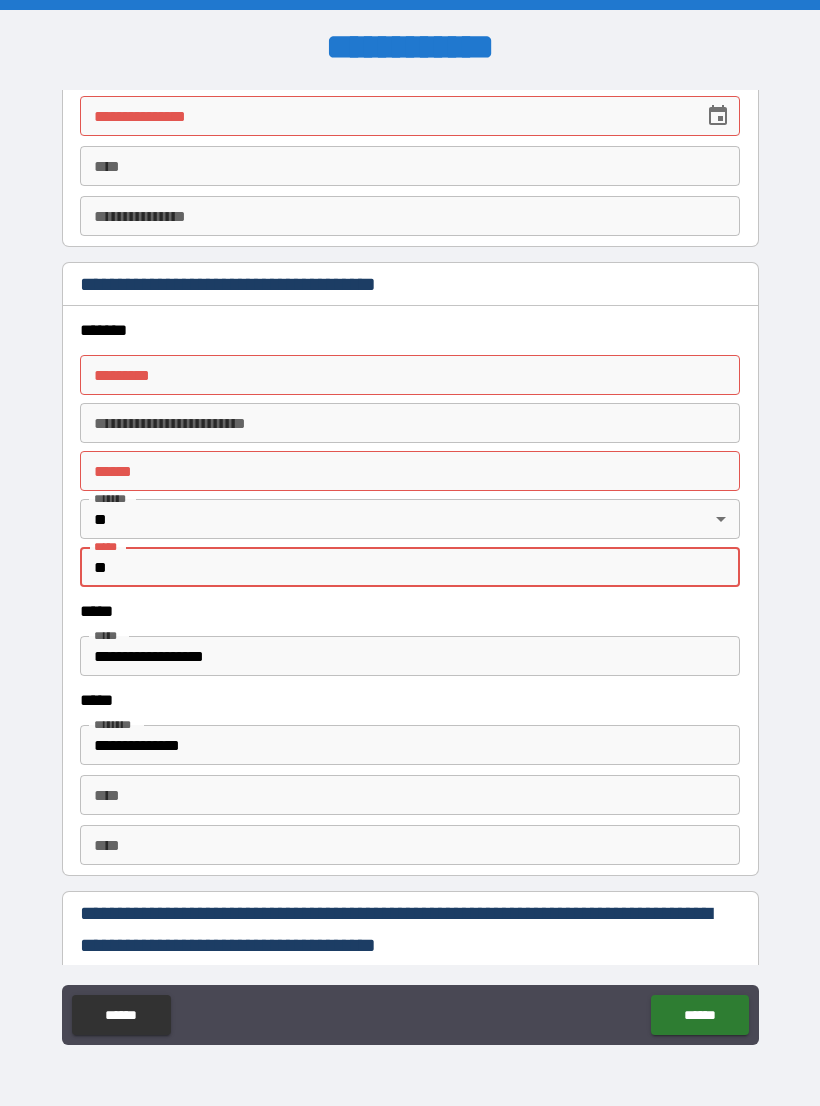 type on "*" 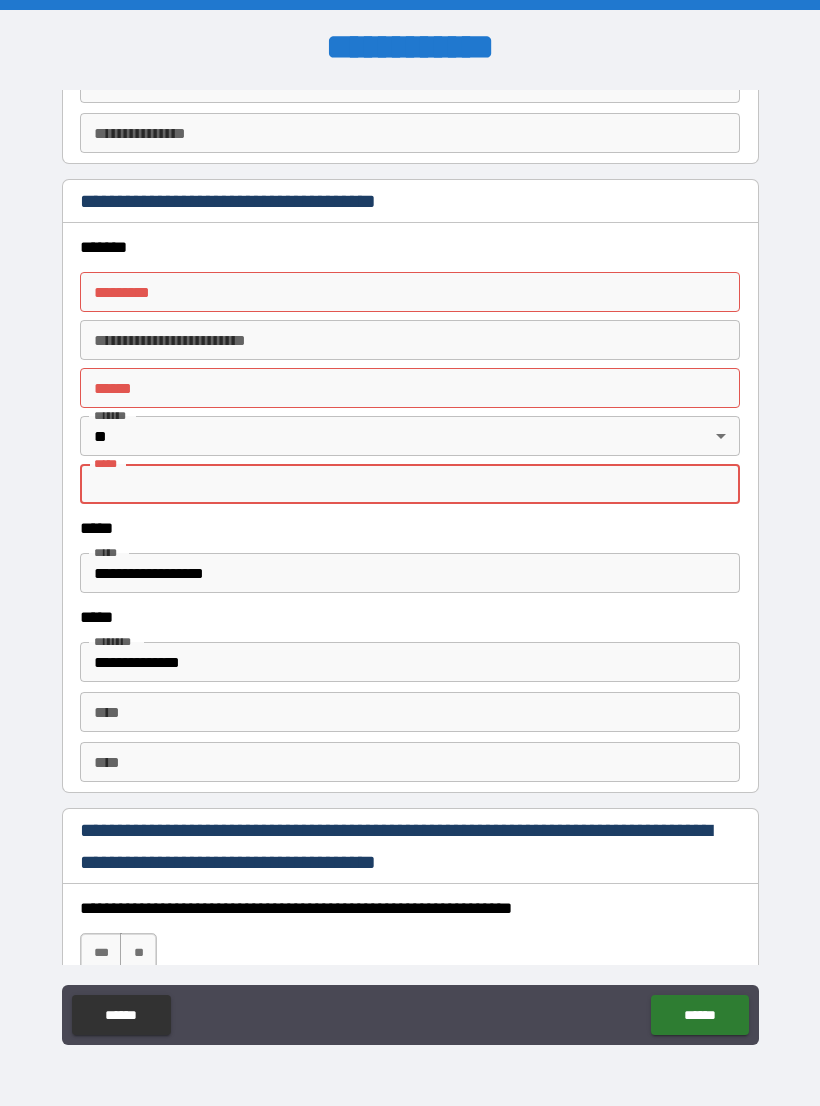 scroll, scrollTop: 2314, scrollLeft: 0, axis: vertical 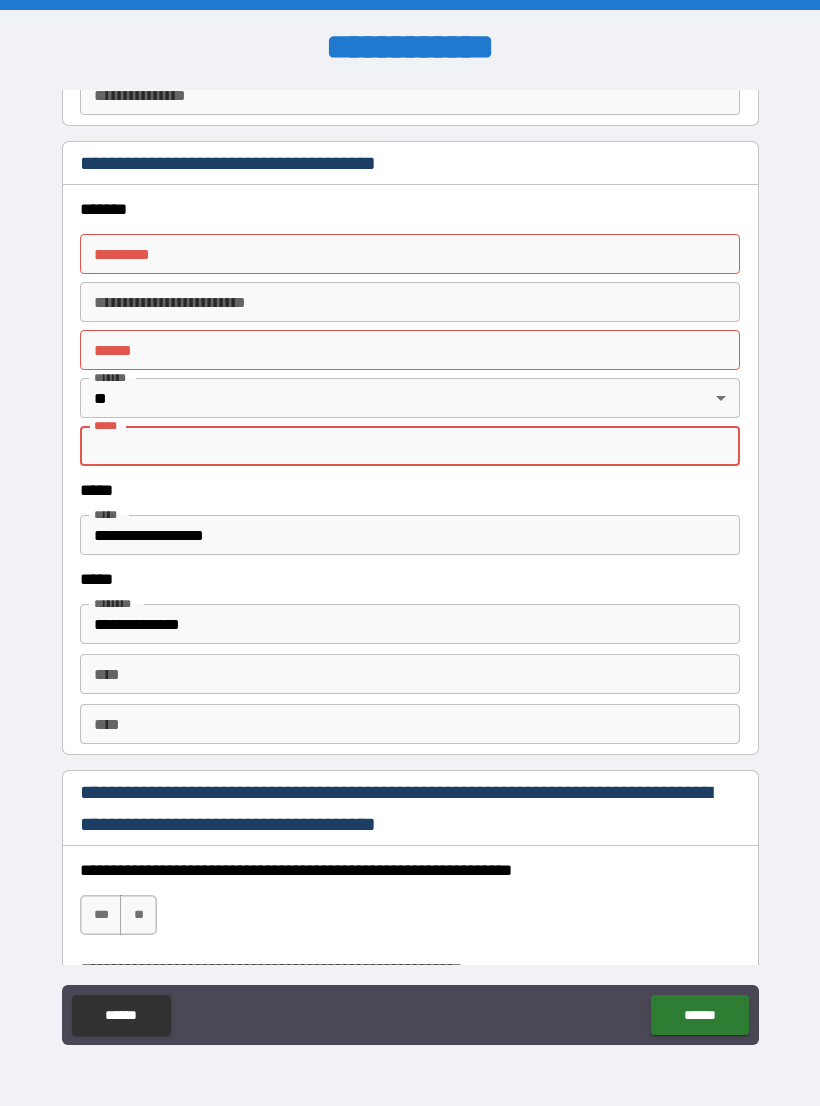 type 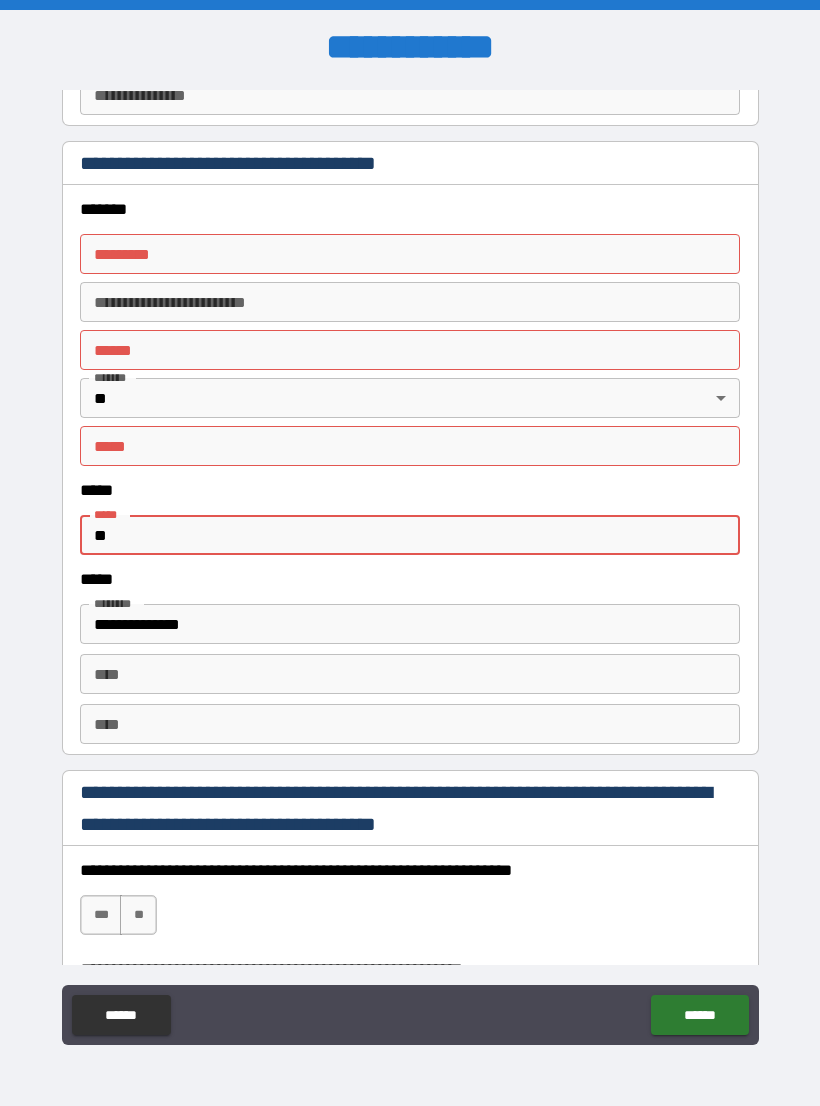 type on "*" 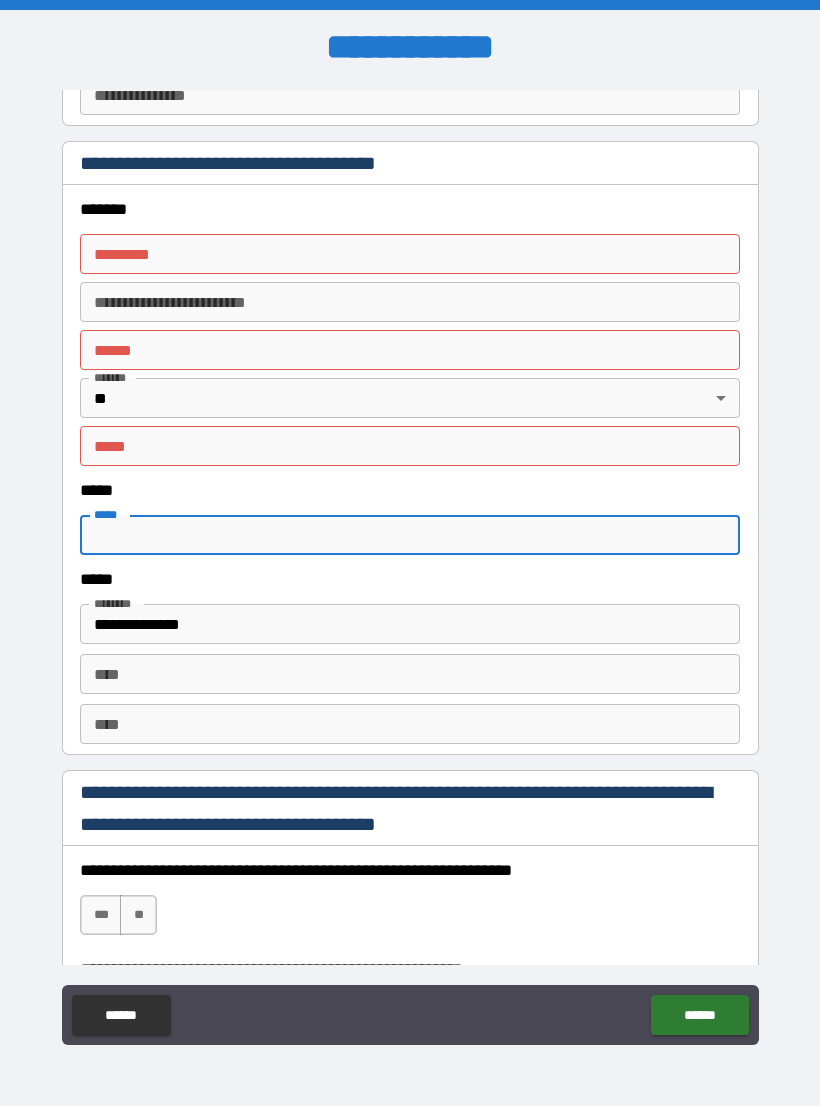 type 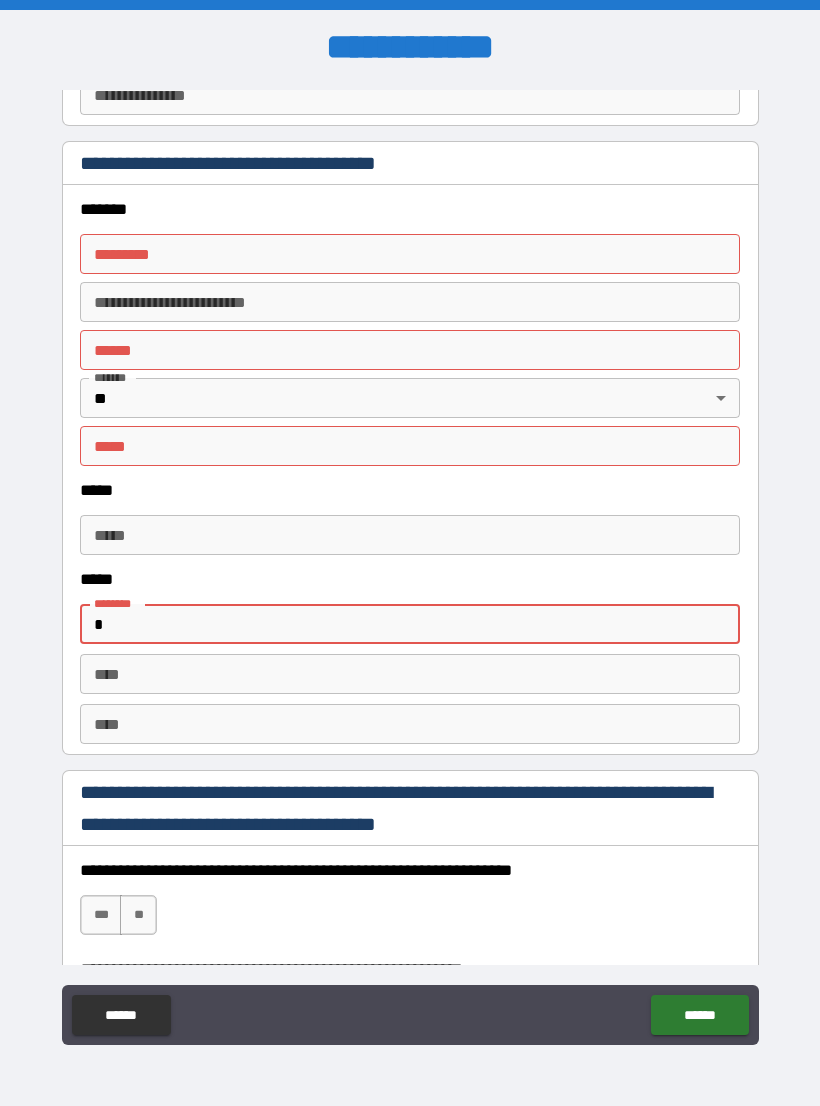 type on "*" 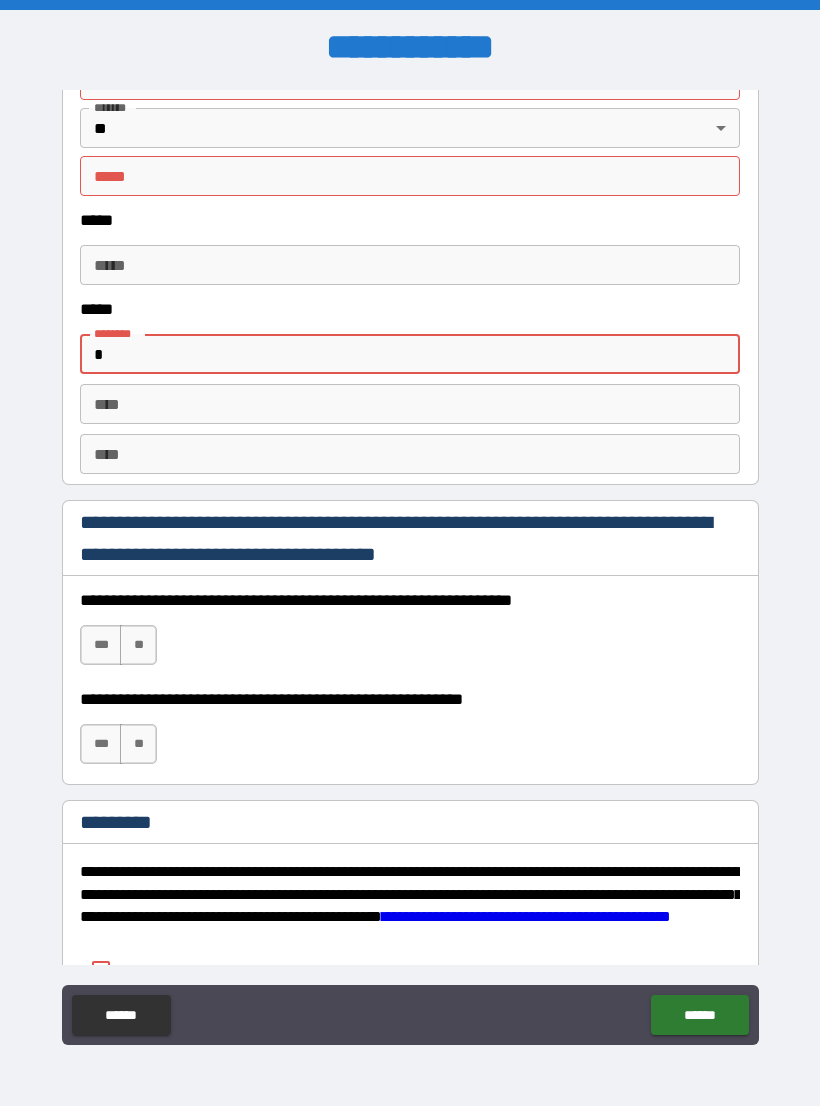scroll, scrollTop: 2610, scrollLeft: 0, axis: vertical 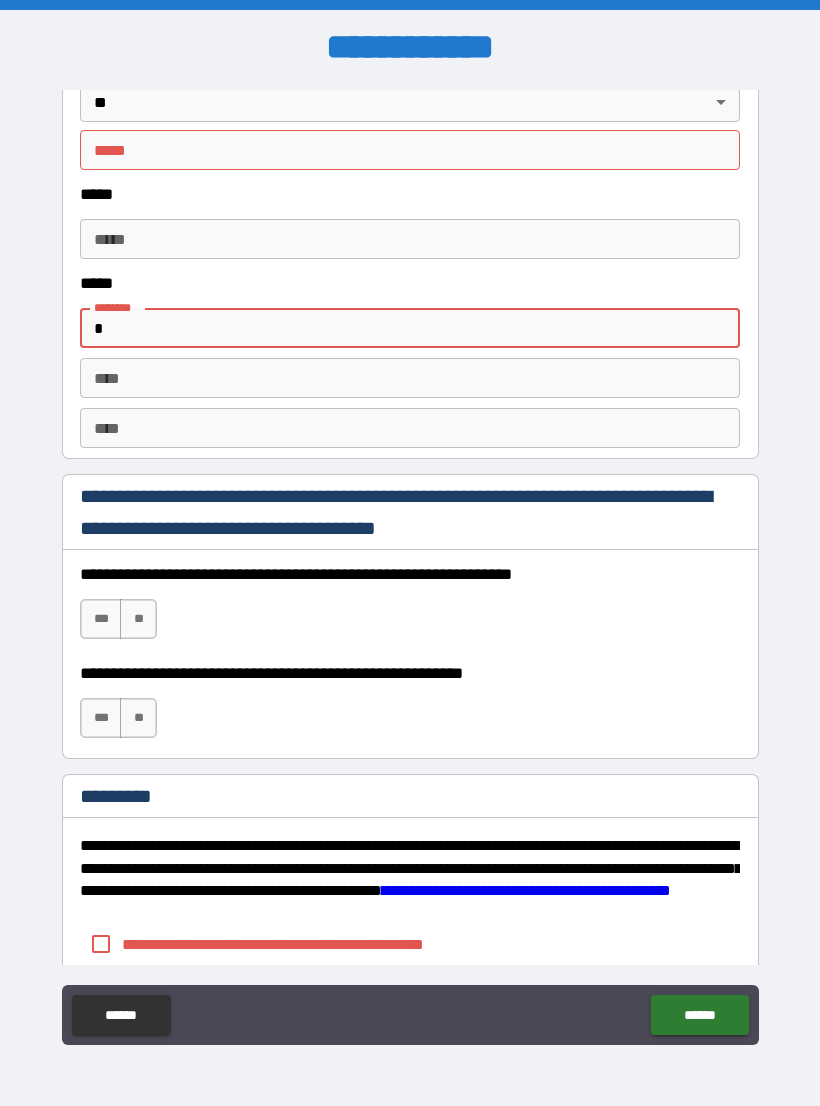 click on "***" at bounding box center [101, 619] 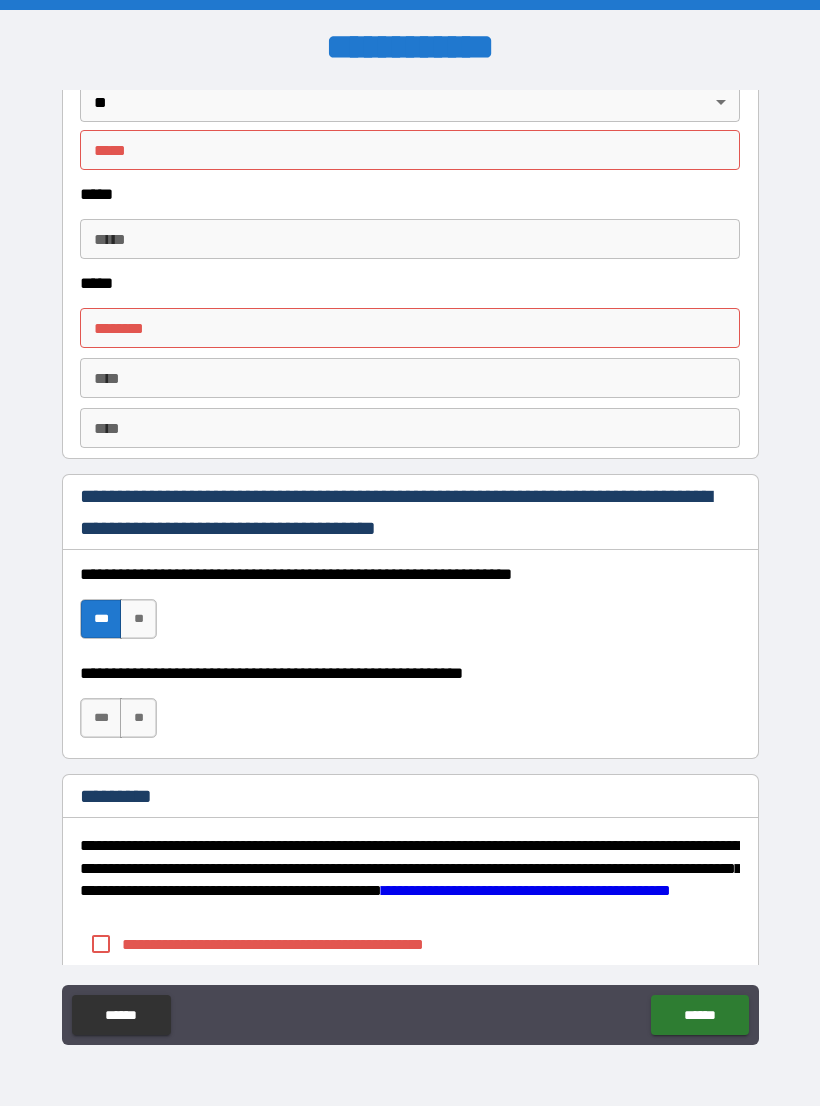 click on "***" at bounding box center (101, 718) 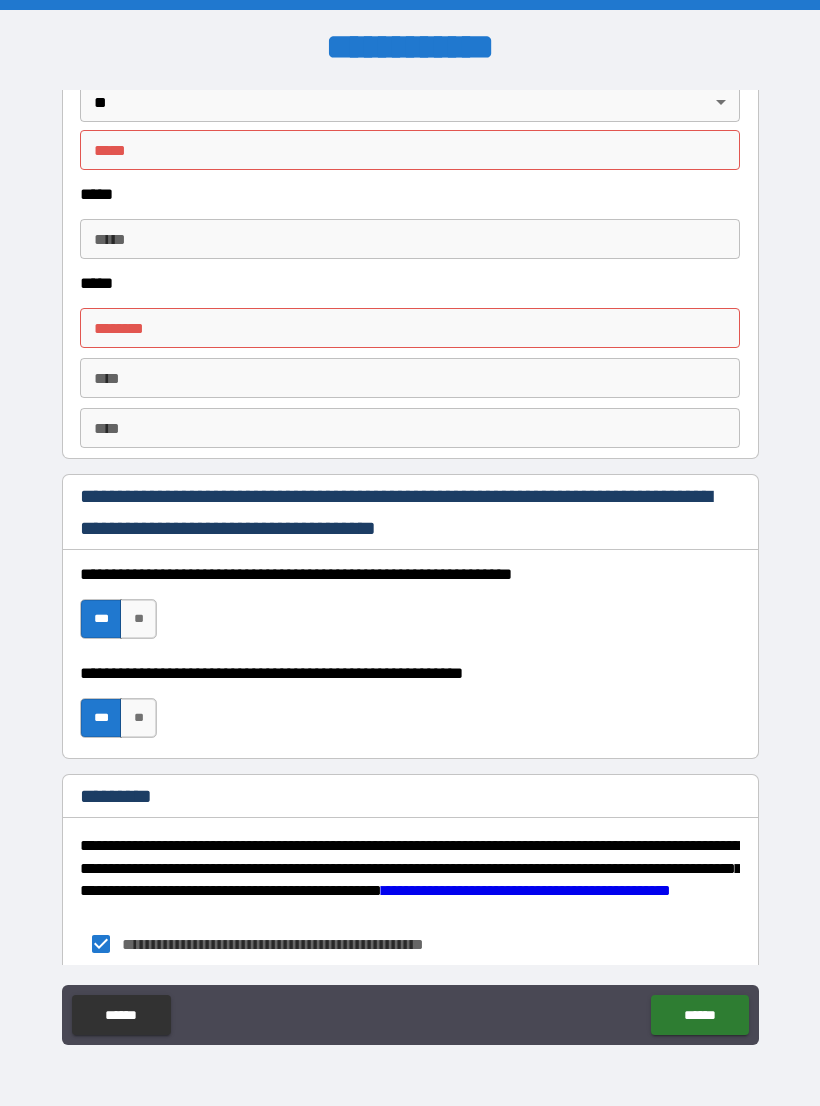 click on "******" at bounding box center [699, 1015] 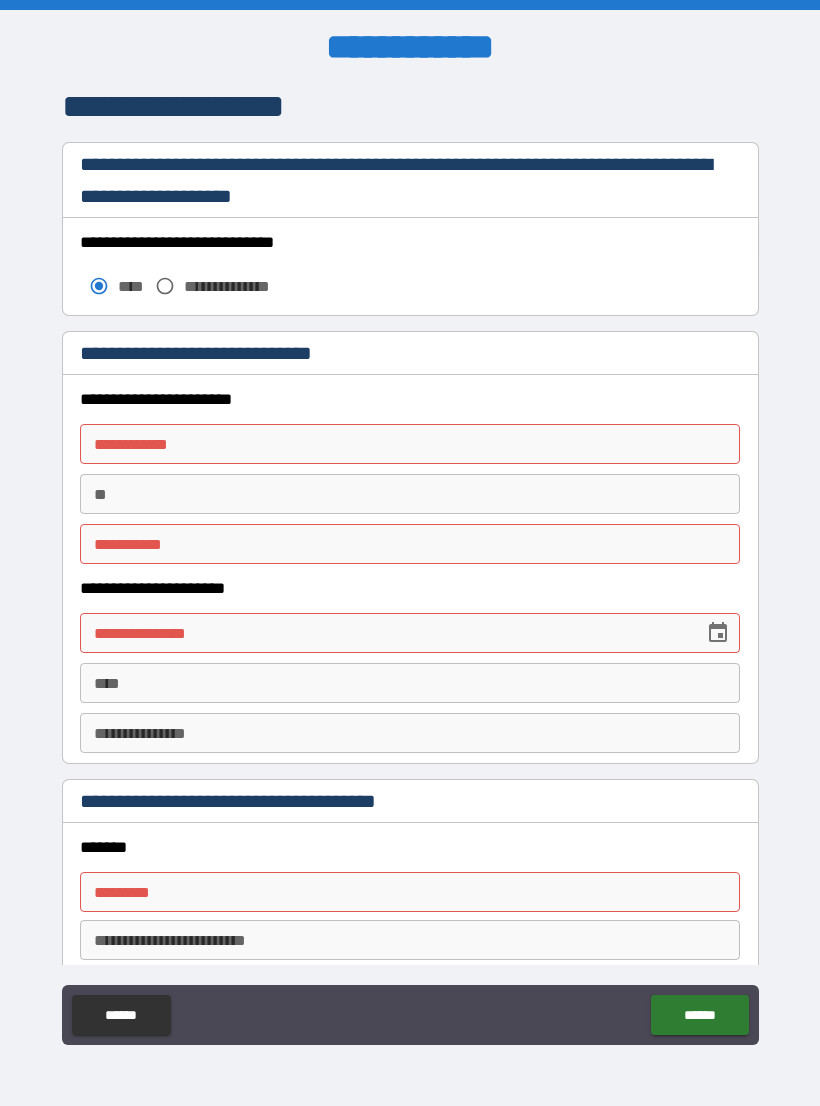 scroll, scrollTop: 1667, scrollLeft: 0, axis: vertical 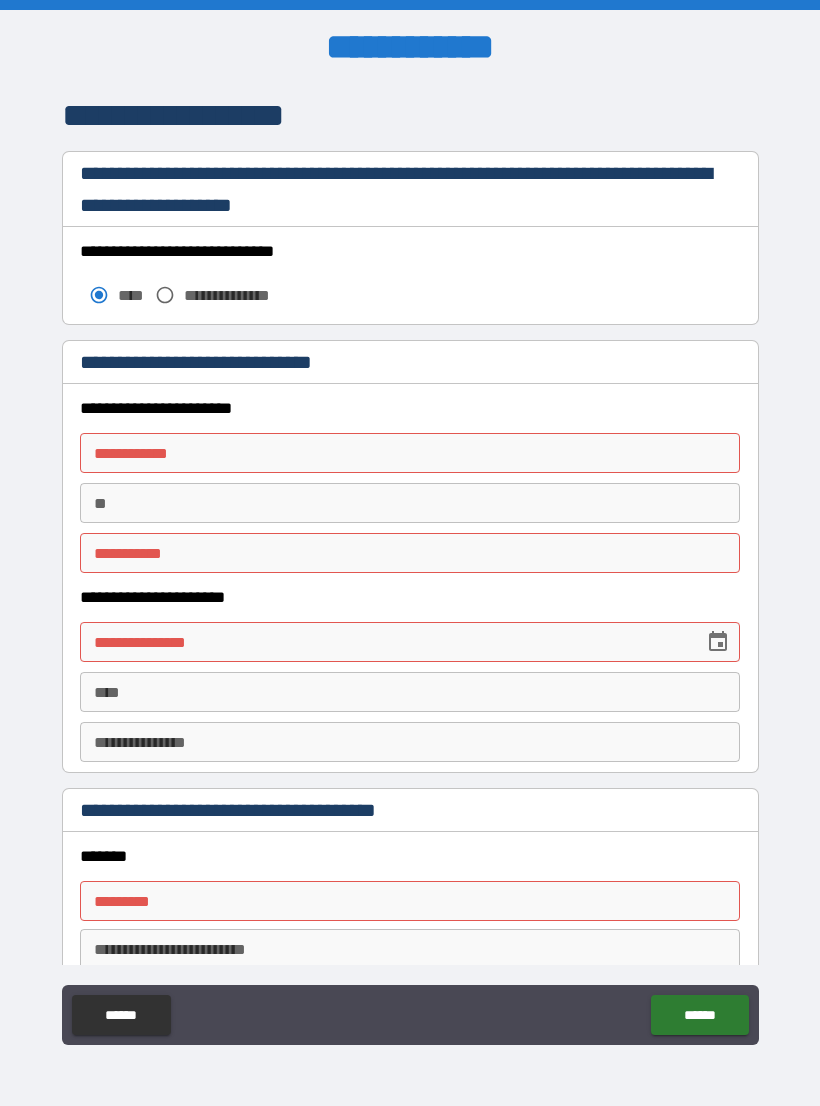 click on "**********" at bounding box center [410, 453] 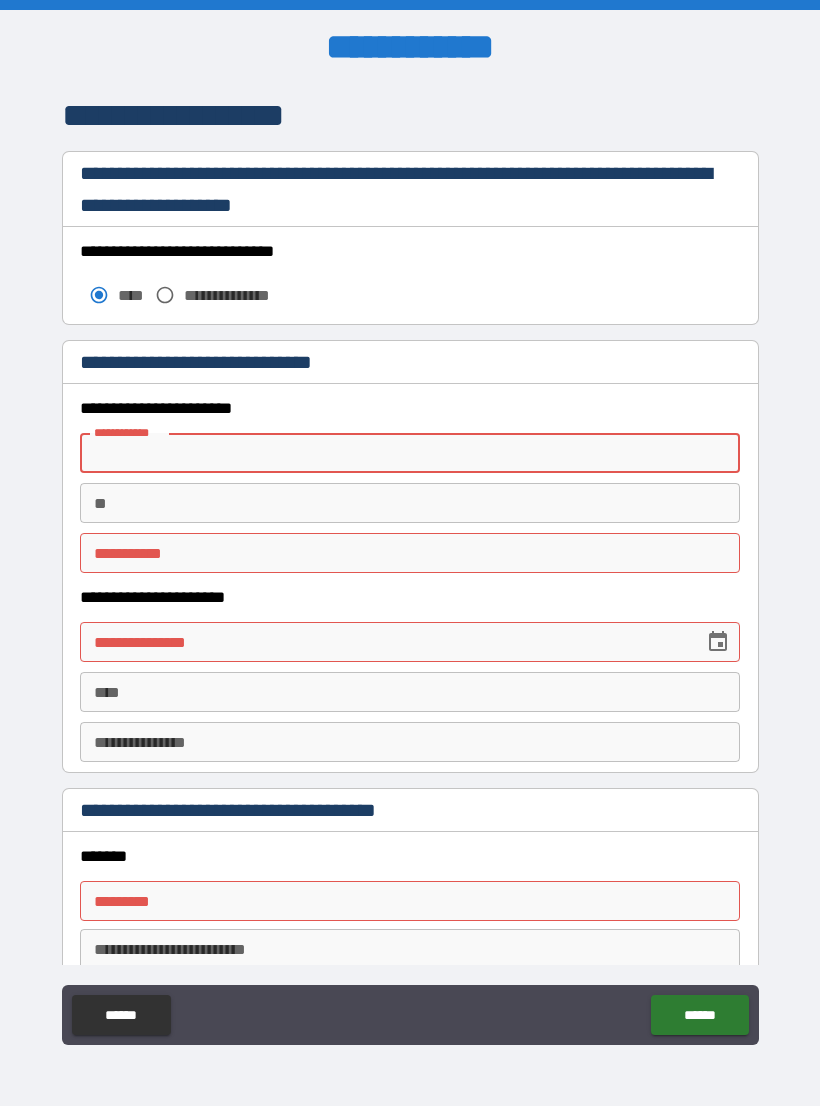 type on "*" 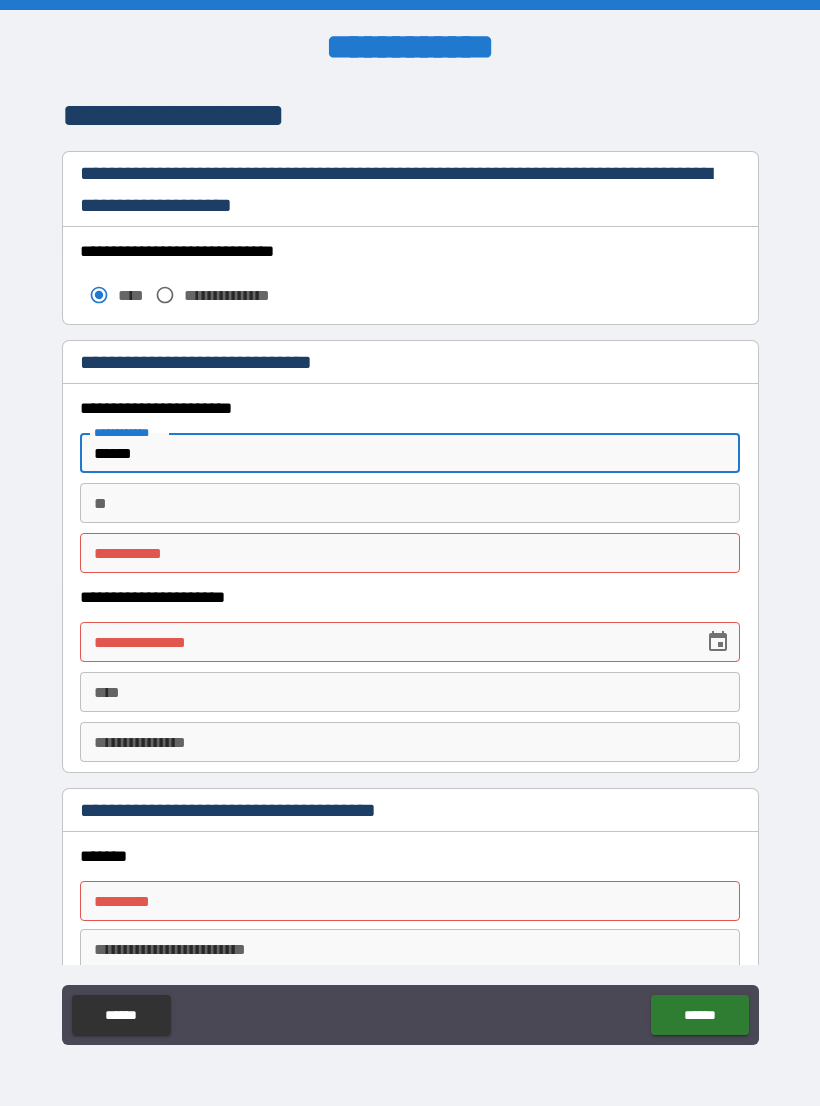 type on "******" 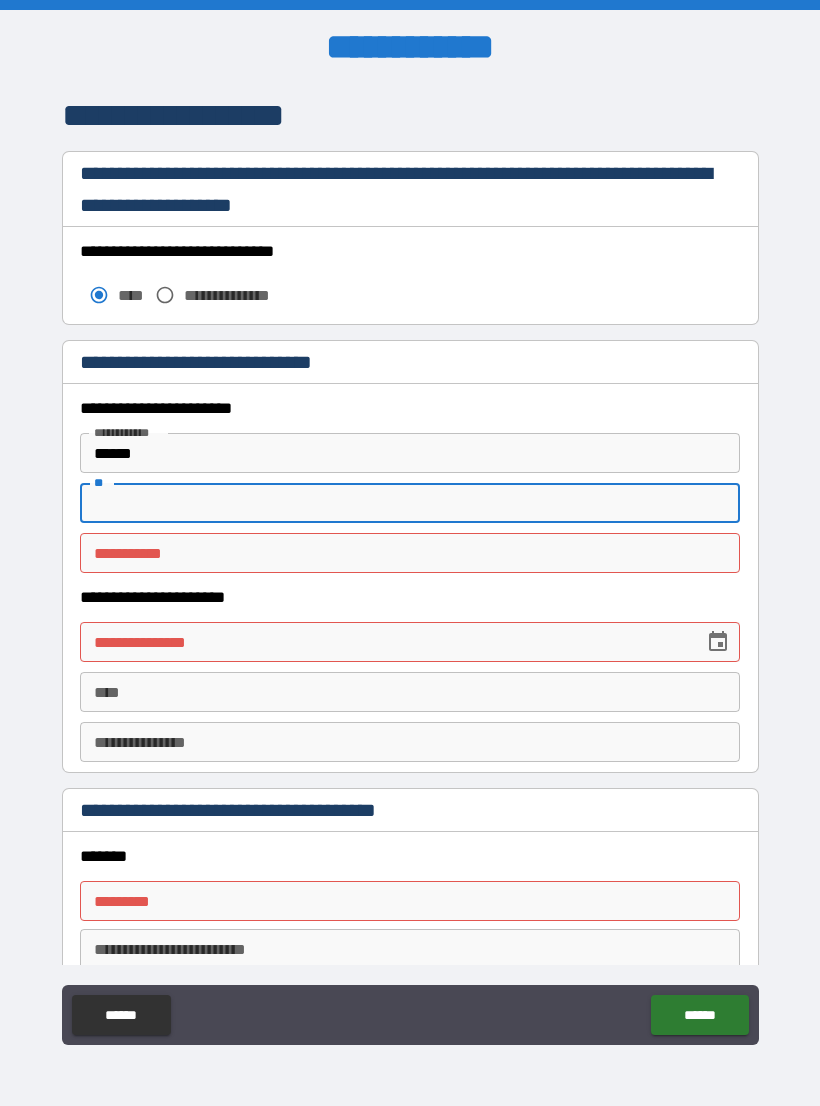 click on "*********   *" at bounding box center [410, 553] 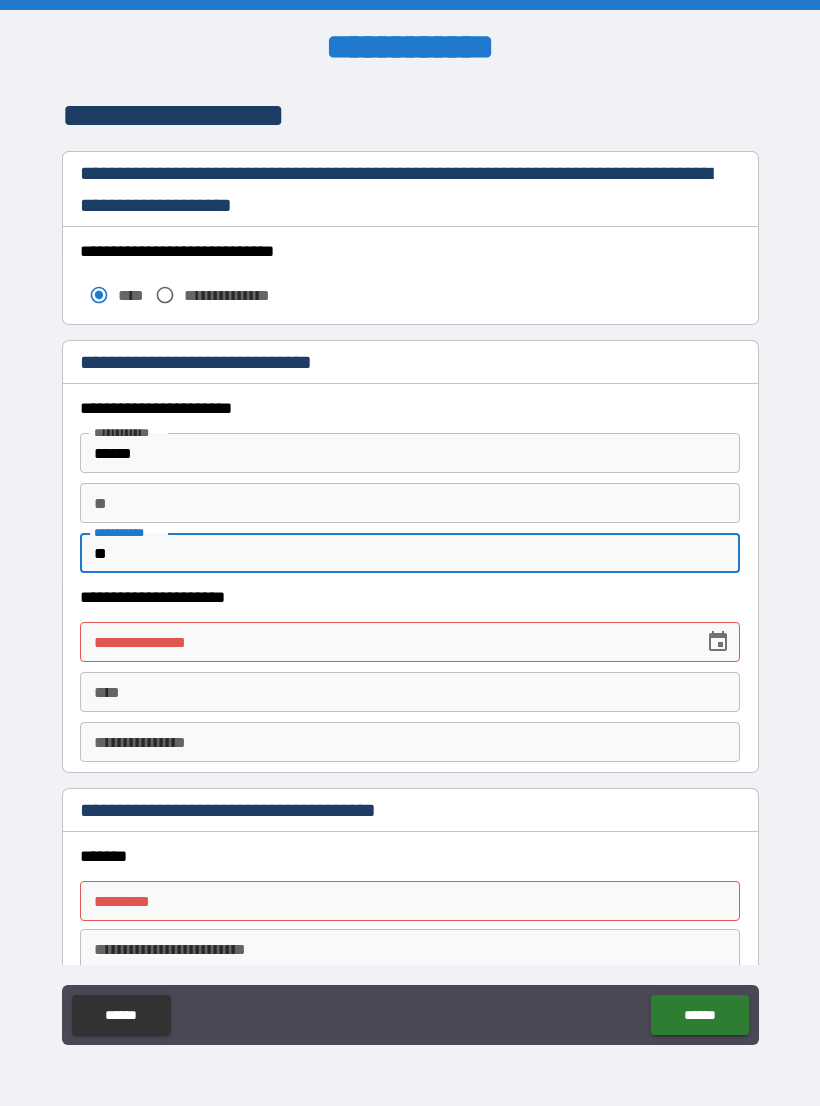 type on "**" 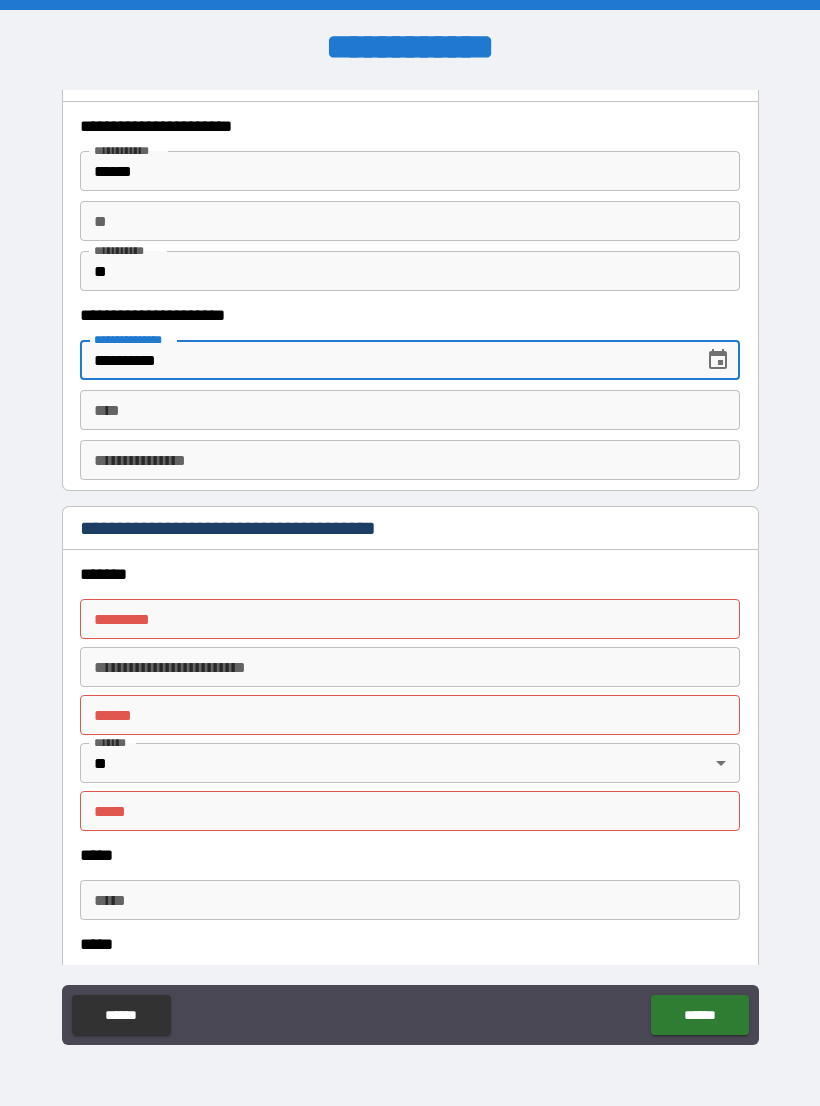scroll, scrollTop: 1963, scrollLeft: 0, axis: vertical 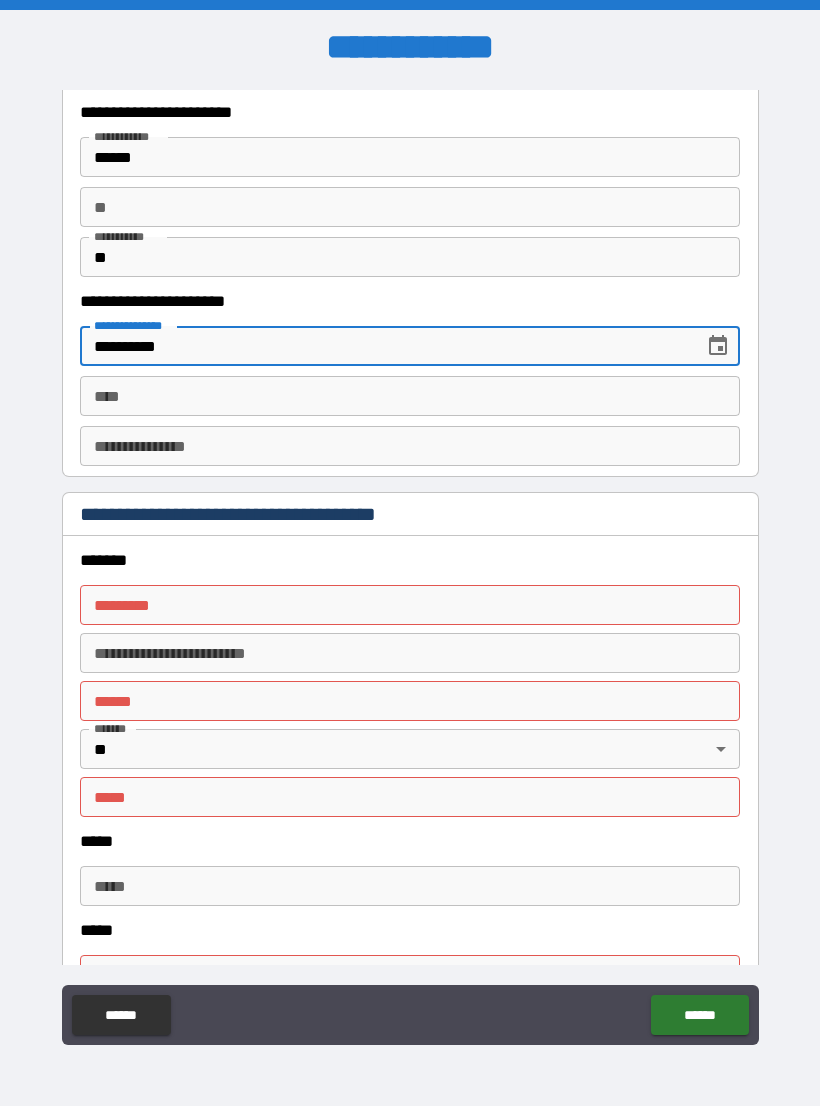 type on "**********" 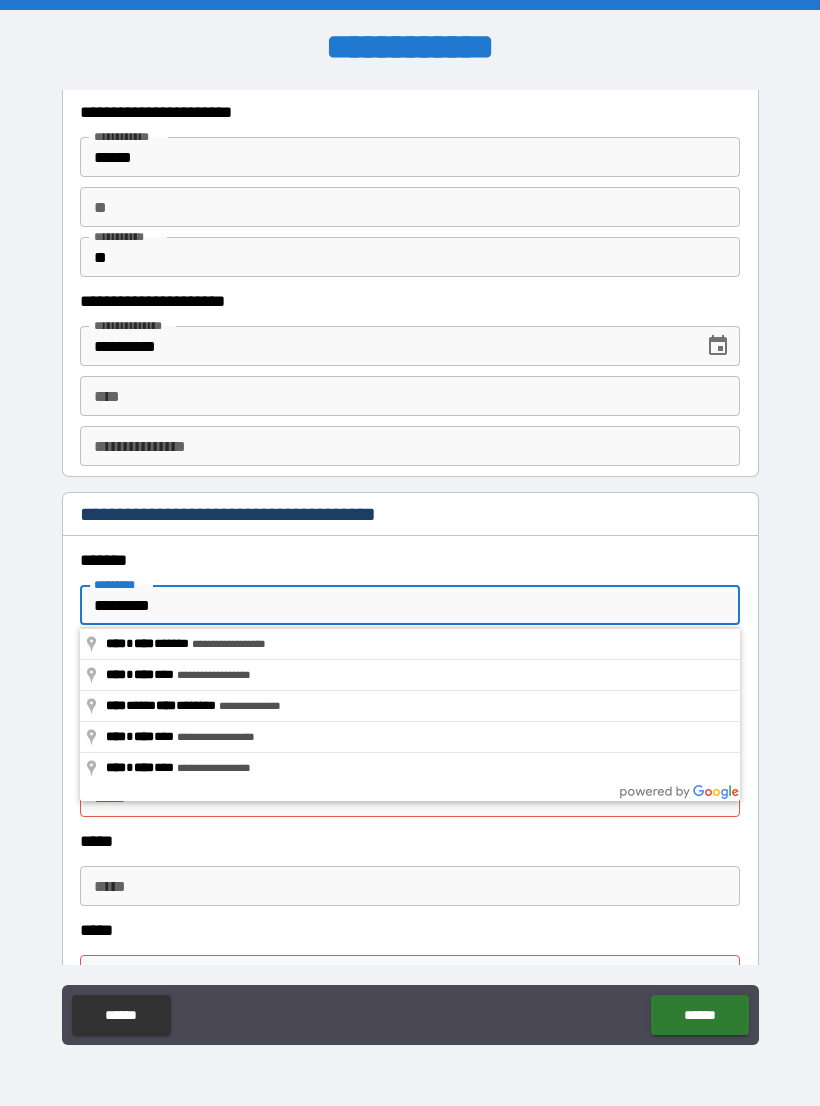 type on "**********" 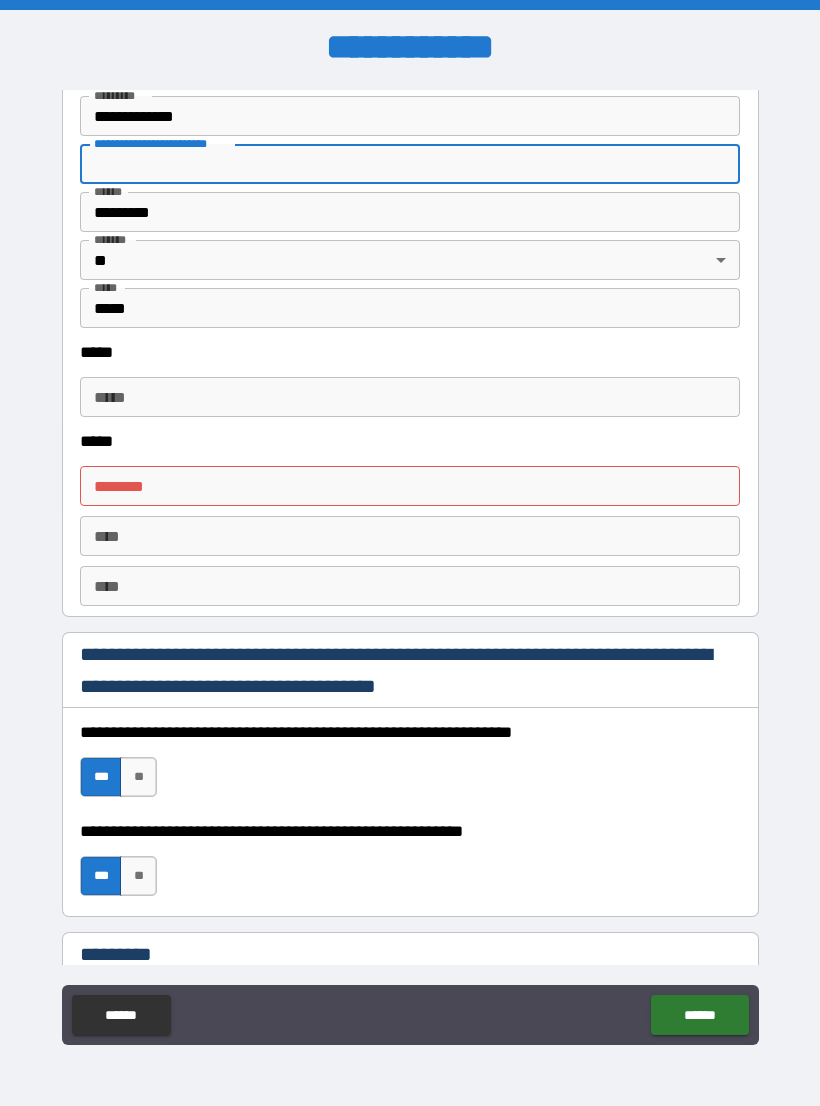 scroll, scrollTop: 2456, scrollLeft: 0, axis: vertical 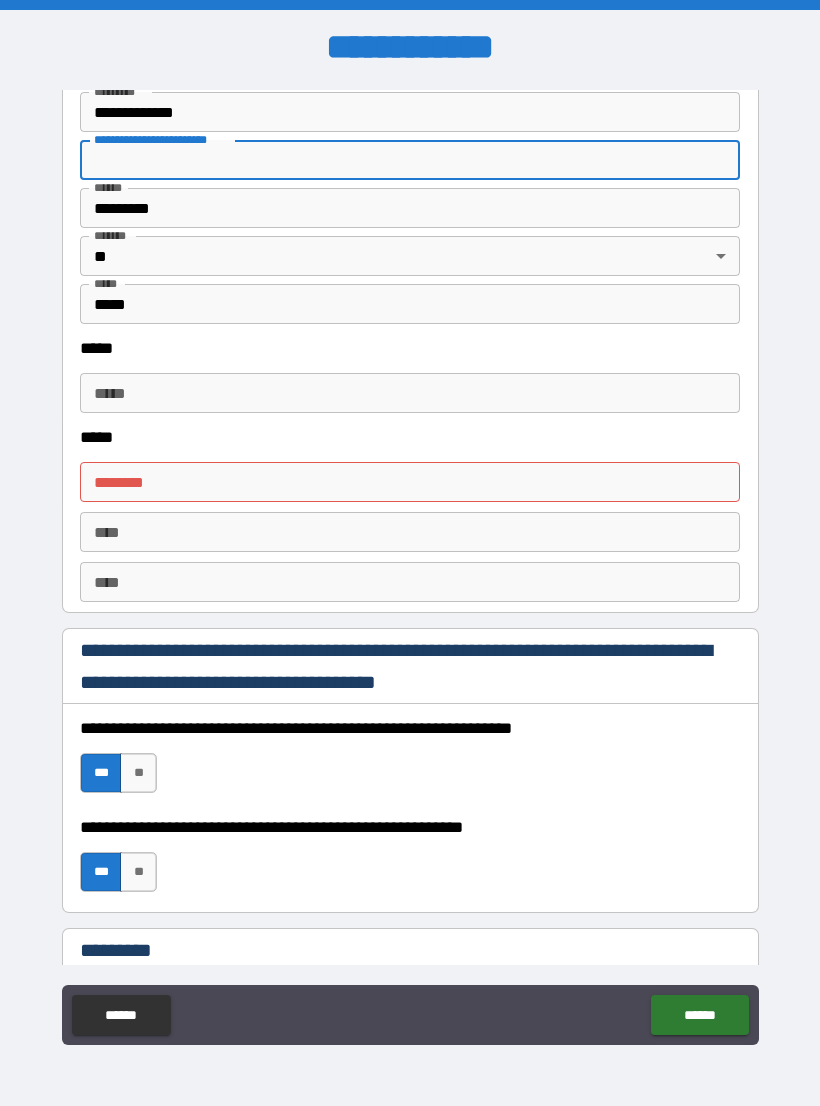 click on "******   *" at bounding box center [410, 482] 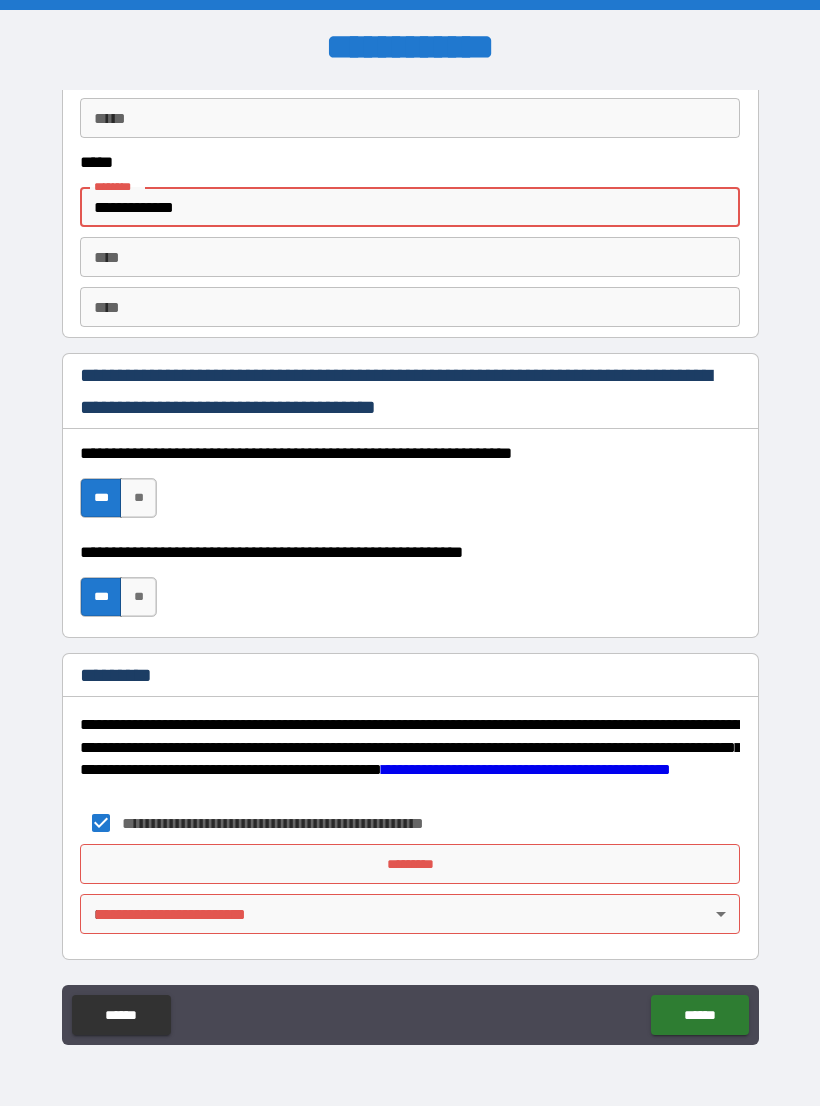 scroll, scrollTop: 2731, scrollLeft: 0, axis: vertical 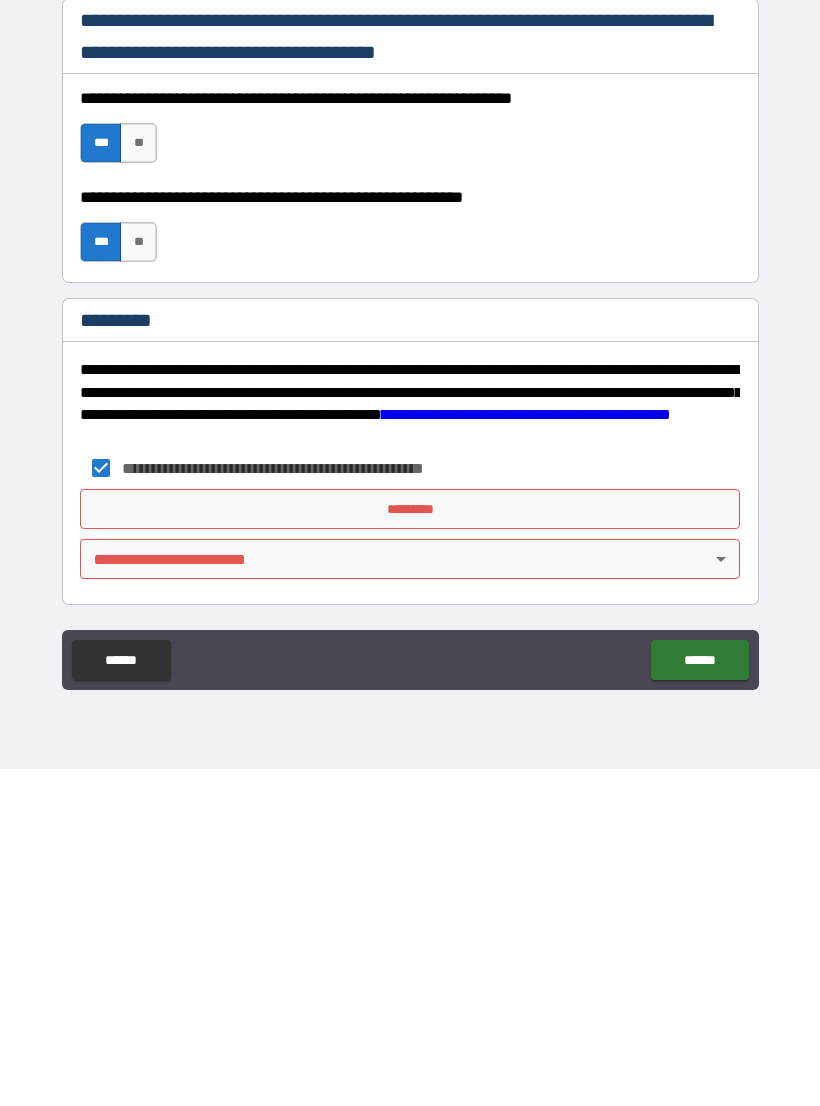 type on "**********" 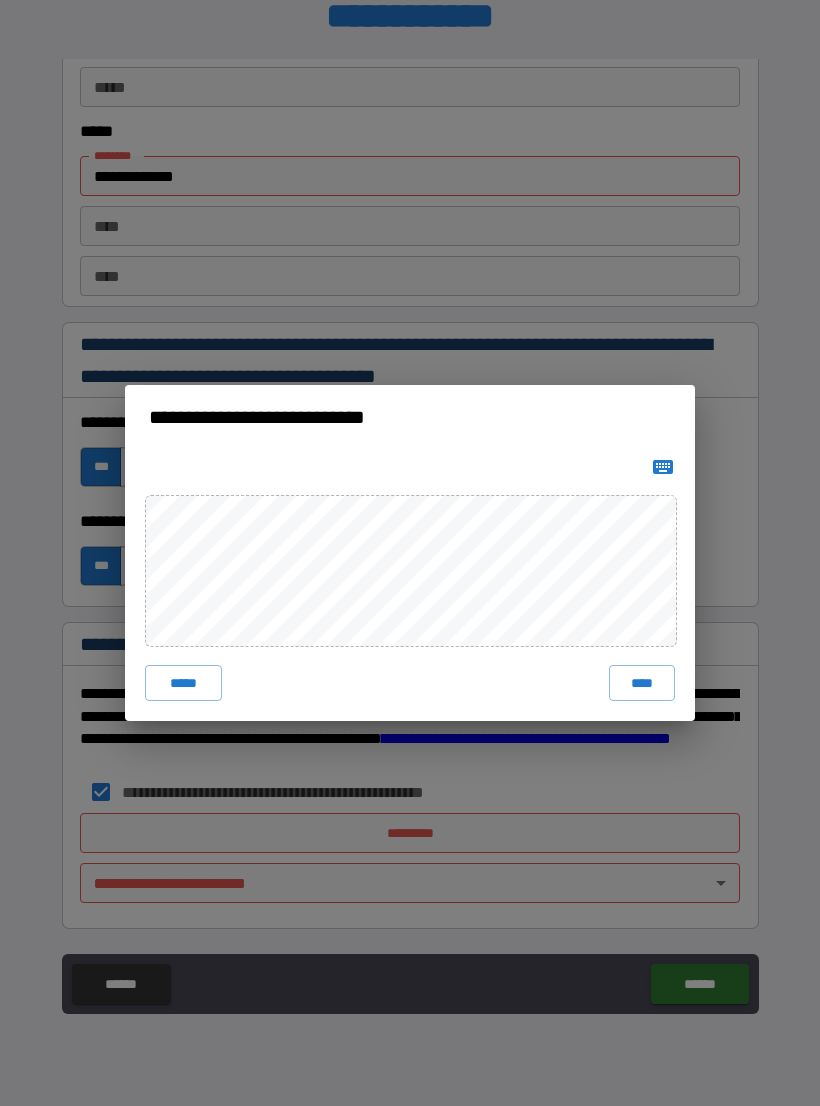 click on "****" at bounding box center [642, 683] 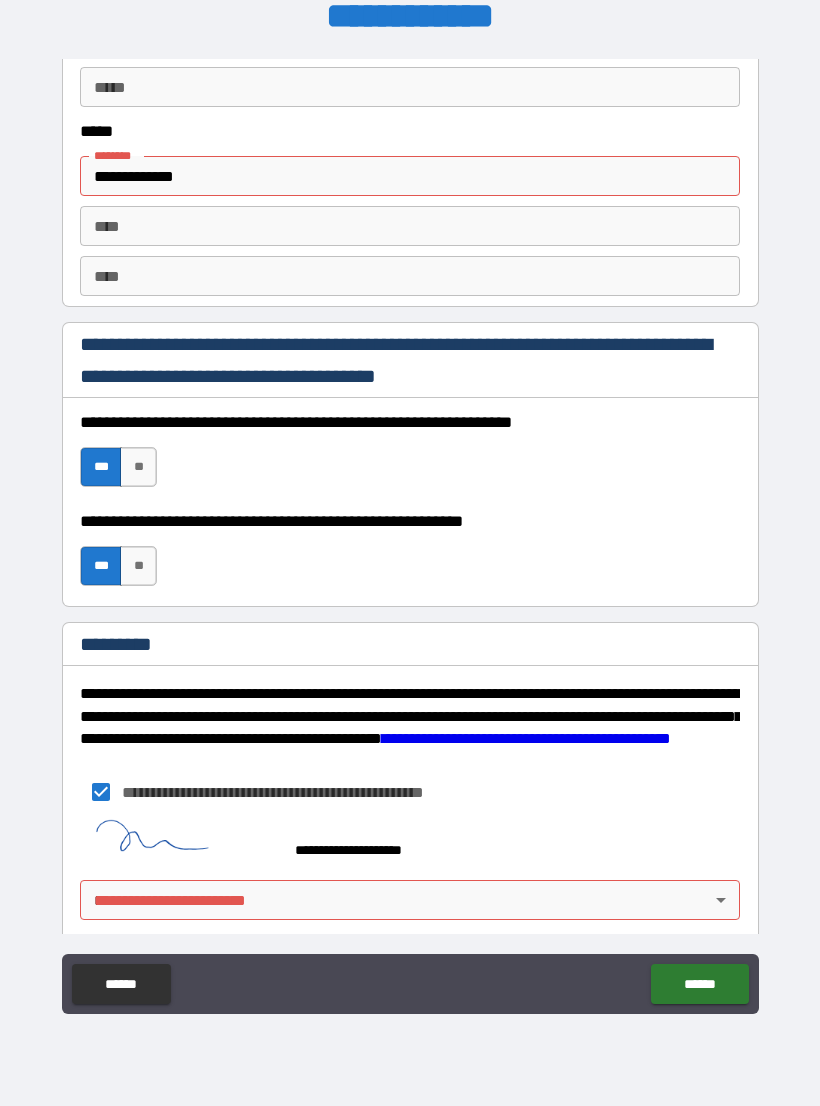 scroll, scrollTop: 2721, scrollLeft: 0, axis: vertical 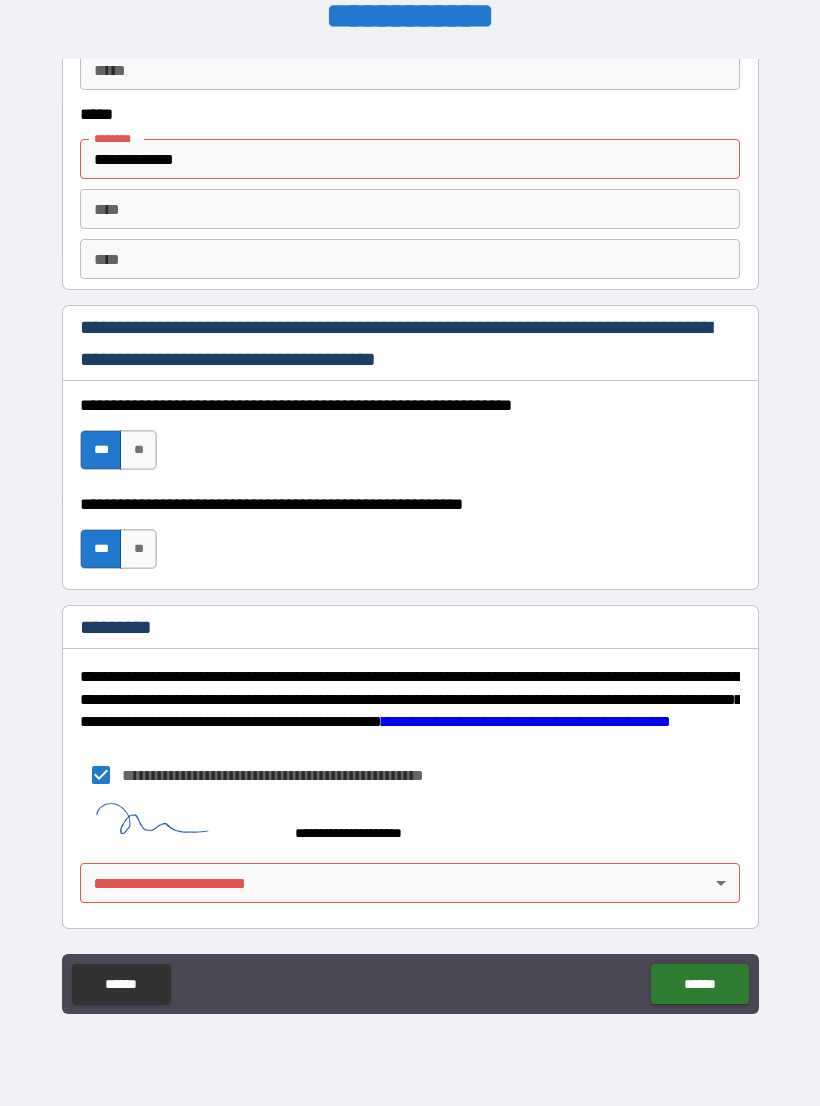 click on "**********" at bounding box center [410, 537] 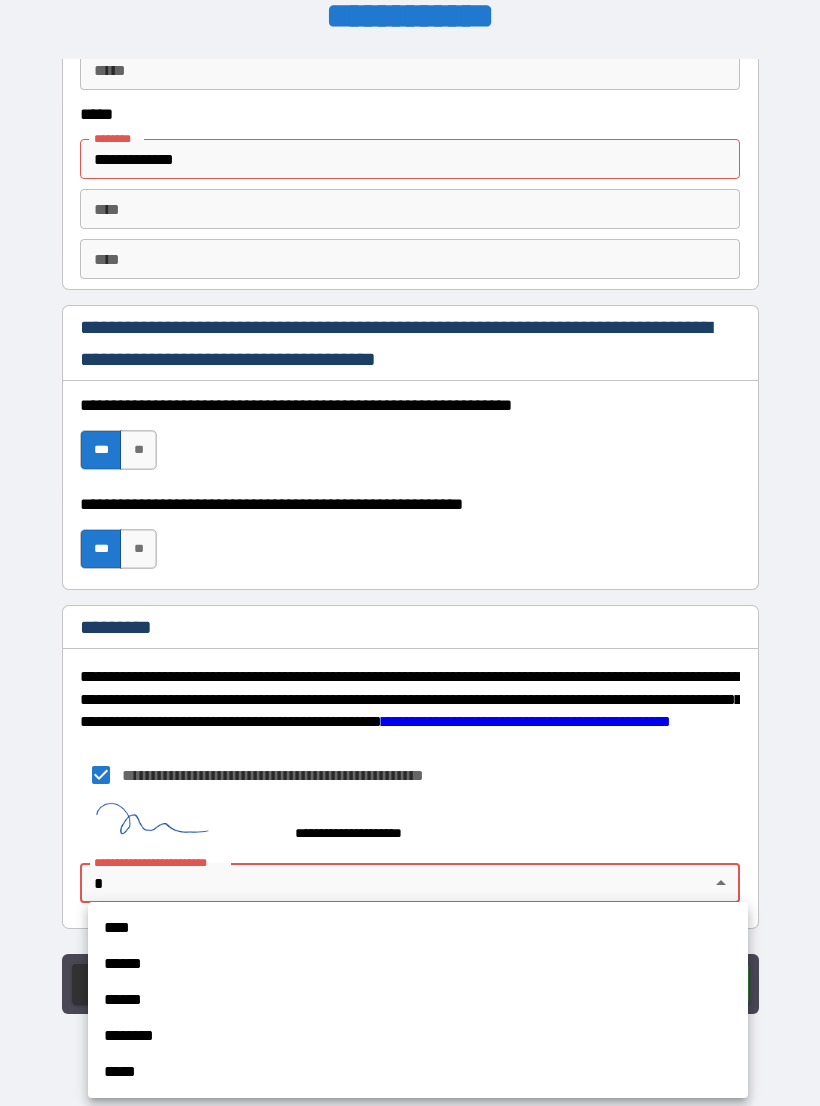 click on "****" at bounding box center (418, 928) 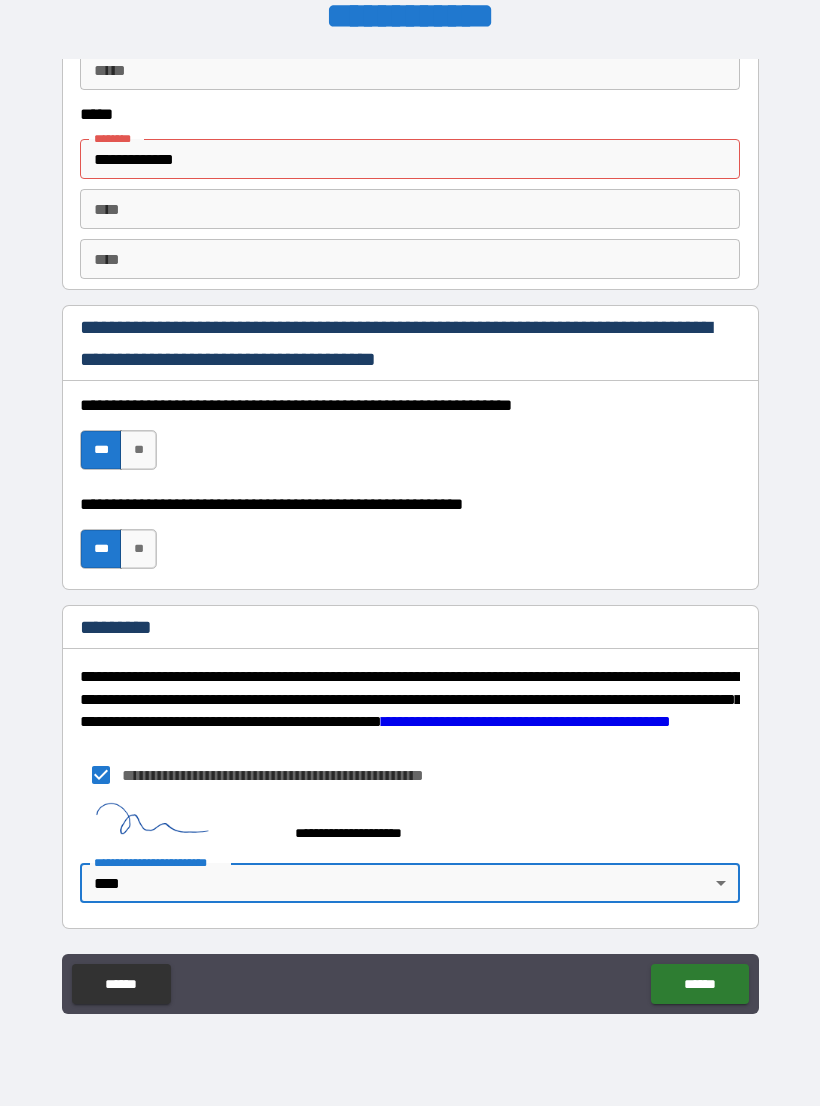 click on "******" at bounding box center [699, 984] 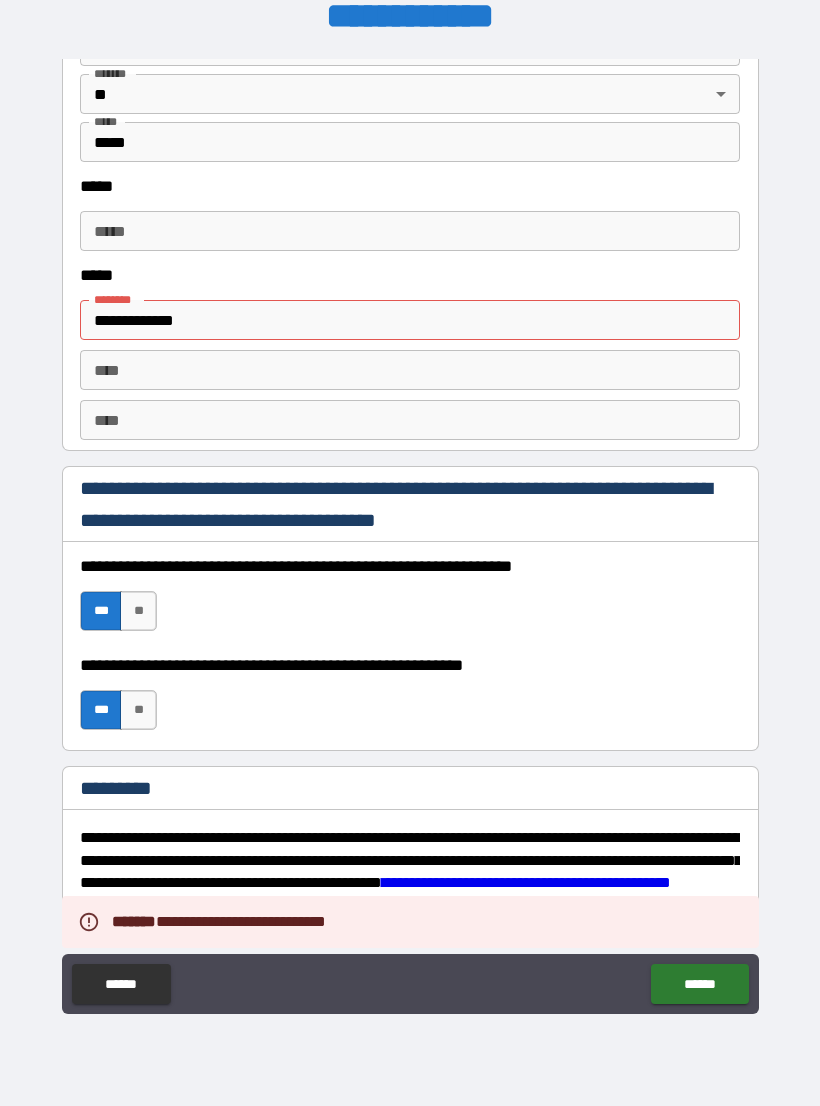 scroll, scrollTop: 2583, scrollLeft: 0, axis: vertical 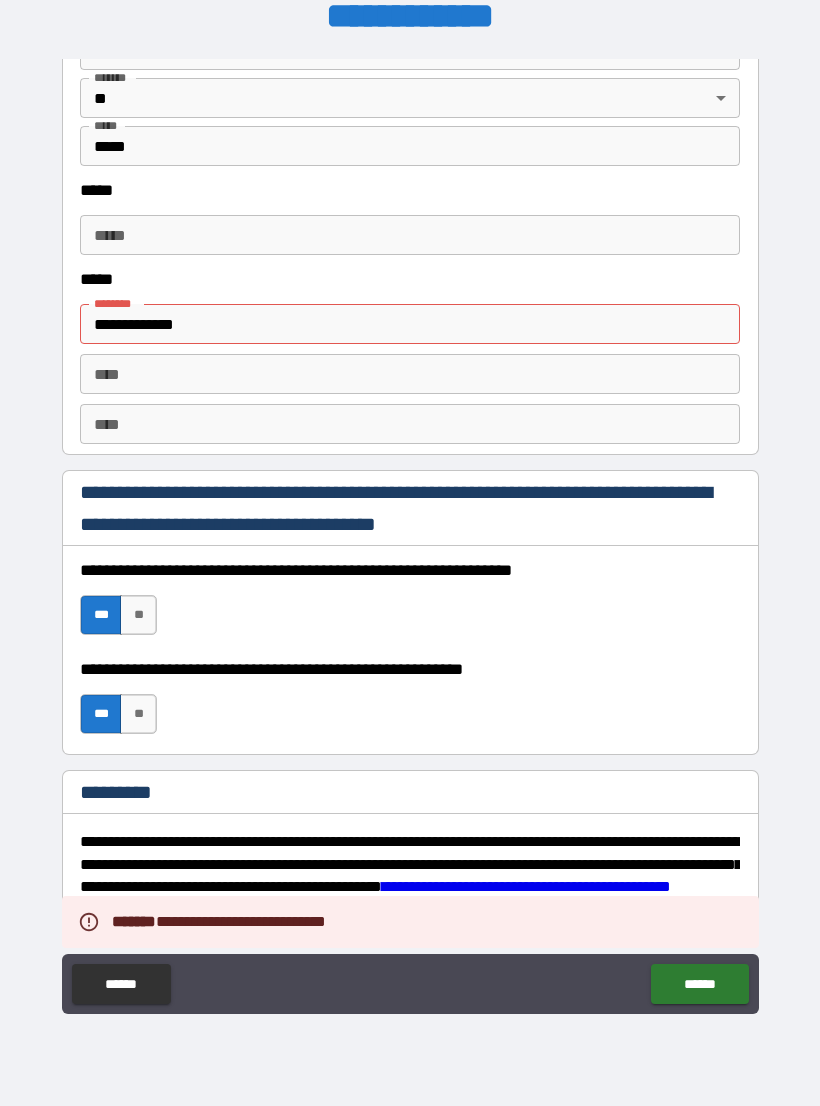 click on "**********" at bounding box center (410, 324) 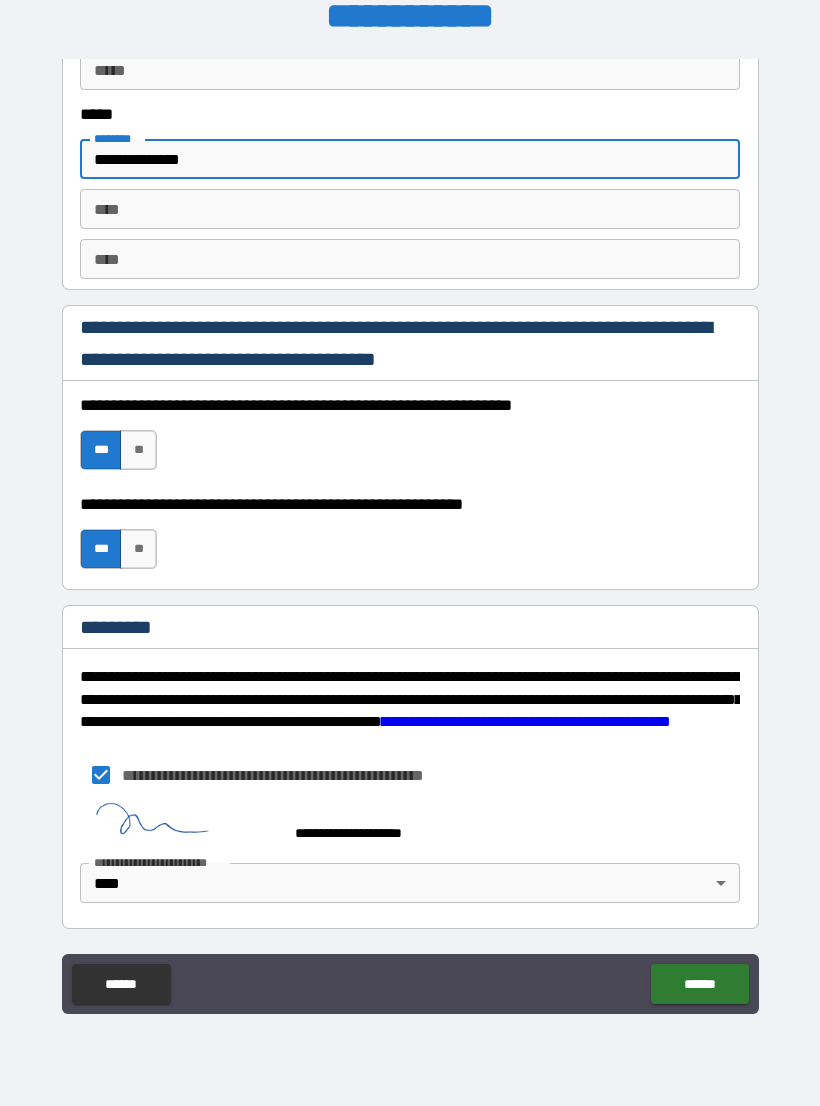 scroll, scrollTop: 2748, scrollLeft: 0, axis: vertical 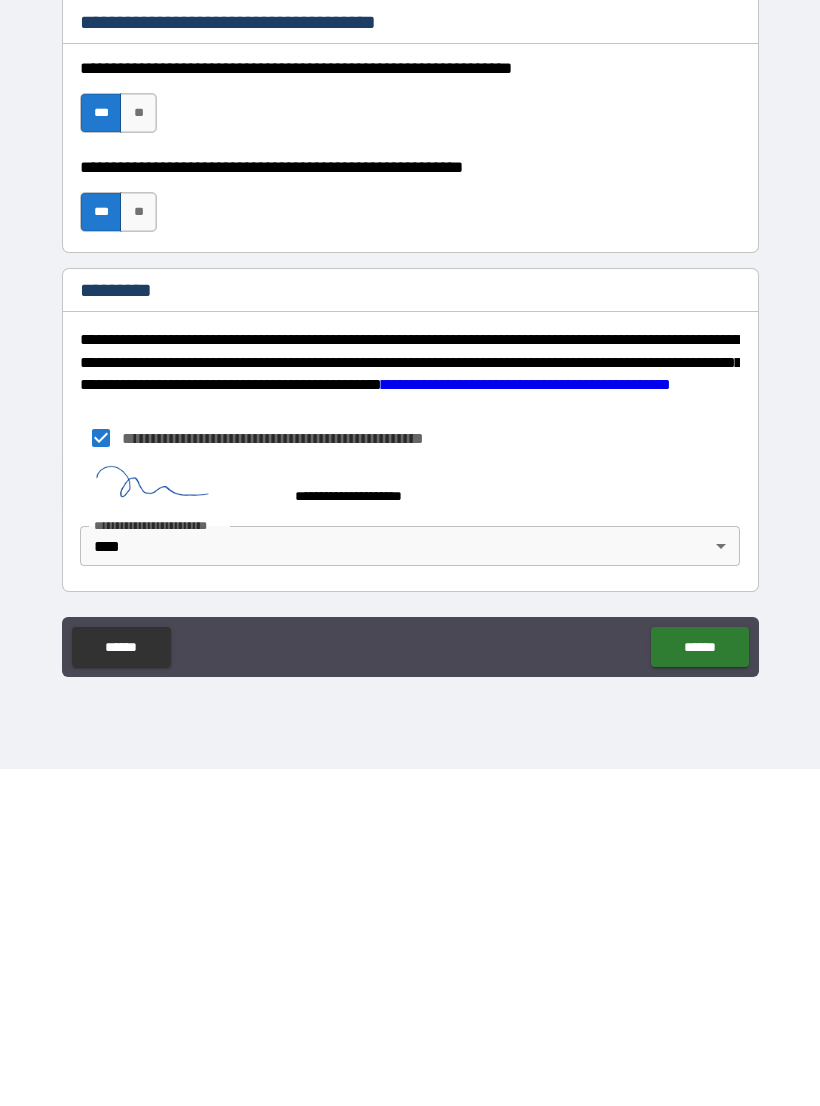 click on "******" at bounding box center (699, 984) 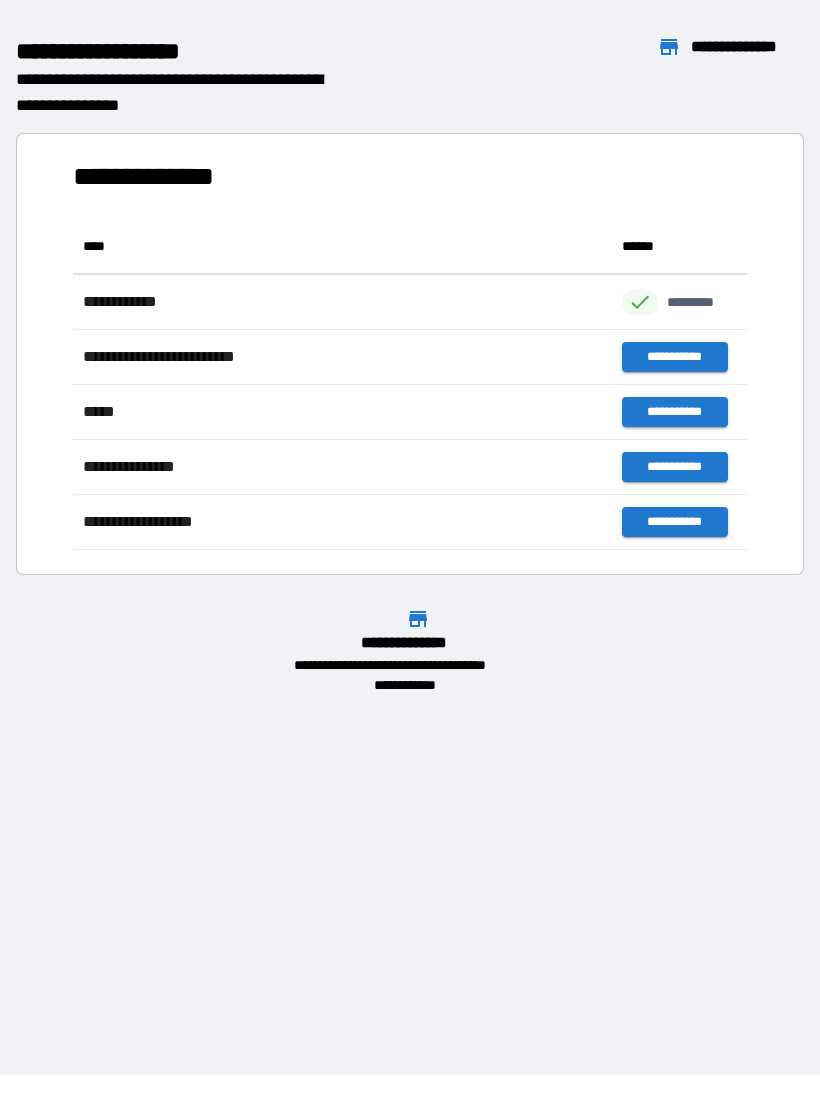scroll, scrollTop: 1, scrollLeft: 1, axis: both 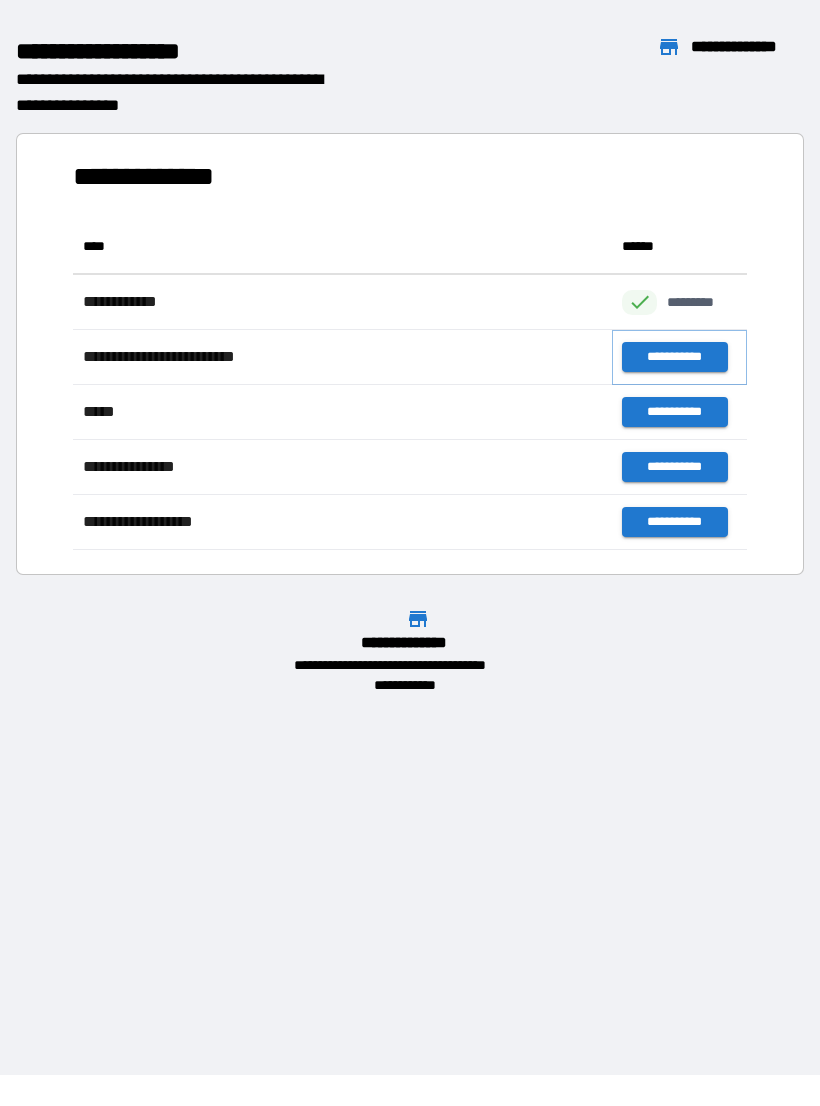 click on "**********" at bounding box center (674, 357) 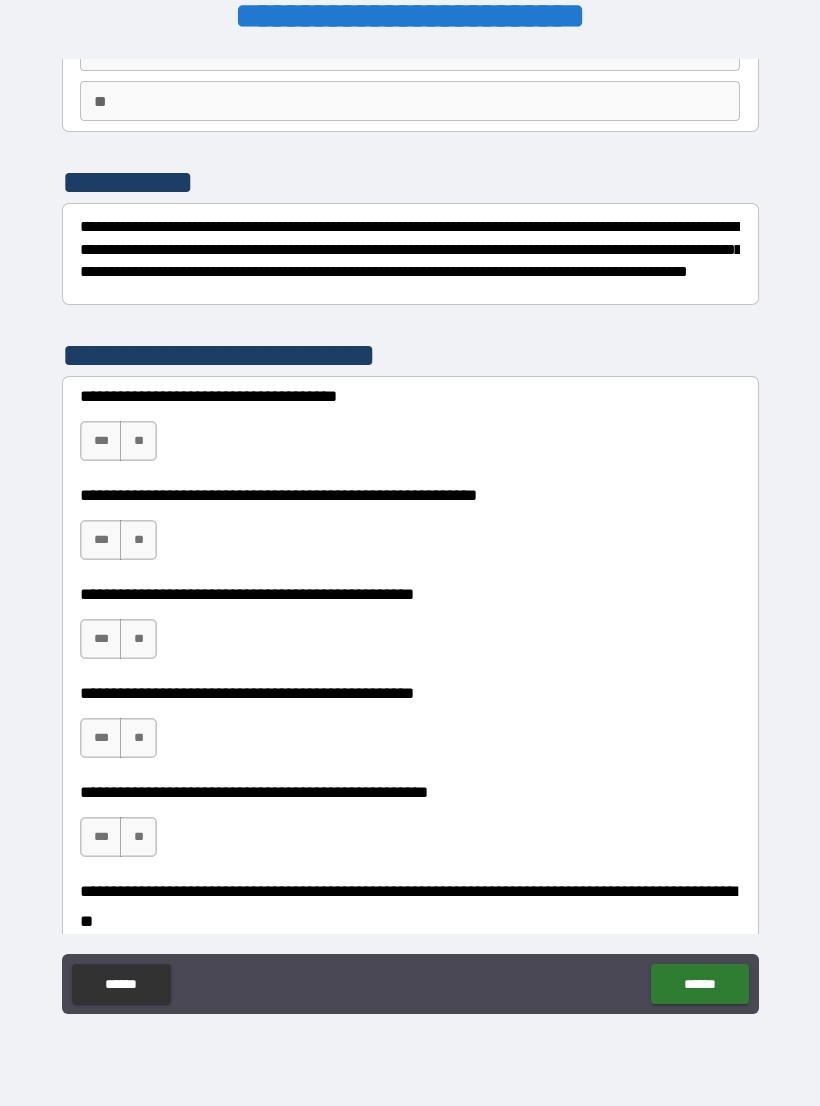 scroll, scrollTop: 172, scrollLeft: 0, axis: vertical 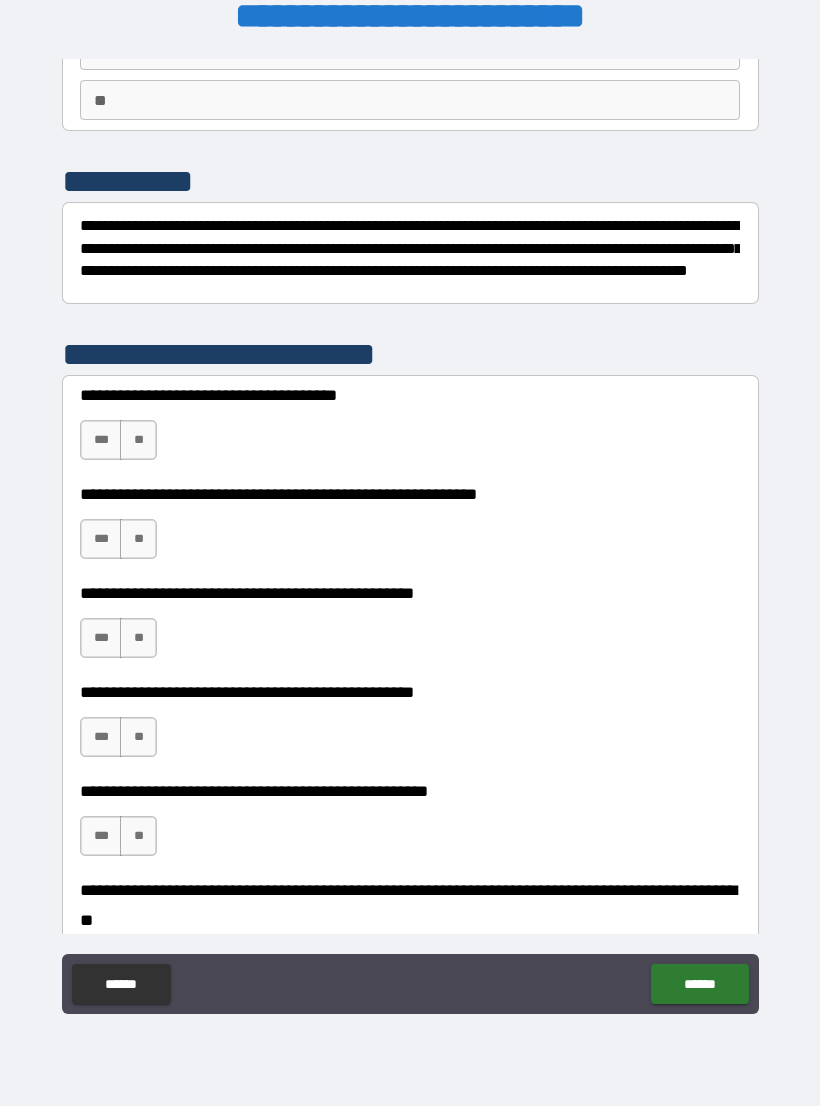 click on "**" at bounding box center [138, 440] 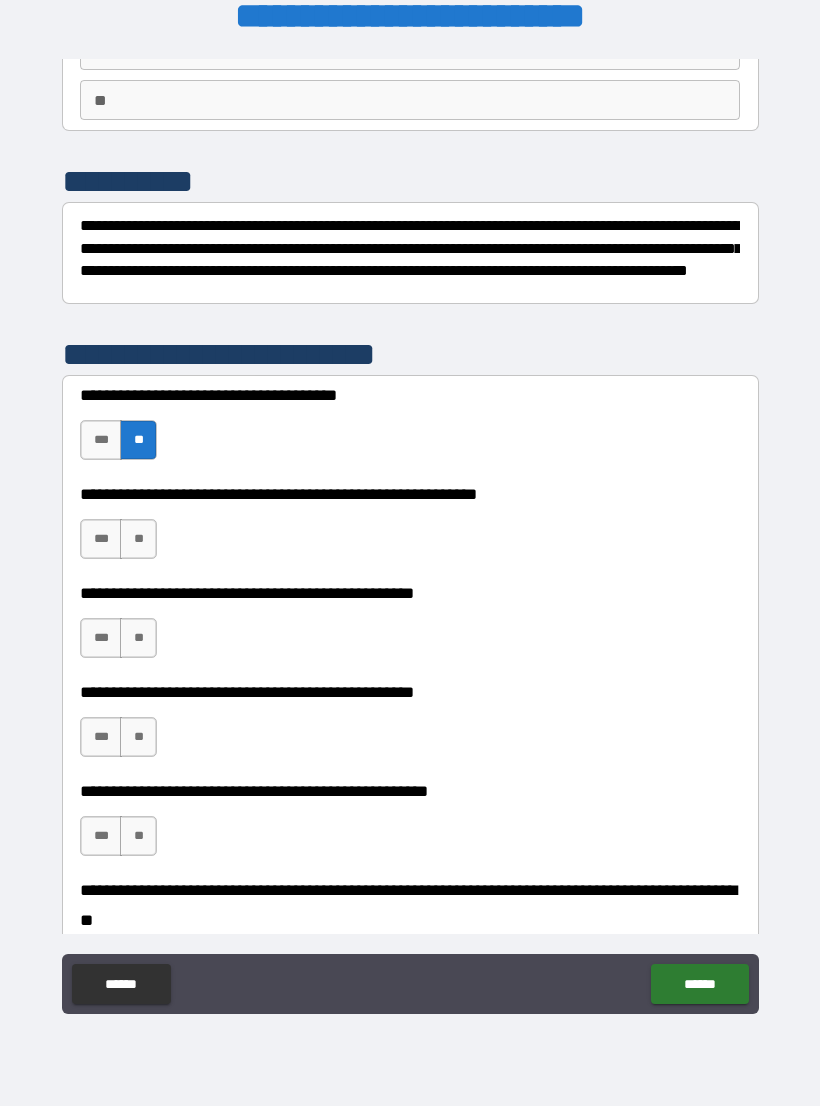 click on "**" at bounding box center (138, 539) 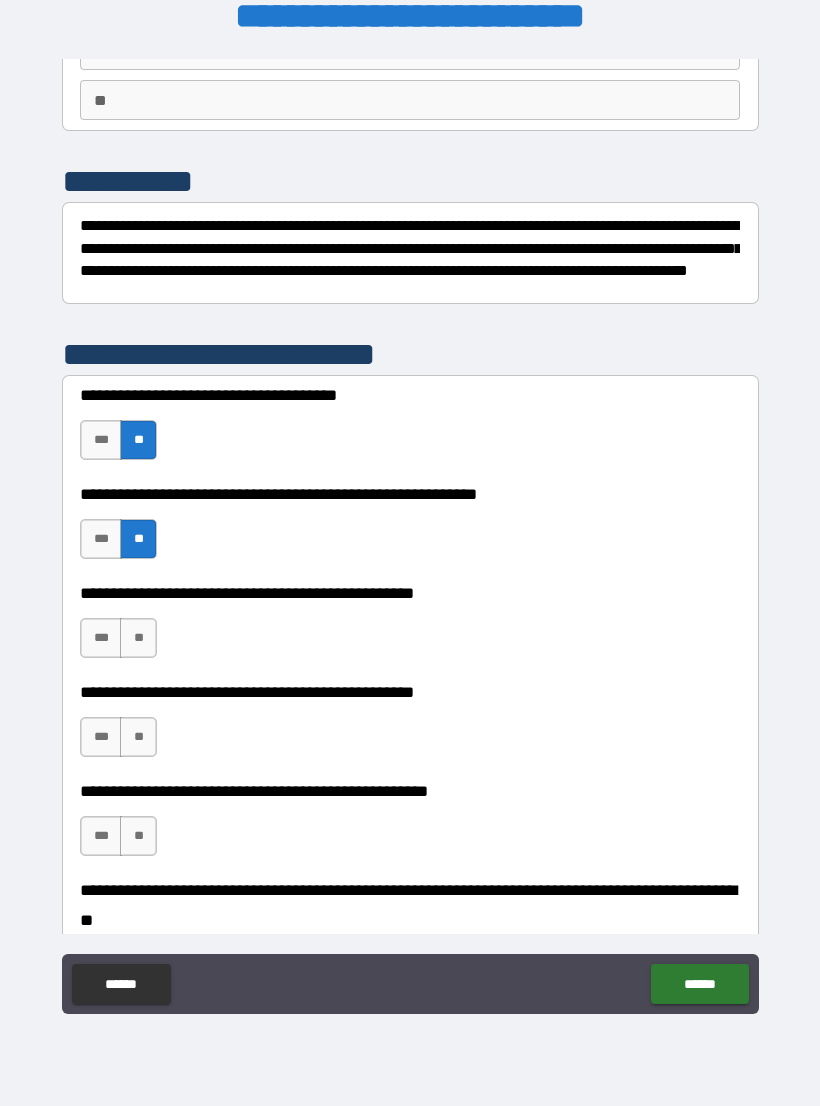 click on "**" at bounding box center [138, 638] 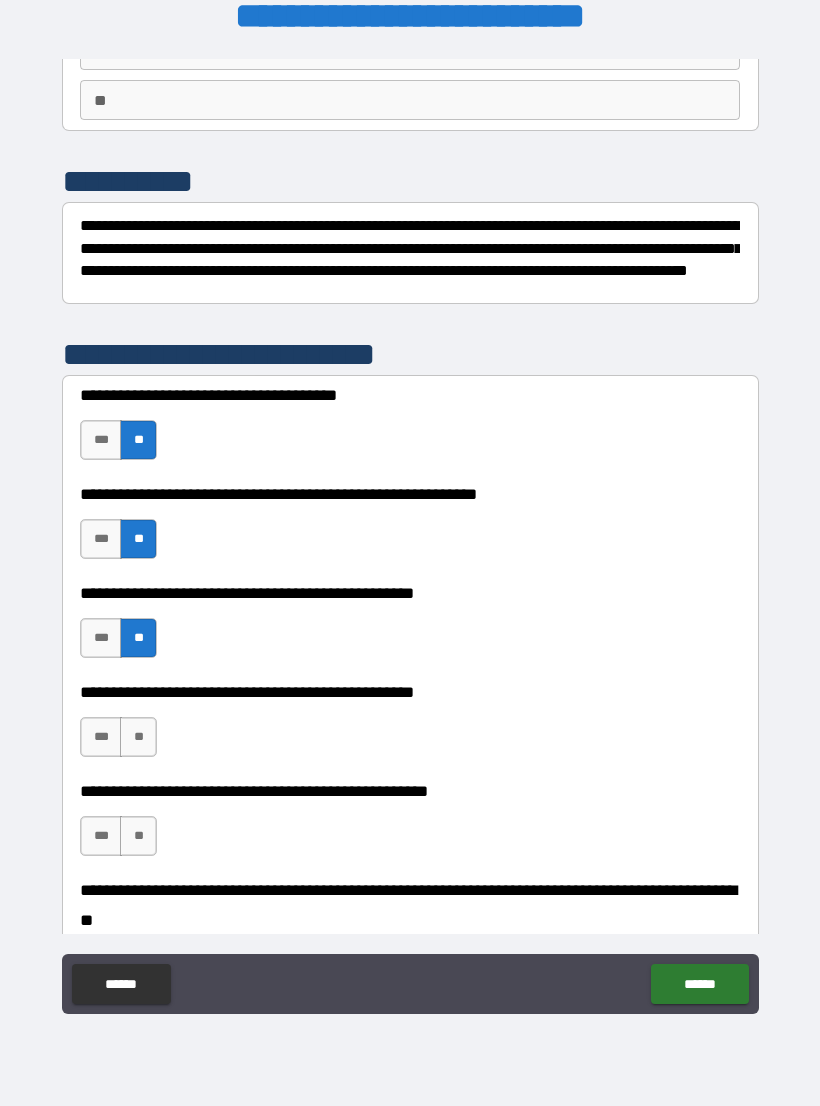 click on "***" at bounding box center (101, 737) 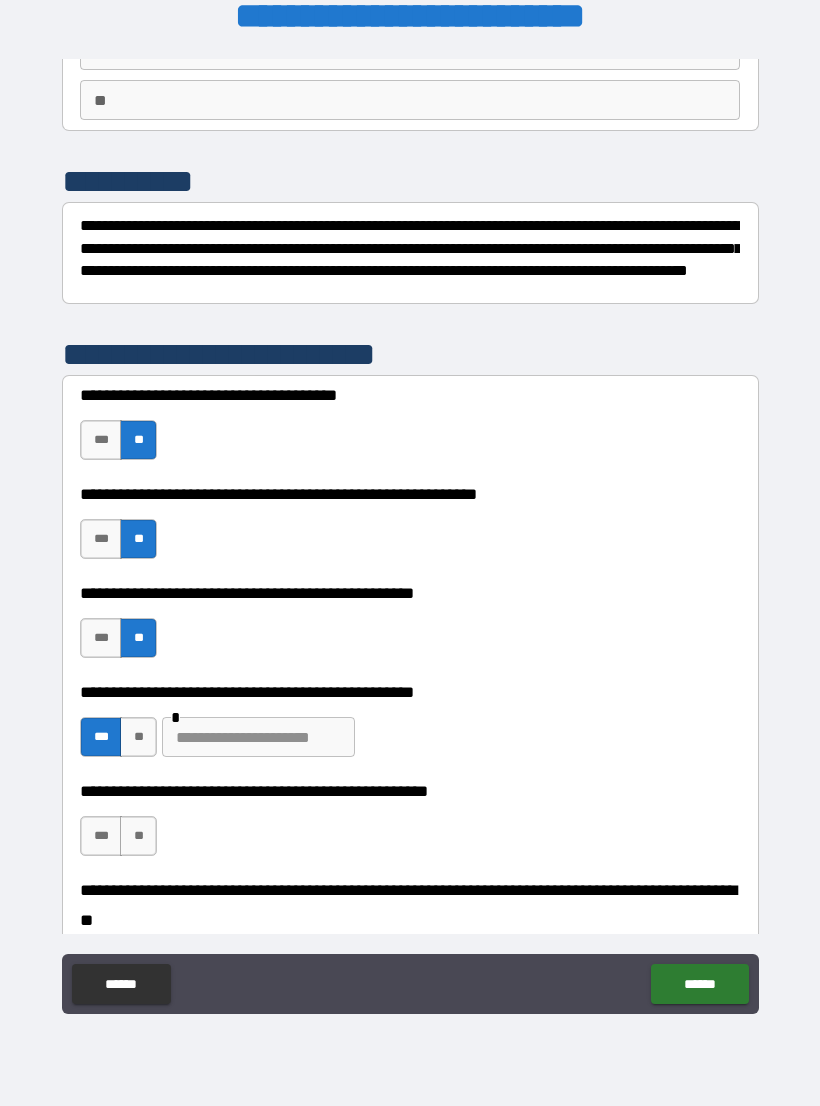 click at bounding box center (258, 737) 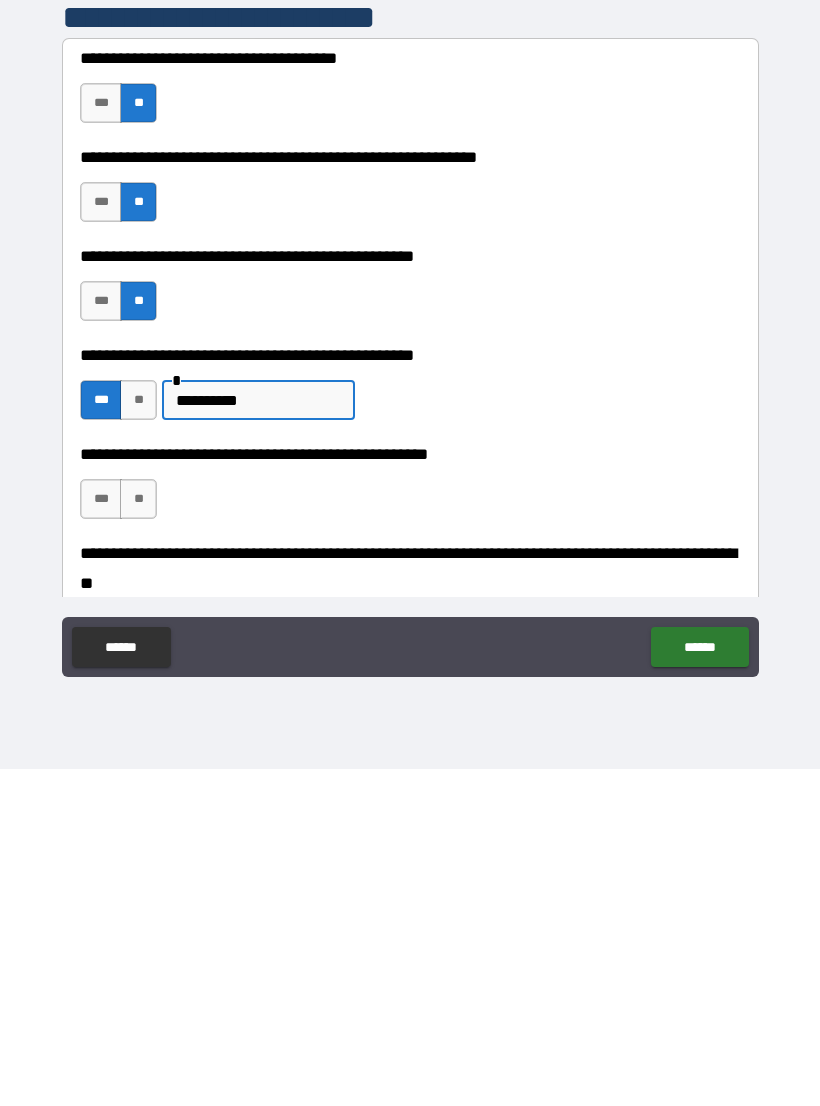 type on "**********" 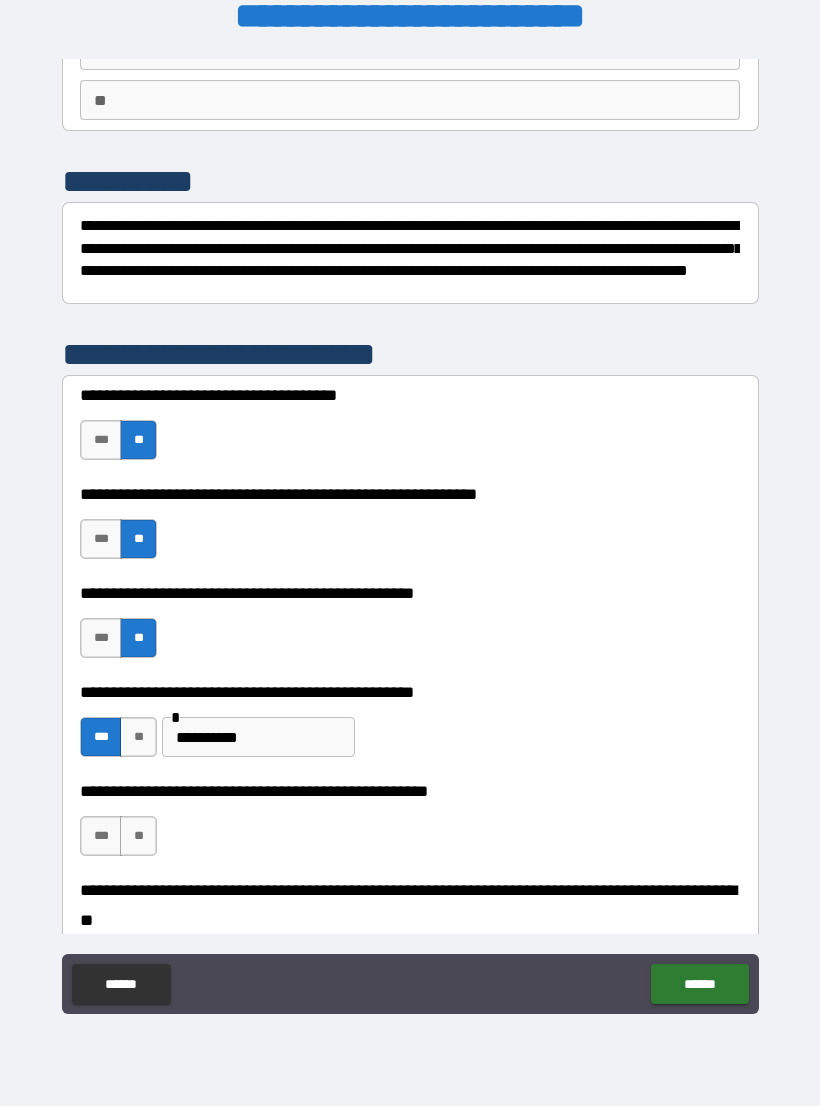 click on "**" at bounding box center (138, 836) 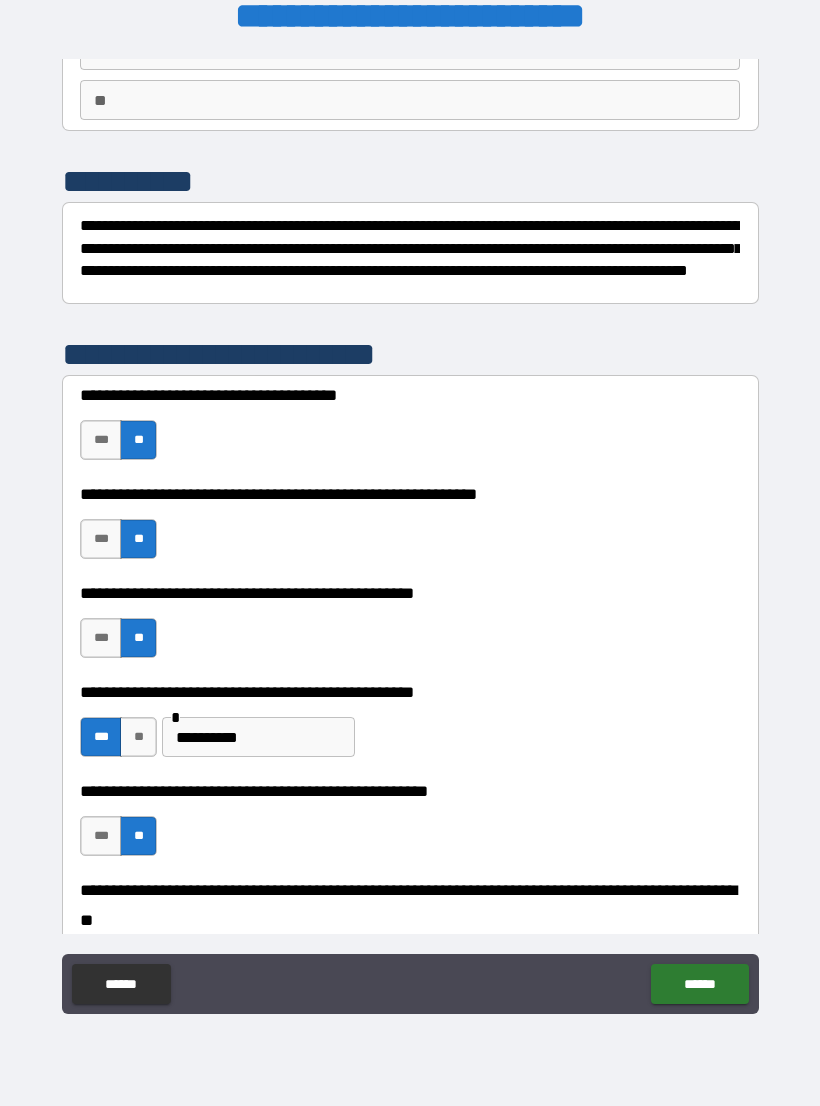 click on "******" at bounding box center (699, 984) 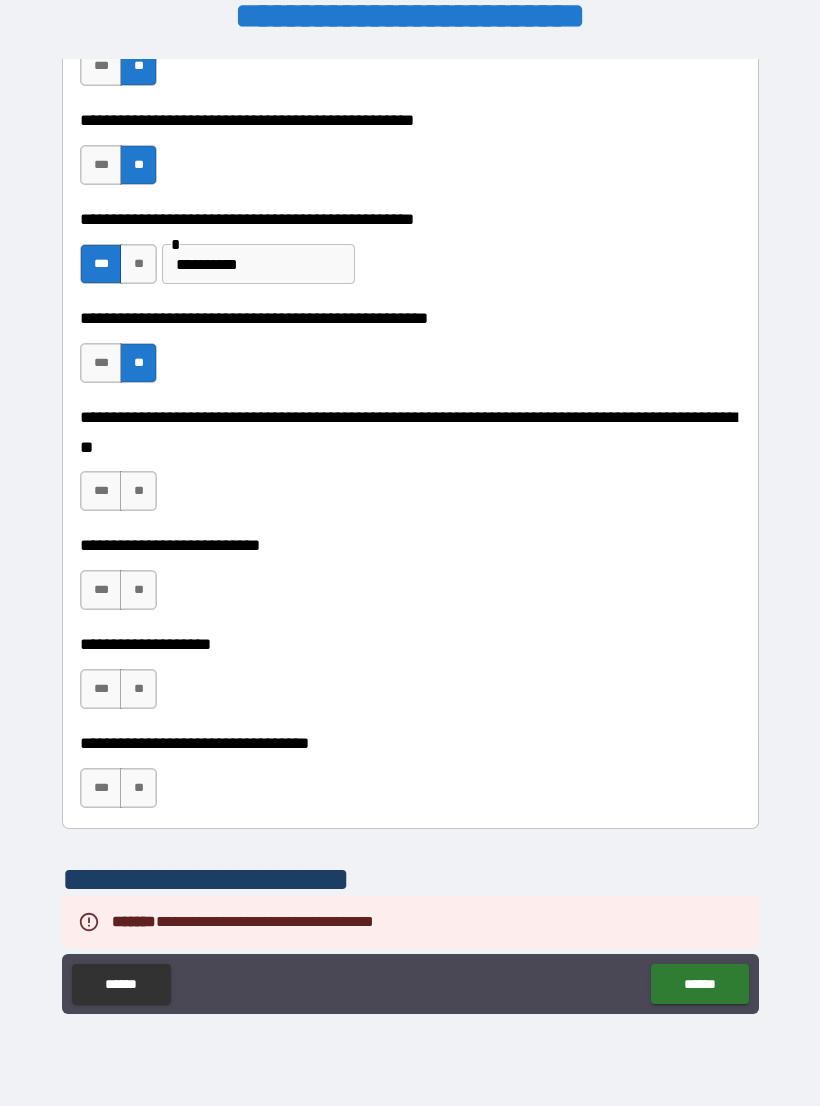 scroll, scrollTop: 674, scrollLeft: 0, axis: vertical 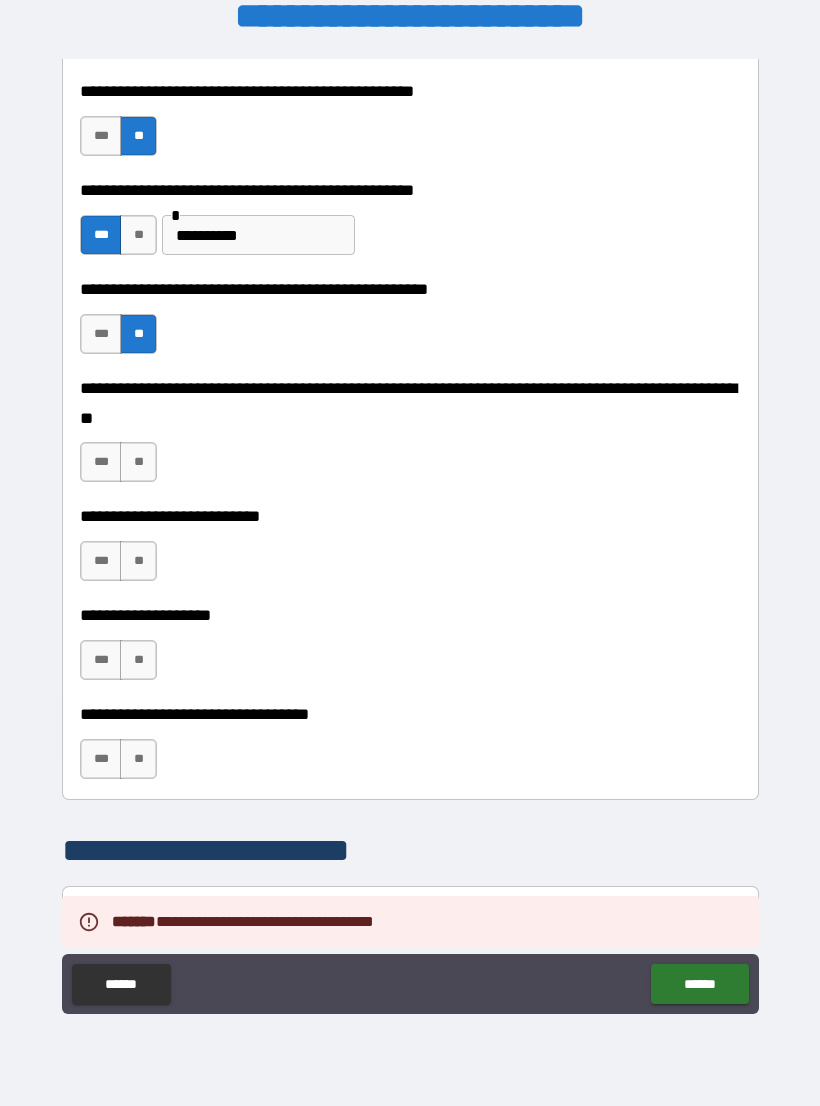 click on "**" at bounding box center (138, 462) 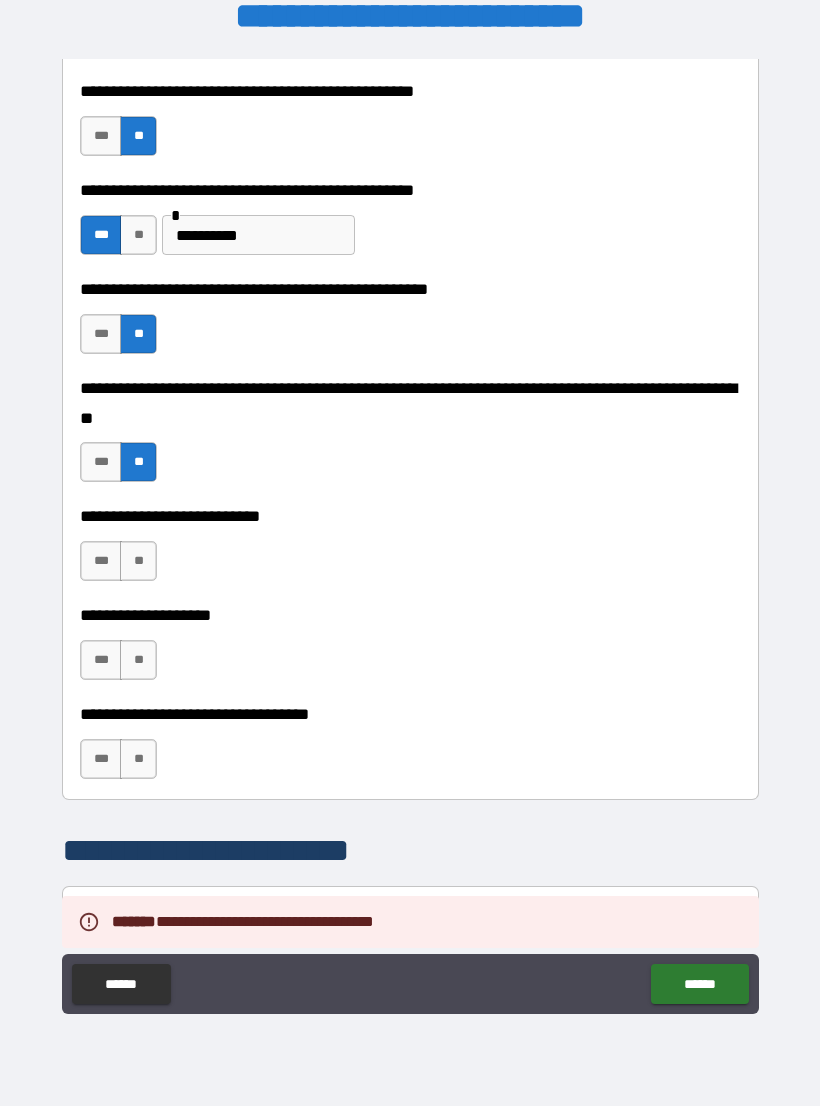 click on "**" at bounding box center [138, 561] 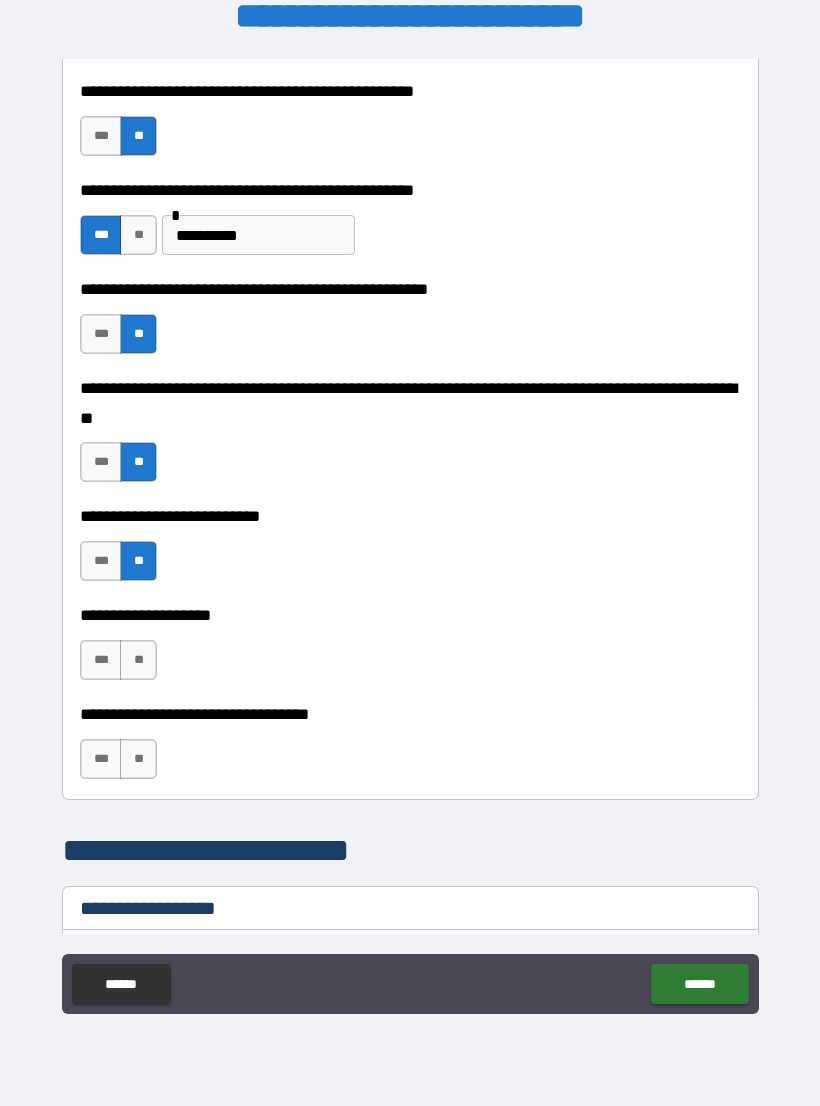 click on "**" at bounding box center (138, 660) 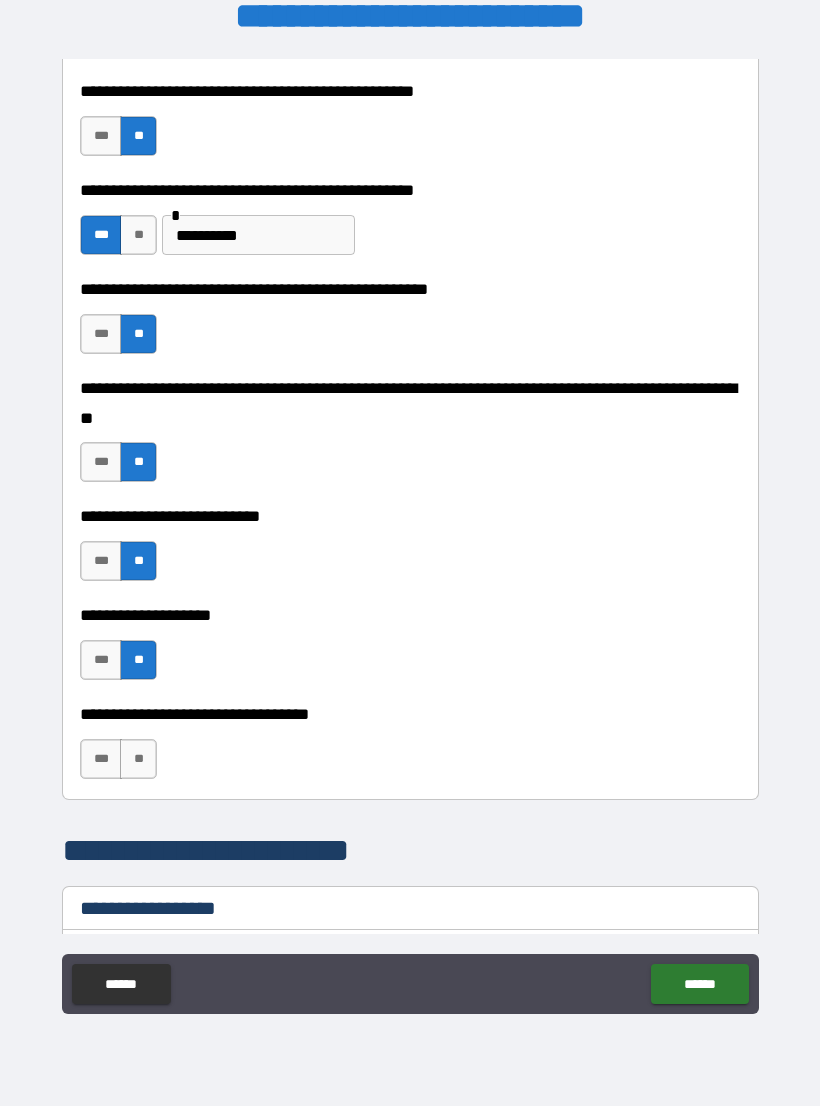 click on "**" at bounding box center [138, 759] 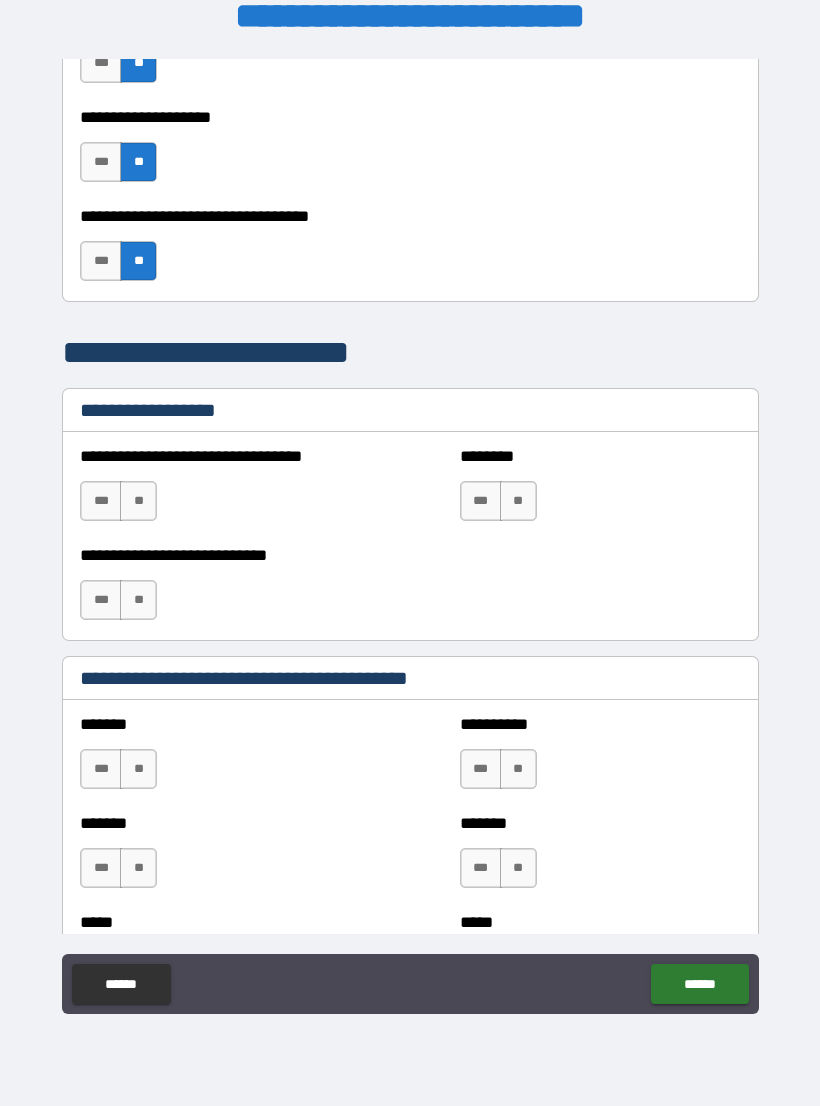 scroll, scrollTop: 1174, scrollLeft: 0, axis: vertical 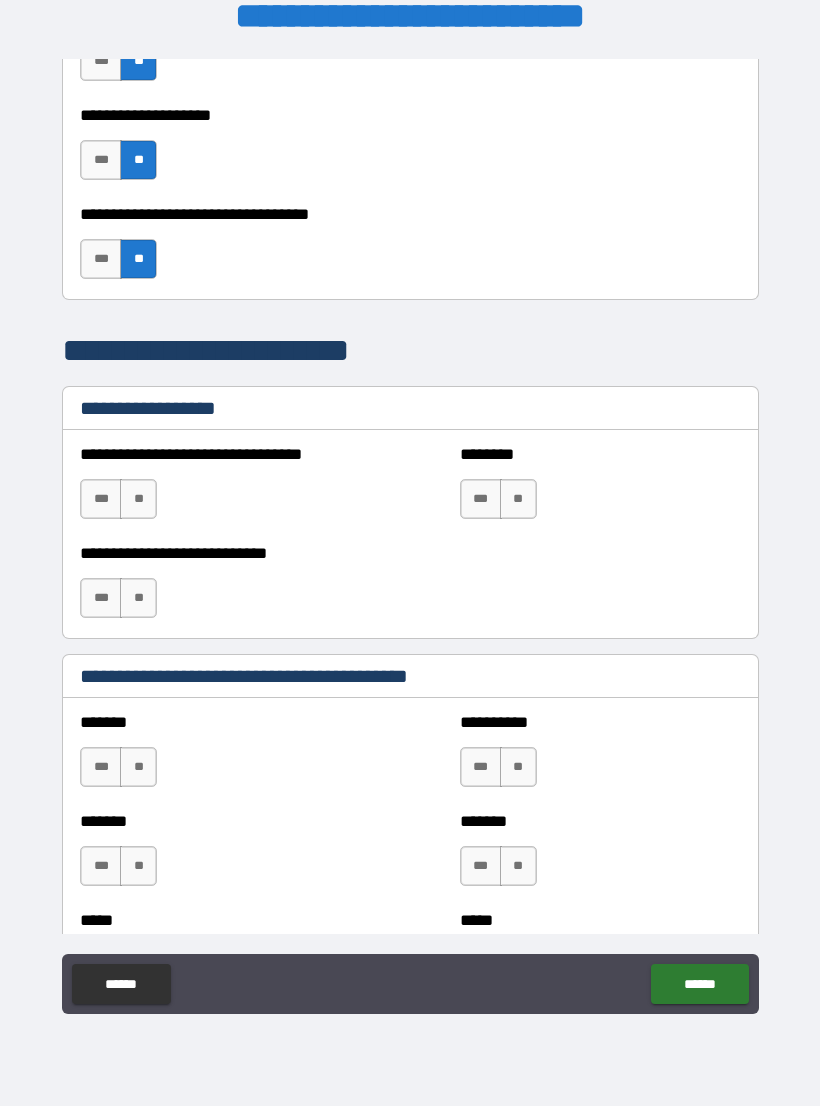 click on "**" at bounding box center (138, 499) 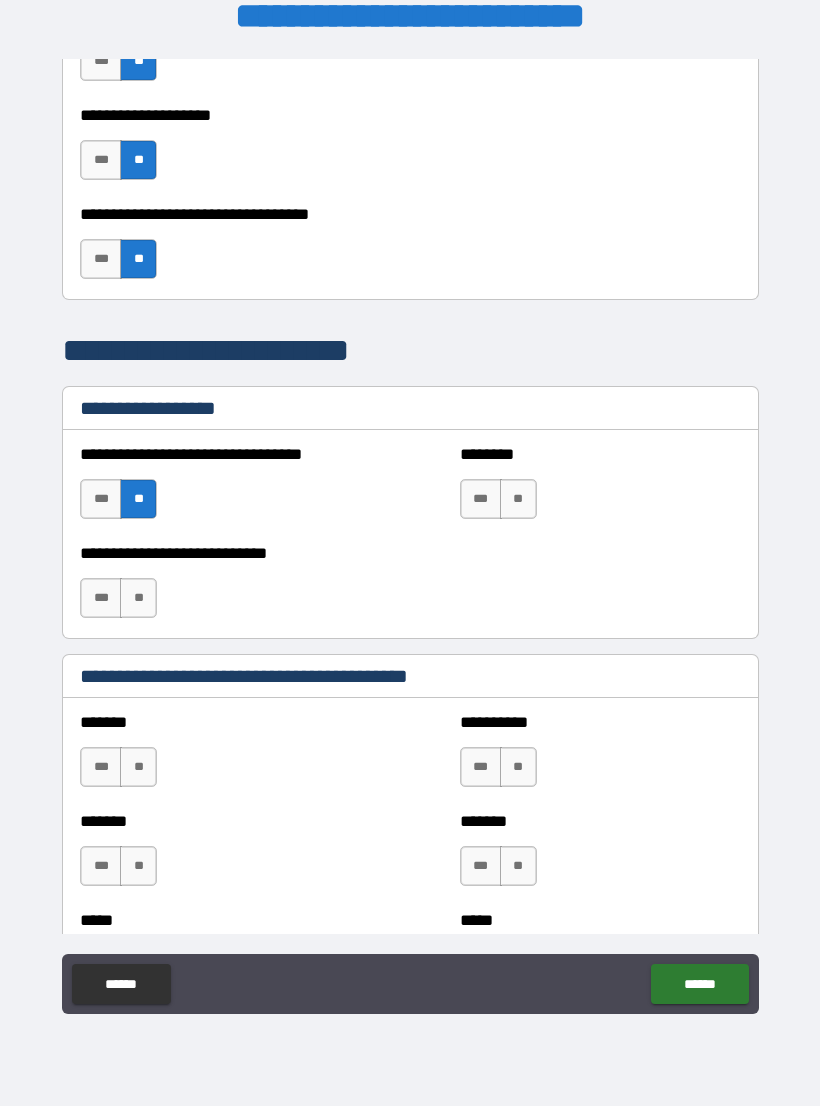 click on "**" at bounding box center [518, 499] 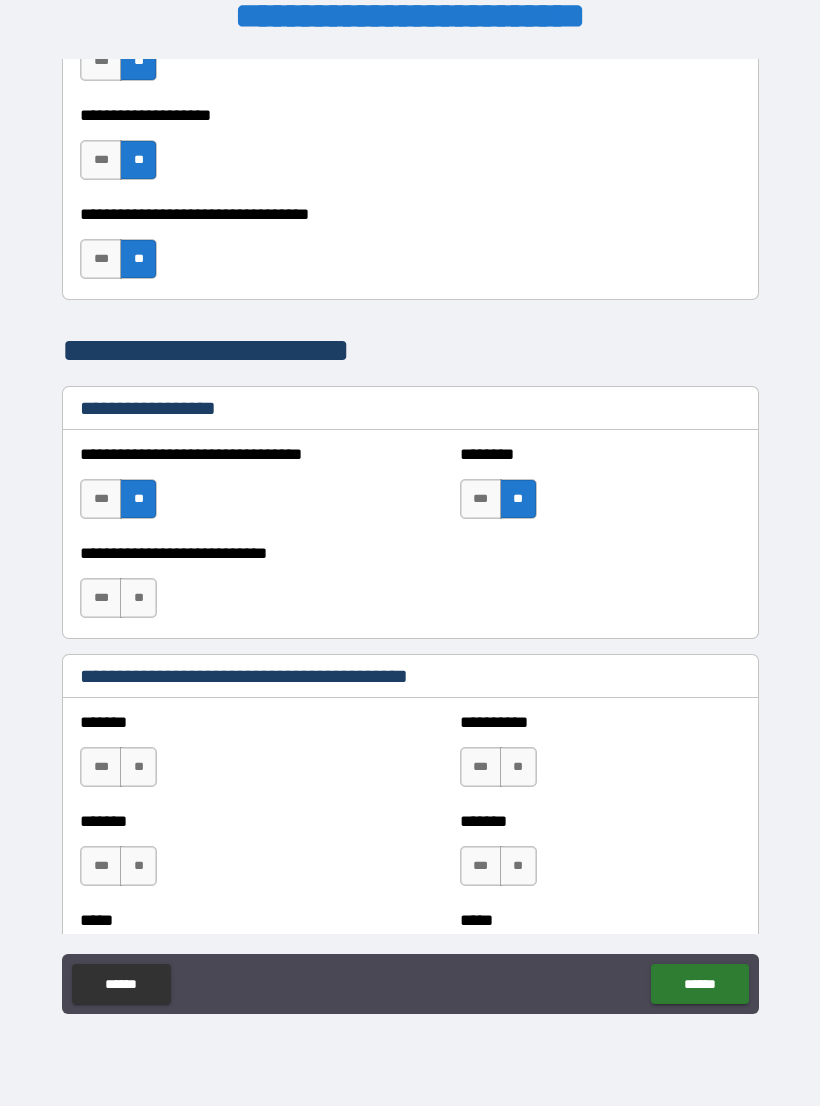 click on "**" at bounding box center (138, 598) 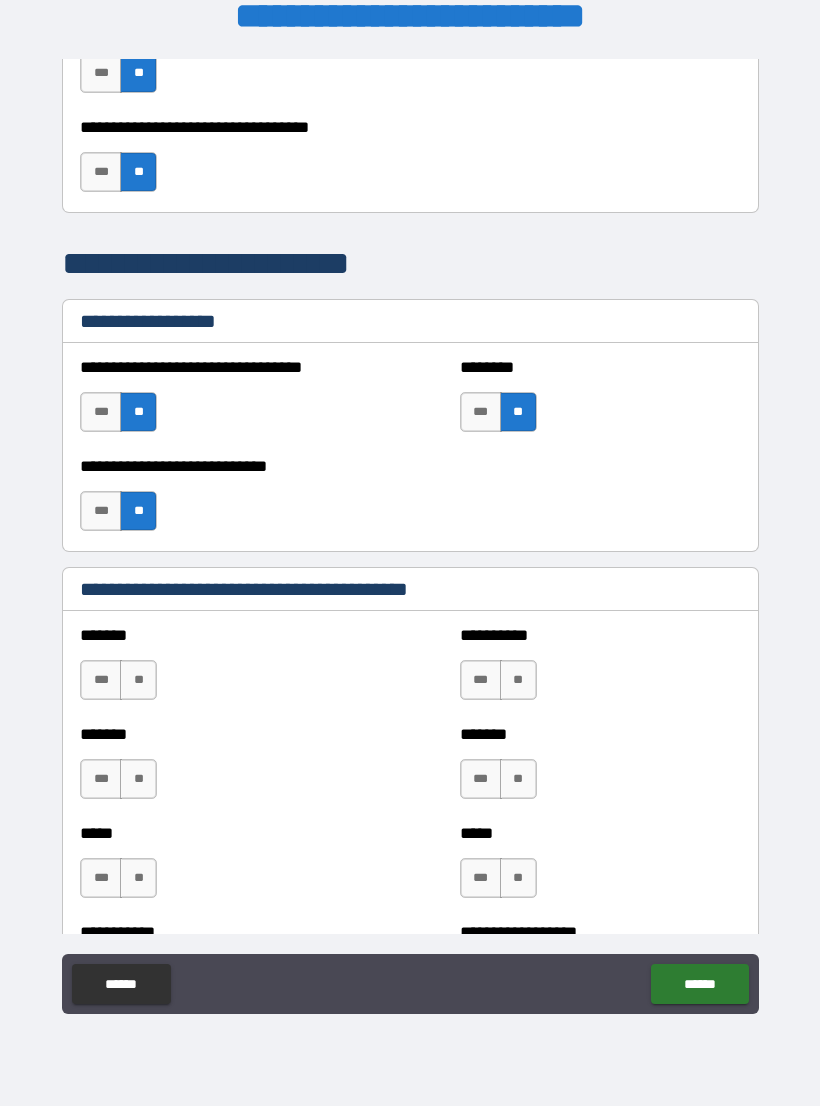 scroll, scrollTop: 1361, scrollLeft: 0, axis: vertical 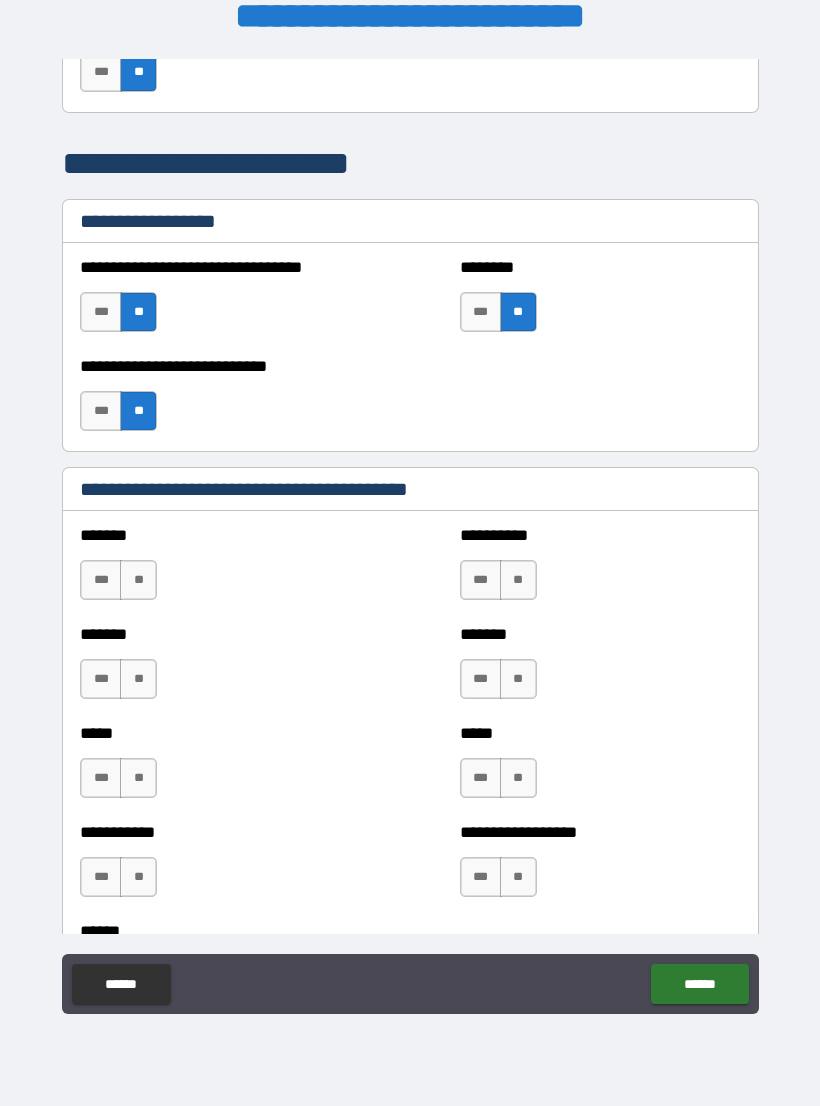 click on "**" at bounding box center [138, 580] 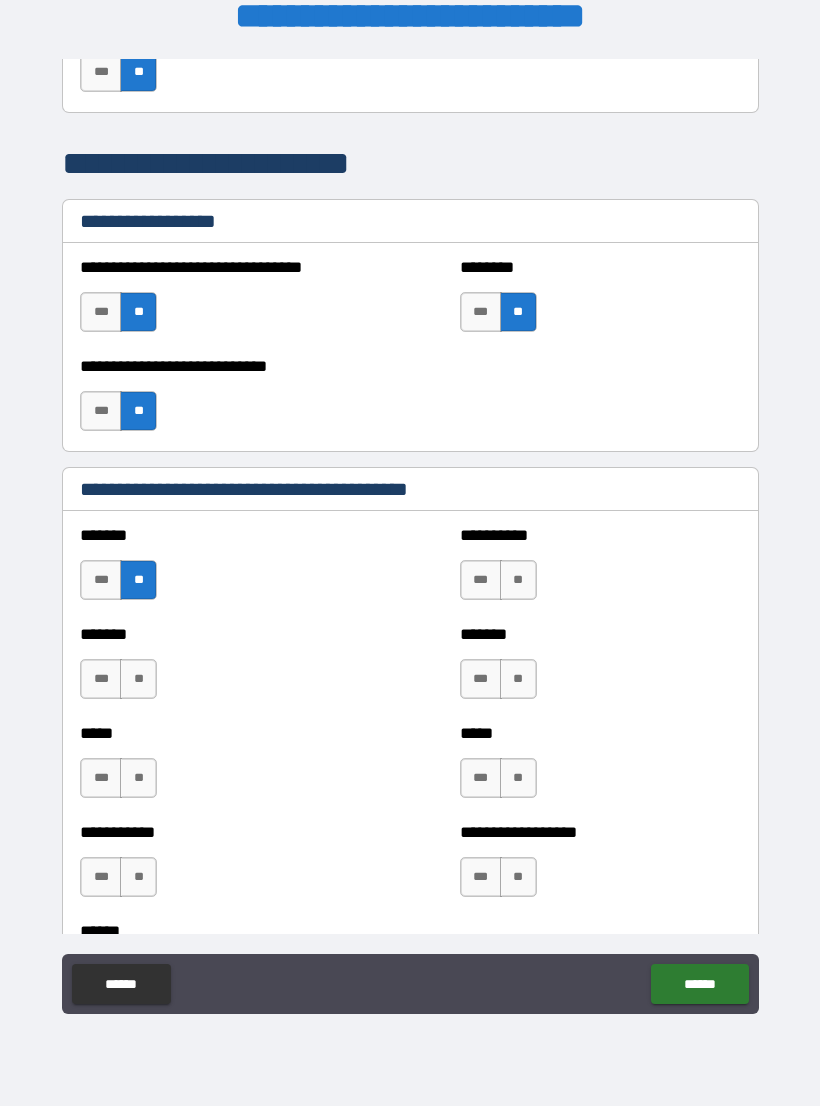 click on "**" at bounding box center (518, 580) 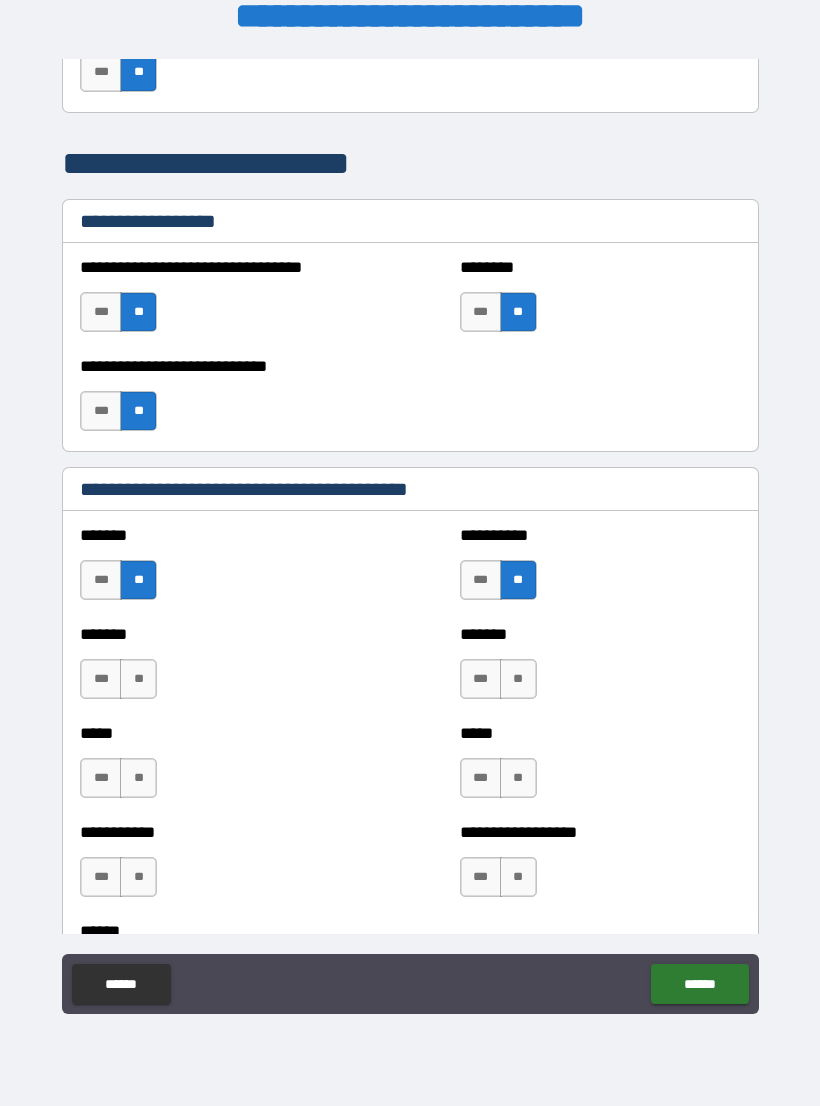 click on "**" at bounding box center (518, 679) 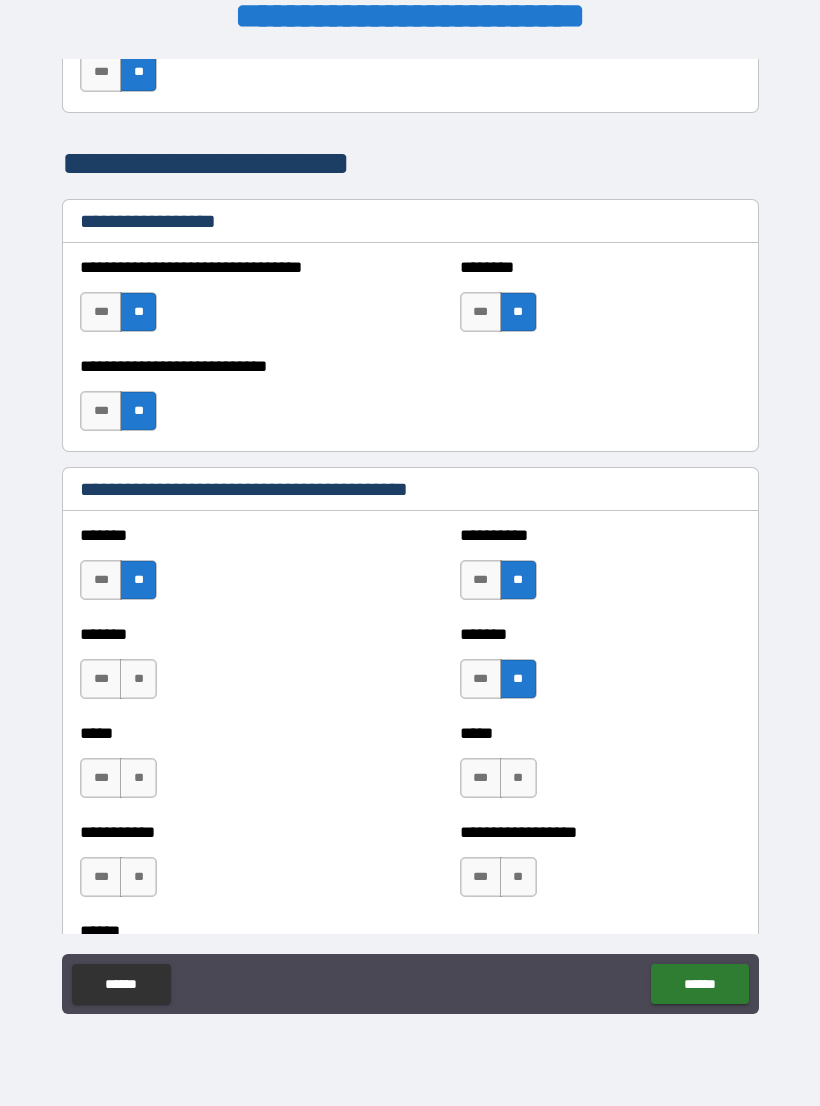 click on "**" at bounding box center [138, 679] 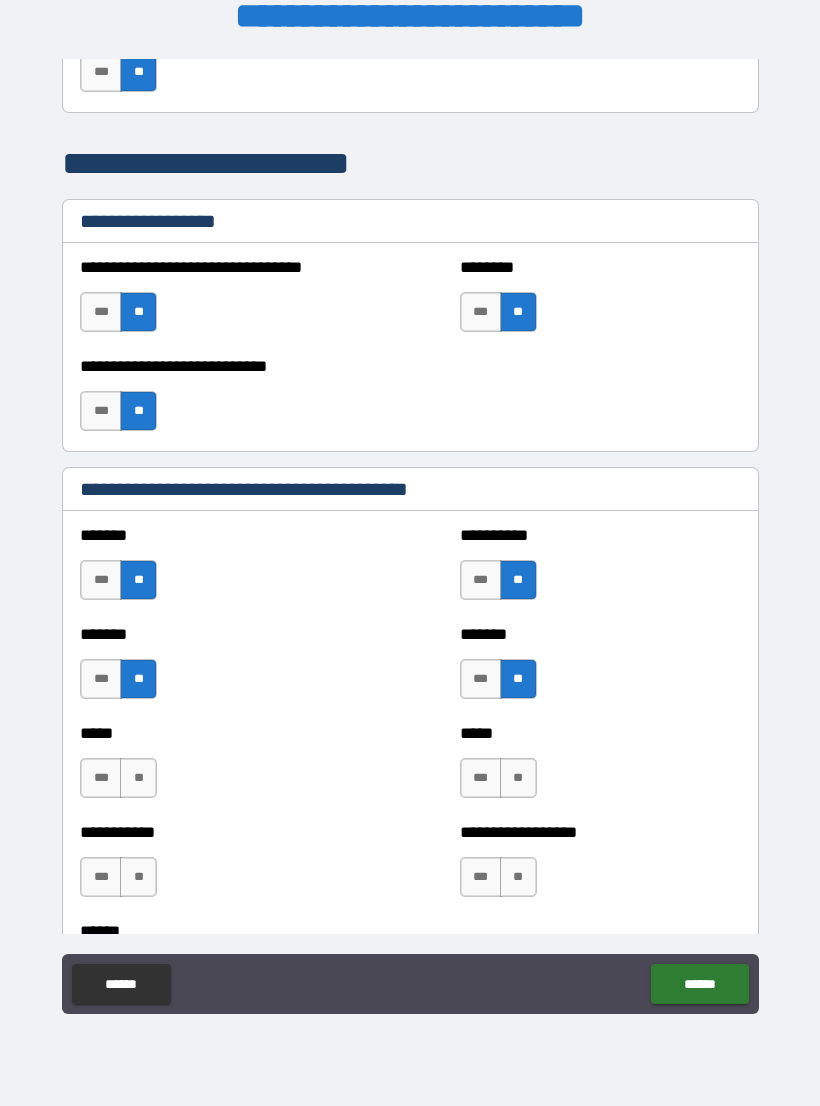 click on "**" at bounding box center (138, 778) 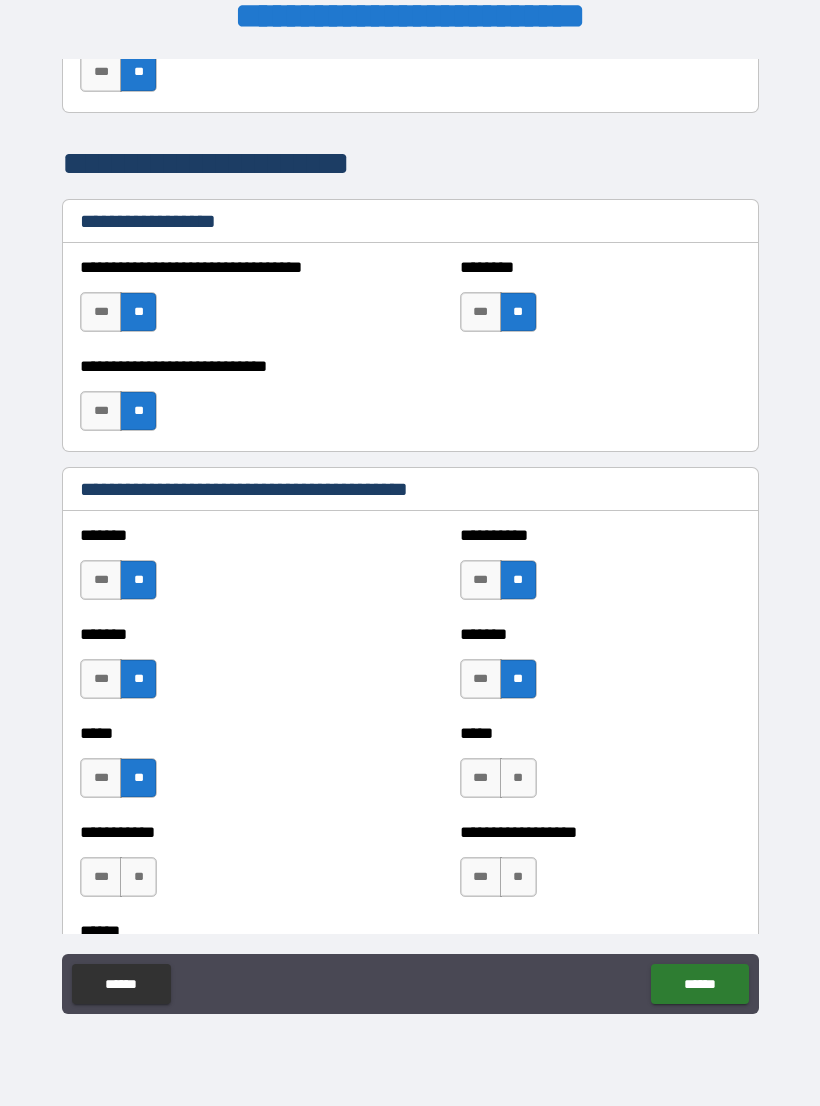 click on "**" at bounding box center [518, 778] 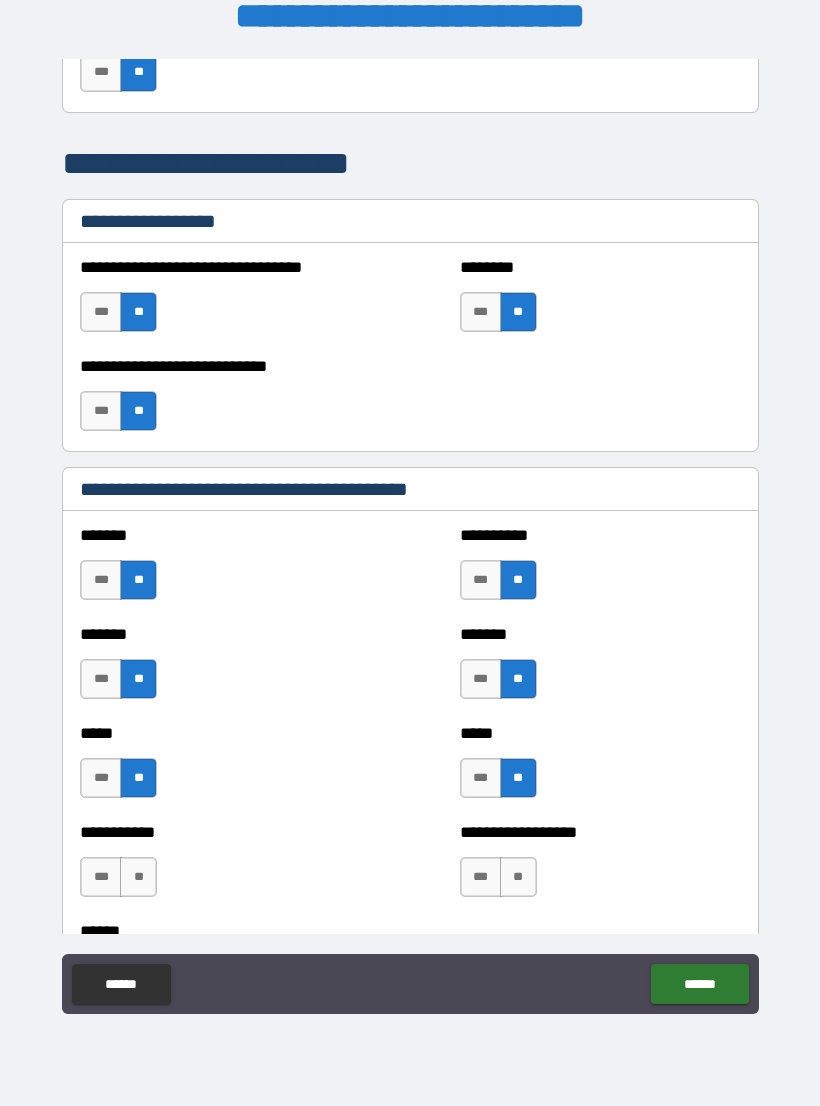 click on "**" at bounding box center [518, 877] 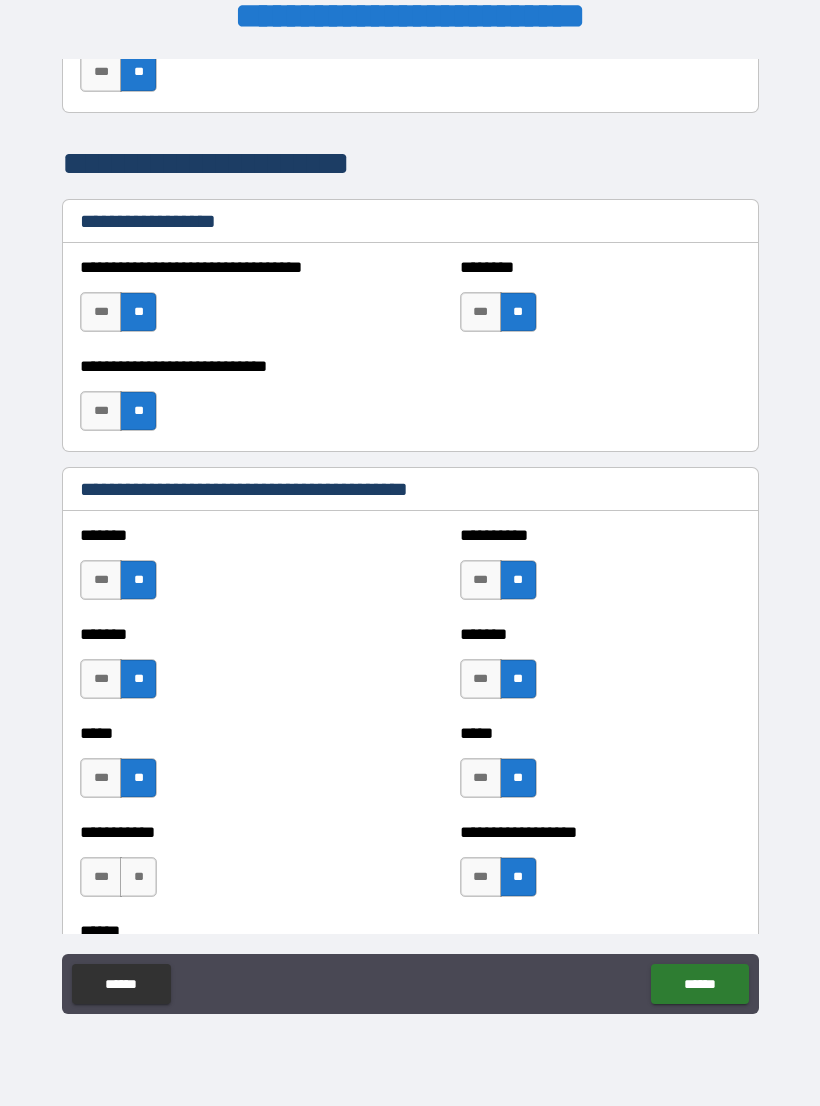 click on "**" at bounding box center (138, 877) 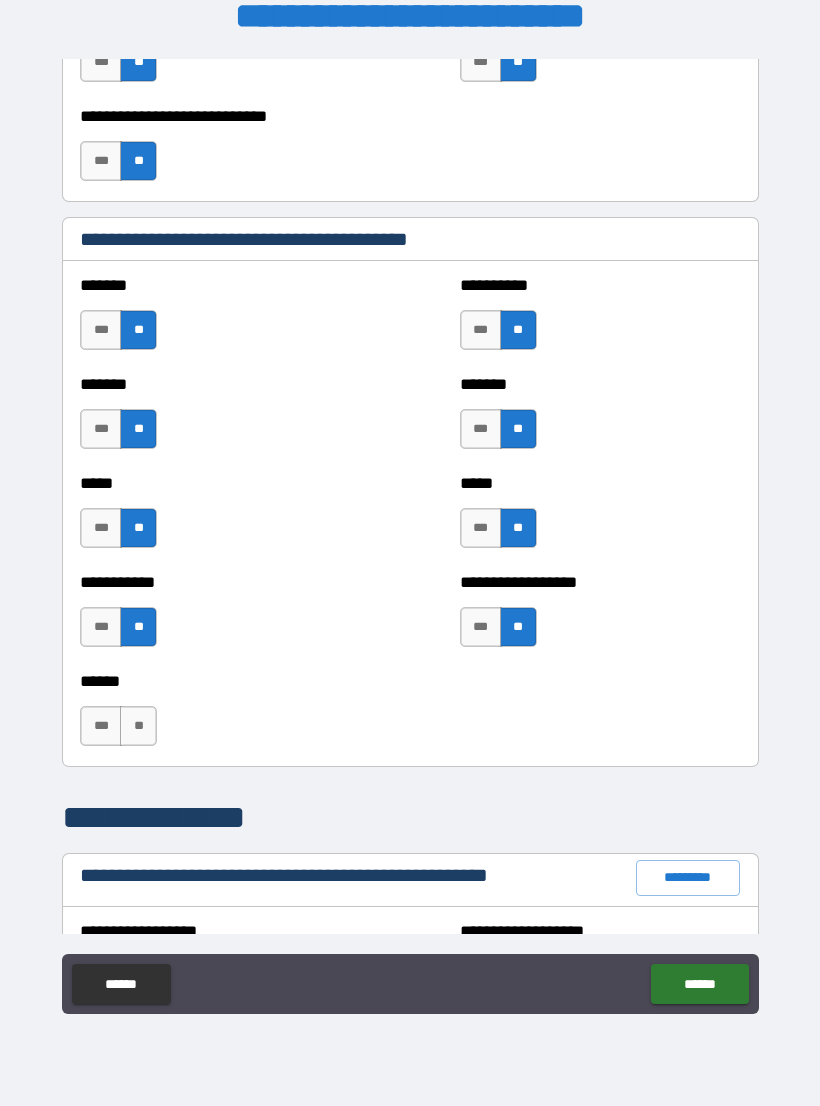 scroll, scrollTop: 1611, scrollLeft: 0, axis: vertical 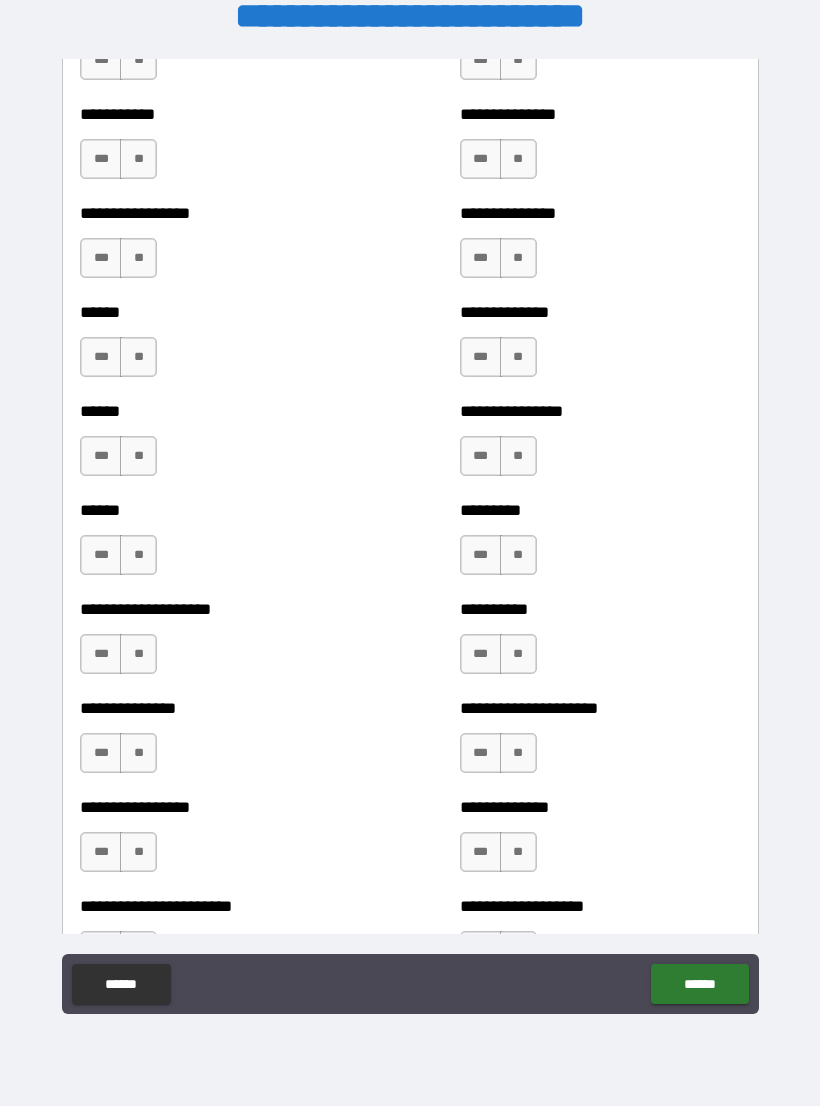 click on "***" at bounding box center [101, 654] 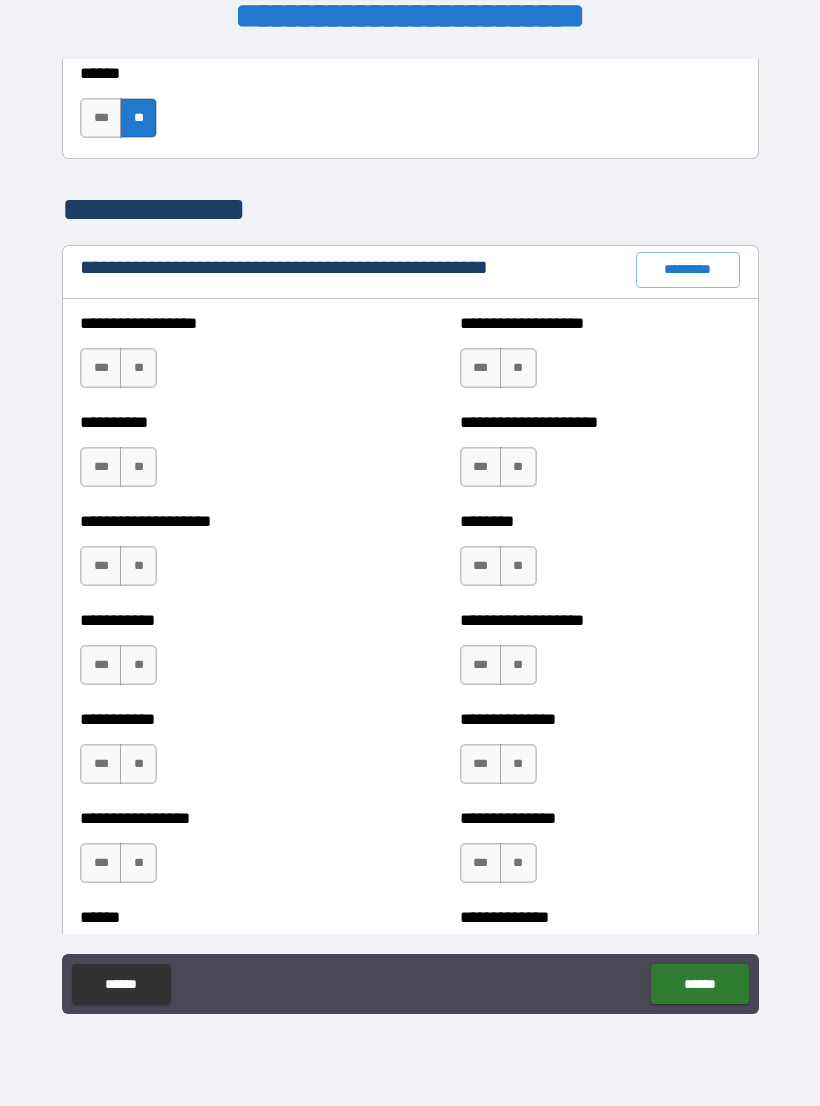 scroll, scrollTop: 2212, scrollLeft: 0, axis: vertical 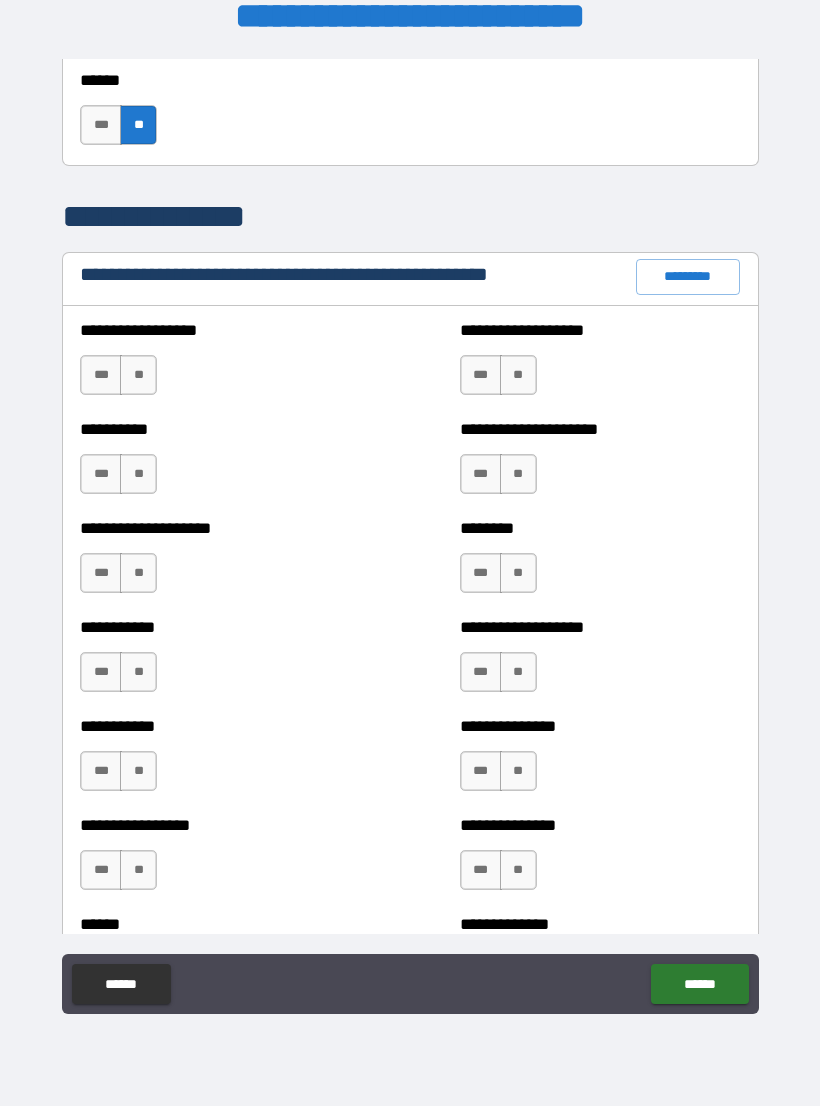 click on "**" at bounding box center (138, 375) 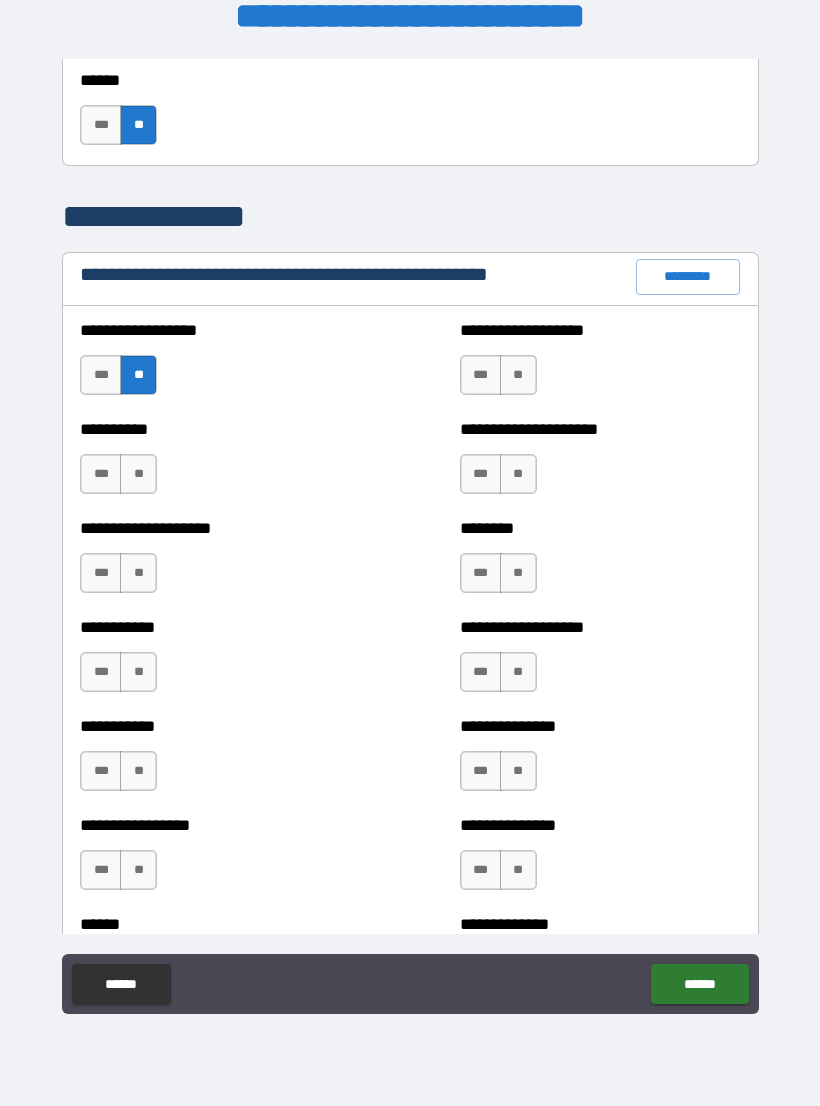 click on "**" at bounding box center (518, 375) 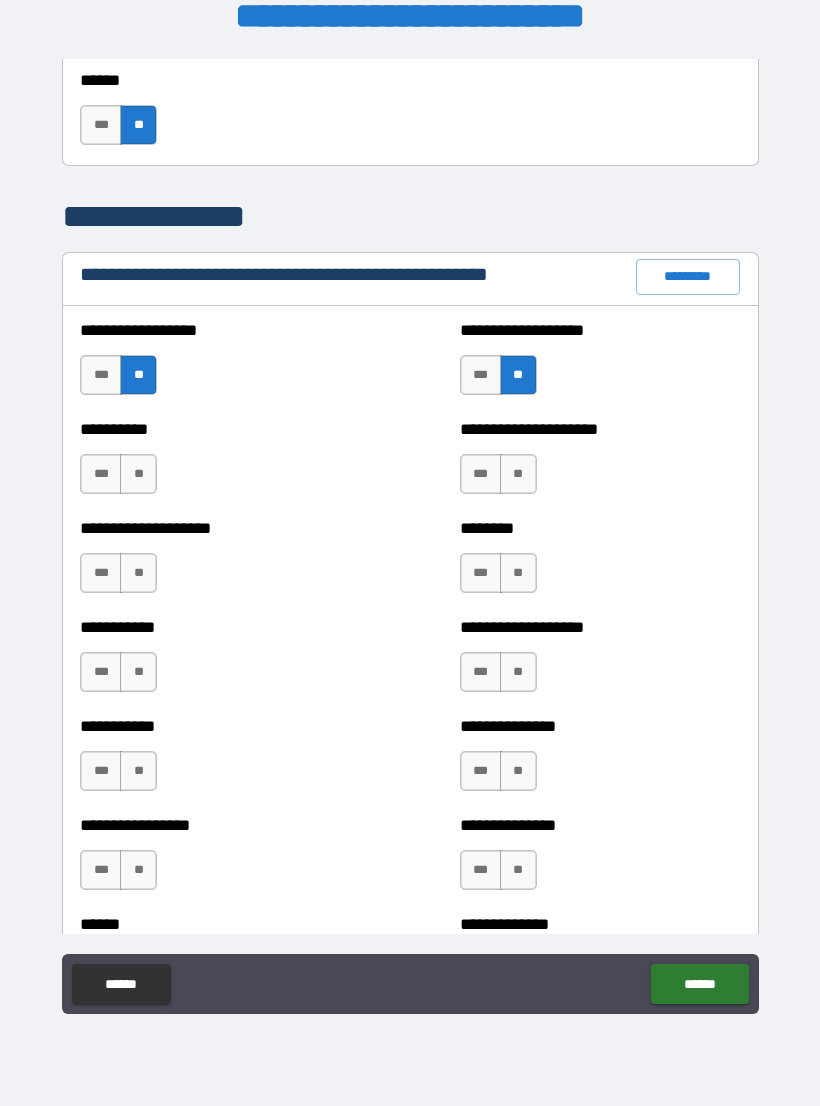 click on "**" at bounding box center (518, 474) 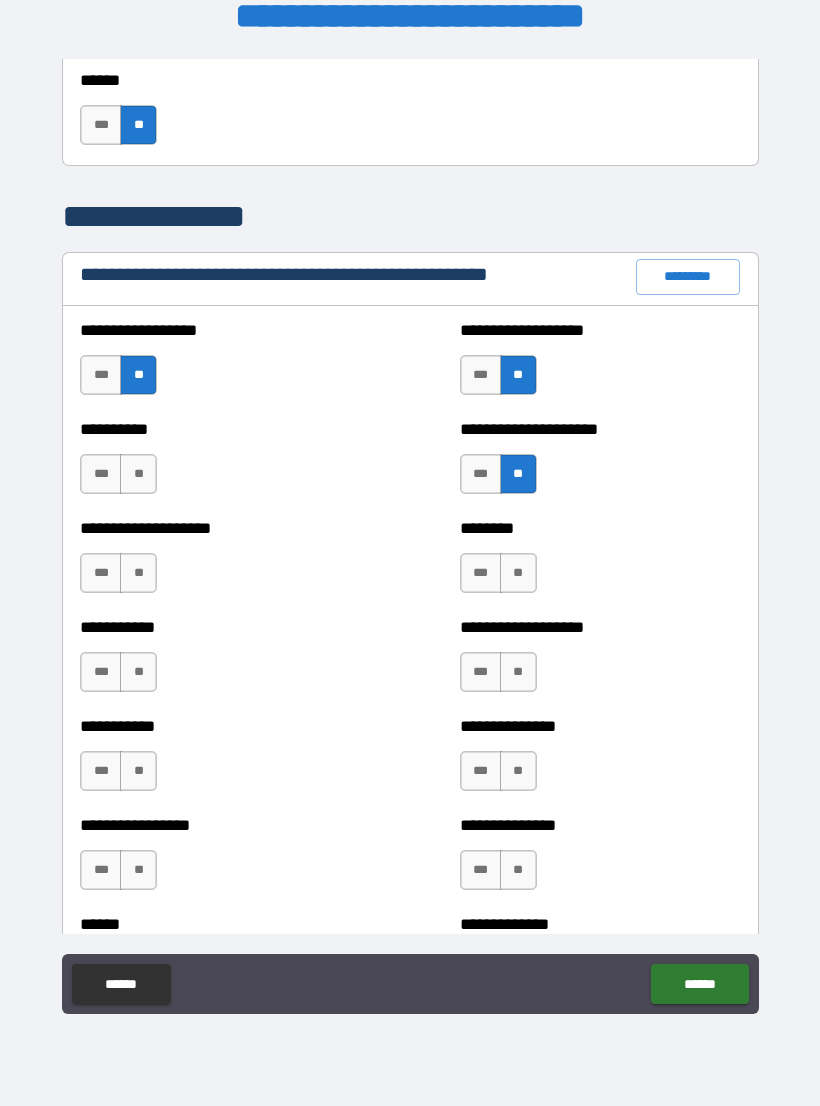 click on "**" at bounding box center (138, 474) 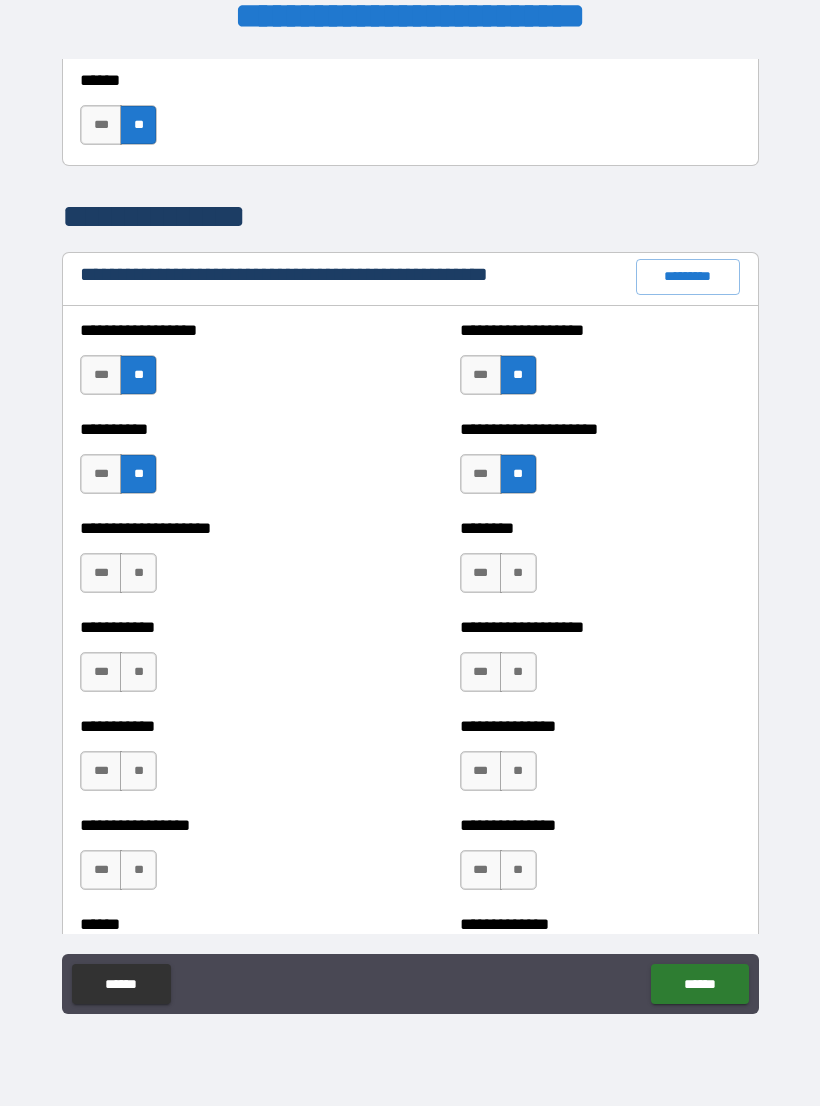 click on "**" at bounding box center (138, 573) 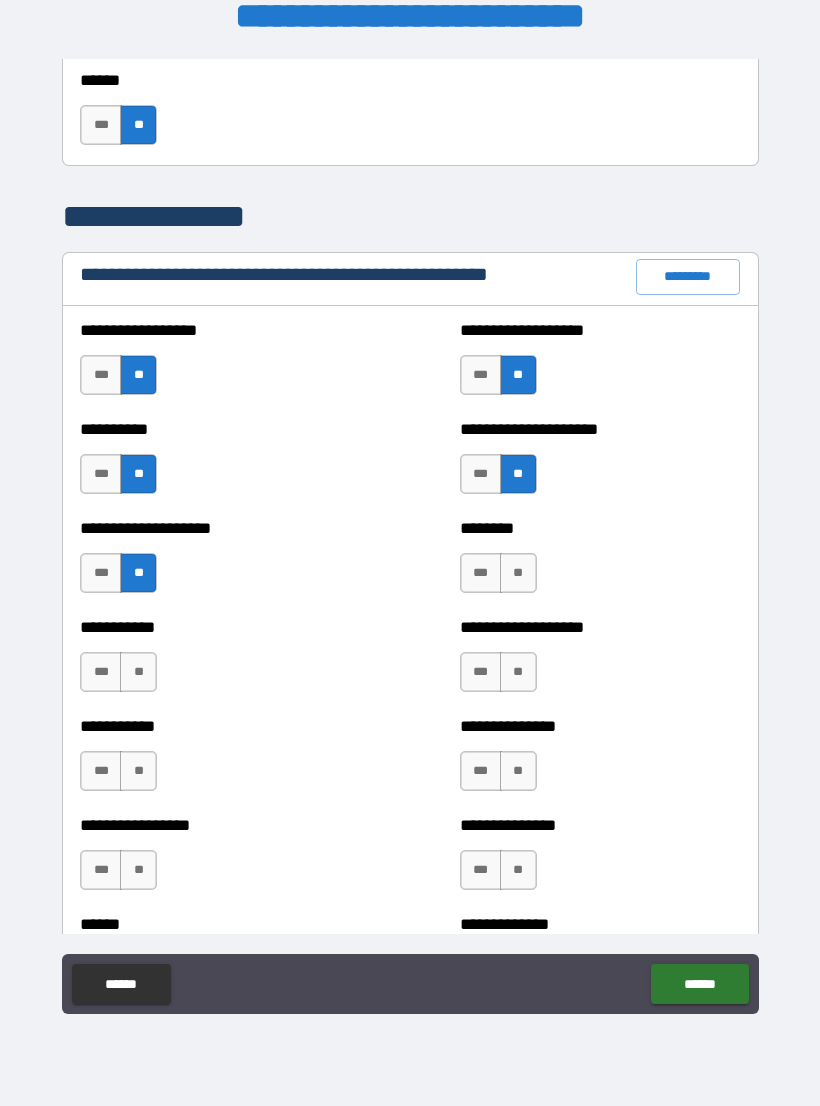click on "**" at bounding box center (518, 573) 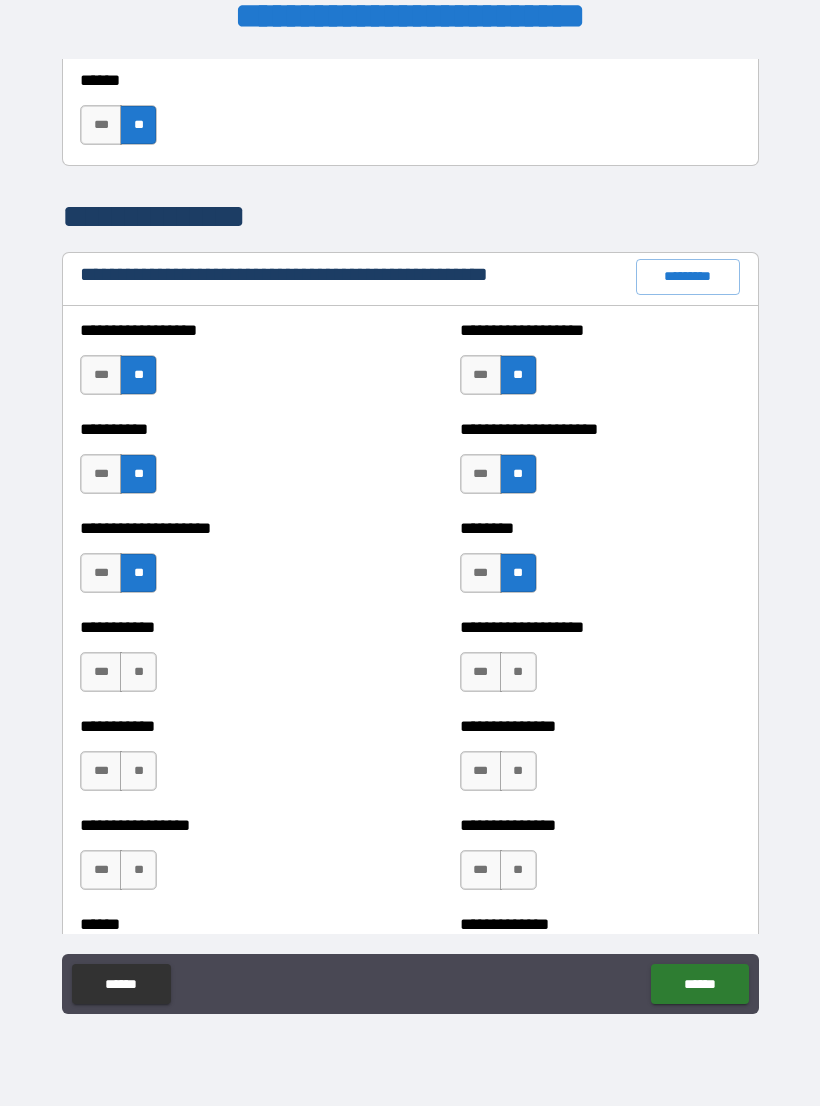 click on "**" at bounding box center [518, 672] 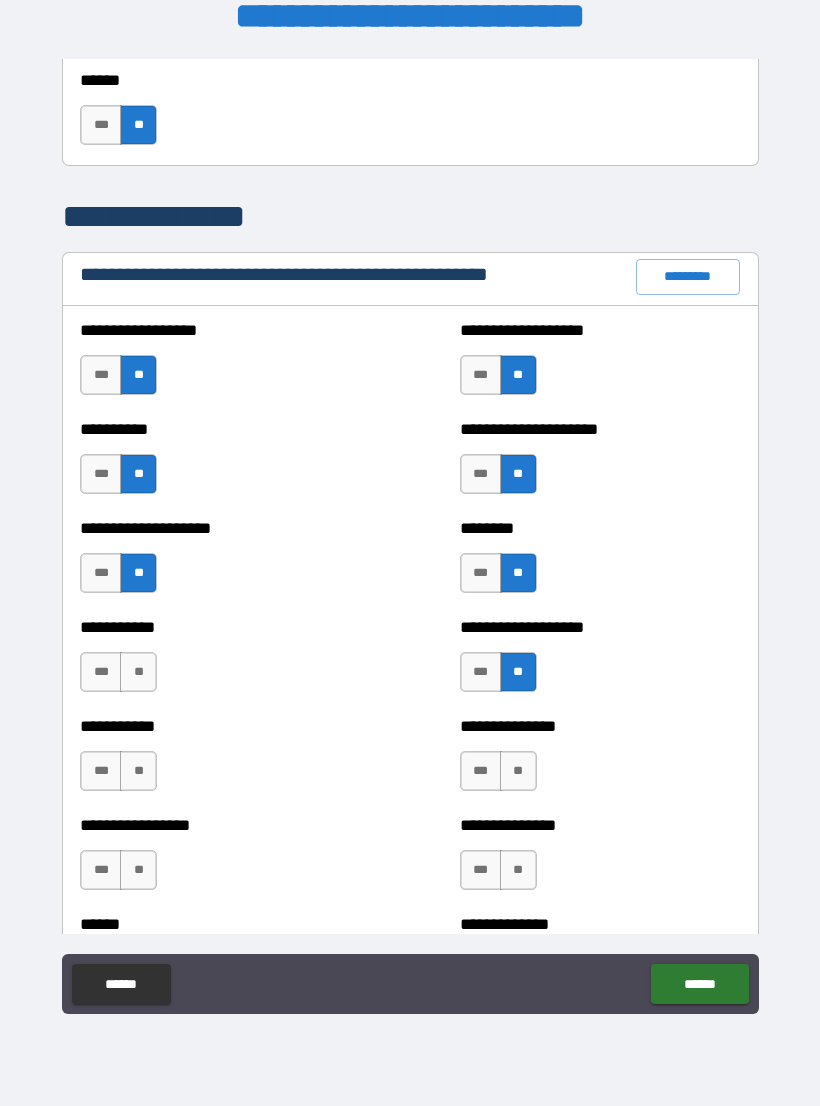 click on "**" at bounding box center [138, 672] 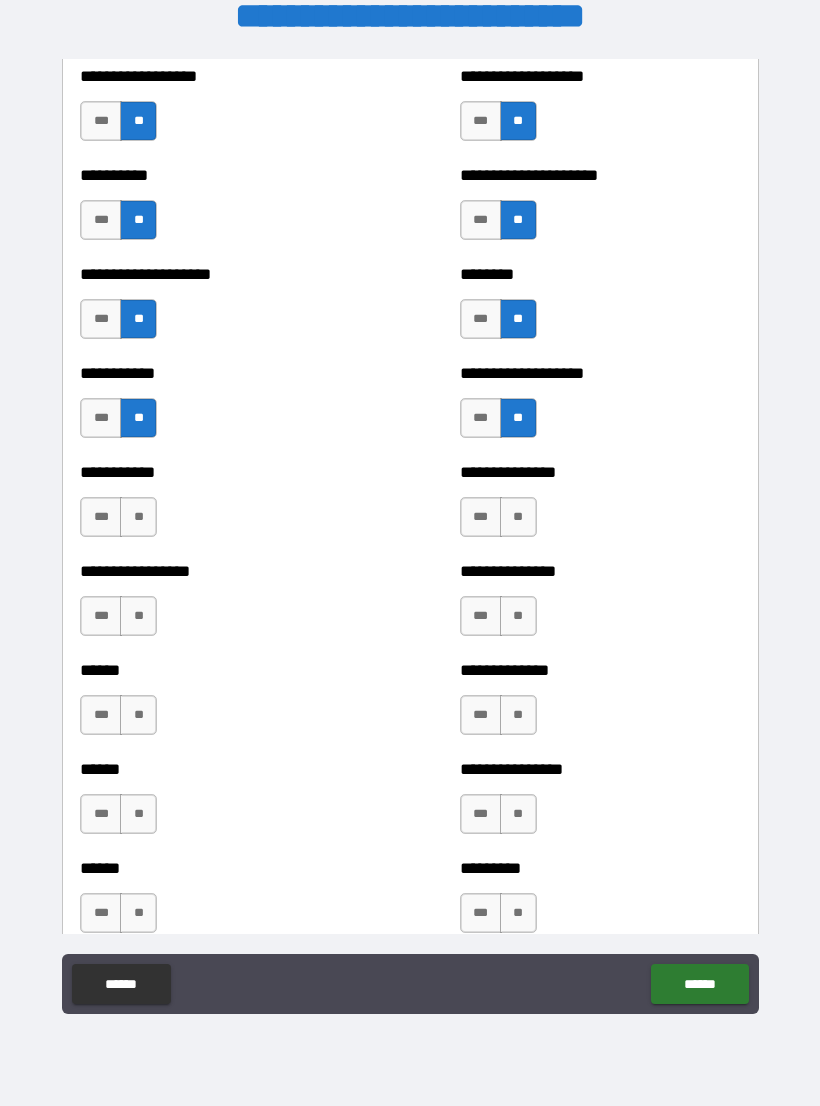 scroll, scrollTop: 2503, scrollLeft: 0, axis: vertical 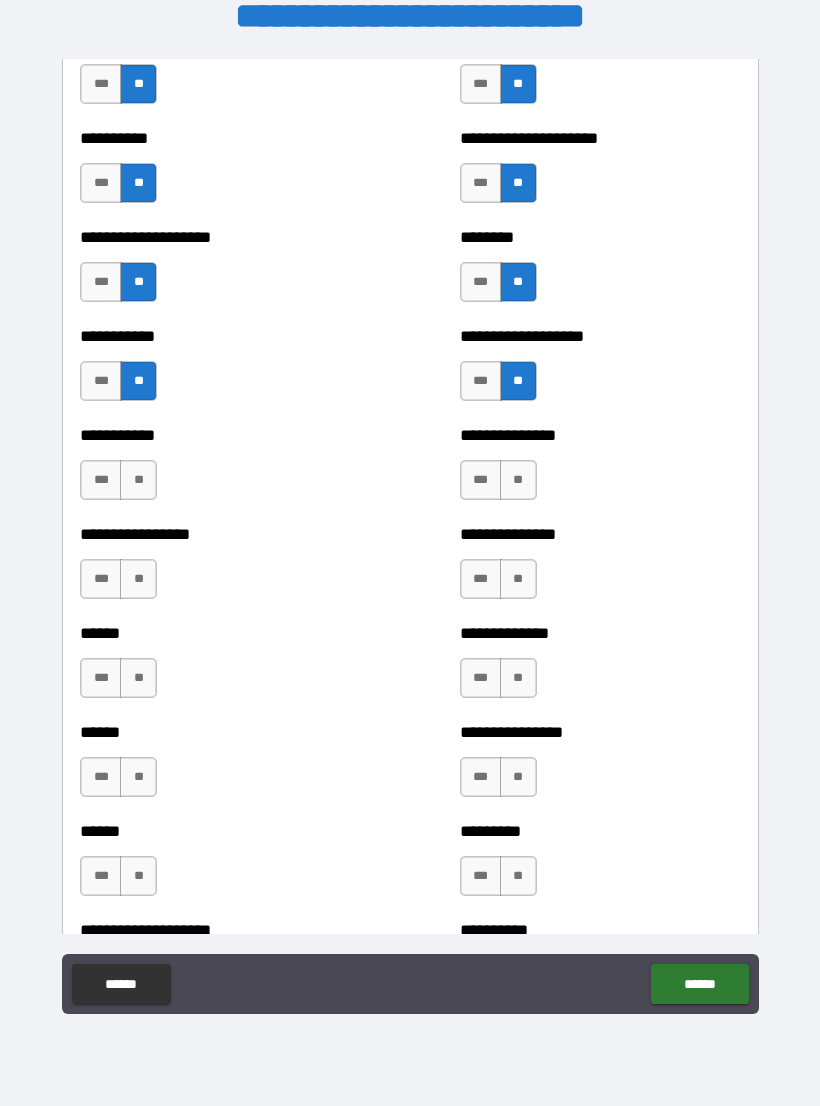 click on "**" at bounding box center (138, 480) 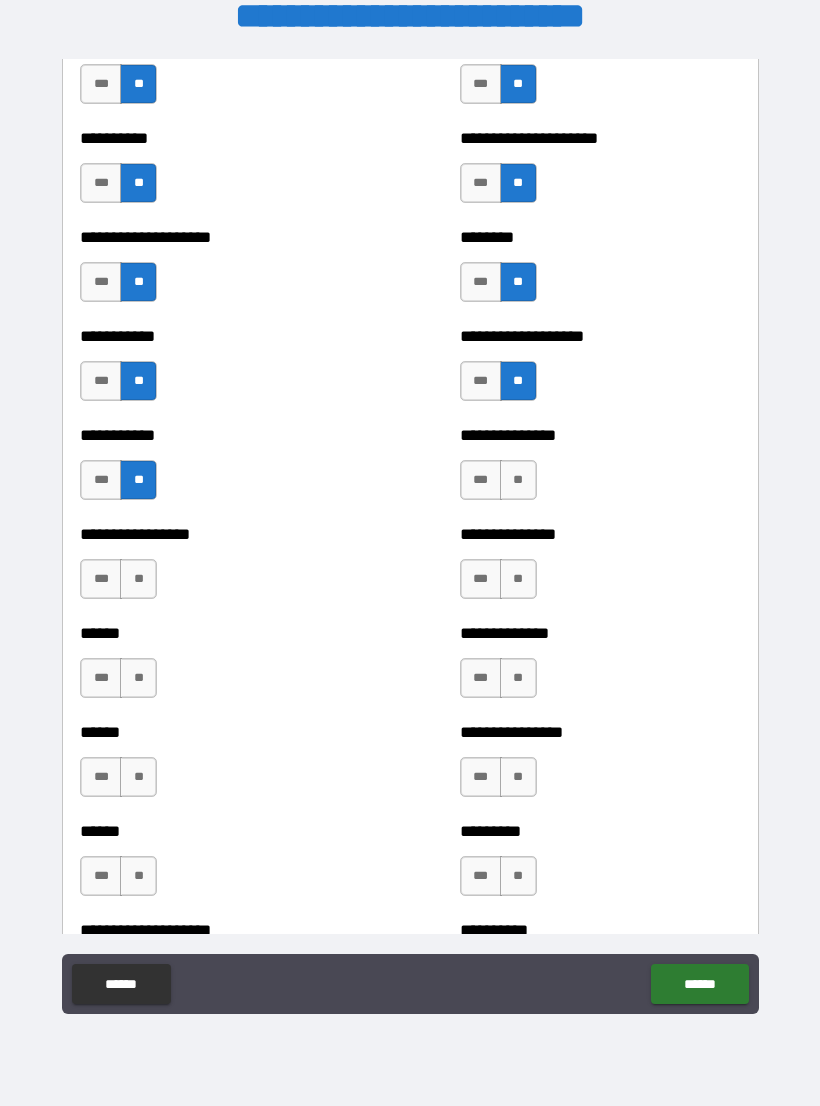 click on "**" at bounding box center (518, 480) 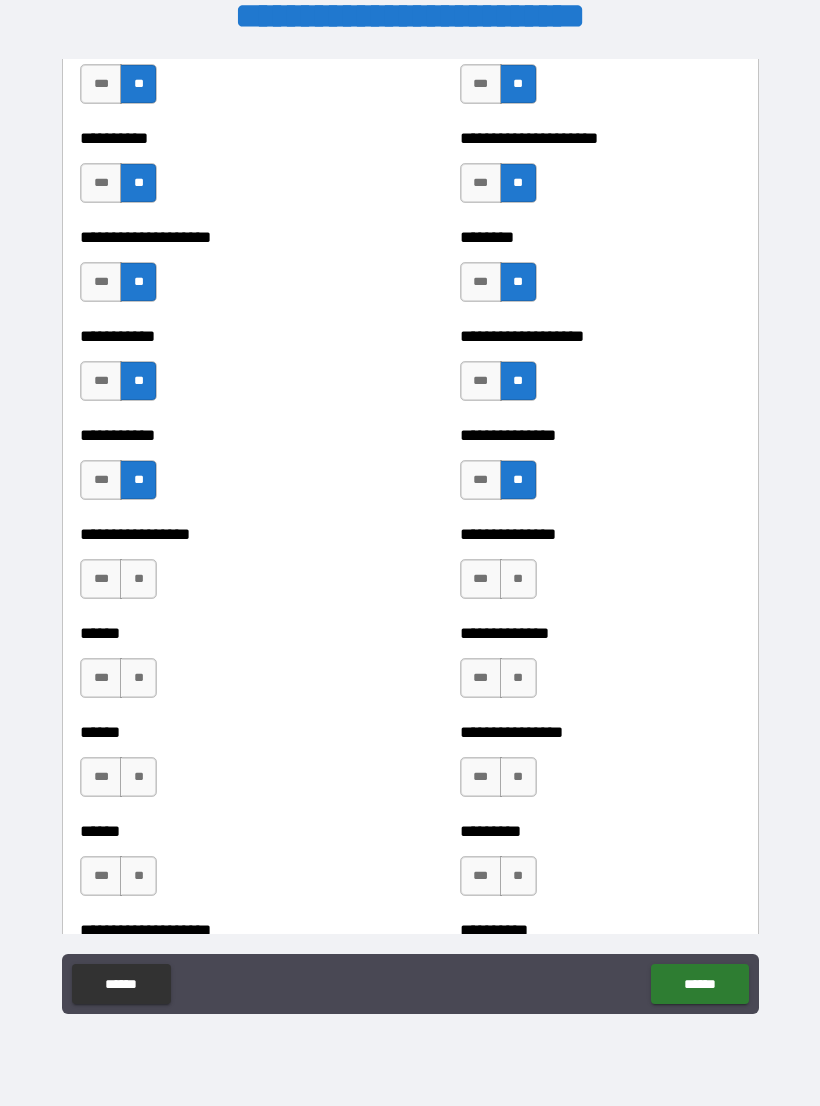 click on "**" at bounding box center [518, 579] 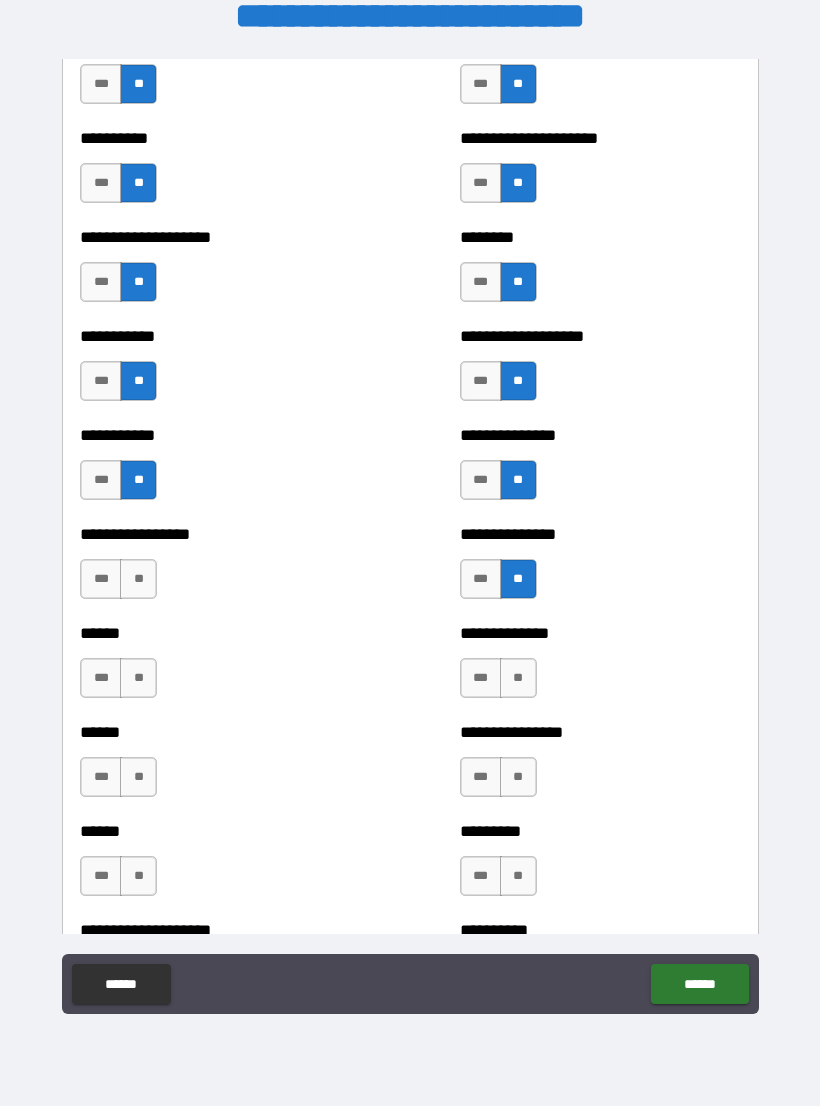 click on "**" at bounding box center [138, 579] 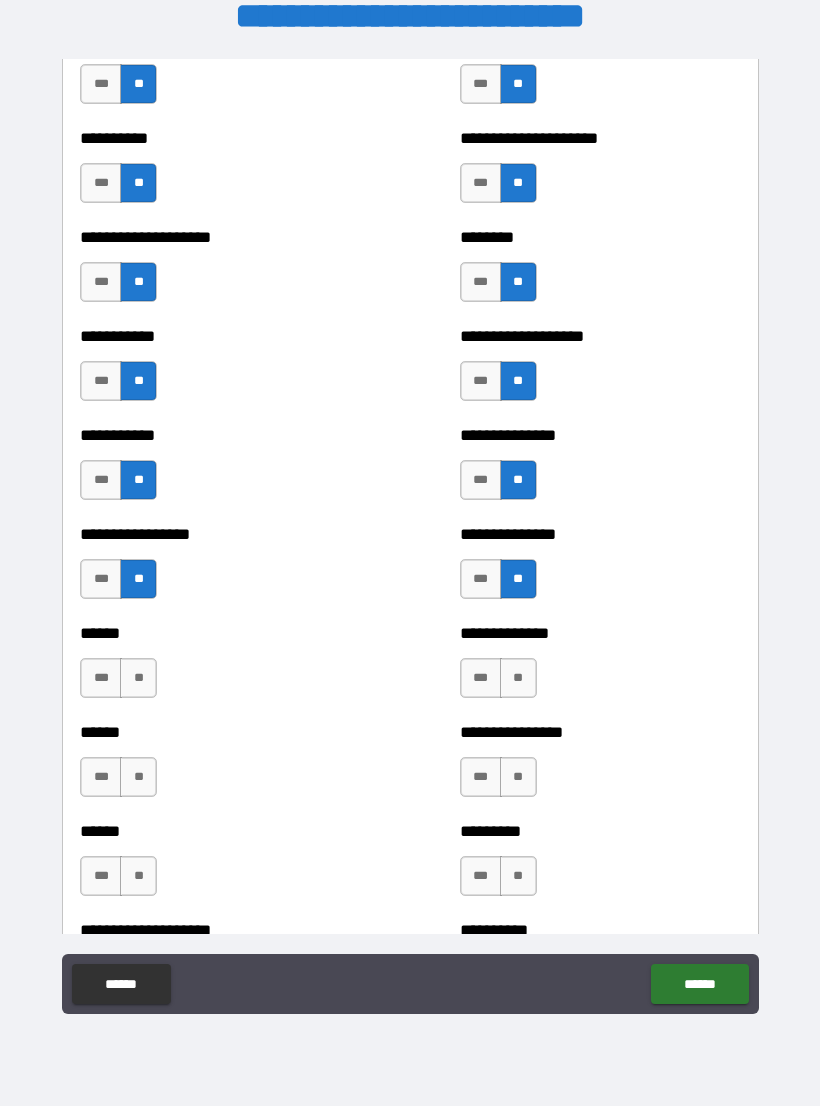 click on "**" at bounding box center (138, 678) 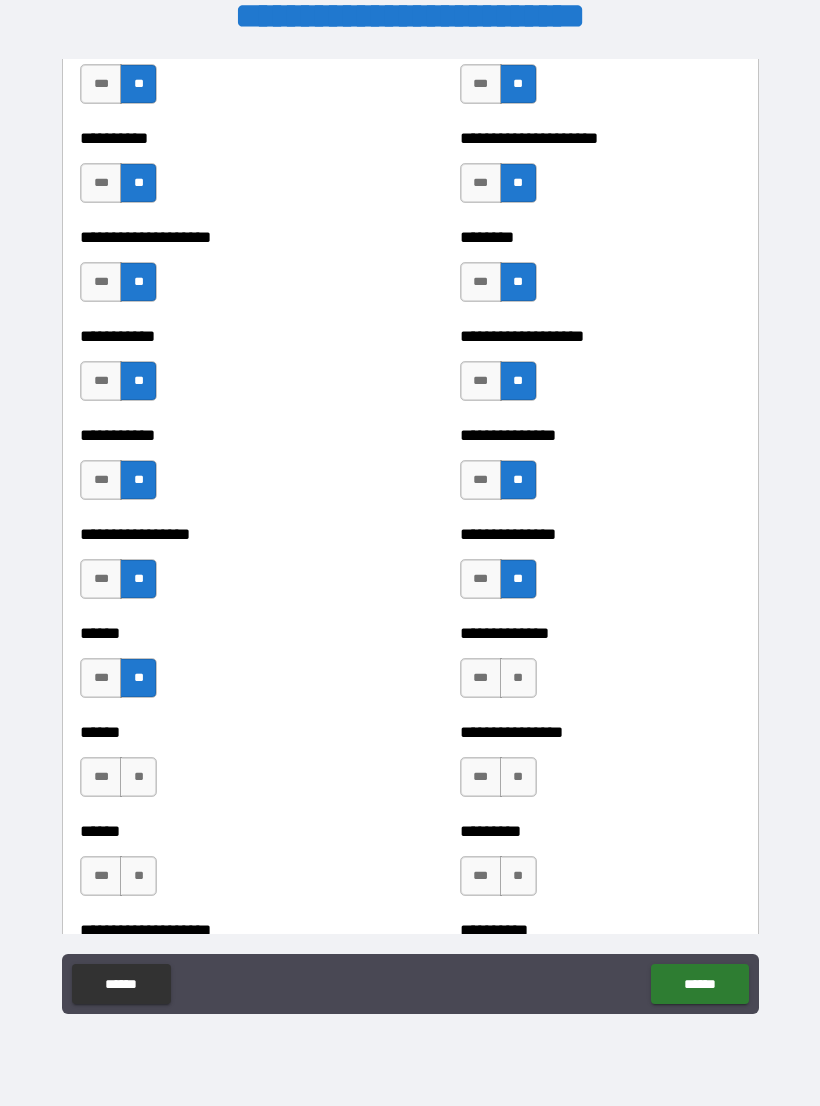 click on "**" at bounding box center (518, 678) 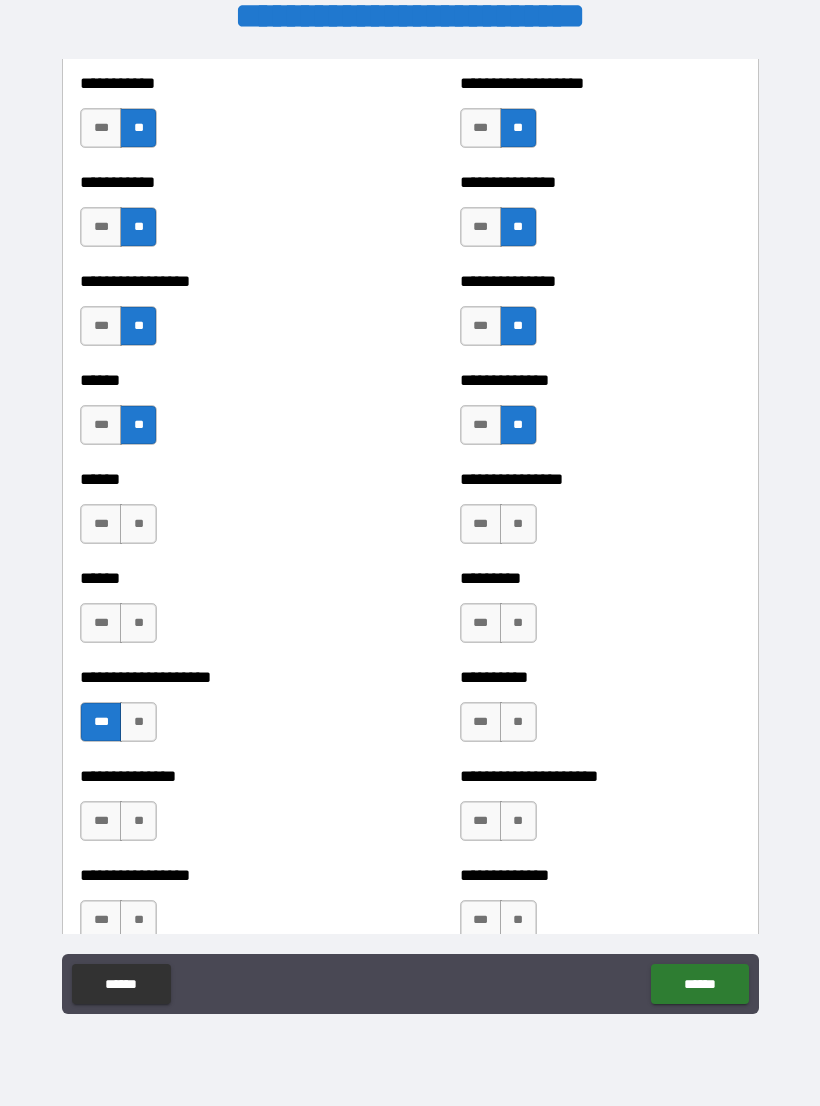 scroll, scrollTop: 2762, scrollLeft: 0, axis: vertical 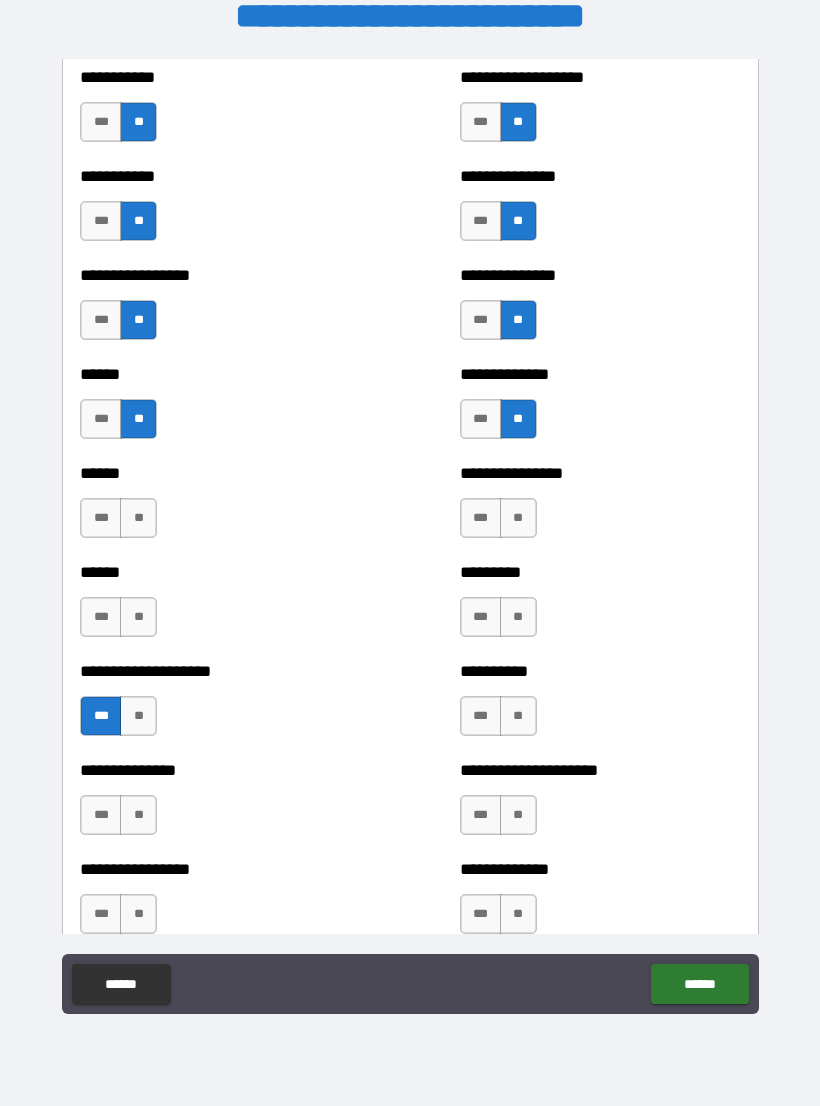 click on "**" at bounding box center [518, 518] 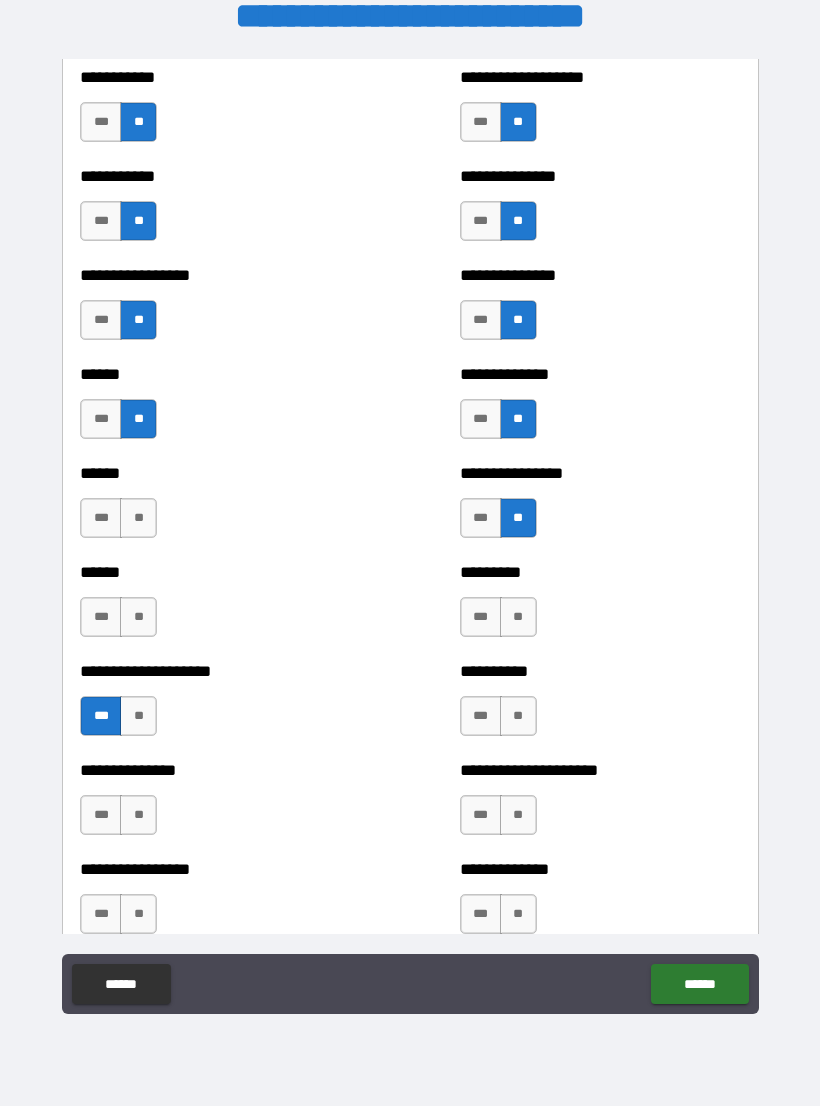 click on "**" at bounding box center (138, 518) 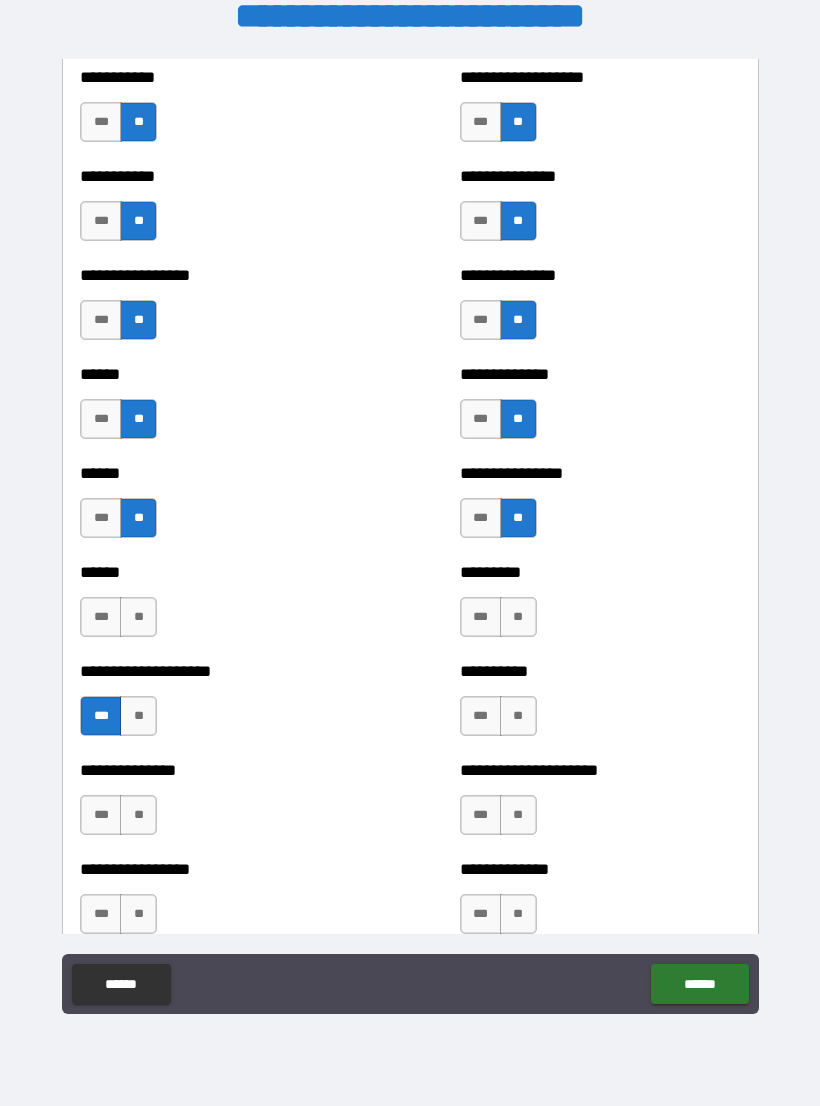 click on "**" at bounding box center [138, 617] 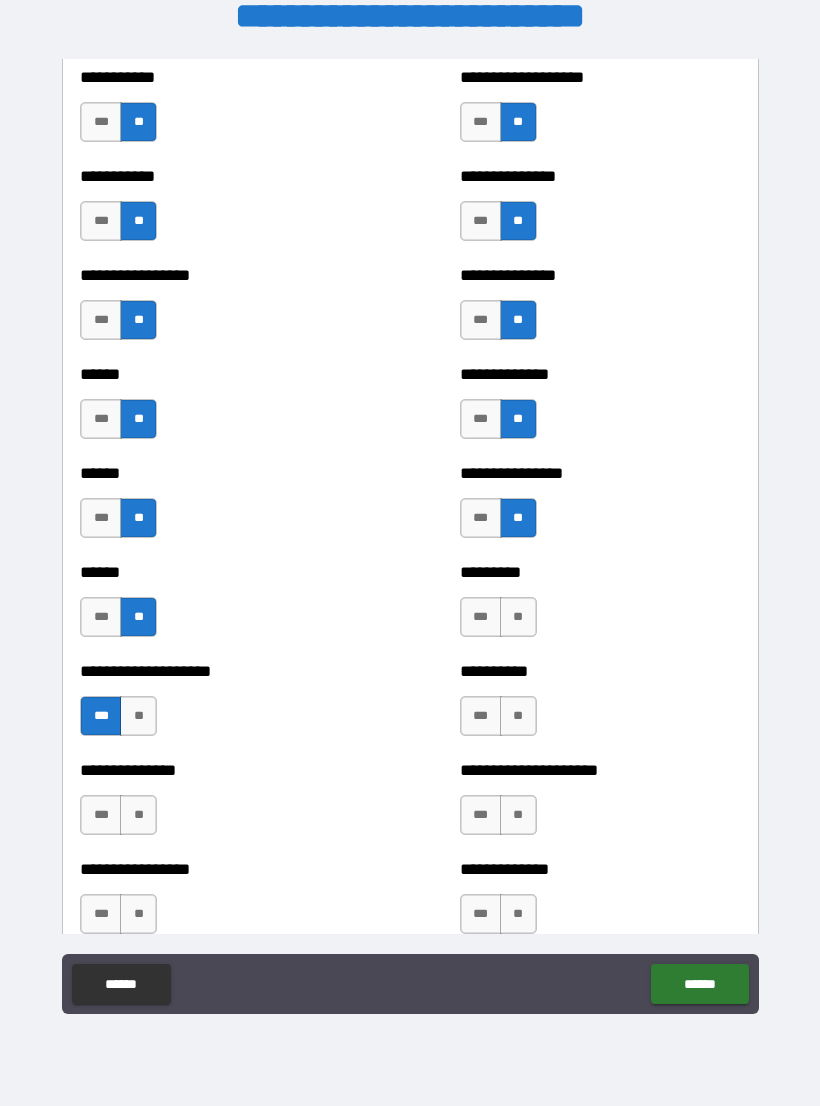 click on "**" at bounding box center (518, 617) 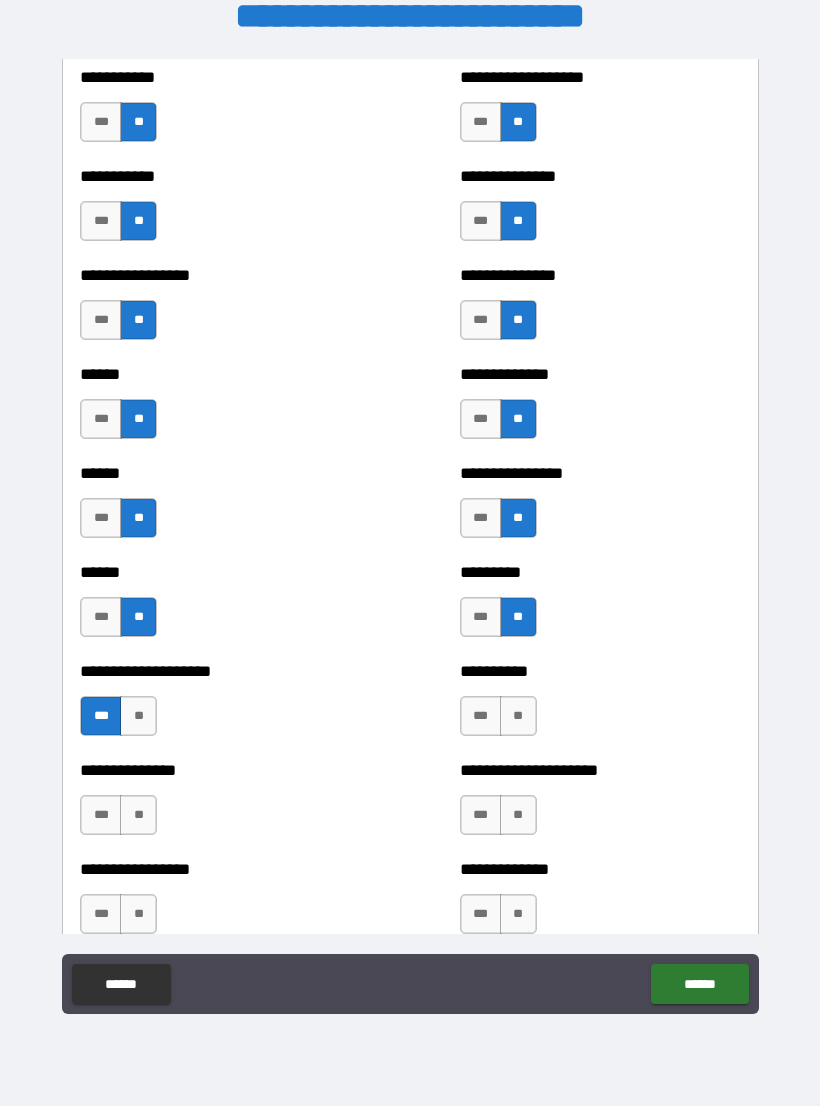 click on "**" at bounding box center (518, 716) 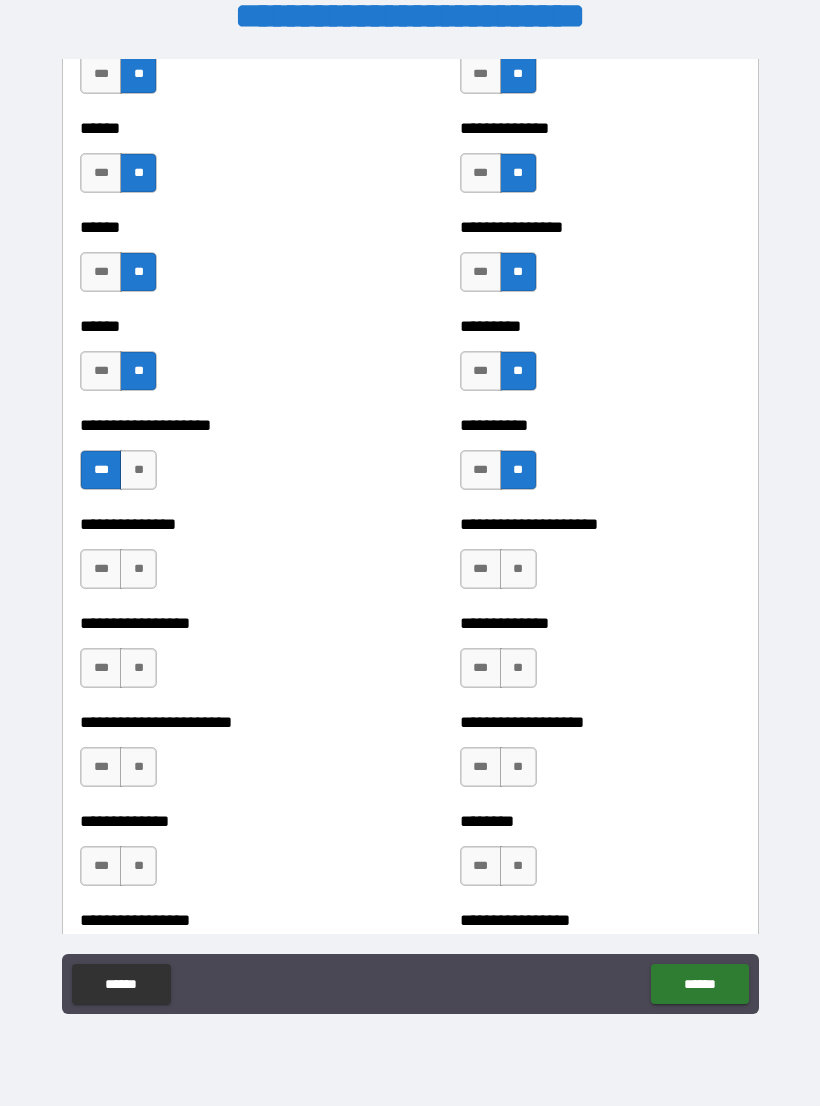 scroll, scrollTop: 3022, scrollLeft: 0, axis: vertical 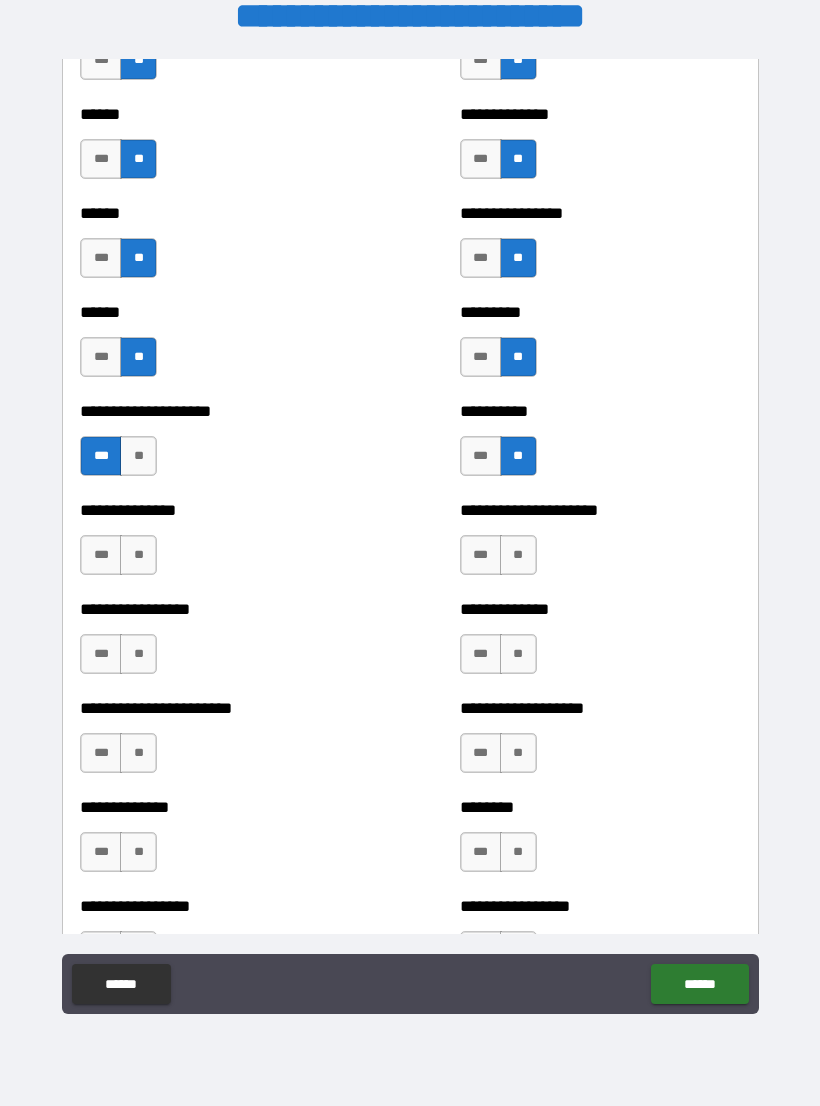 click on "**" at bounding box center [518, 555] 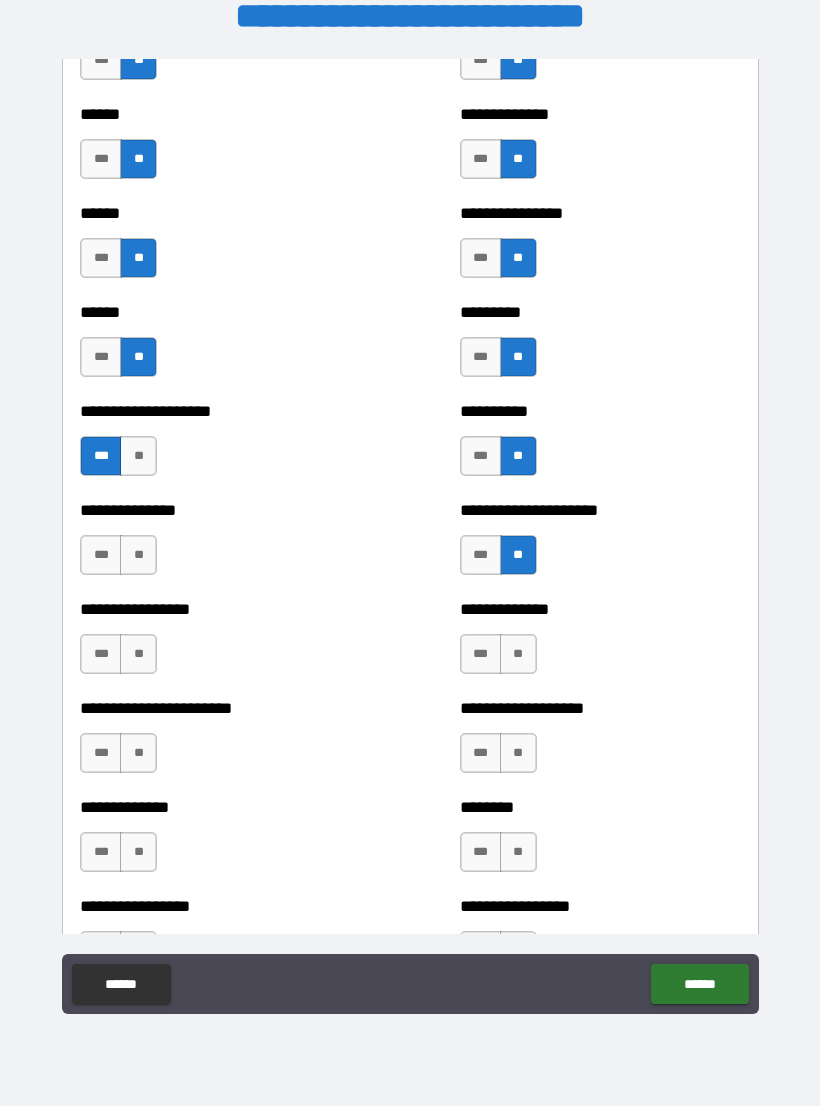 click on "**" at bounding box center [138, 555] 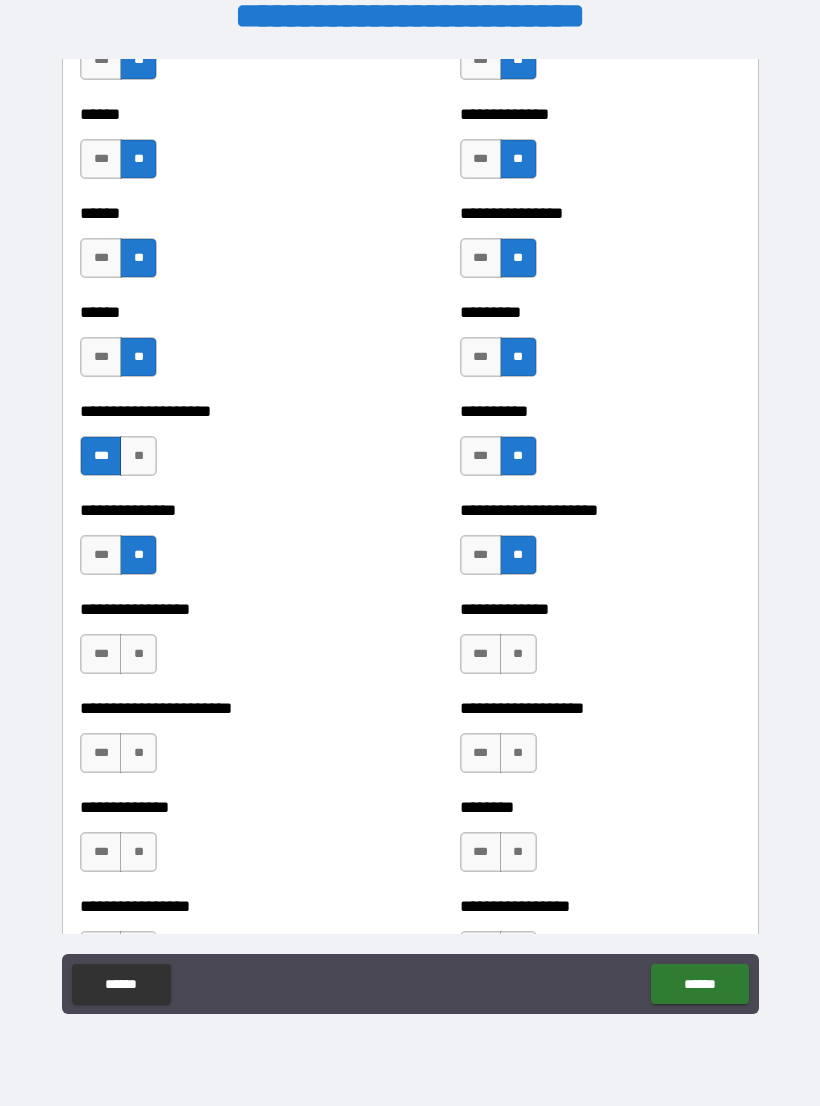 click on "**" at bounding box center [138, 654] 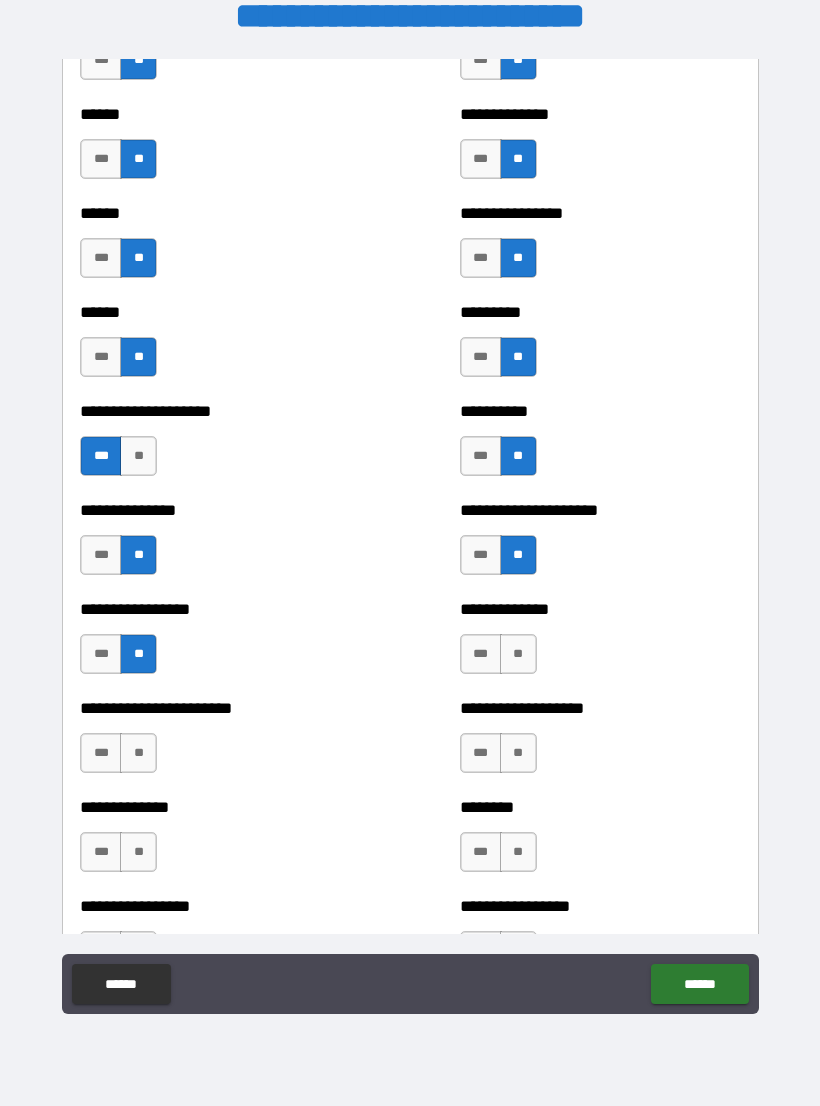 click on "**" at bounding box center (518, 654) 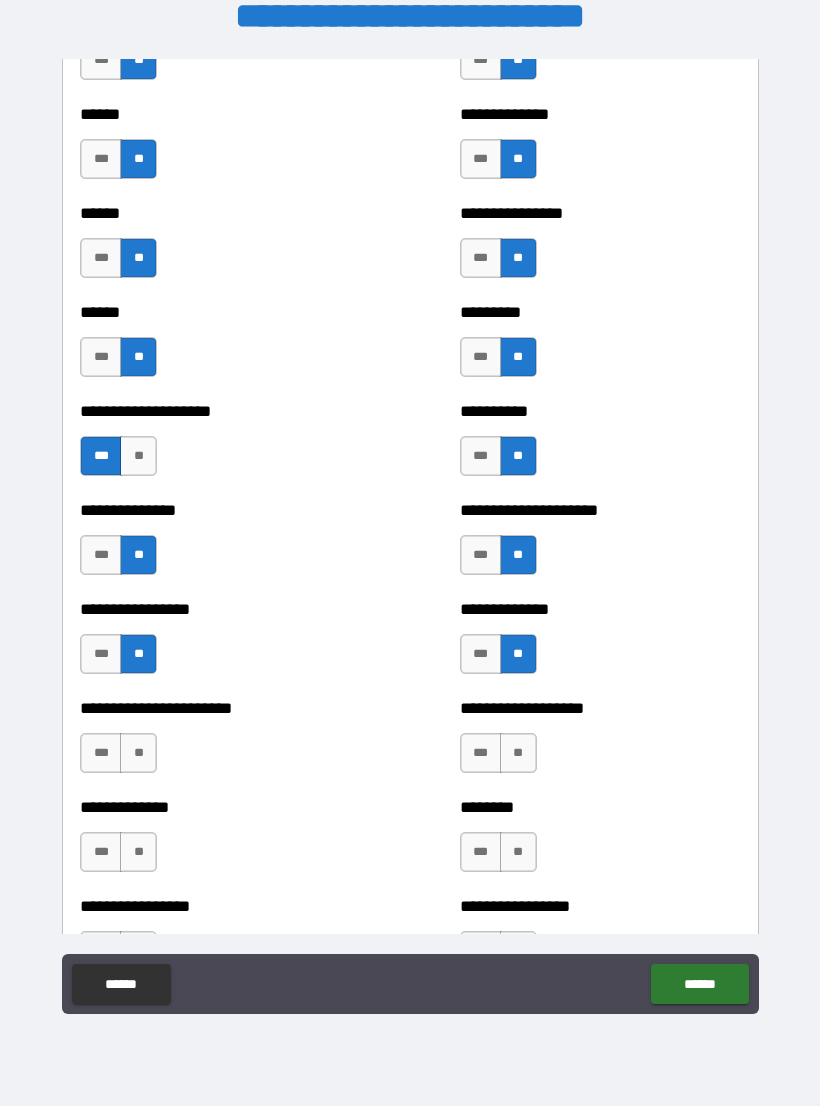 click on "**" at bounding box center (518, 753) 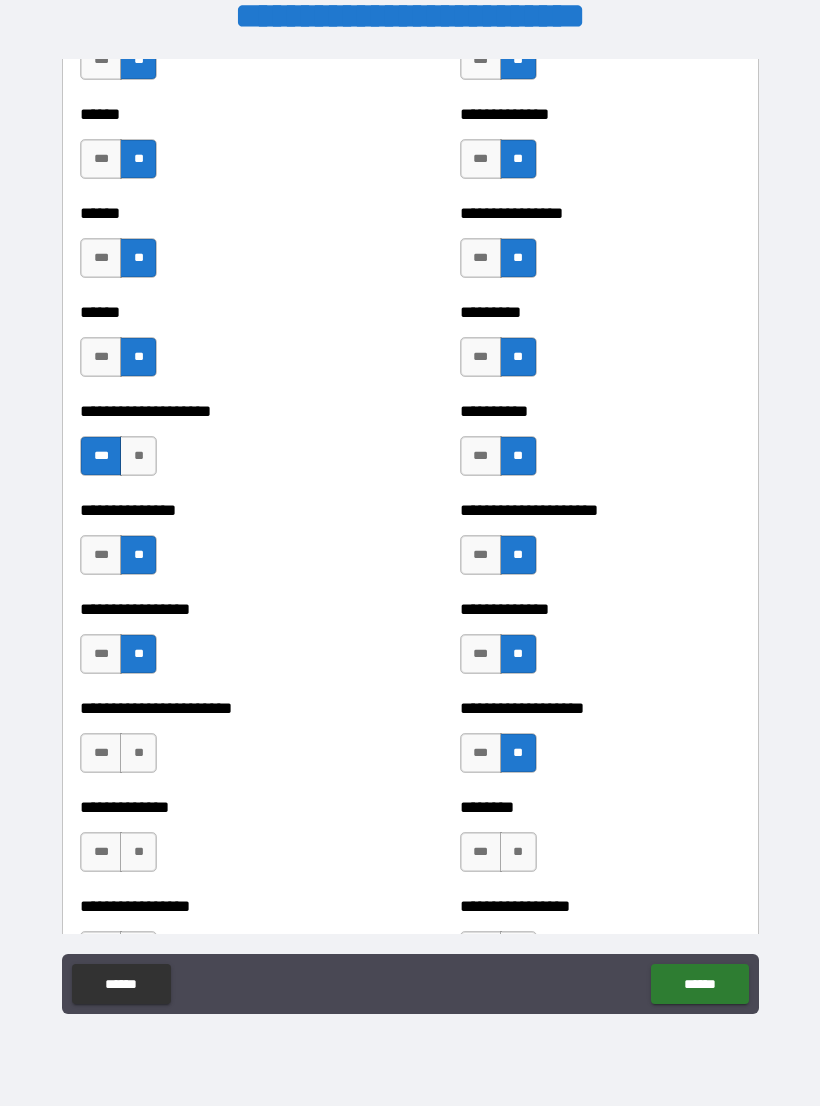 click on "**" at bounding box center (138, 753) 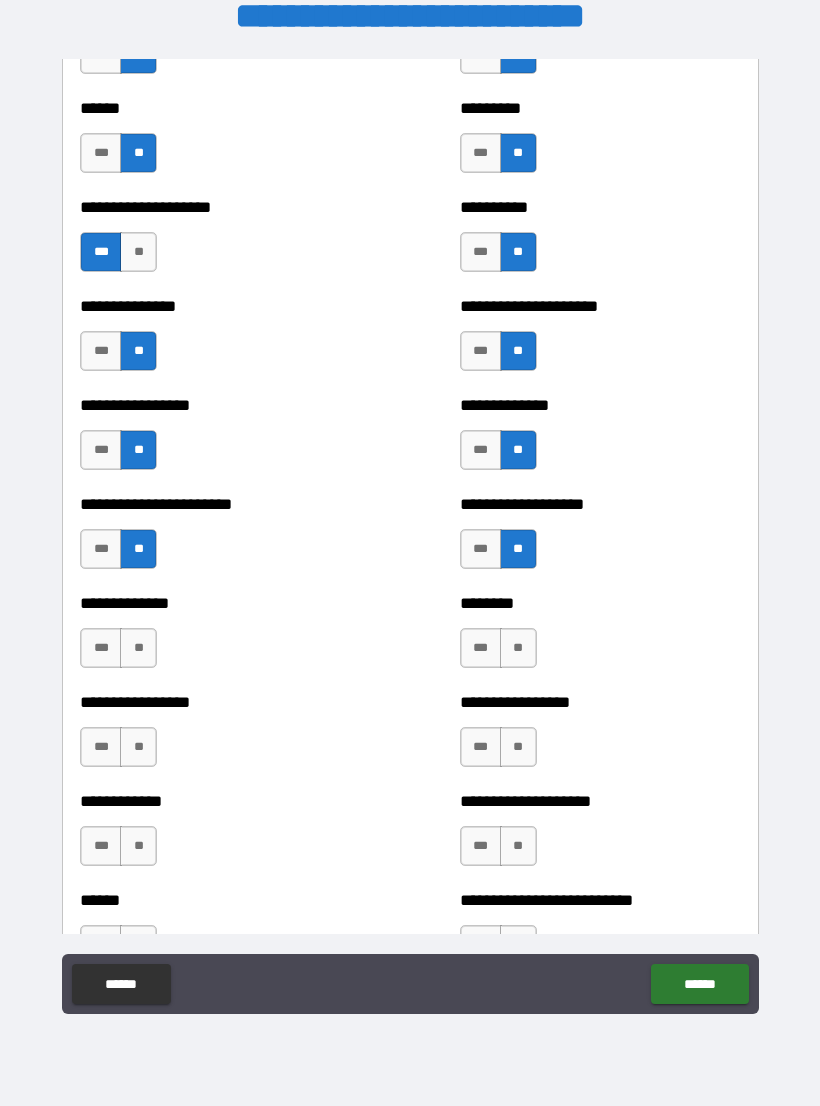 scroll, scrollTop: 3230, scrollLeft: 0, axis: vertical 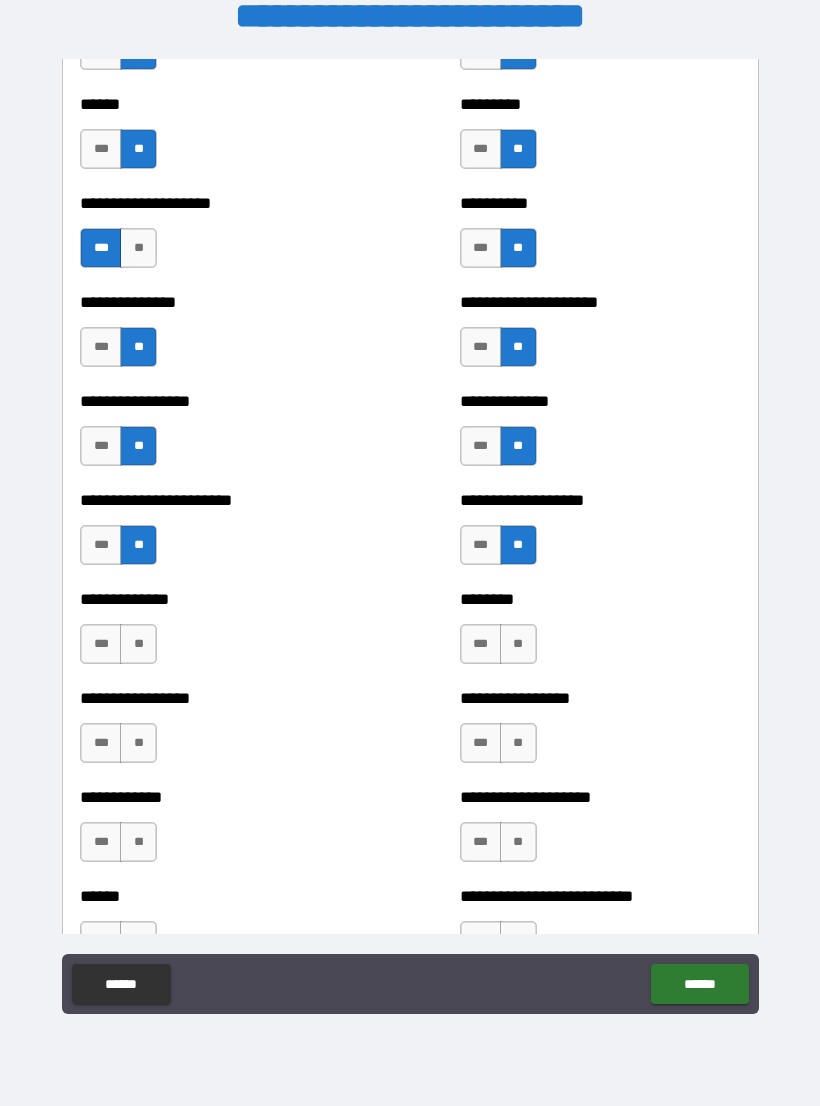 click on "**" at bounding box center (518, 644) 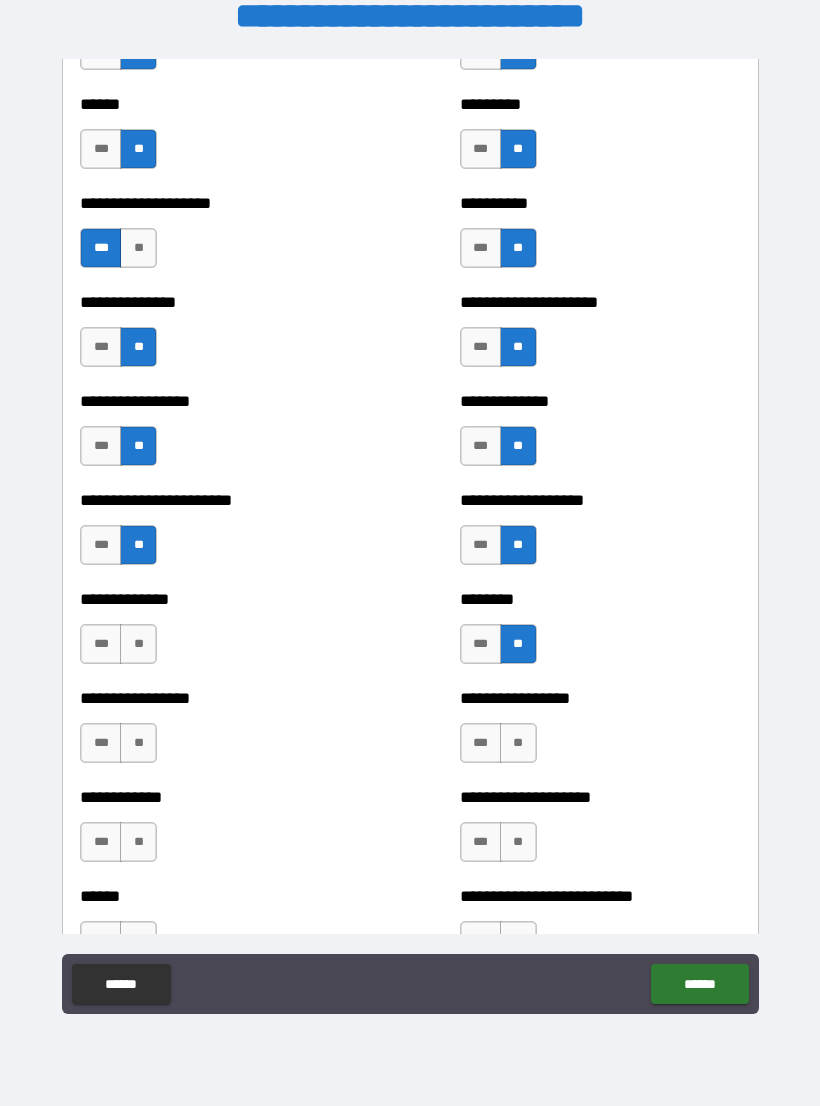 click on "**" at bounding box center [138, 644] 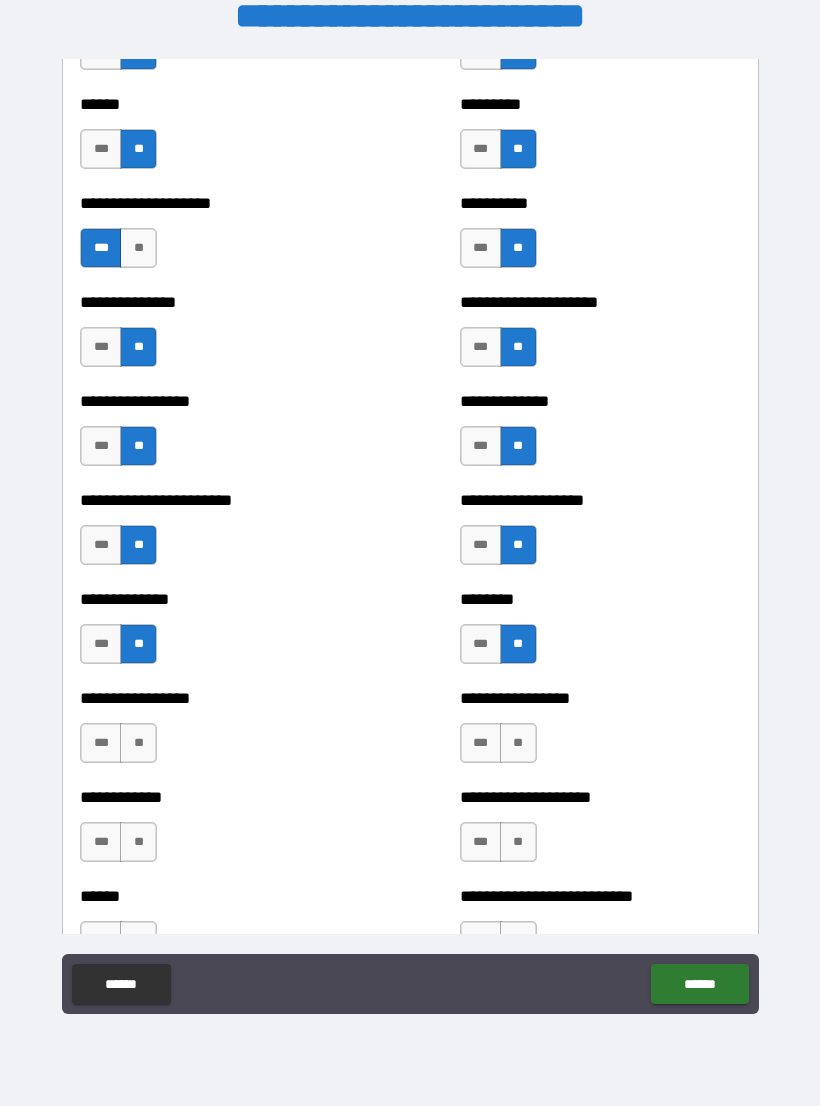click on "*** **" at bounding box center [121, 748] 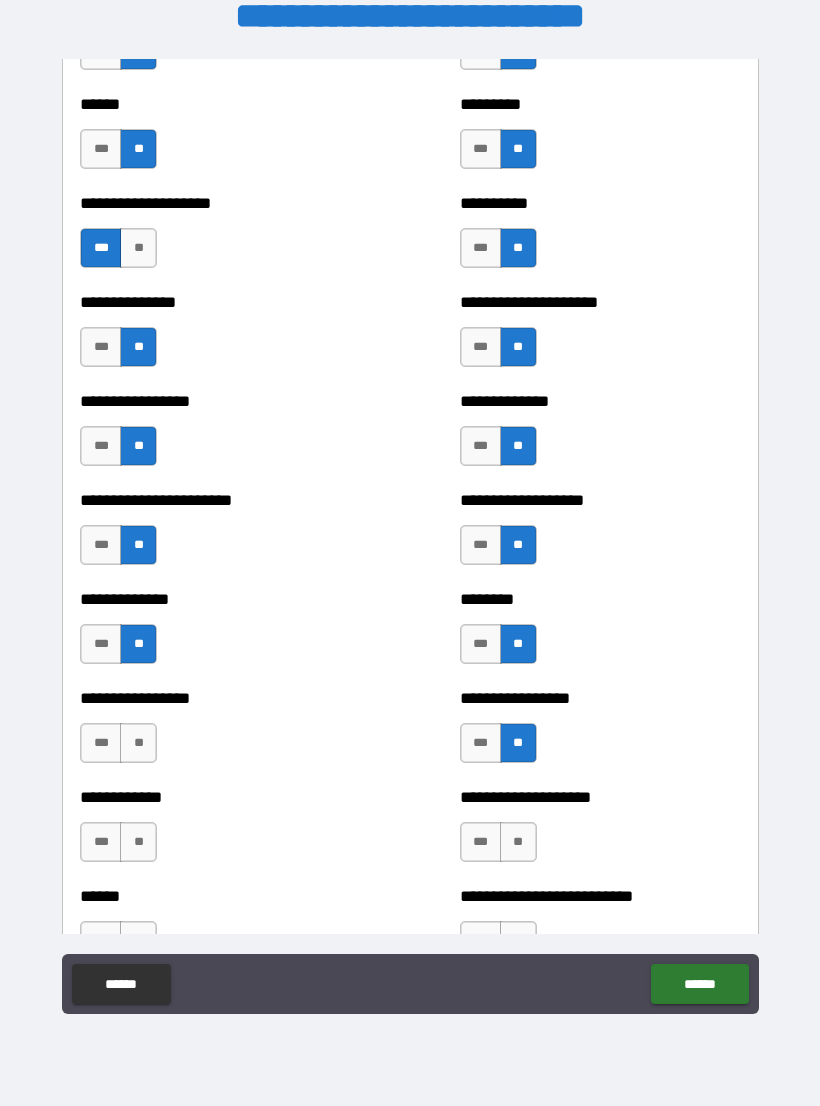 click on "**" at bounding box center [138, 743] 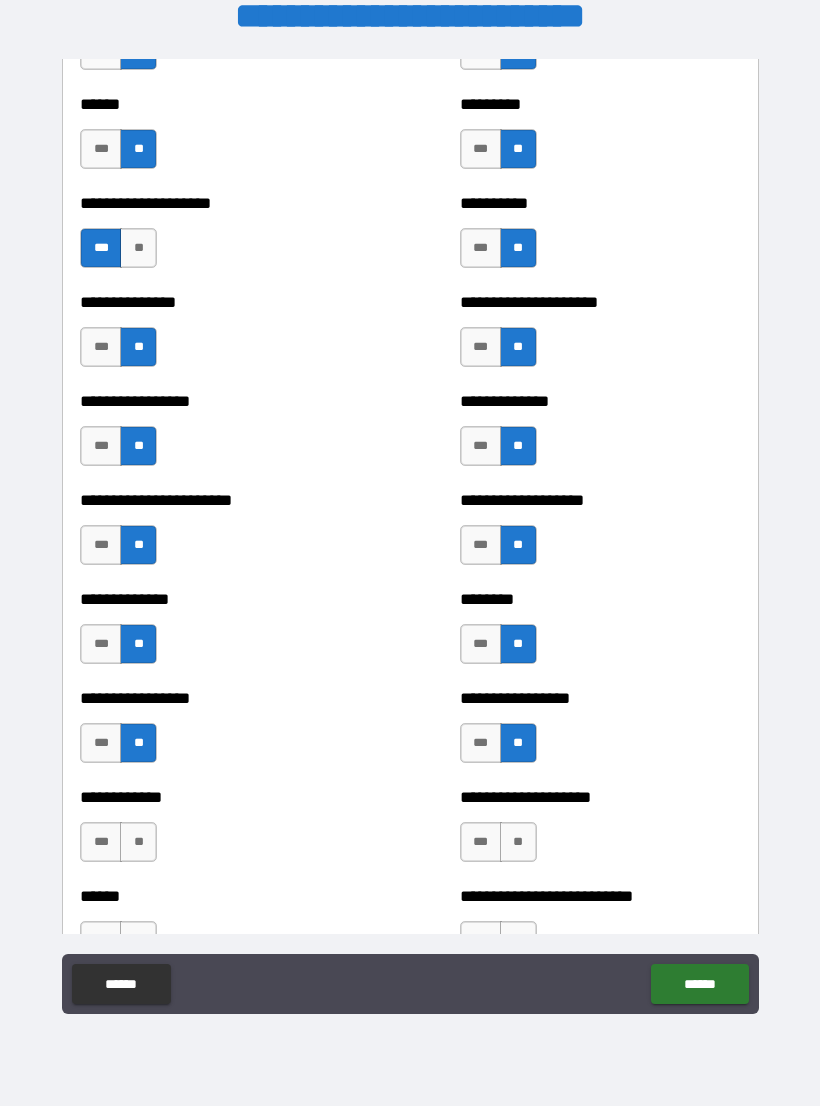 click on "**" at bounding box center [138, 842] 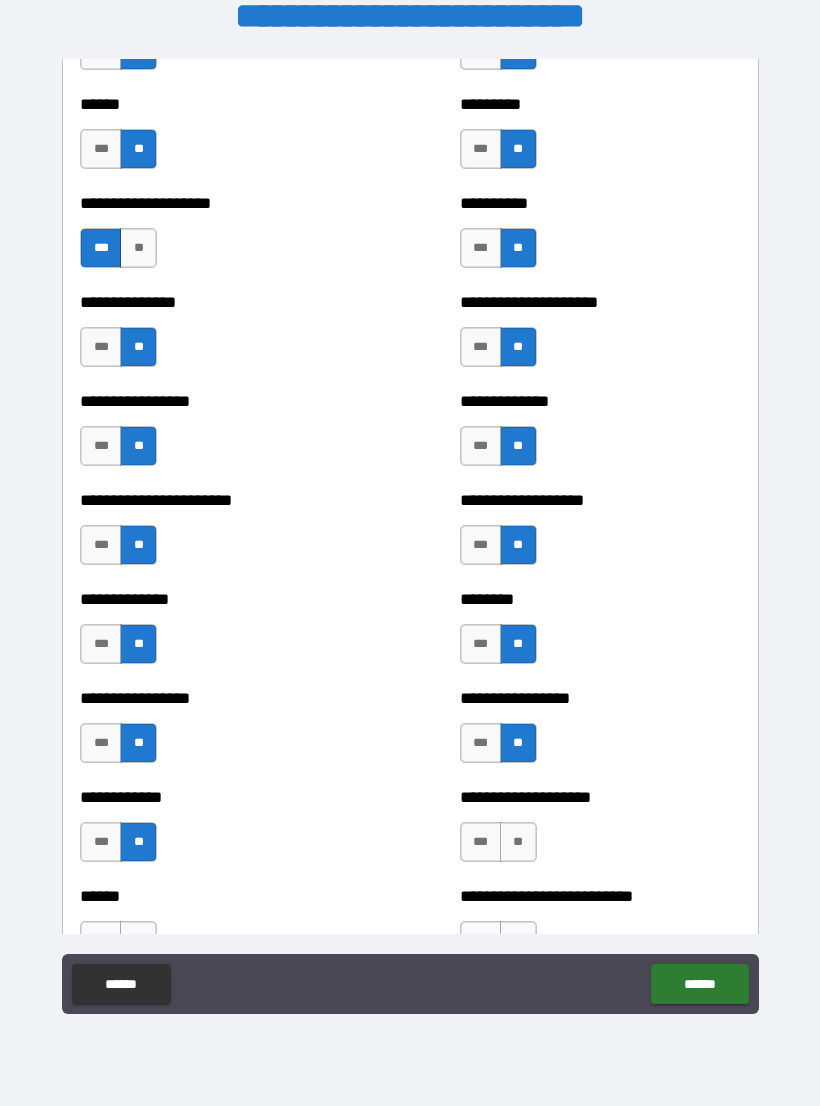 click on "**" at bounding box center [518, 842] 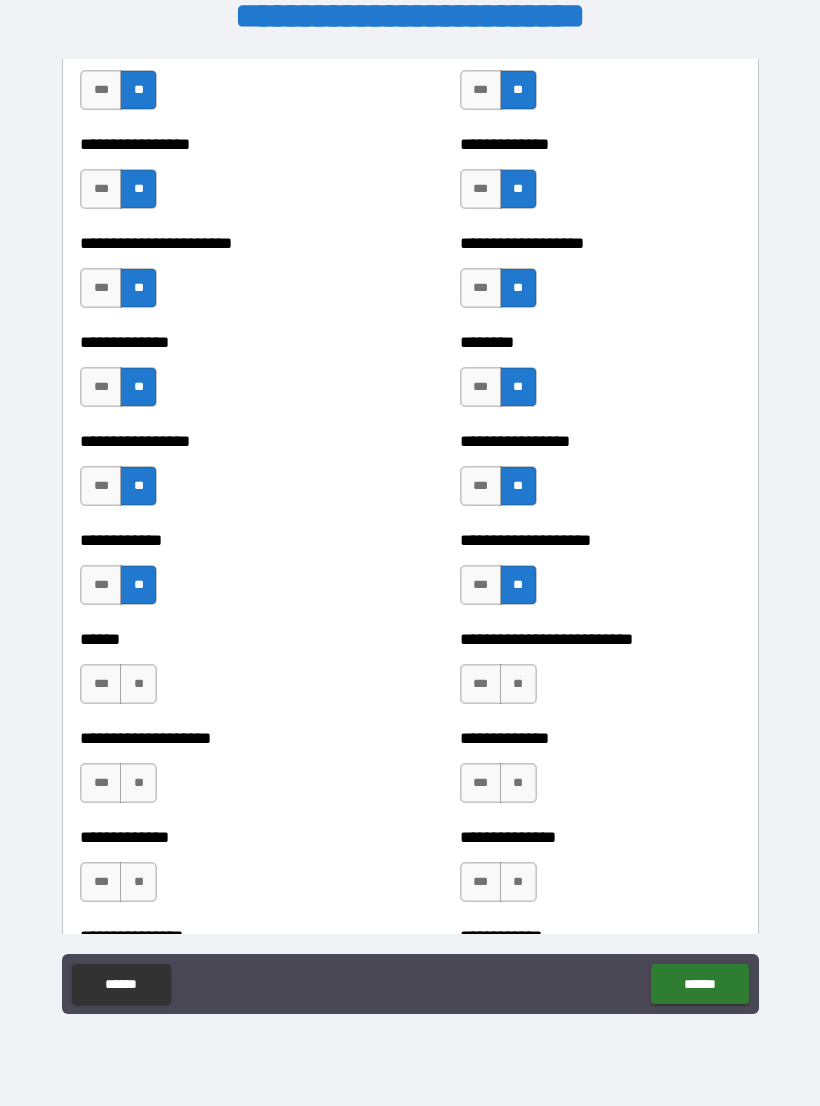 scroll, scrollTop: 3488, scrollLeft: 0, axis: vertical 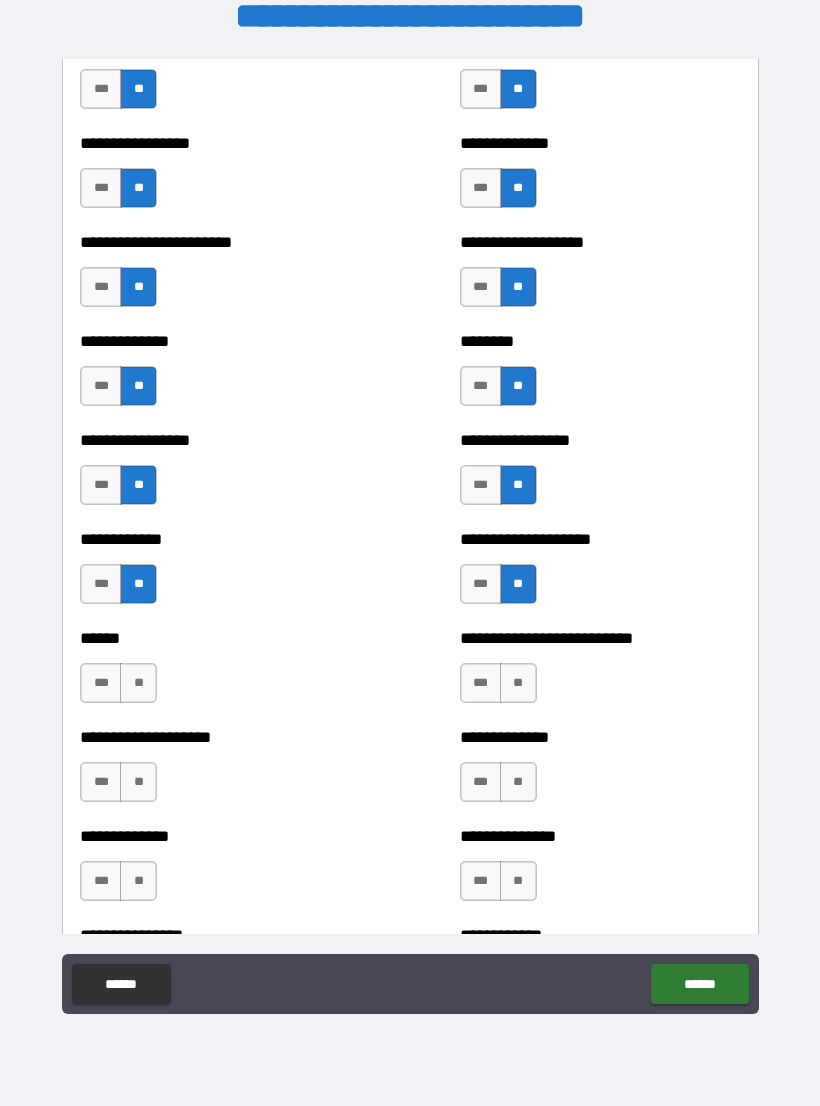 click on "**" at bounding box center [518, 683] 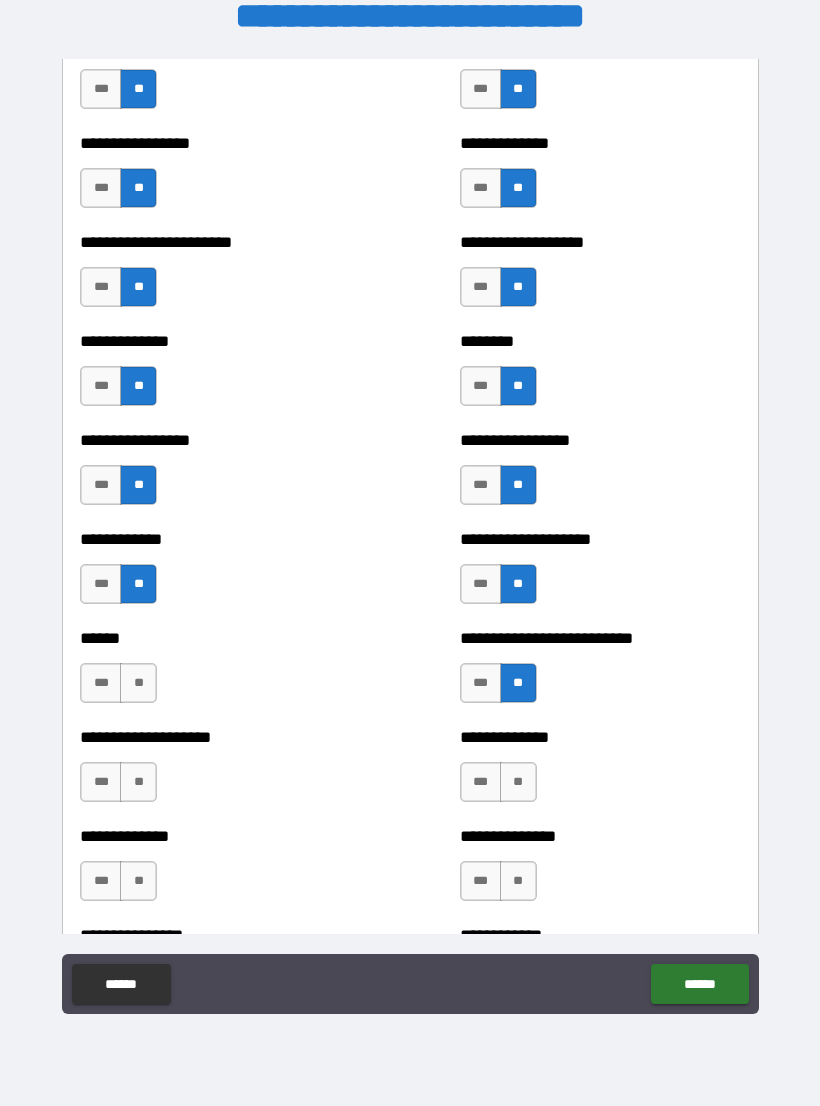 click on "**" at bounding box center (138, 683) 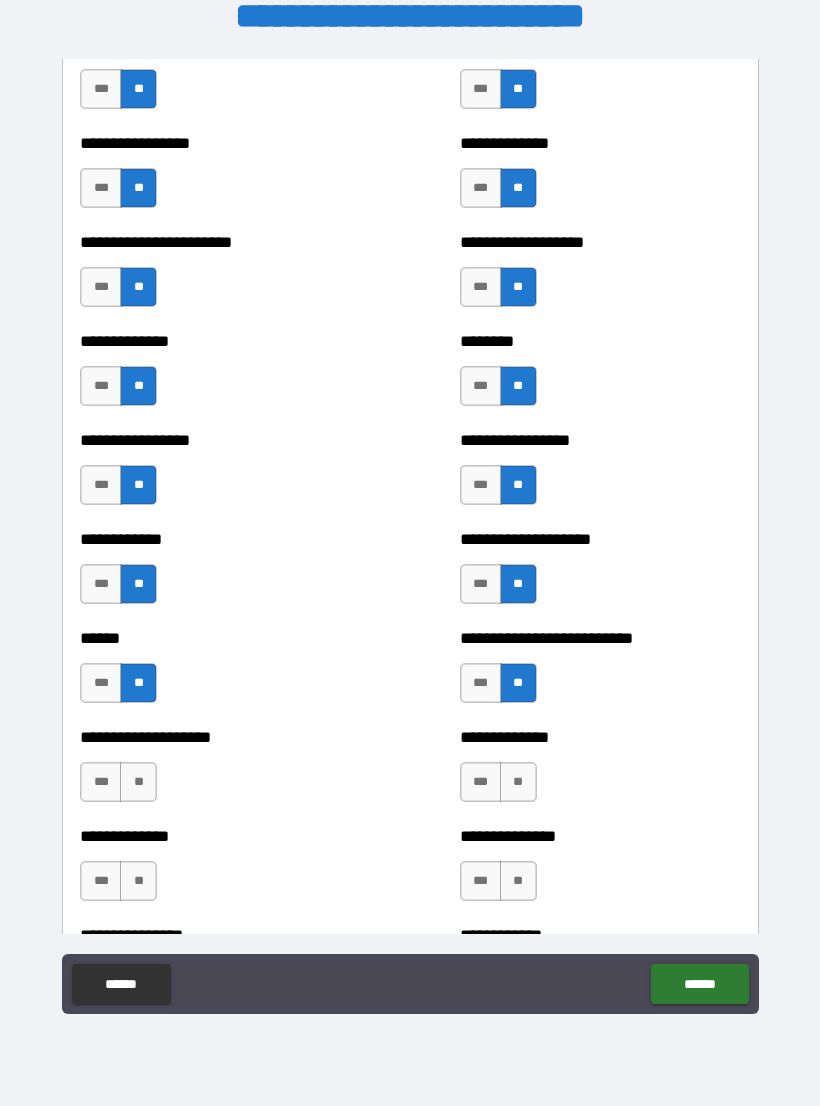click on "**" at bounding box center [138, 782] 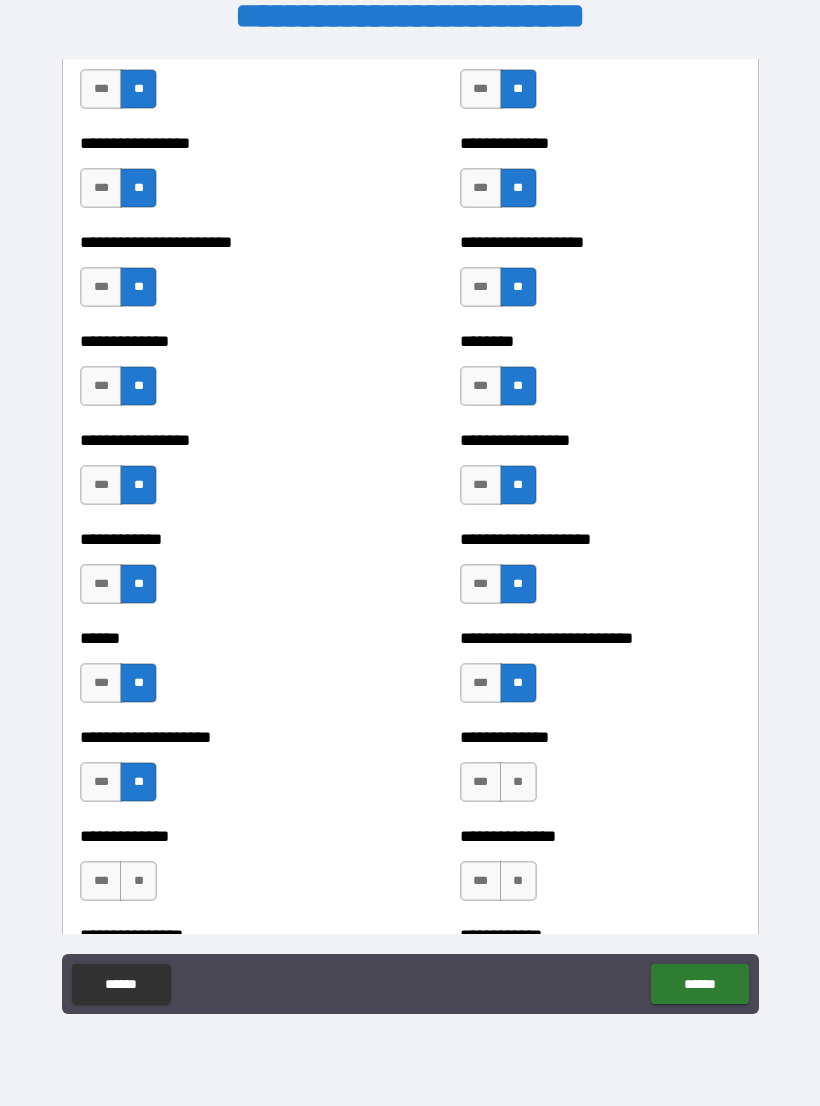 click on "**" at bounding box center [518, 782] 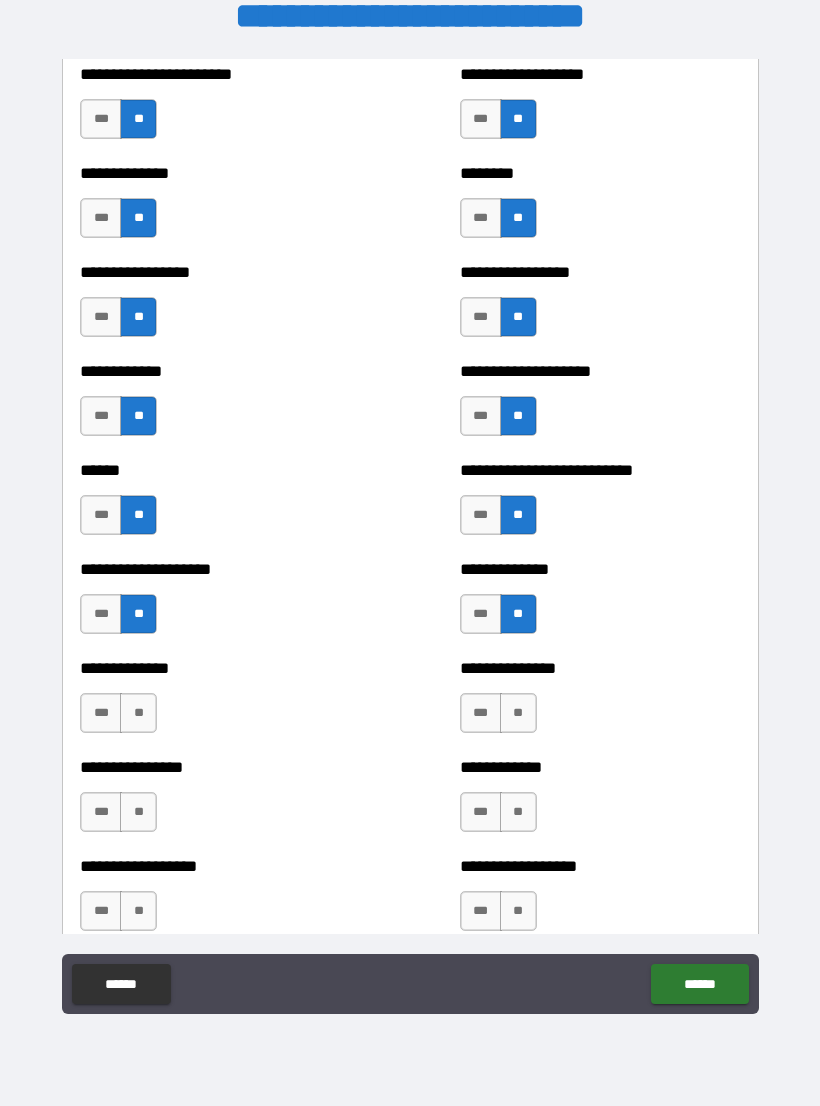 scroll, scrollTop: 3657, scrollLeft: 0, axis: vertical 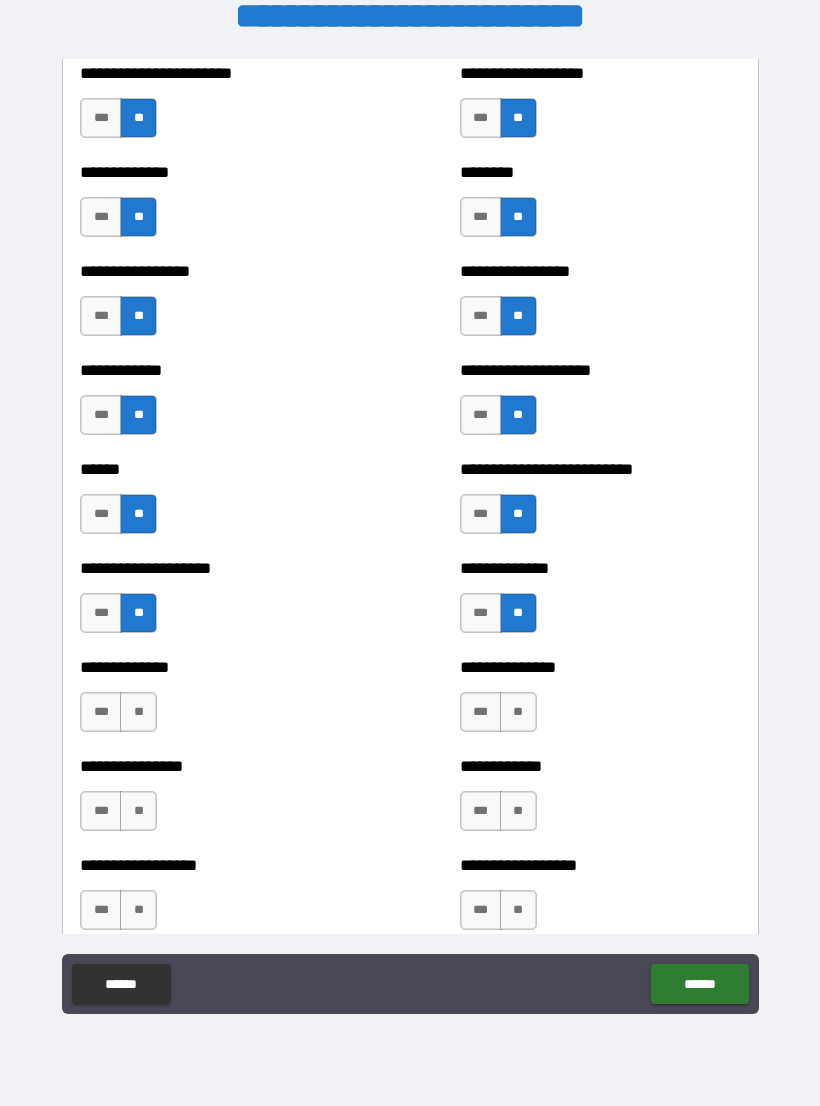 click on "**" at bounding box center [518, 712] 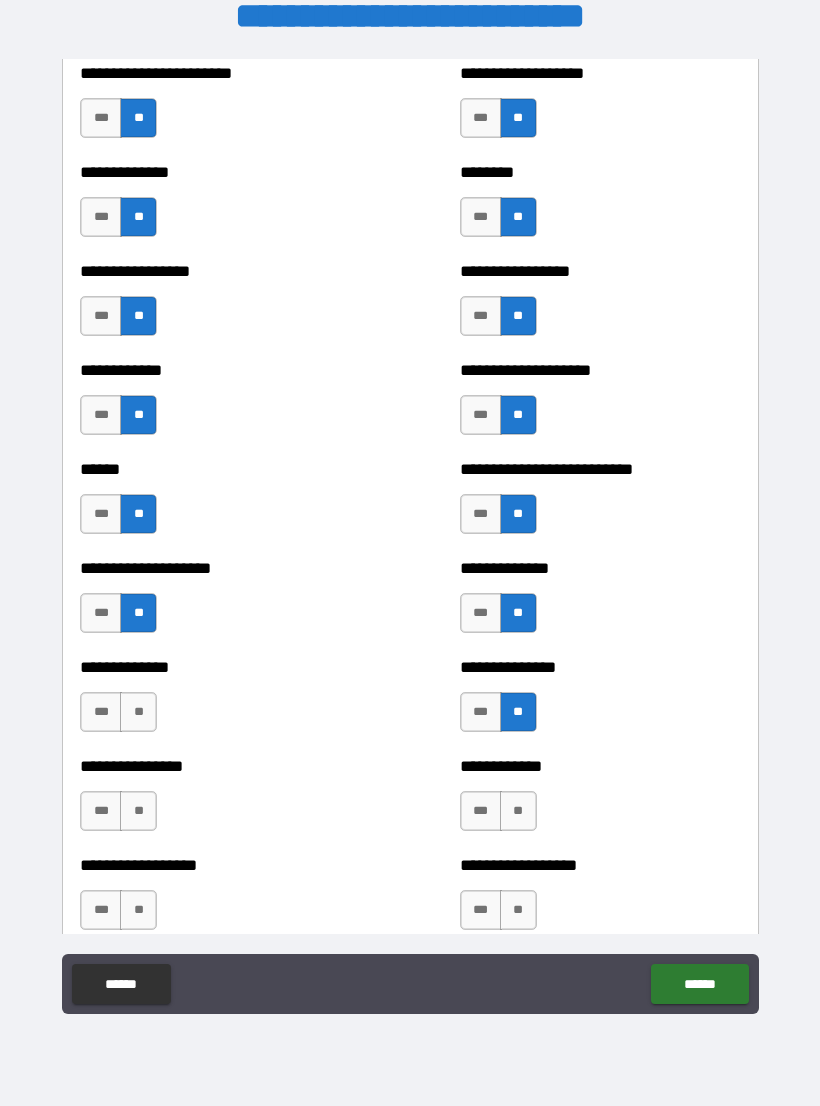 click on "**" at bounding box center (138, 712) 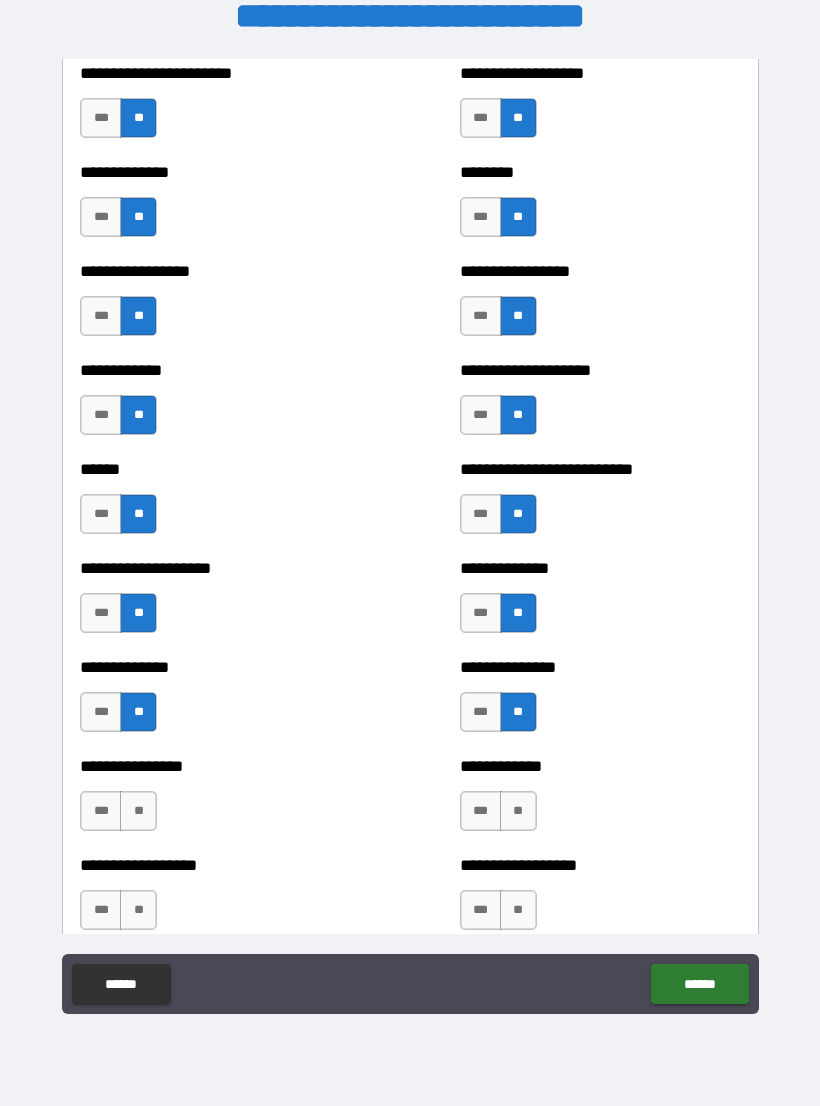 click on "**" at bounding box center [138, 811] 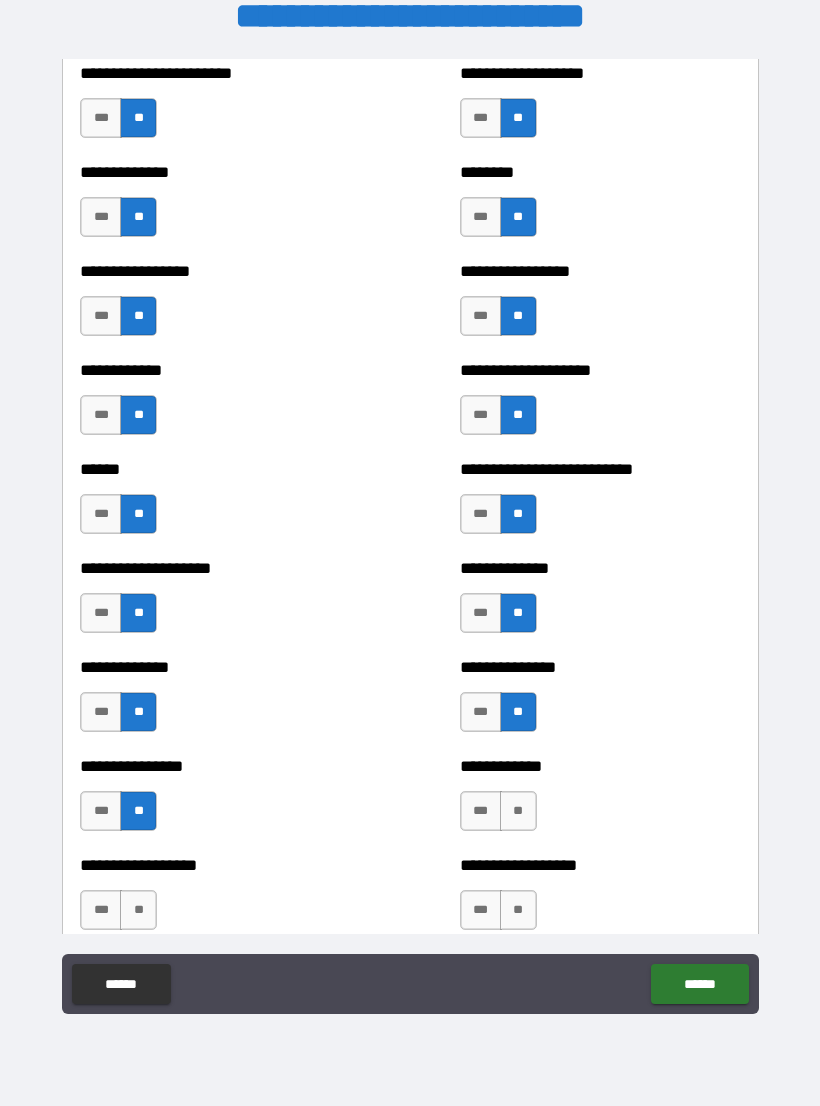 click on "**" at bounding box center [518, 811] 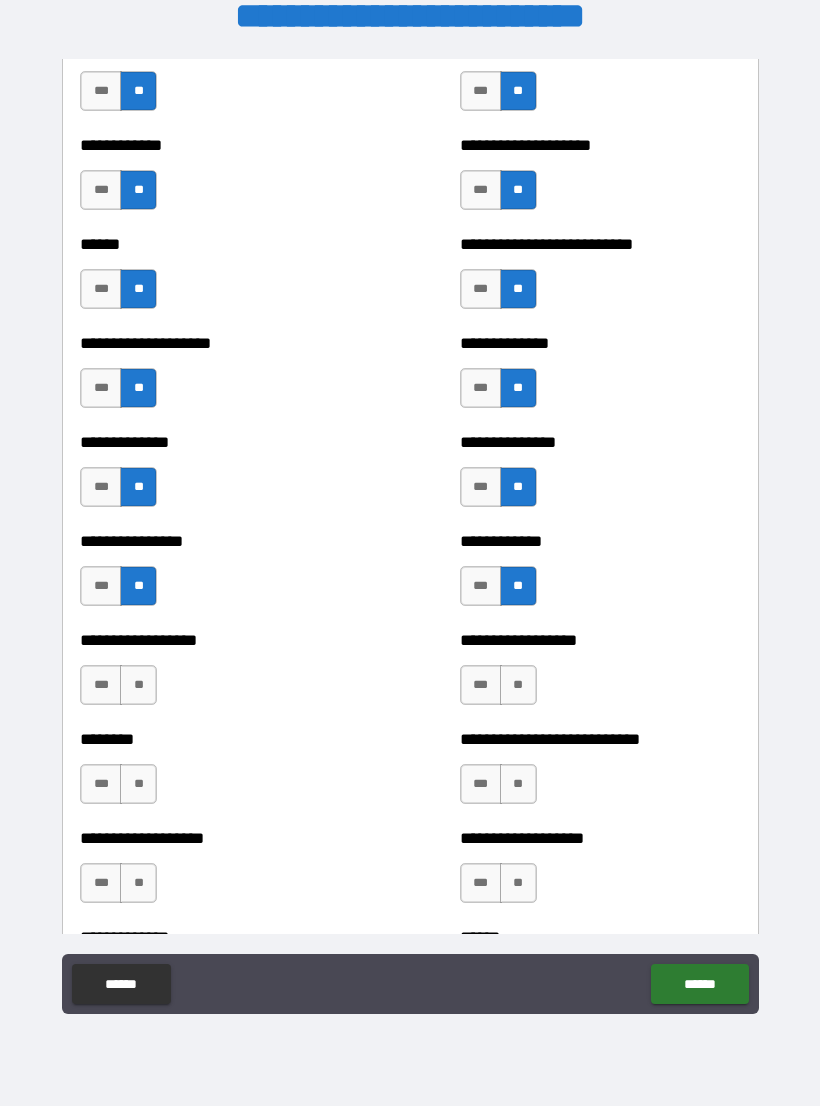 scroll, scrollTop: 3912, scrollLeft: 0, axis: vertical 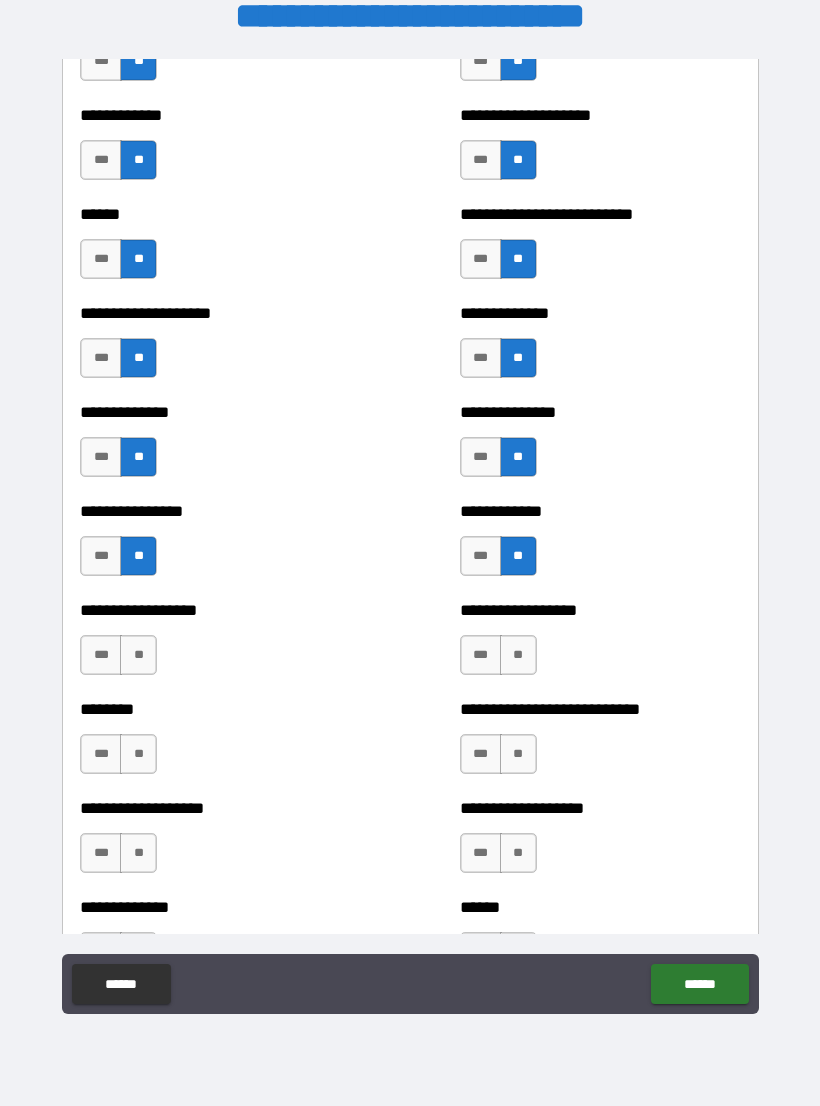 click on "**" at bounding box center [518, 655] 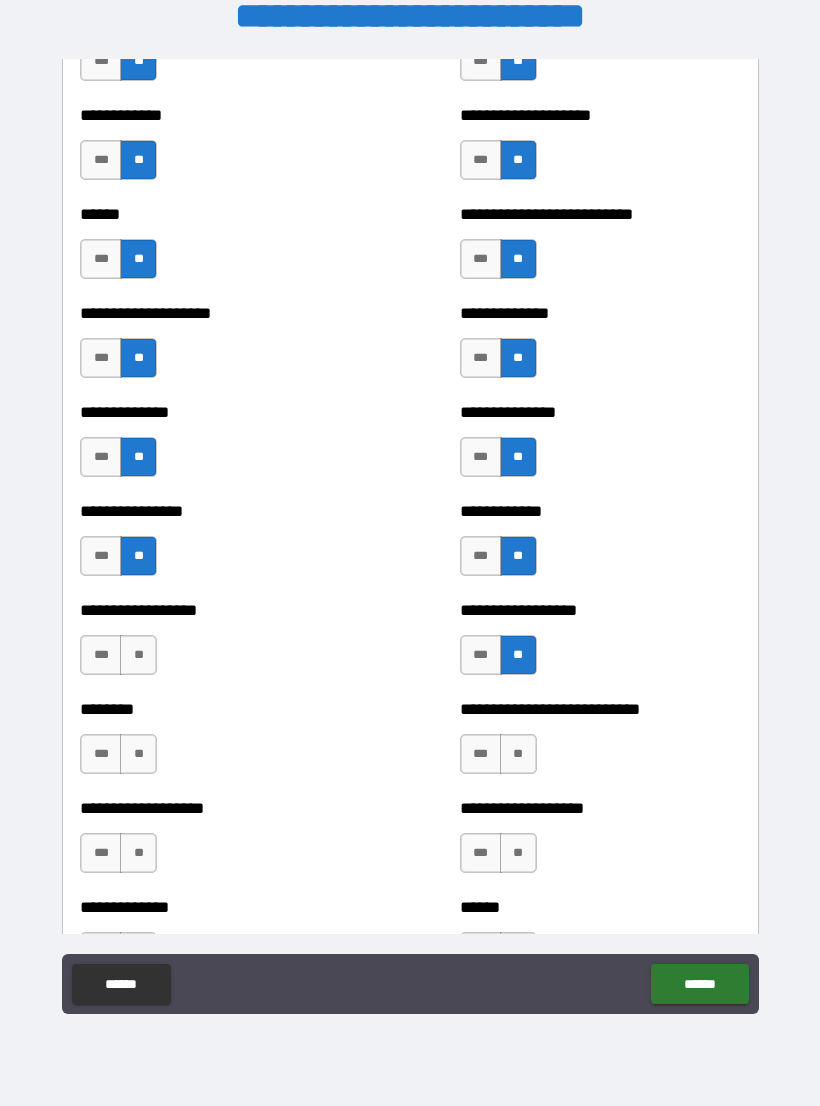 click on "**" at bounding box center [138, 655] 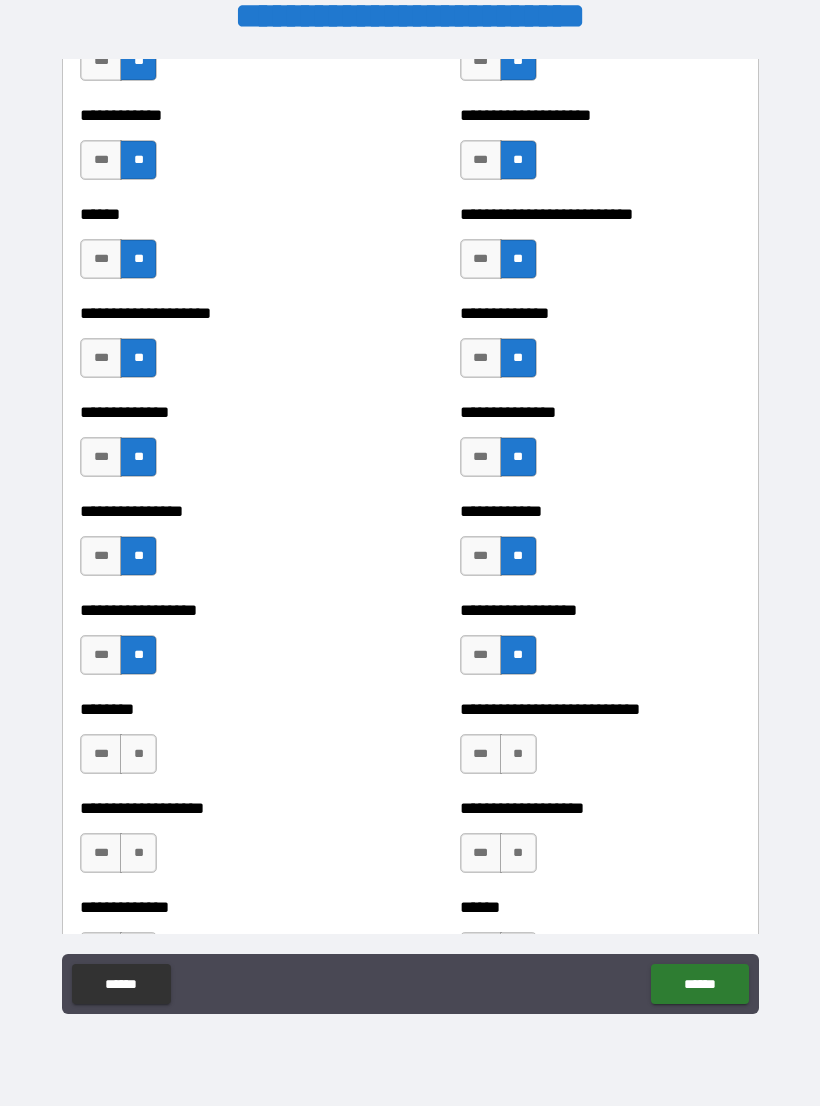 click on "**" at bounding box center [138, 754] 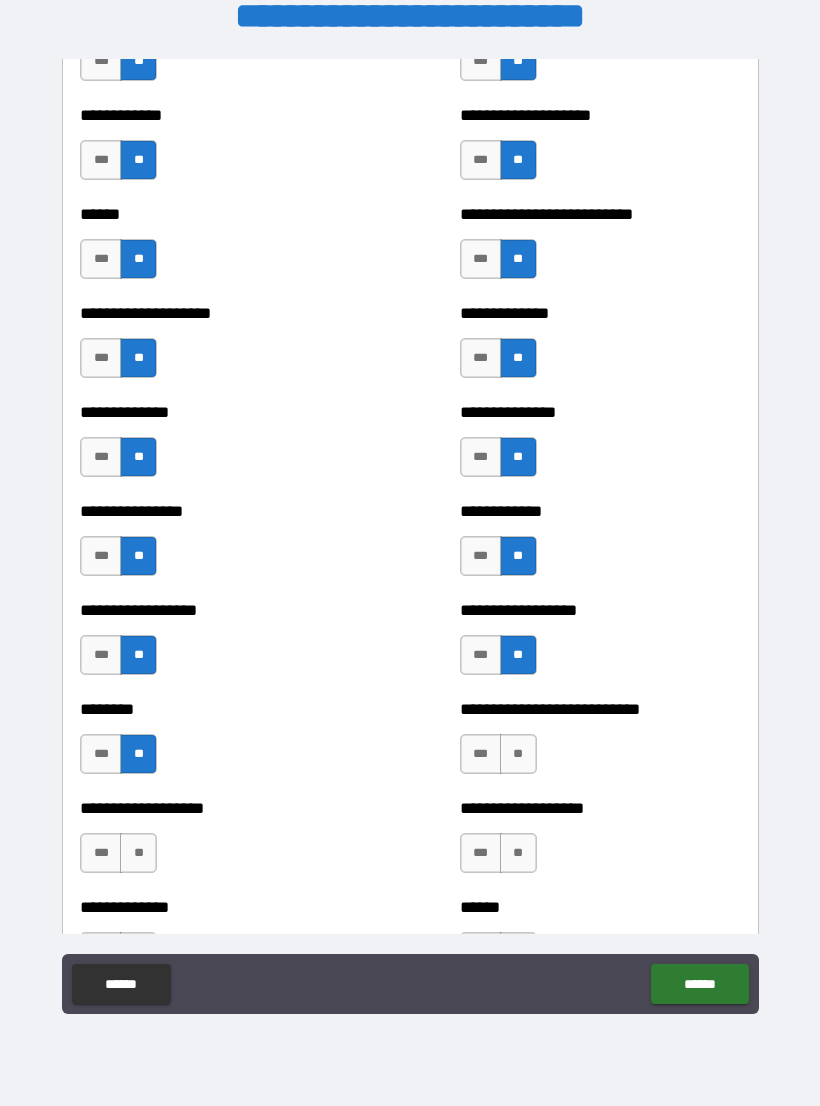 click on "**" at bounding box center [518, 754] 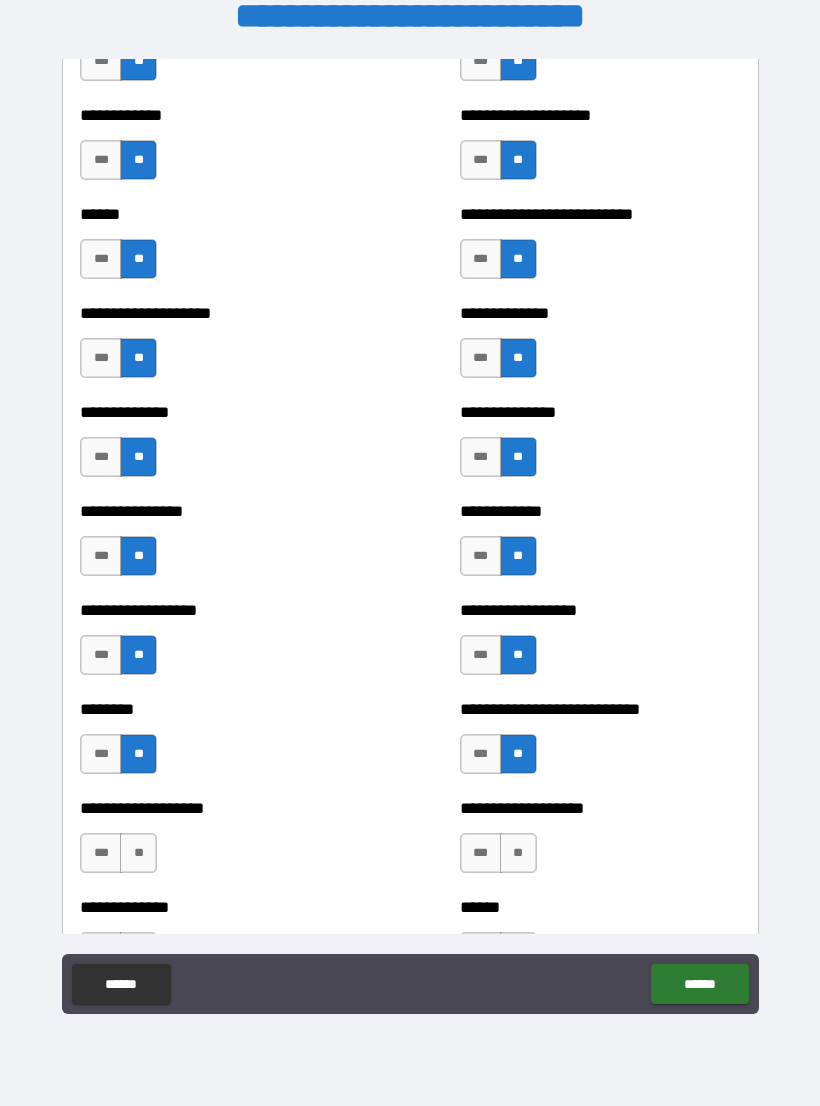 click on "**" at bounding box center [518, 853] 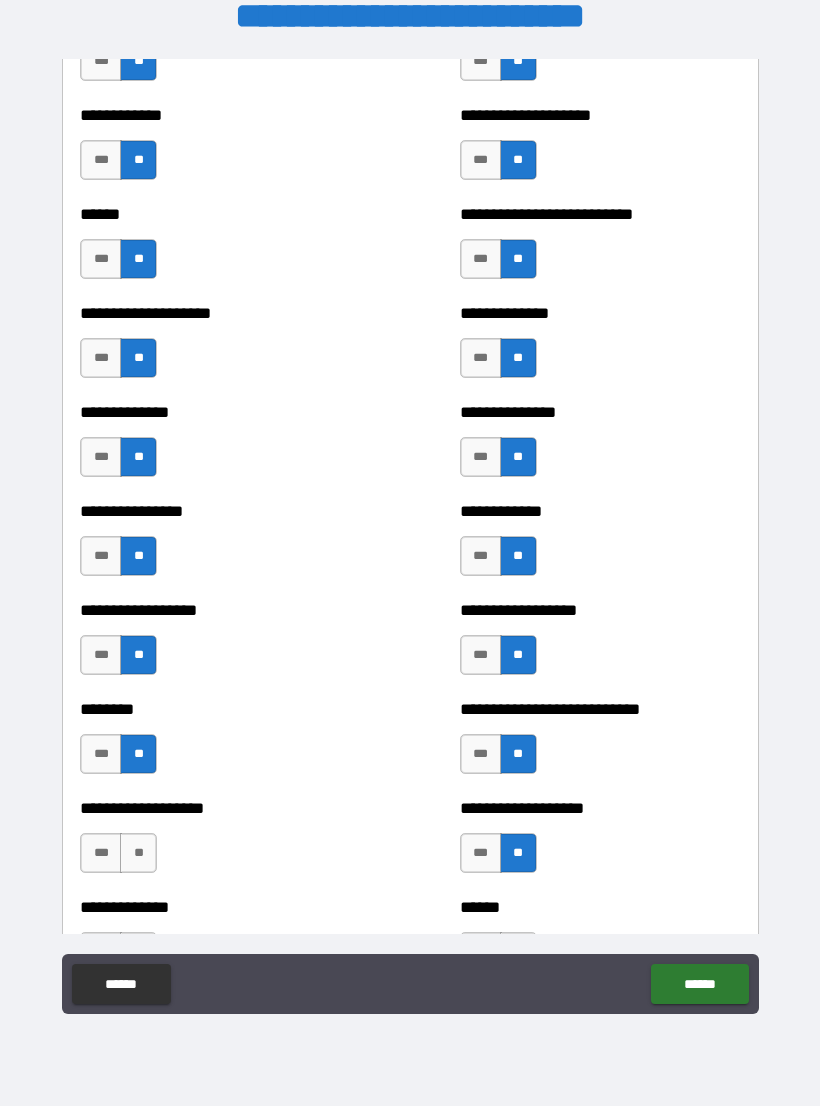 click on "**" at bounding box center [138, 853] 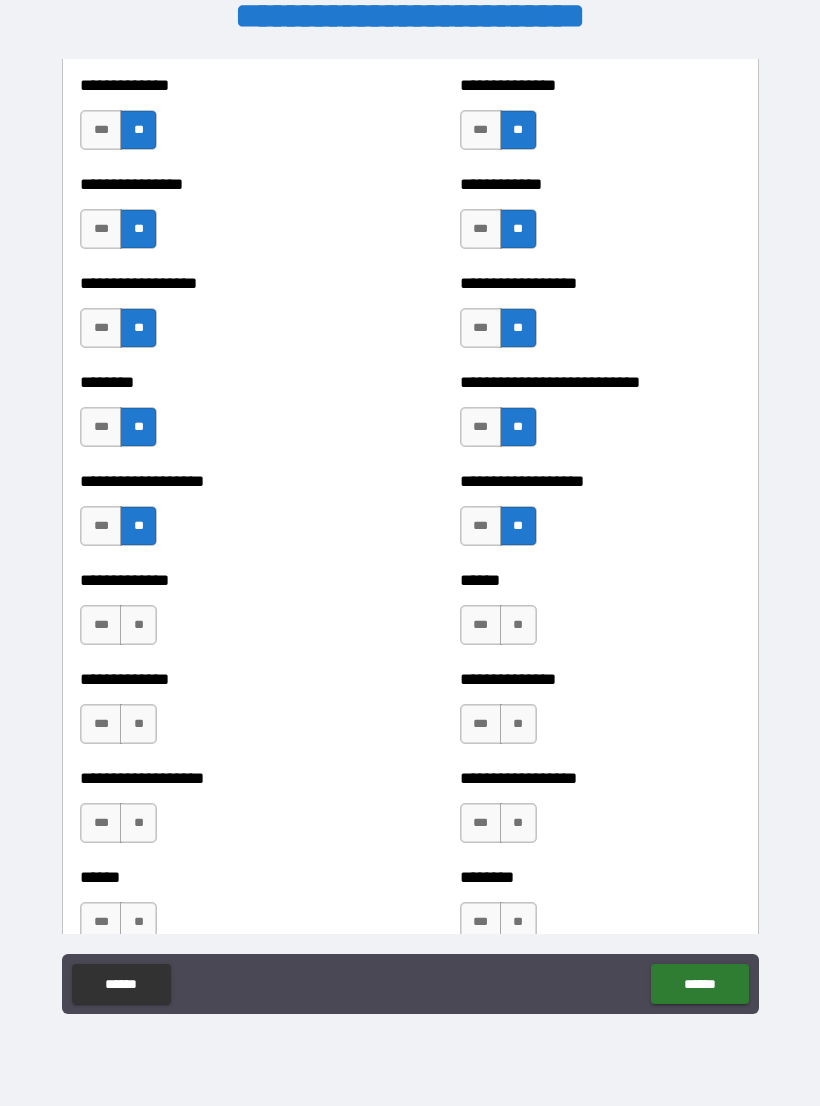 scroll, scrollTop: 4246, scrollLeft: 0, axis: vertical 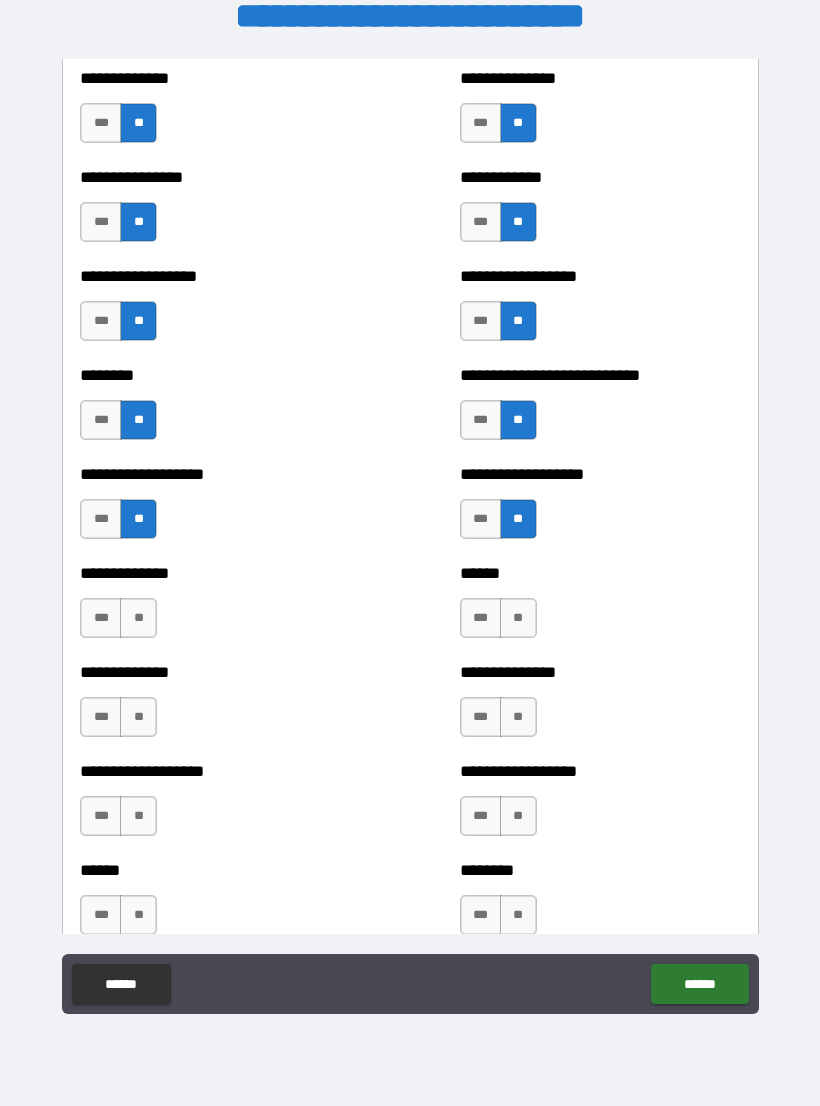 click on "**" at bounding box center [138, 618] 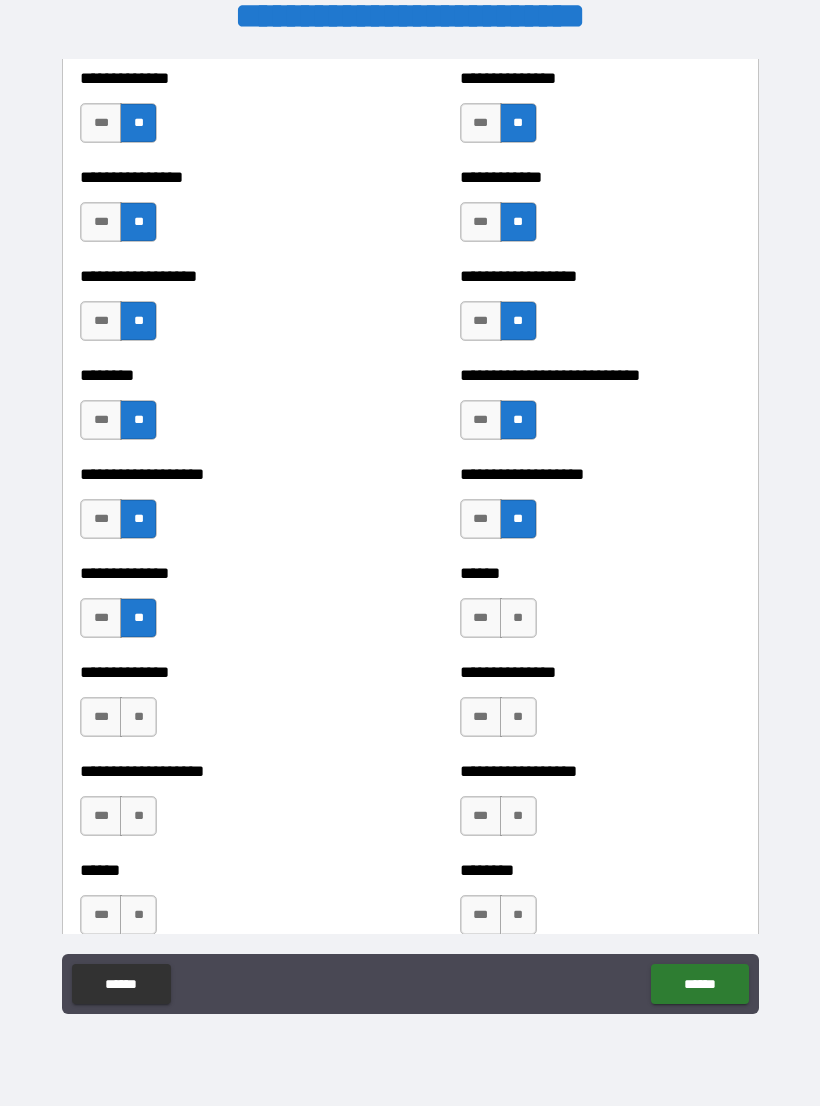 click on "**" at bounding box center (518, 618) 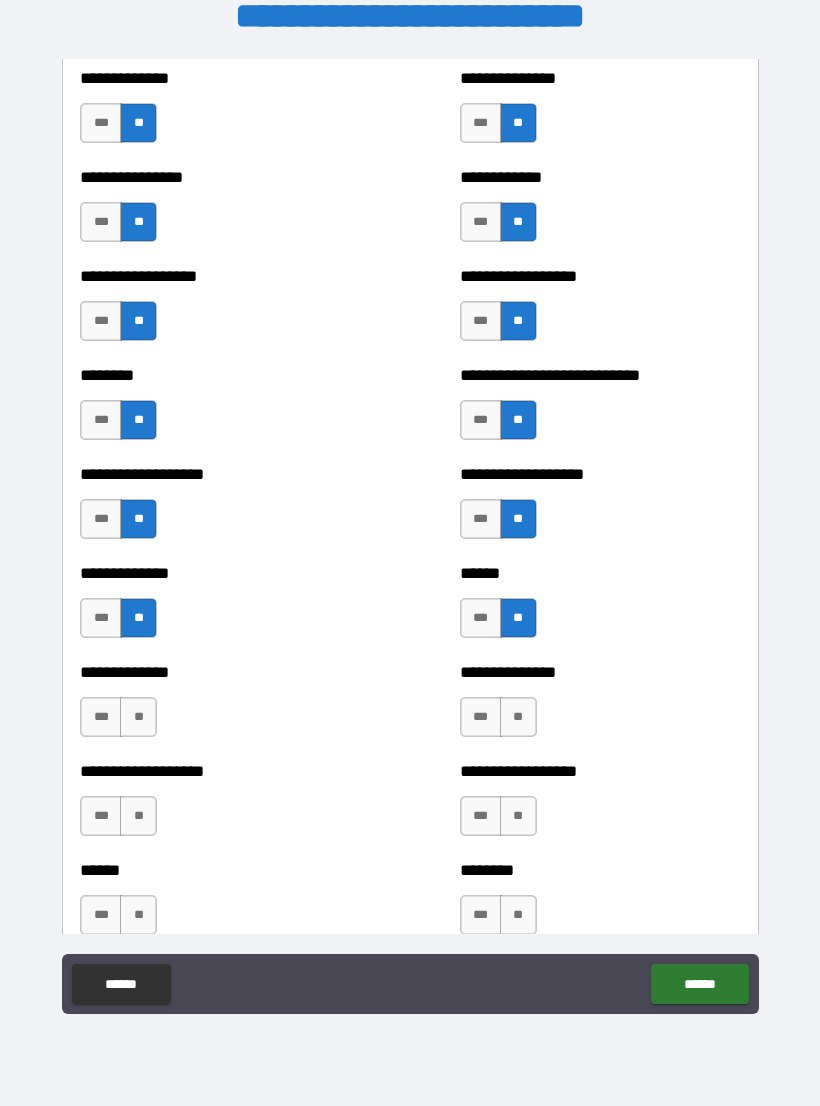 click on "**" at bounding box center [138, 717] 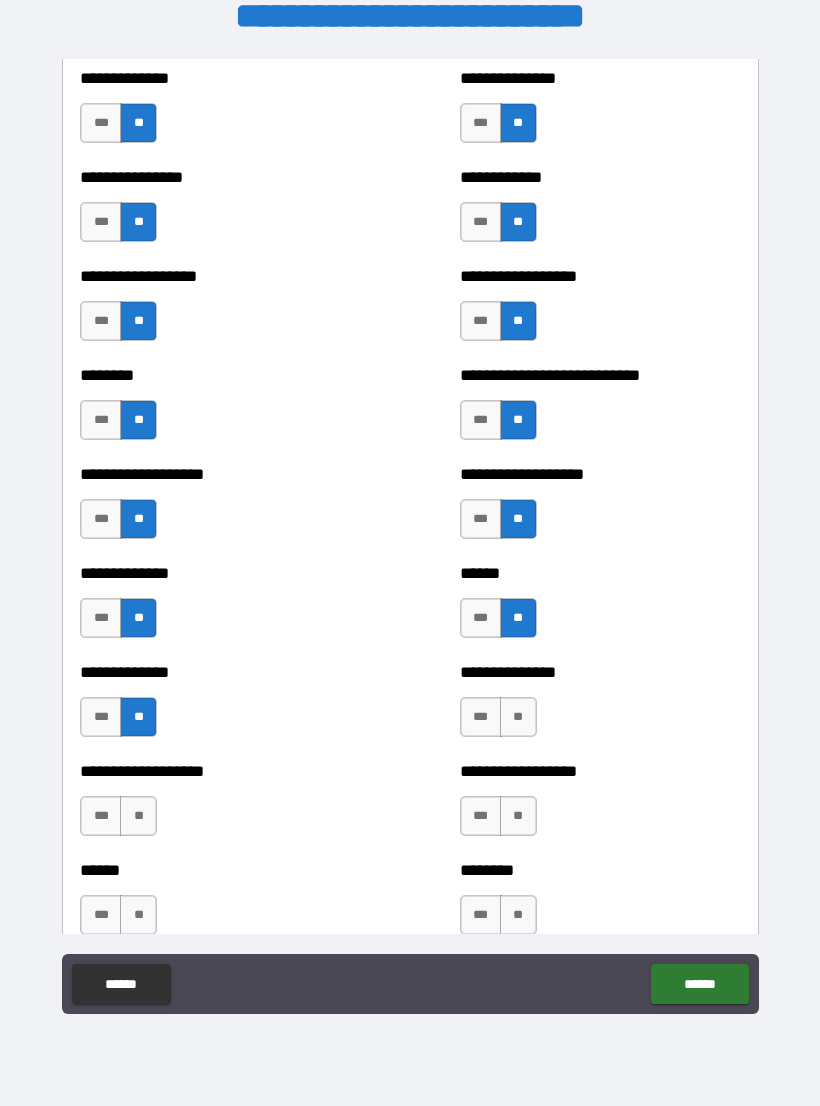 click on "**" at bounding box center (518, 717) 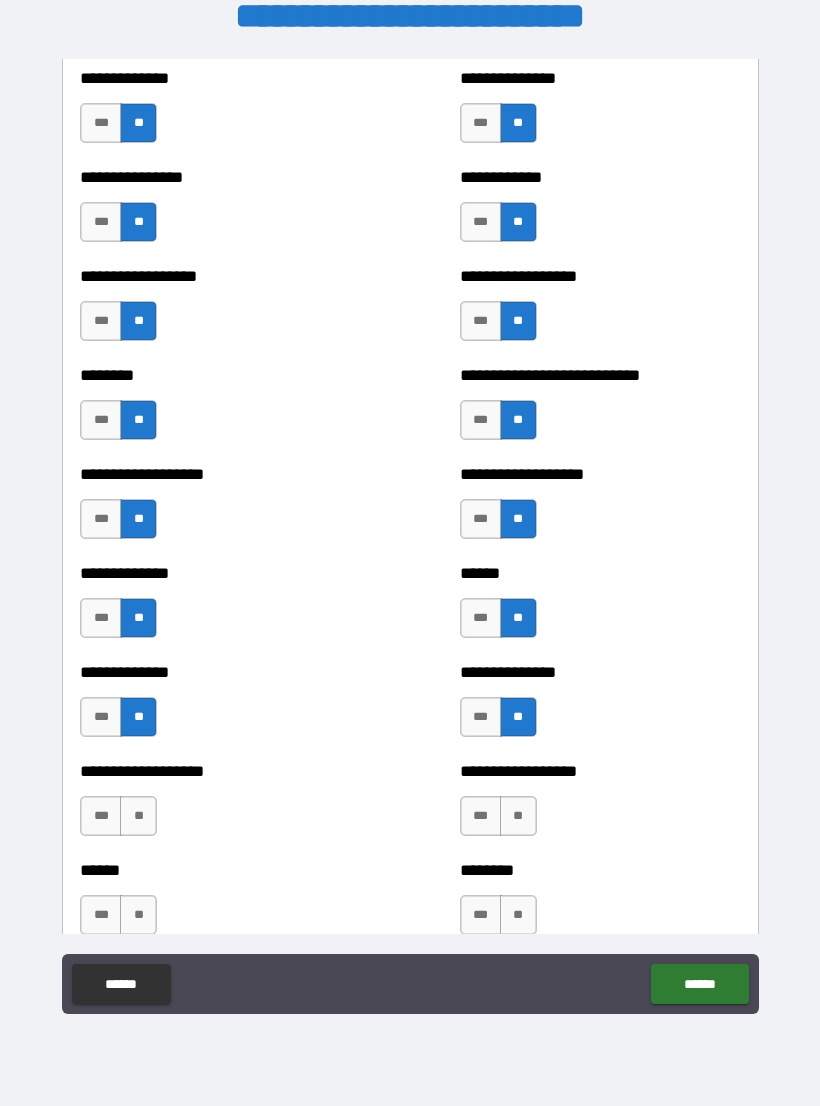 click on "**" at bounding box center [518, 816] 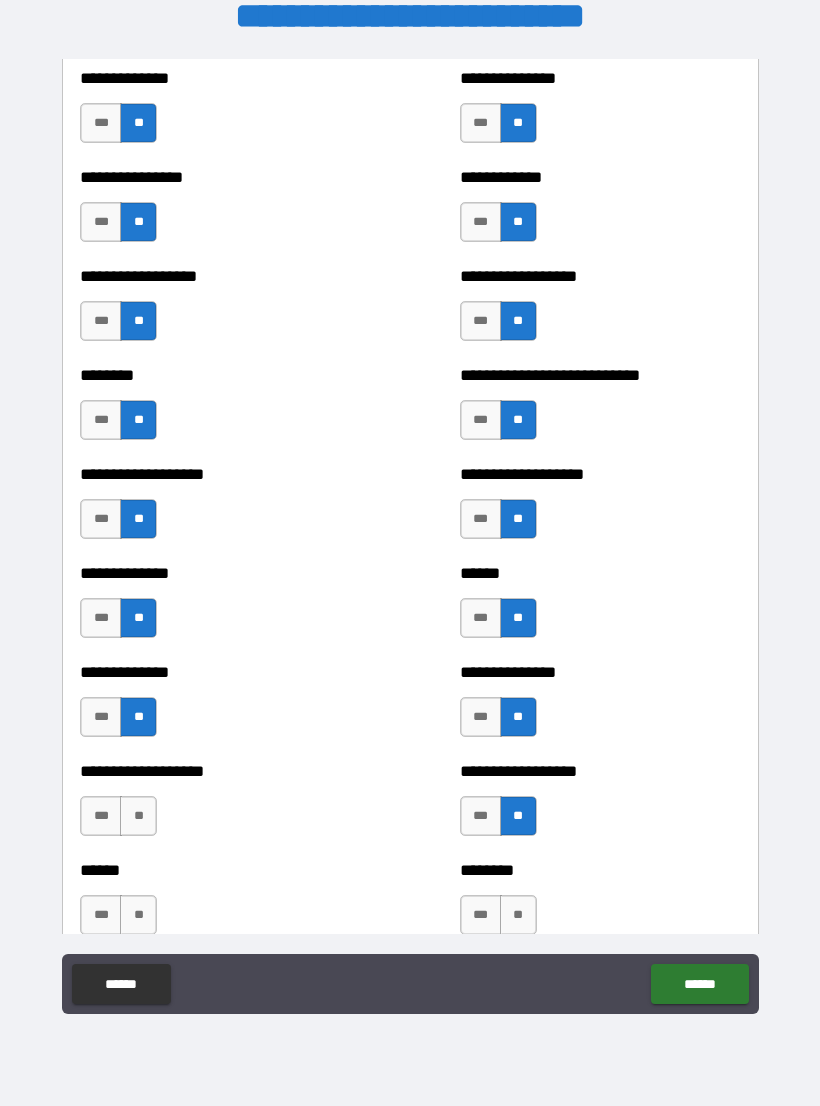 click on "**" at bounding box center (138, 816) 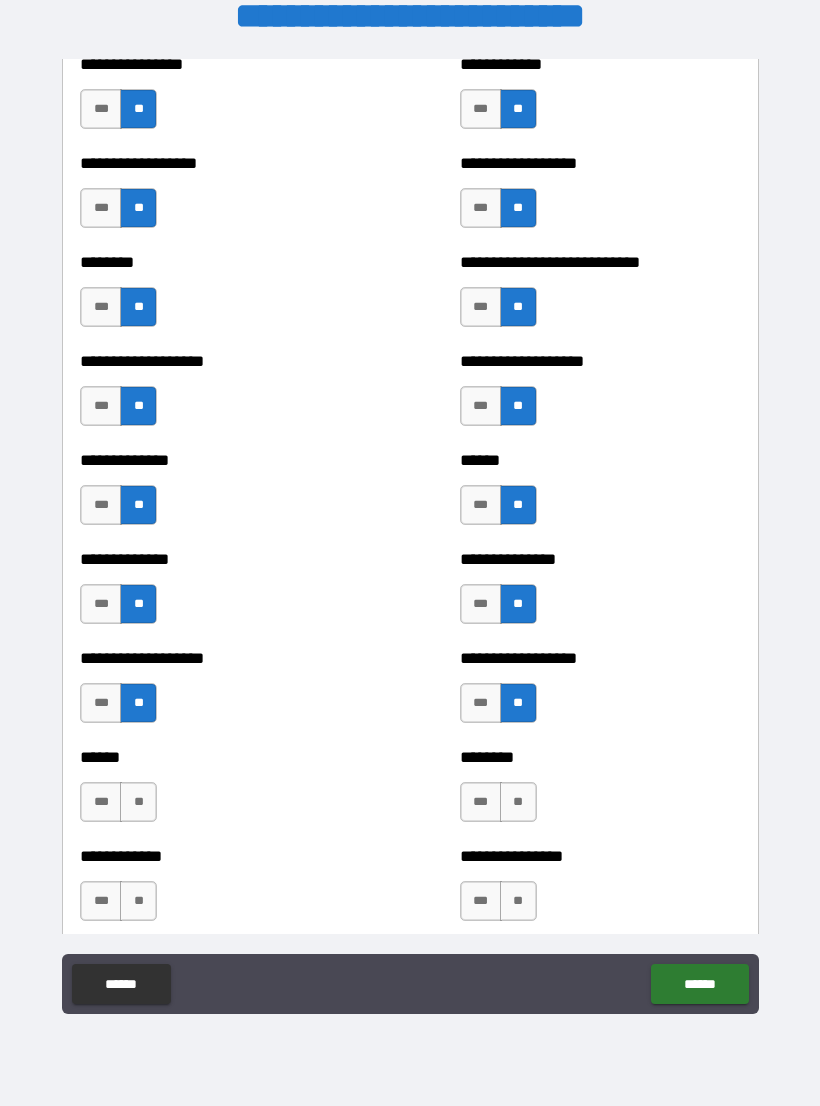 scroll, scrollTop: 4534, scrollLeft: 0, axis: vertical 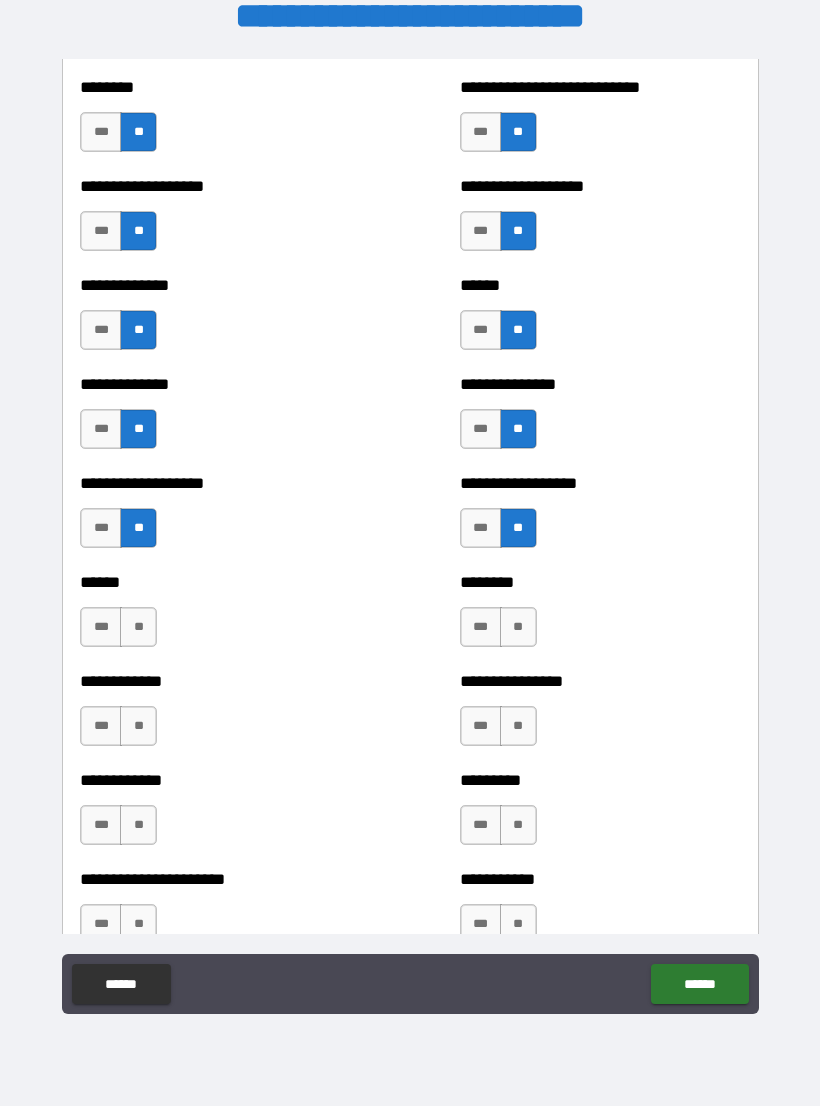 click on "**" at bounding box center (138, 627) 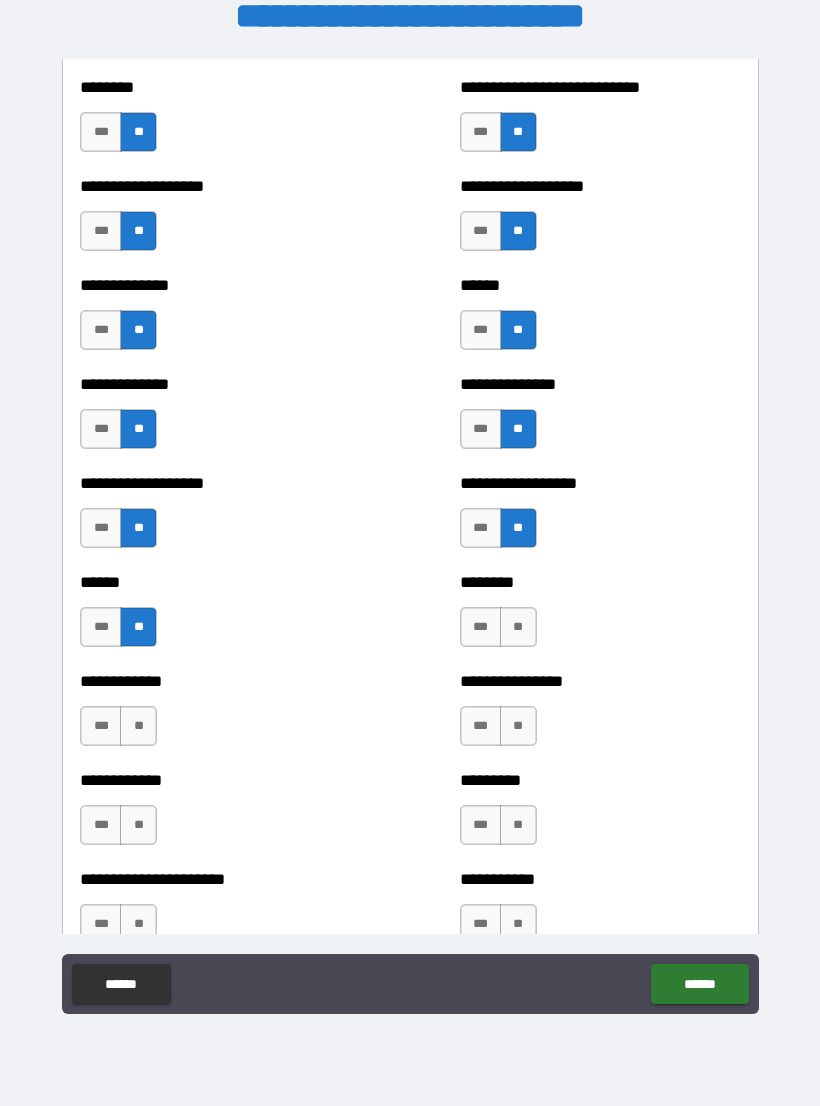 click on "**" at bounding box center (518, 627) 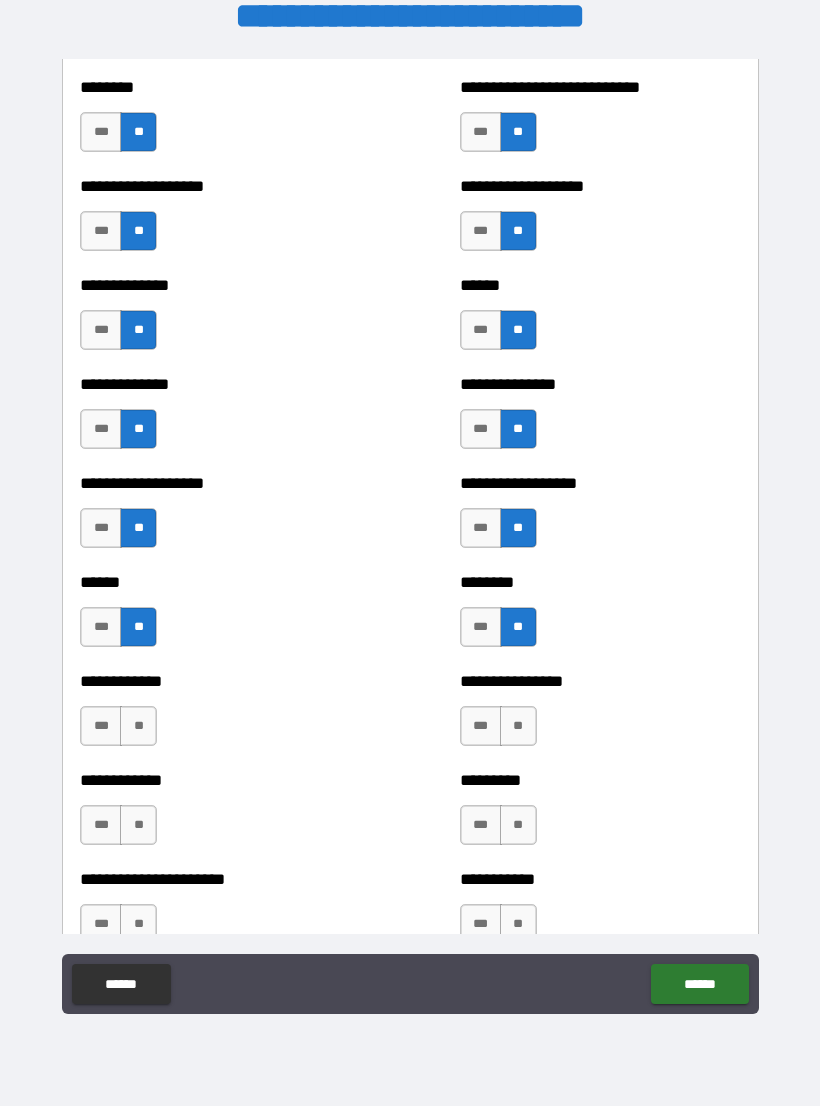 click on "**" at bounding box center (518, 726) 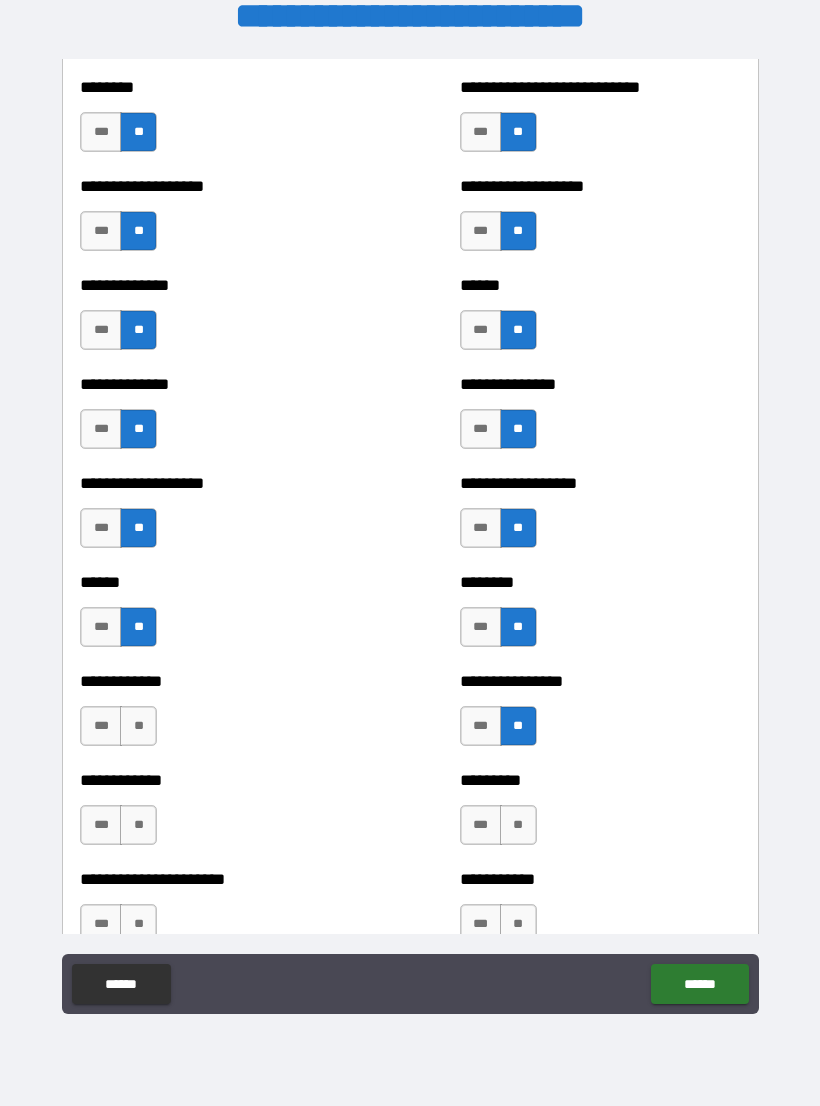 click on "**" at bounding box center [138, 726] 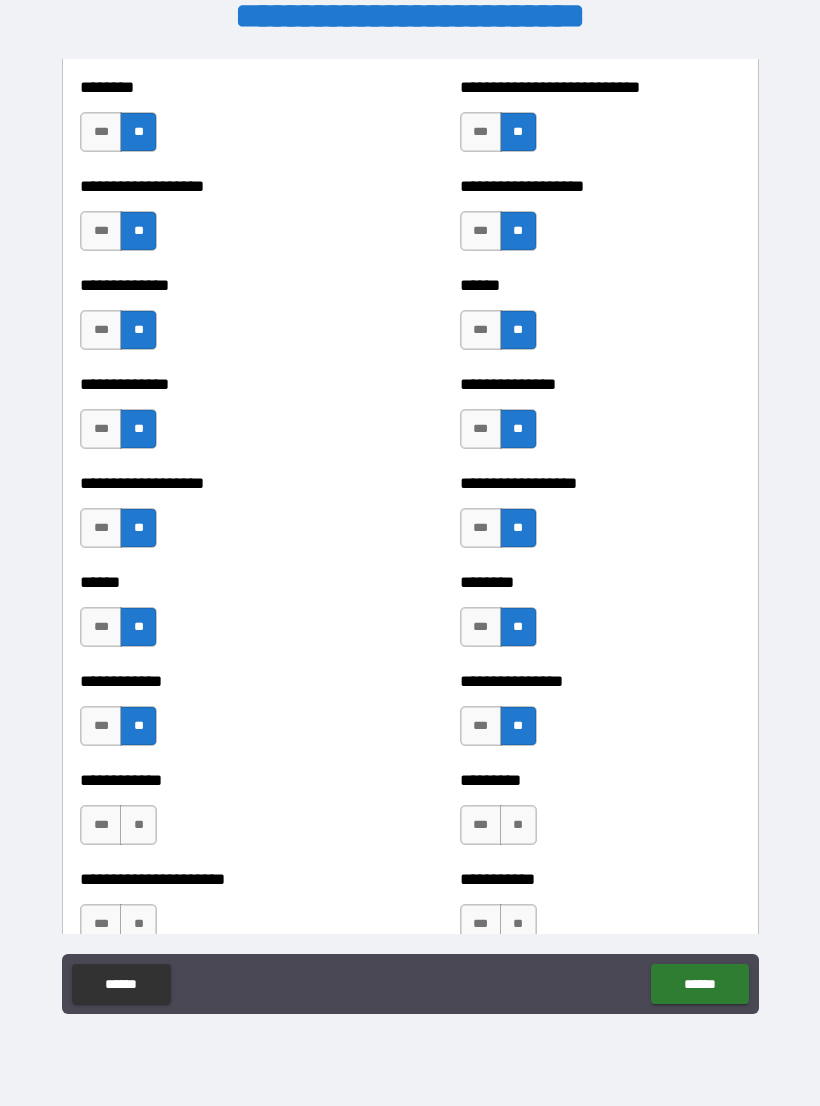 click on "**" at bounding box center [138, 825] 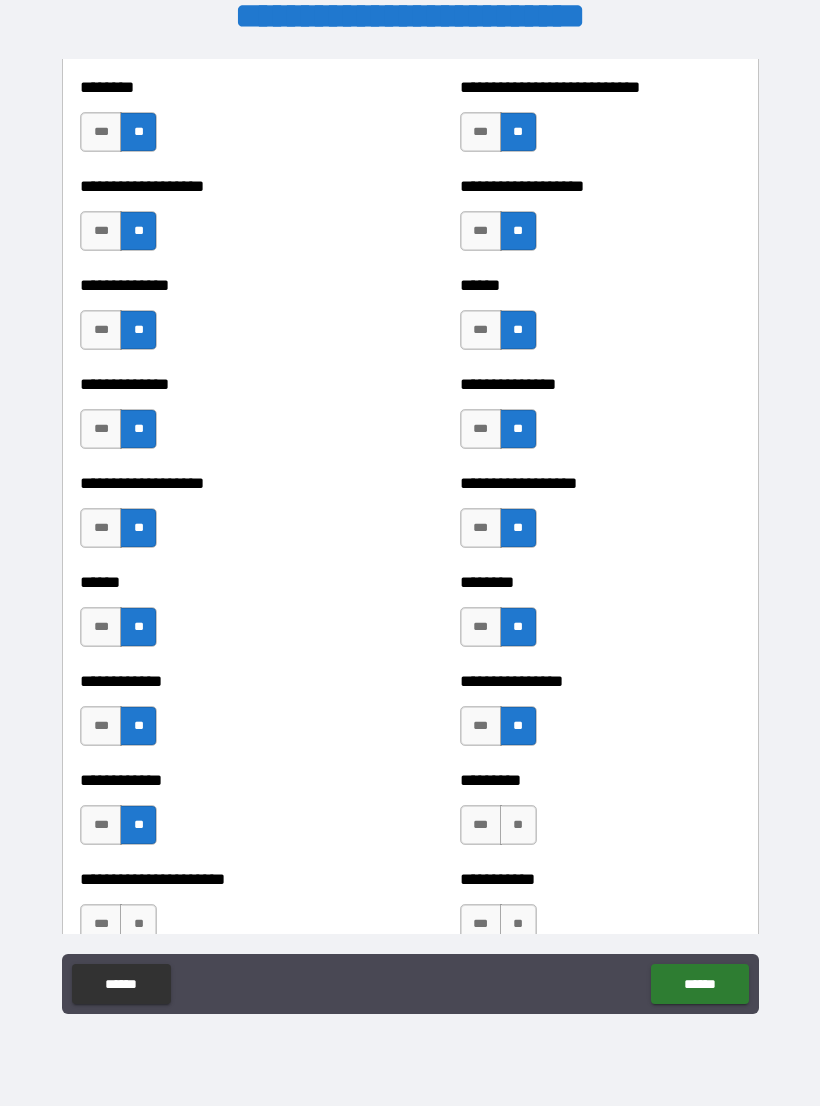 click on "**" at bounding box center [518, 825] 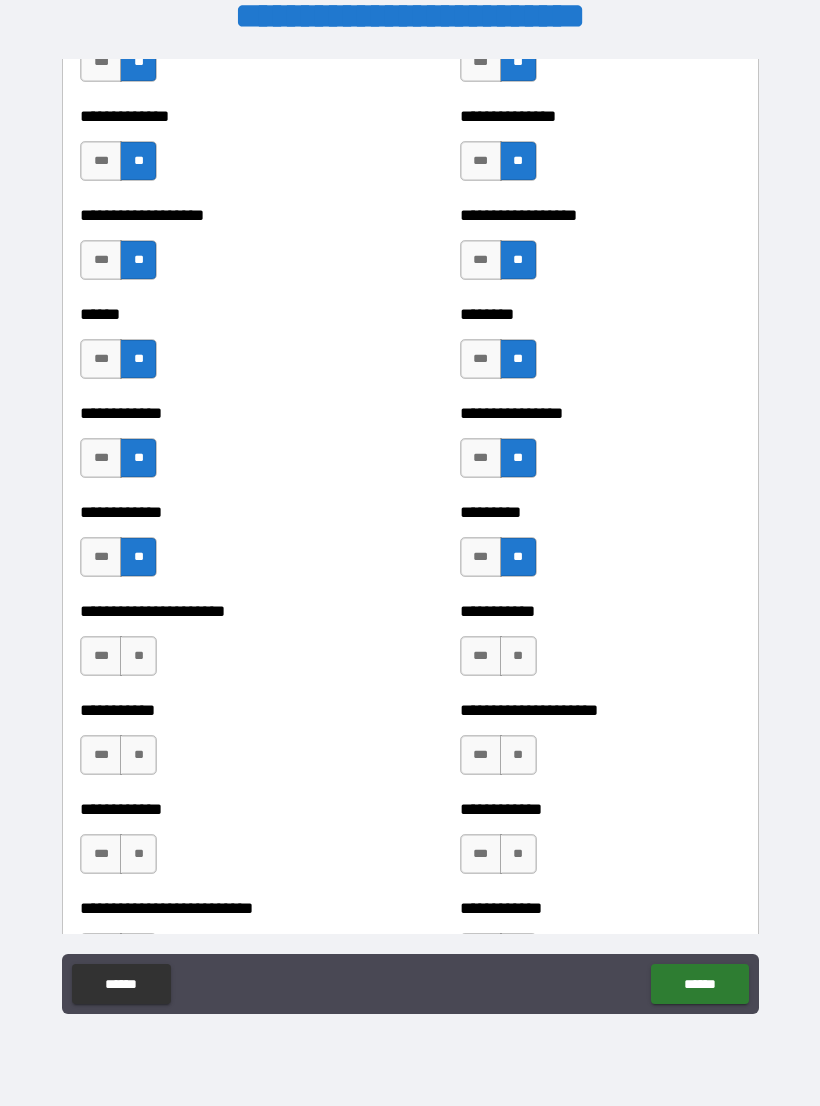 scroll, scrollTop: 4806, scrollLeft: 0, axis: vertical 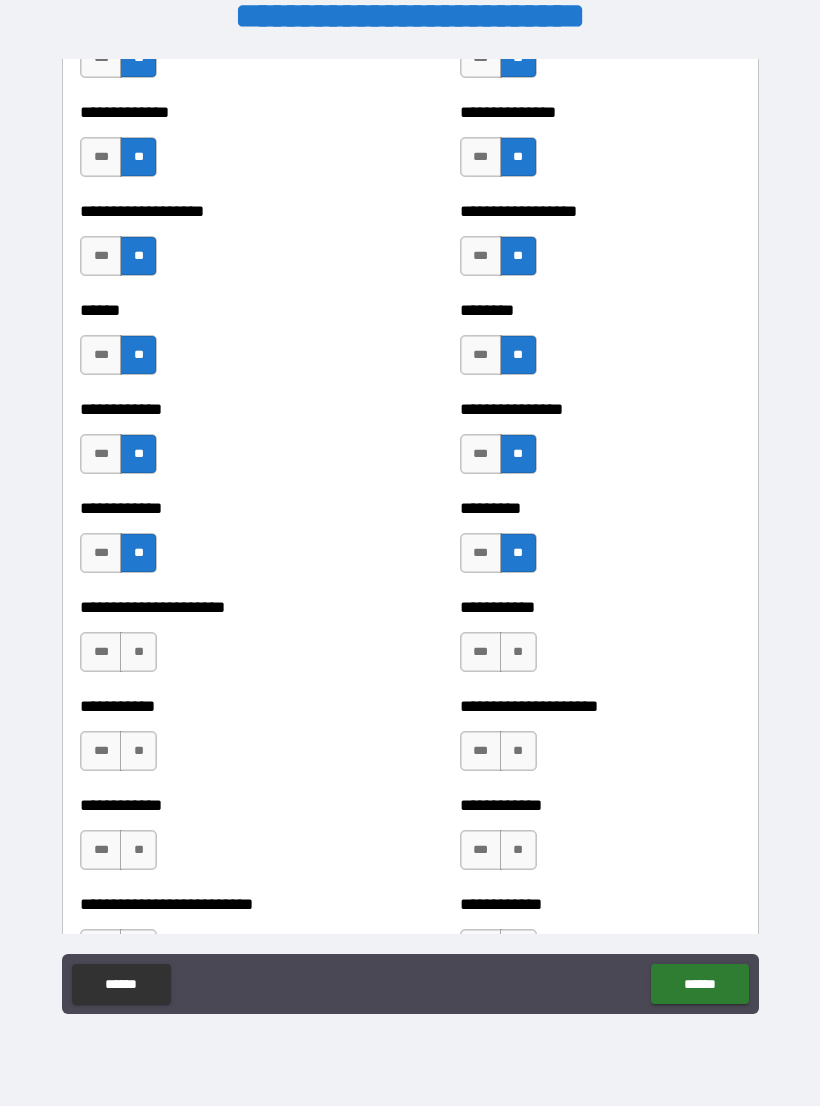 click on "**" at bounding box center (518, 652) 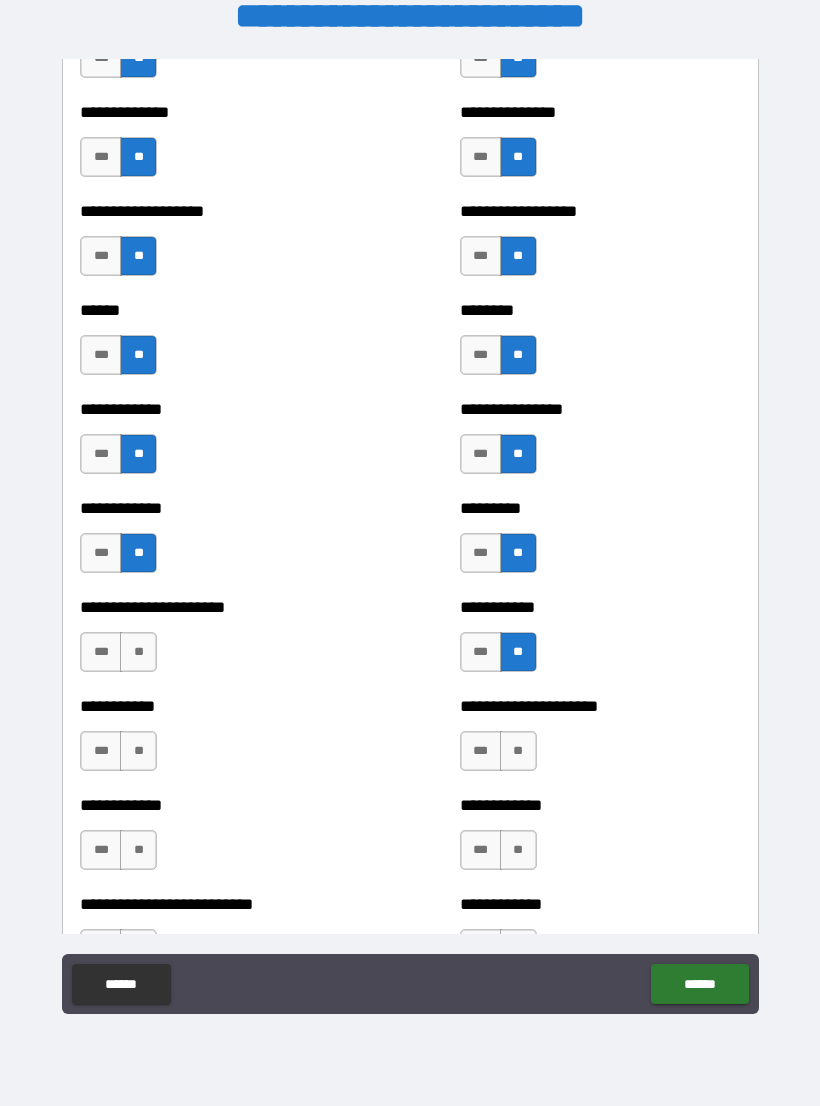 click on "**" at bounding box center [138, 652] 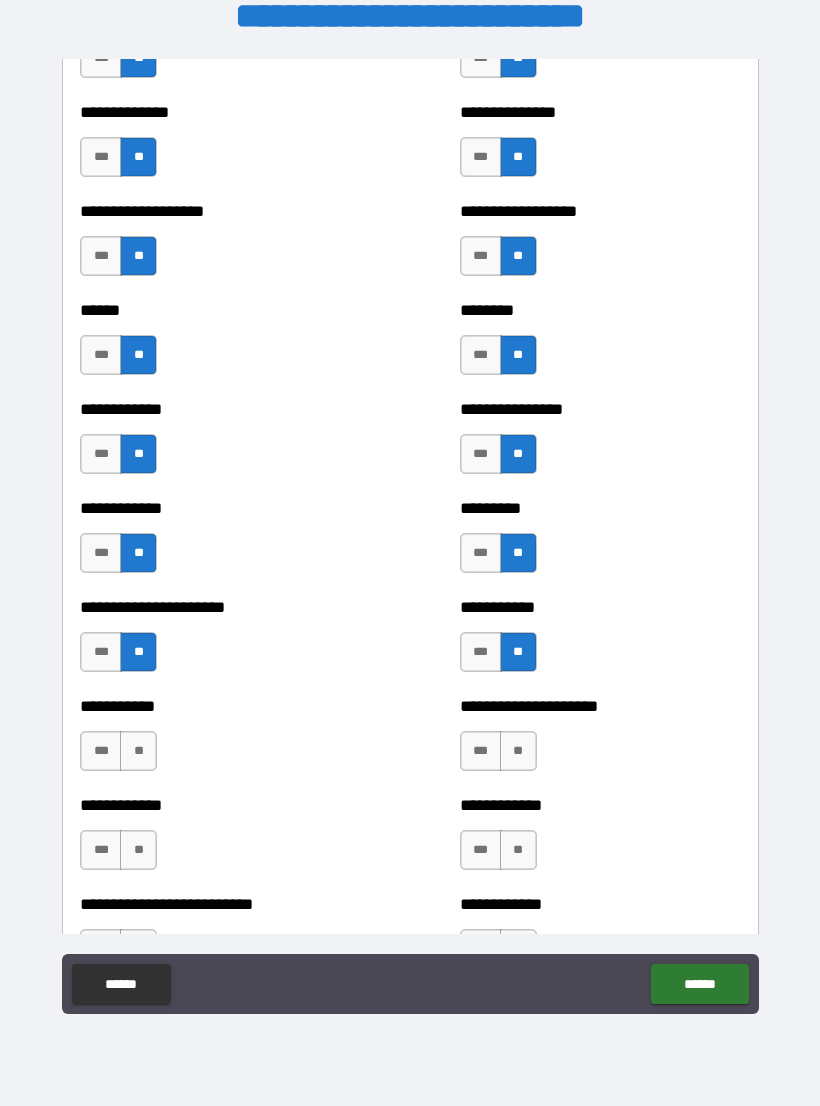 click on "**" at bounding box center [518, 751] 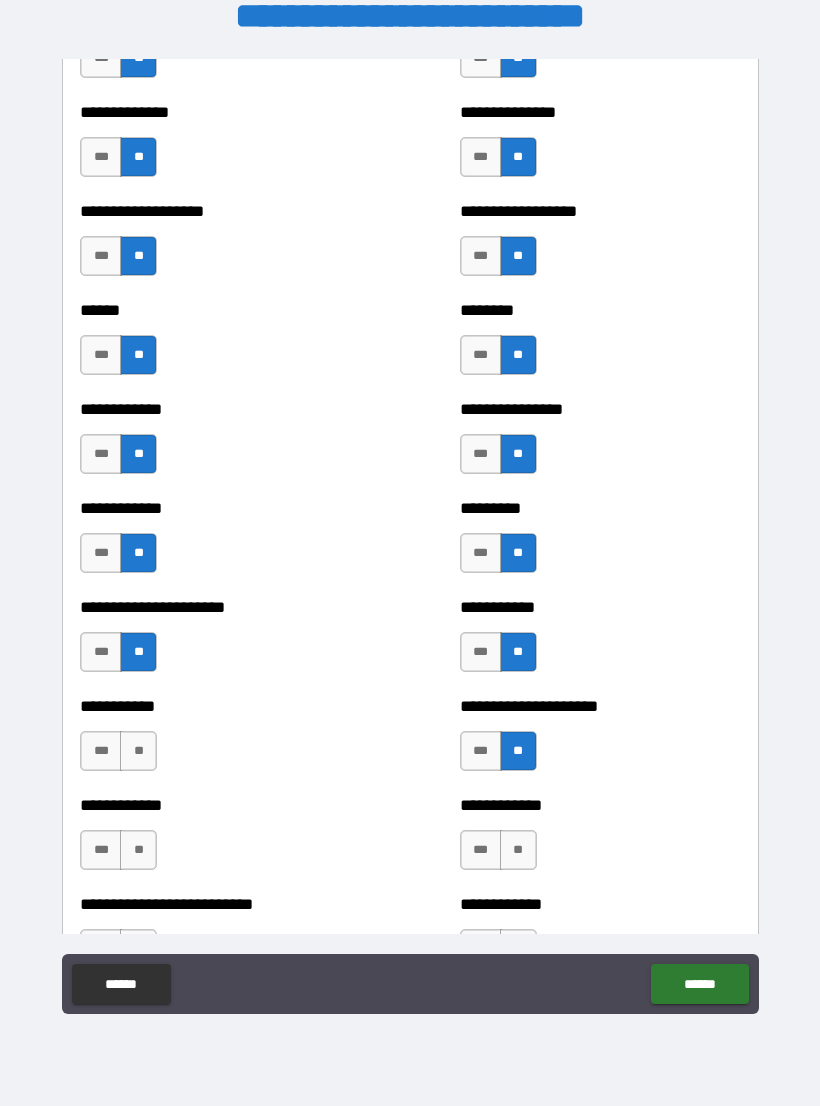 click on "**" at bounding box center [138, 751] 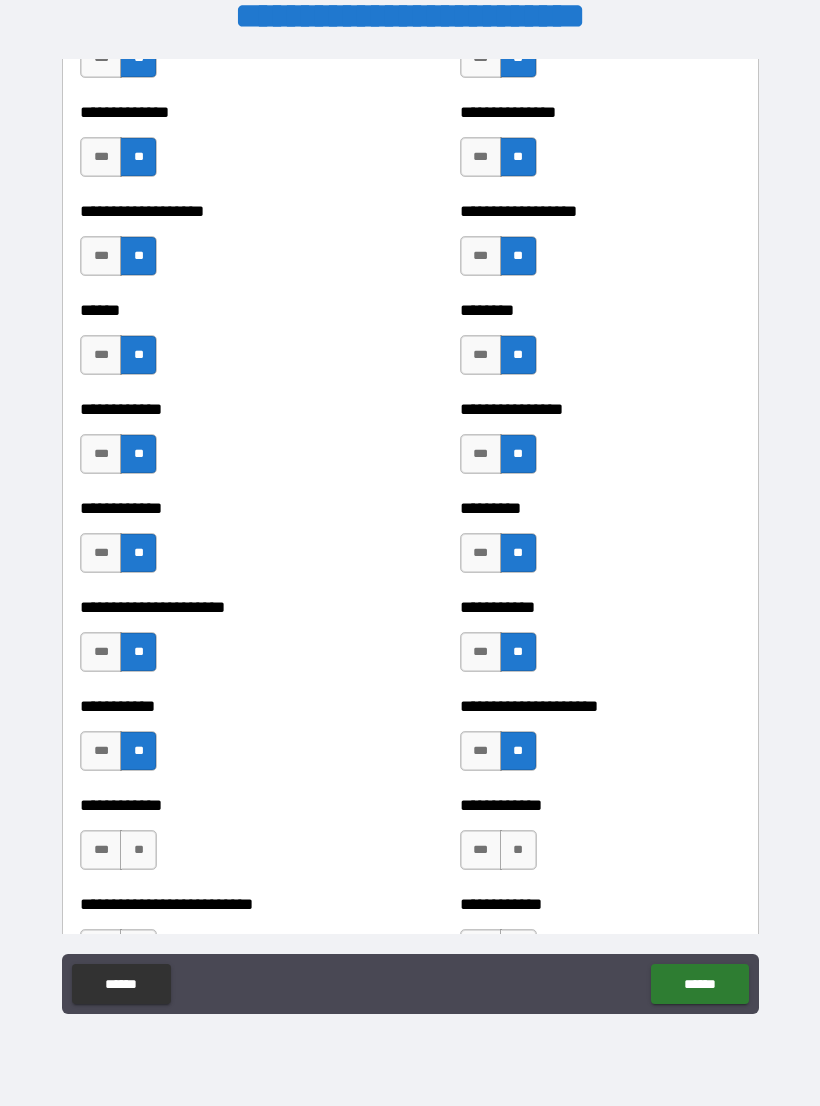 click on "**" at bounding box center [138, 850] 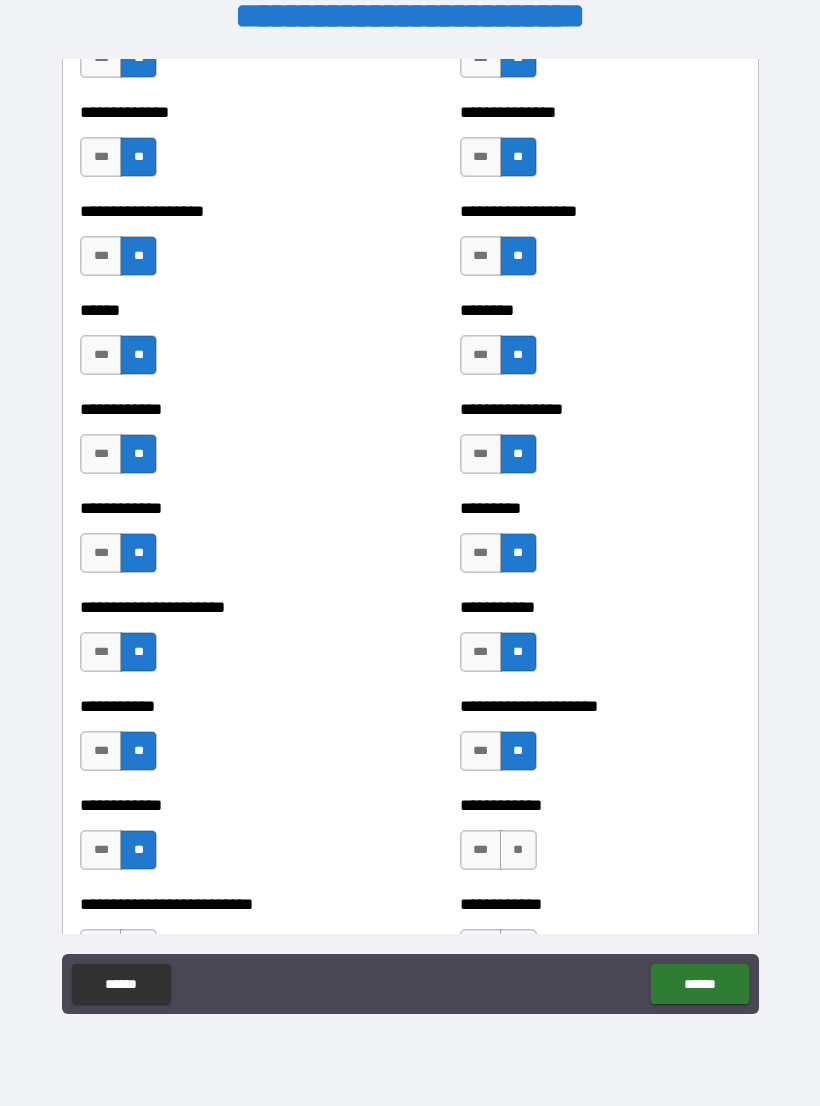 click on "**" at bounding box center [518, 850] 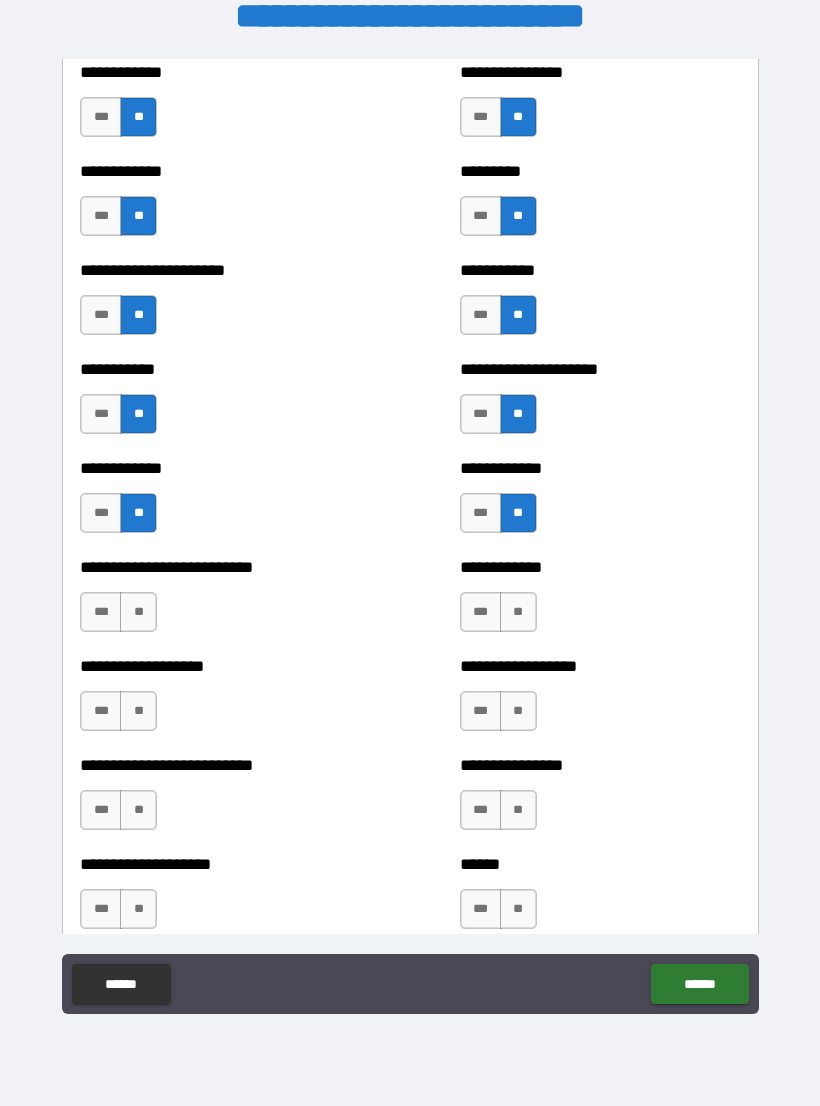 scroll, scrollTop: 5141, scrollLeft: 0, axis: vertical 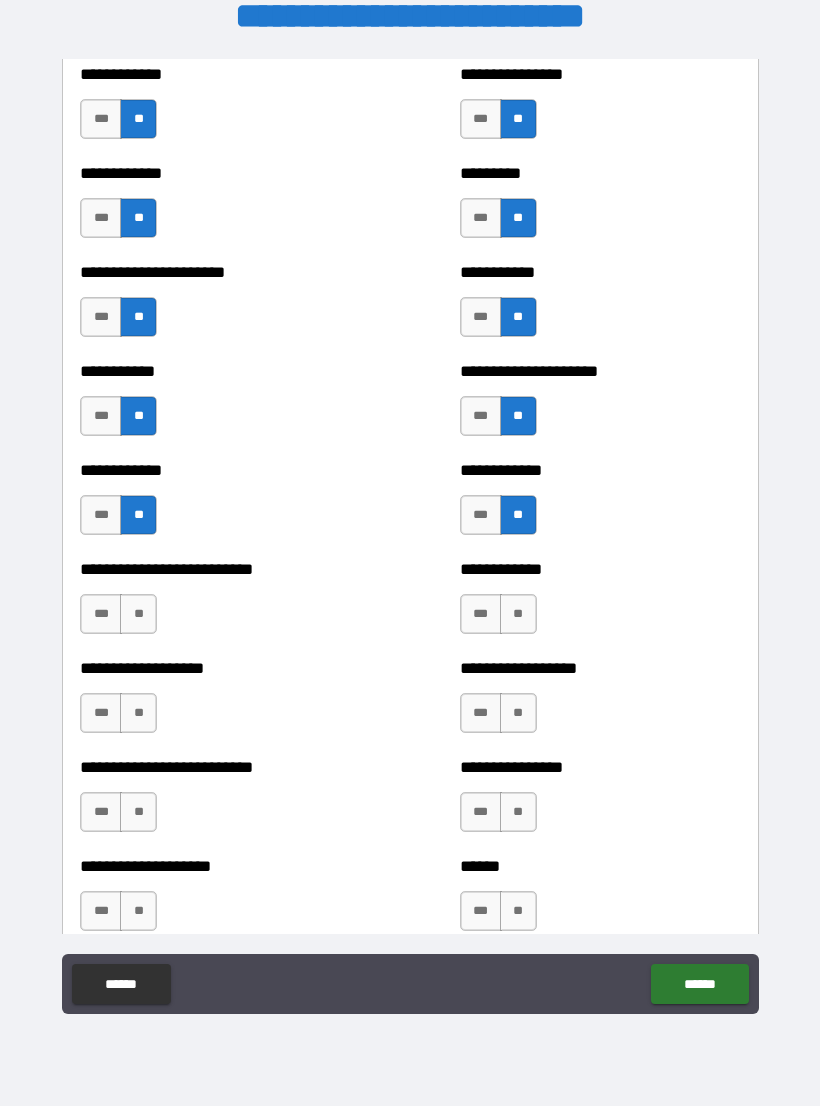 click on "**" at bounding box center (518, 614) 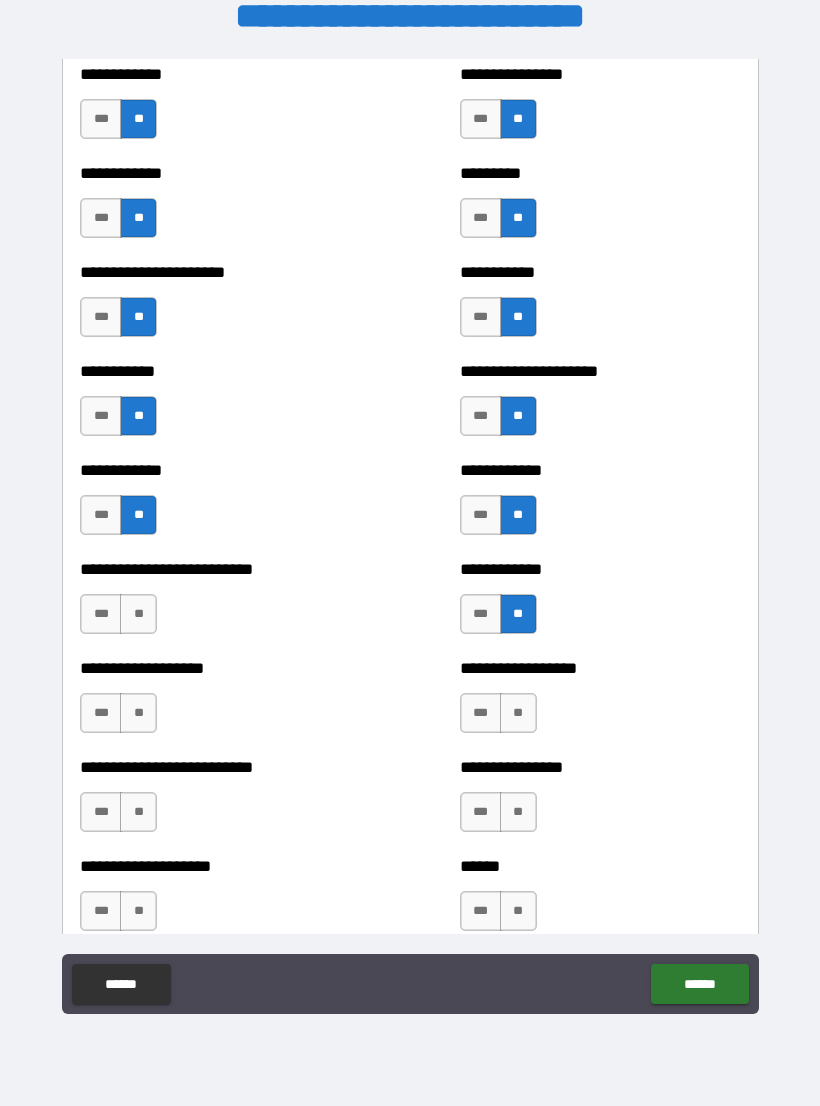 click on "**" at bounding box center [138, 614] 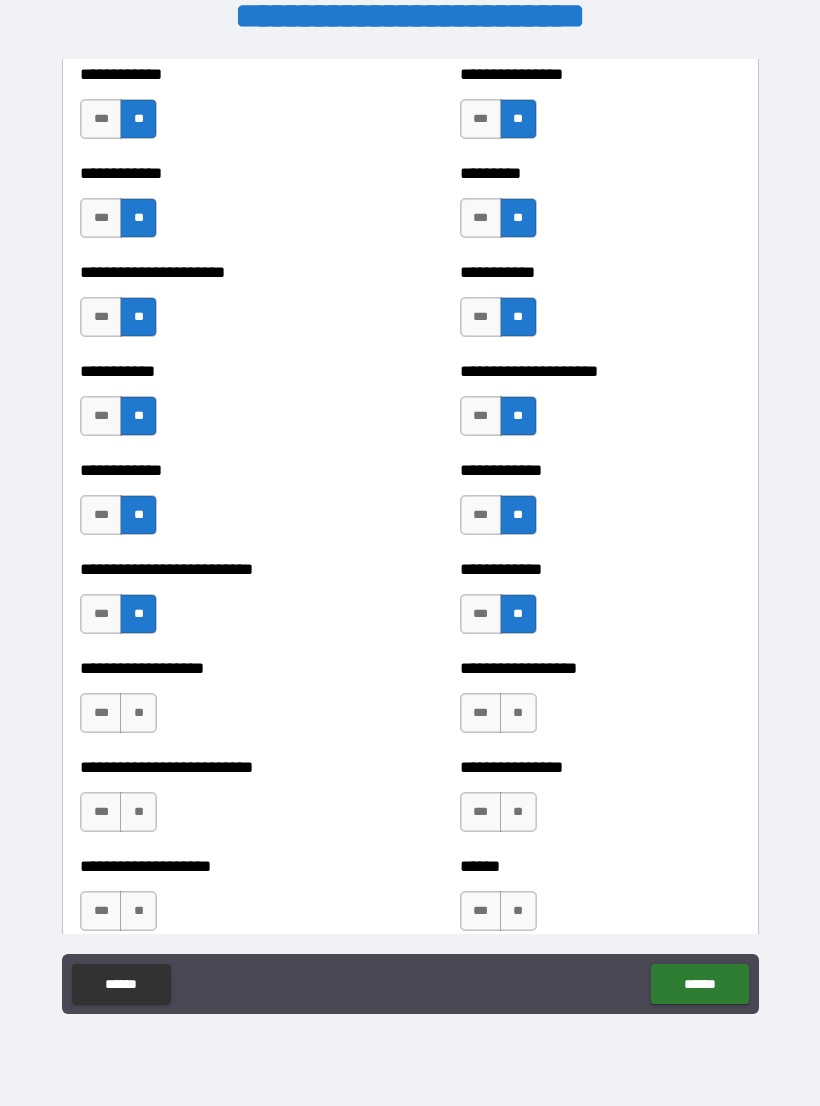 click on "**" at bounding box center (138, 713) 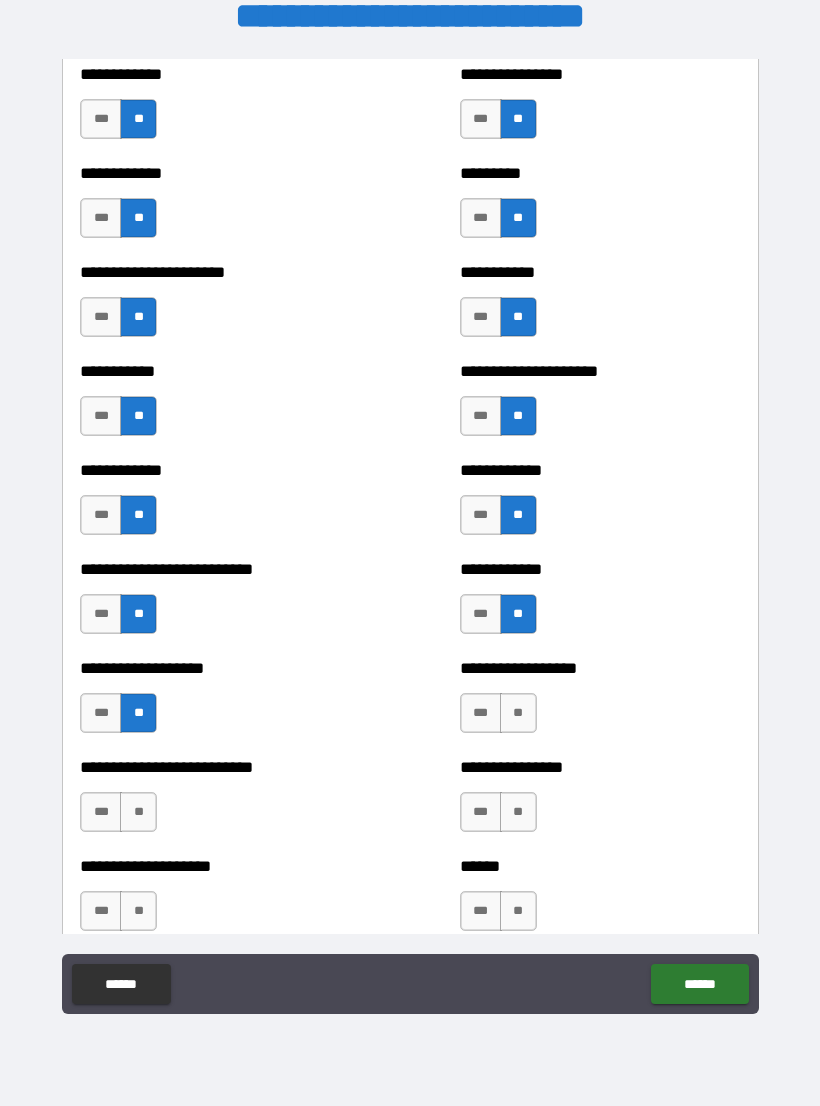 click on "**" at bounding box center [518, 713] 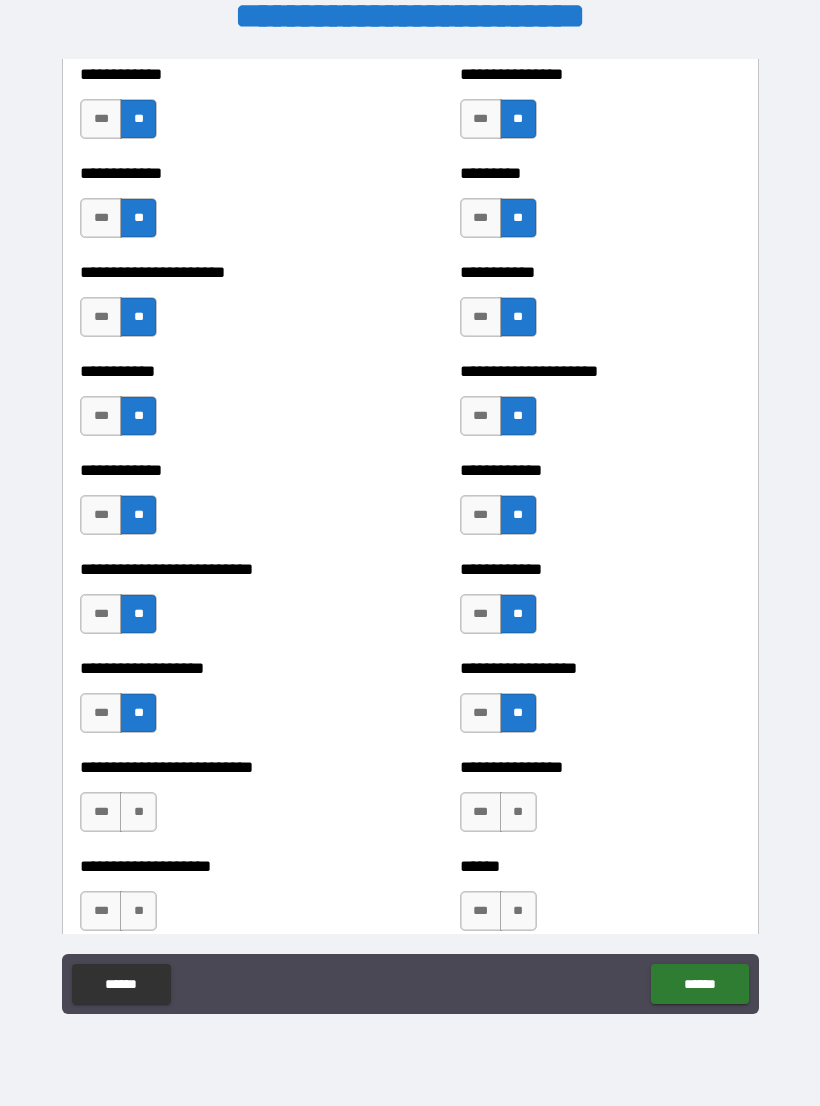 click on "**" at bounding box center (518, 812) 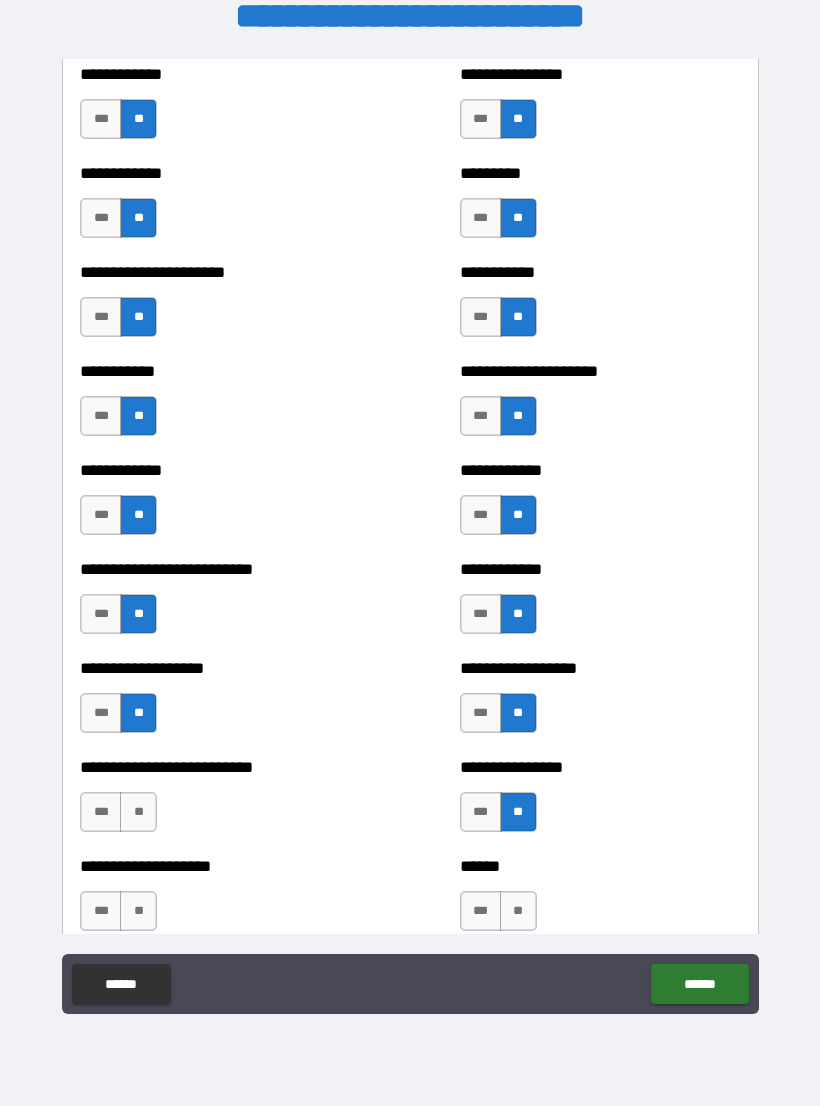 click on "**" at bounding box center [138, 812] 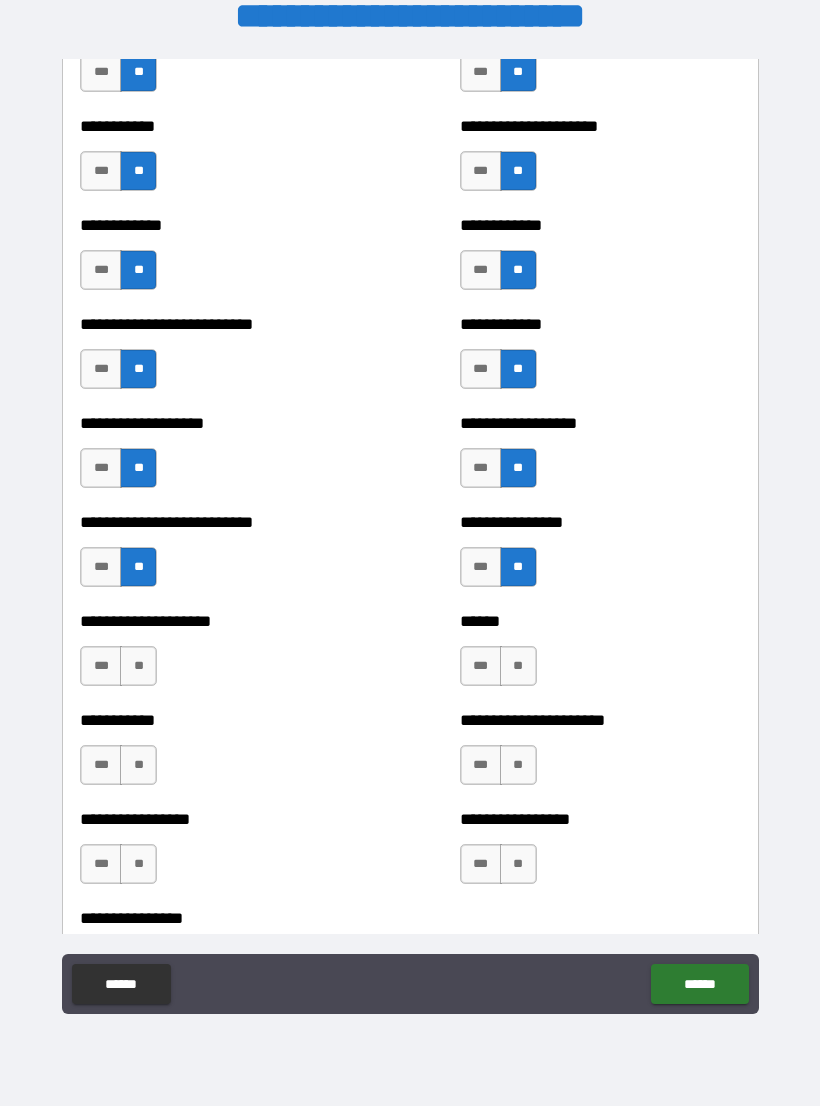 scroll, scrollTop: 5403, scrollLeft: 0, axis: vertical 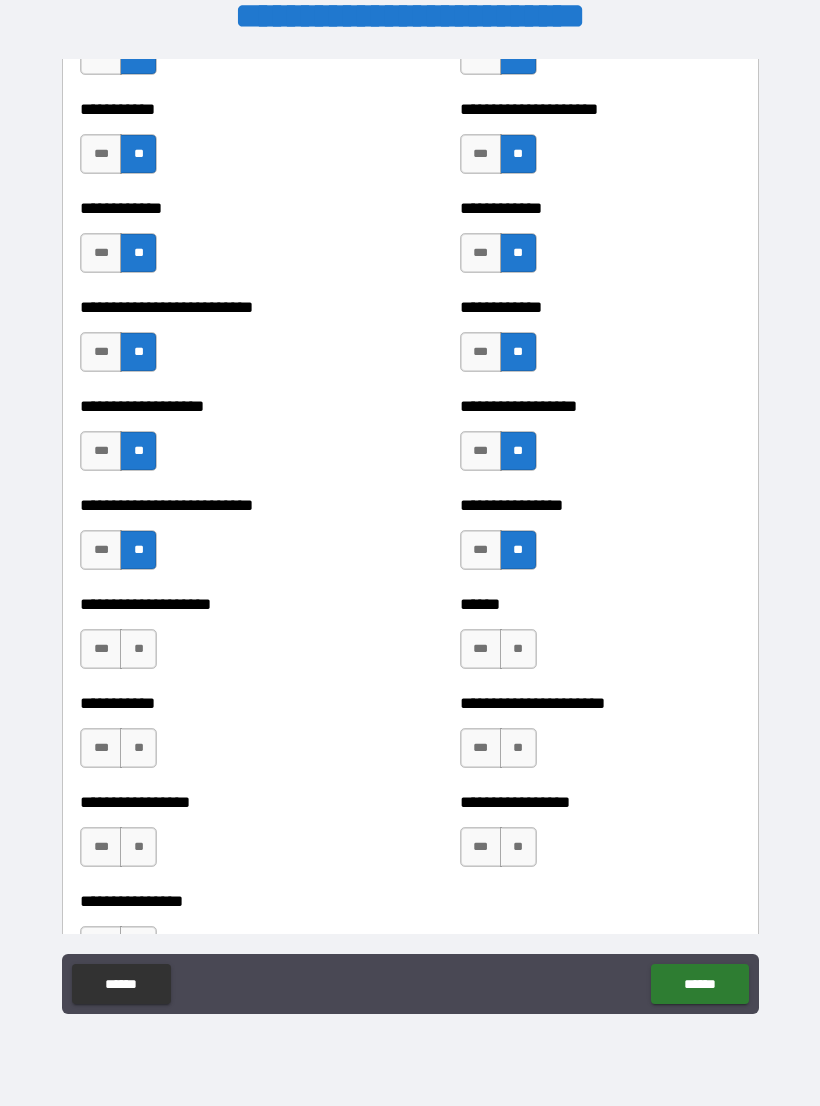 click on "**" at bounding box center (518, 649) 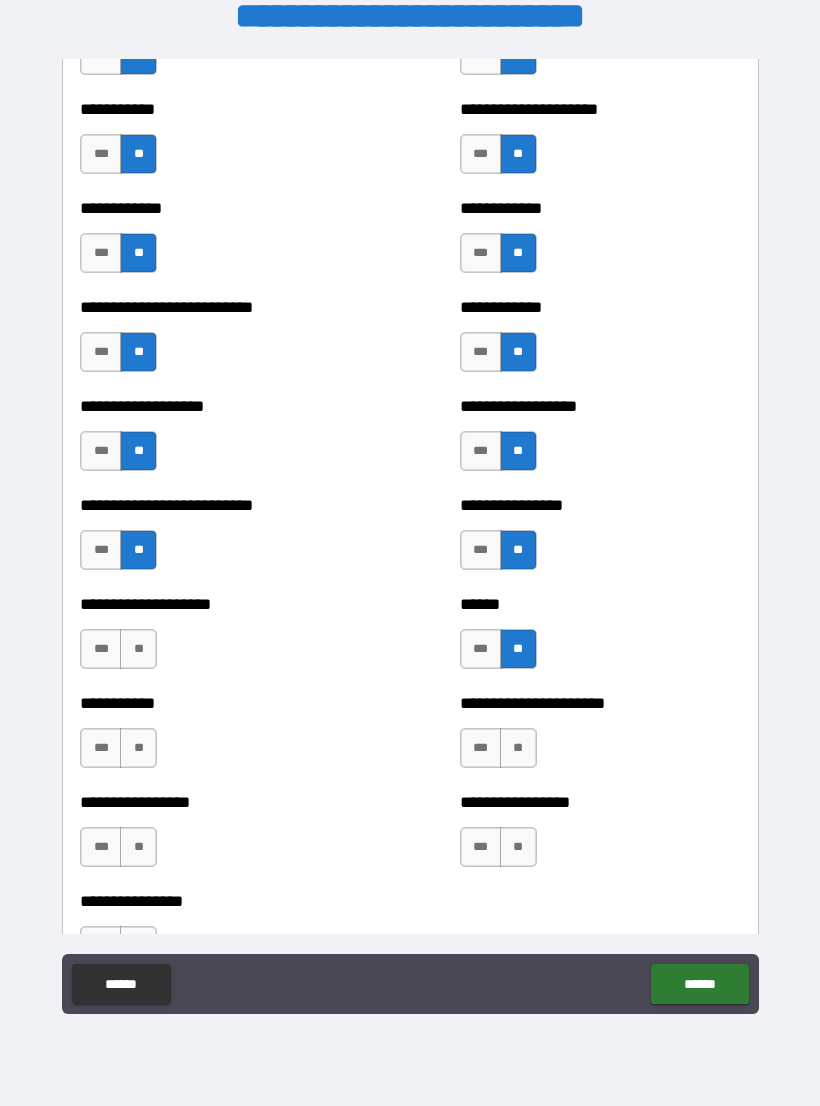 click on "**" at bounding box center (138, 649) 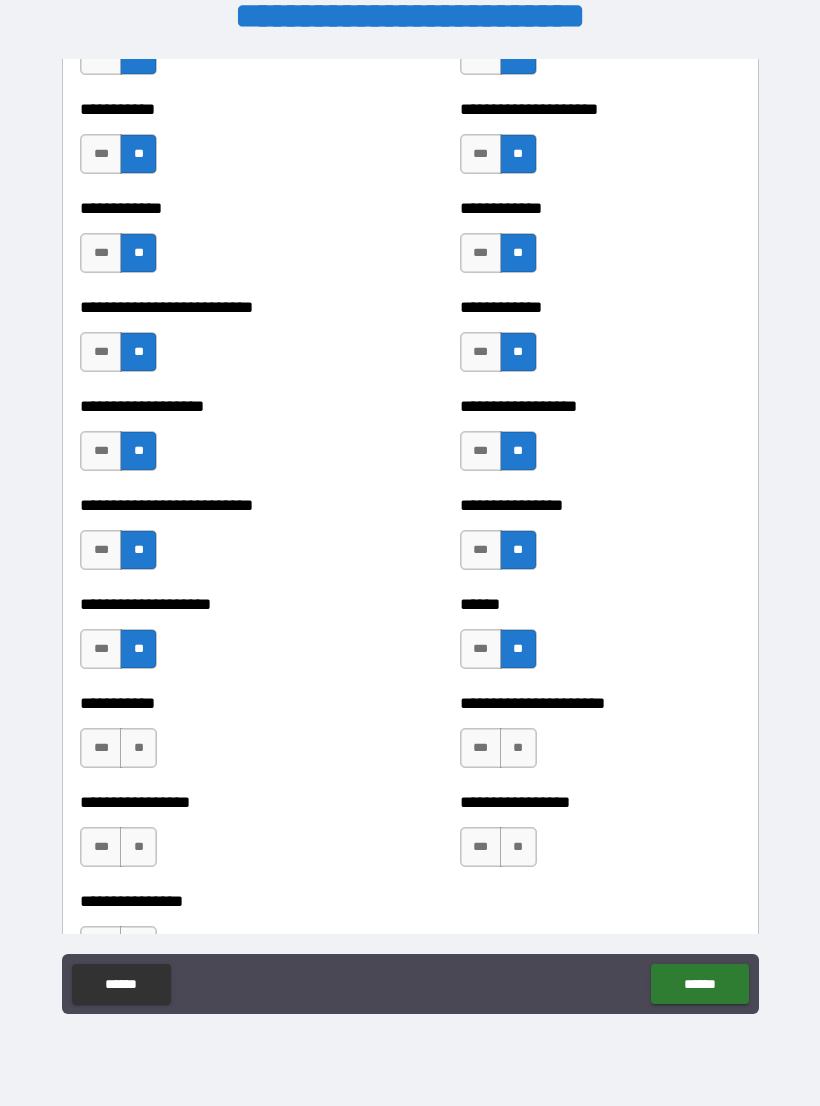 click on "**" at bounding box center [138, 748] 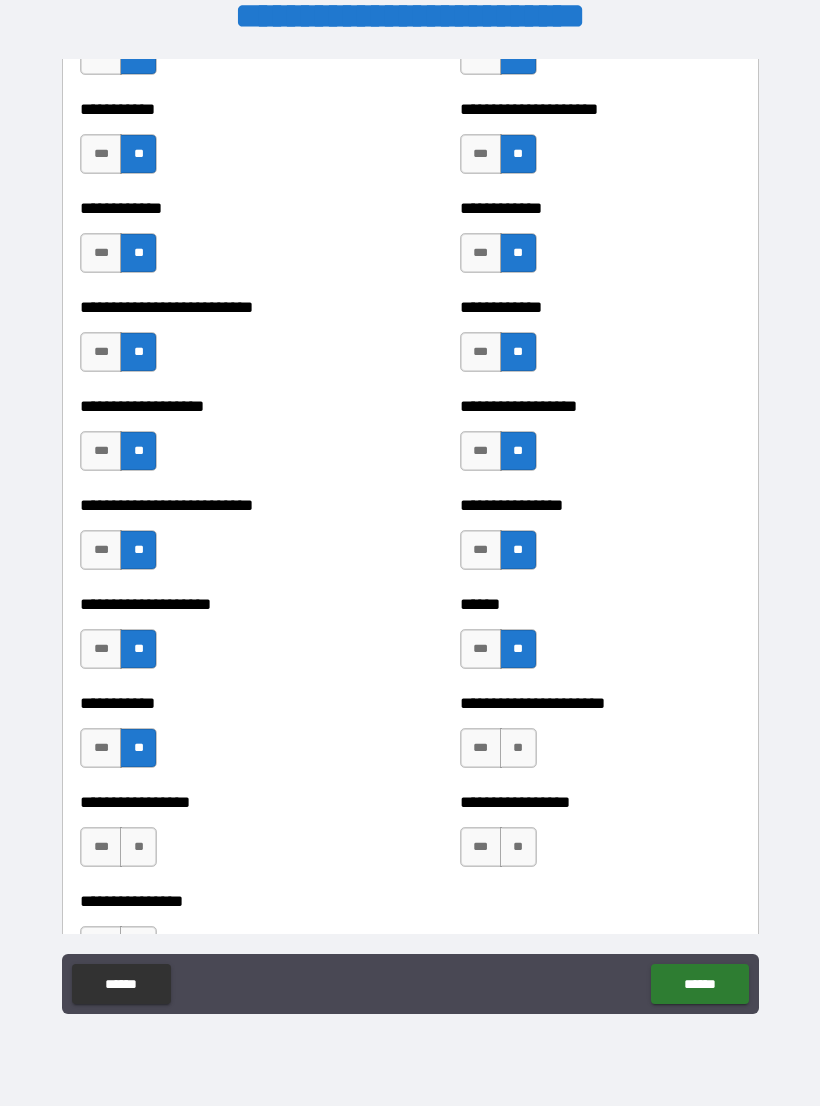 click on "**" at bounding box center [518, 748] 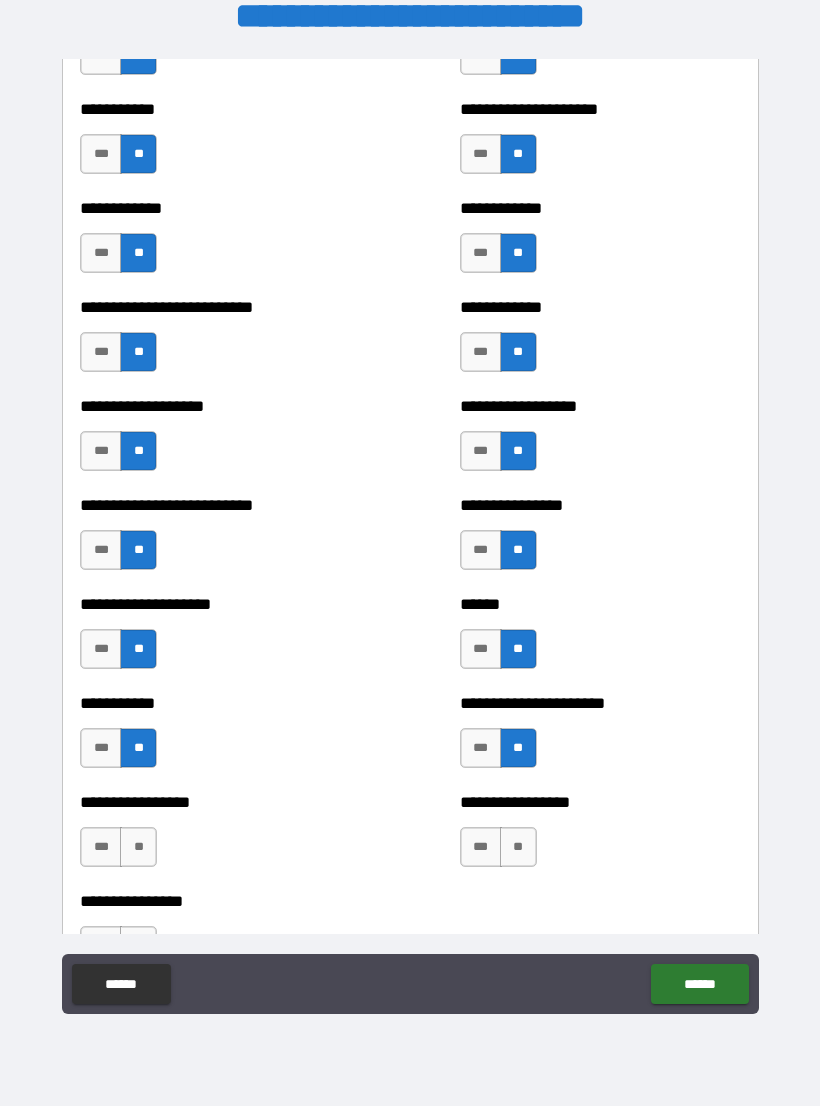 click on "**" at bounding box center (518, 847) 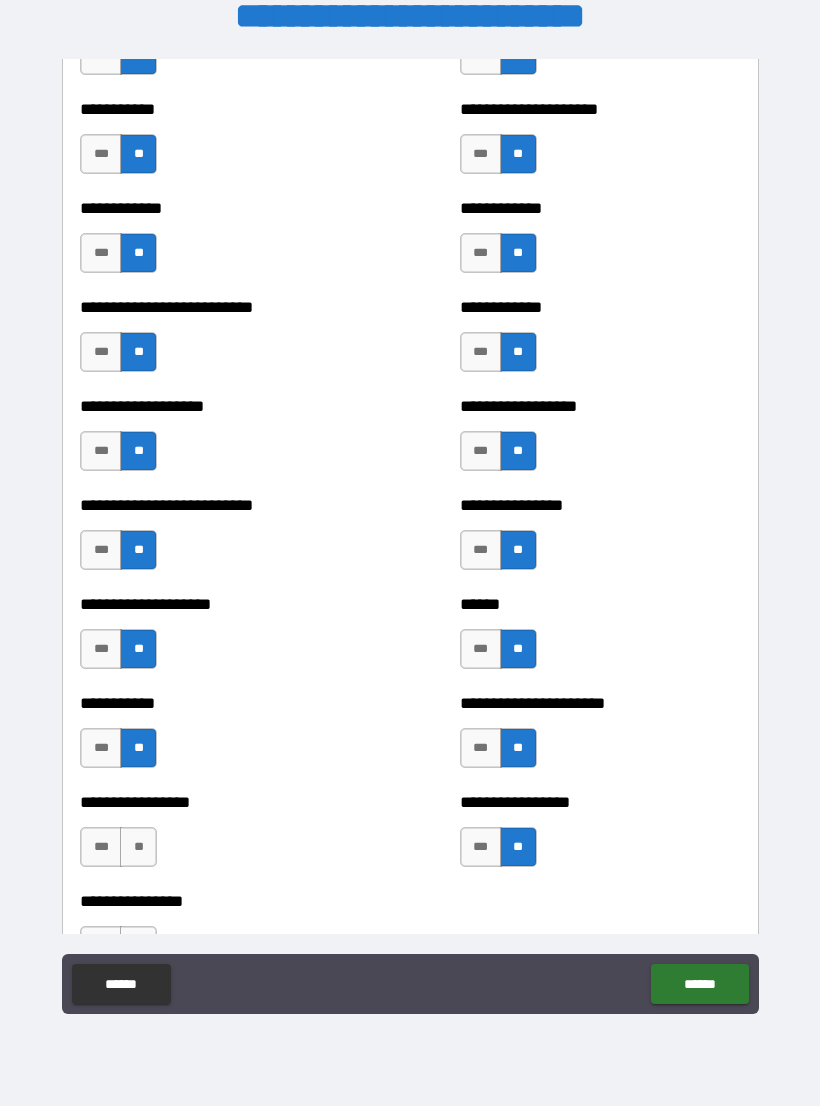 click on "**" at bounding box center [138, 847] 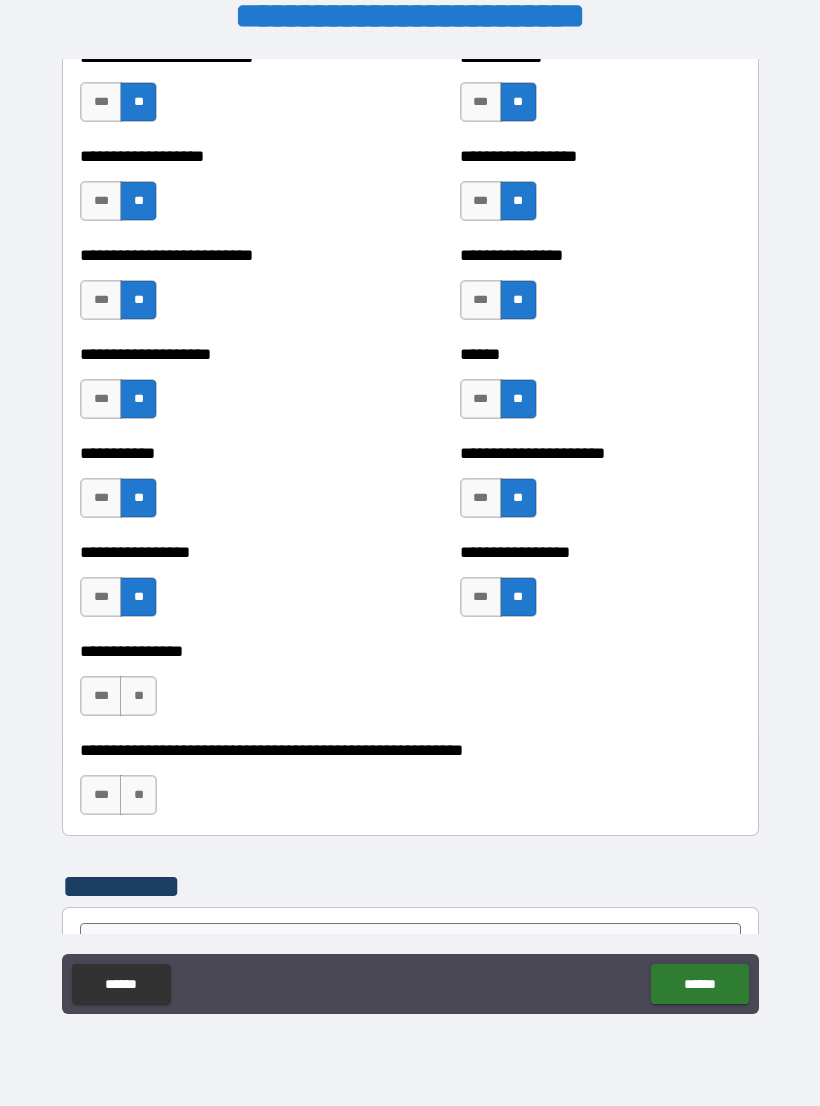 scroll, scrollTop: 5673, scrollLeft: 0, axis: vertical 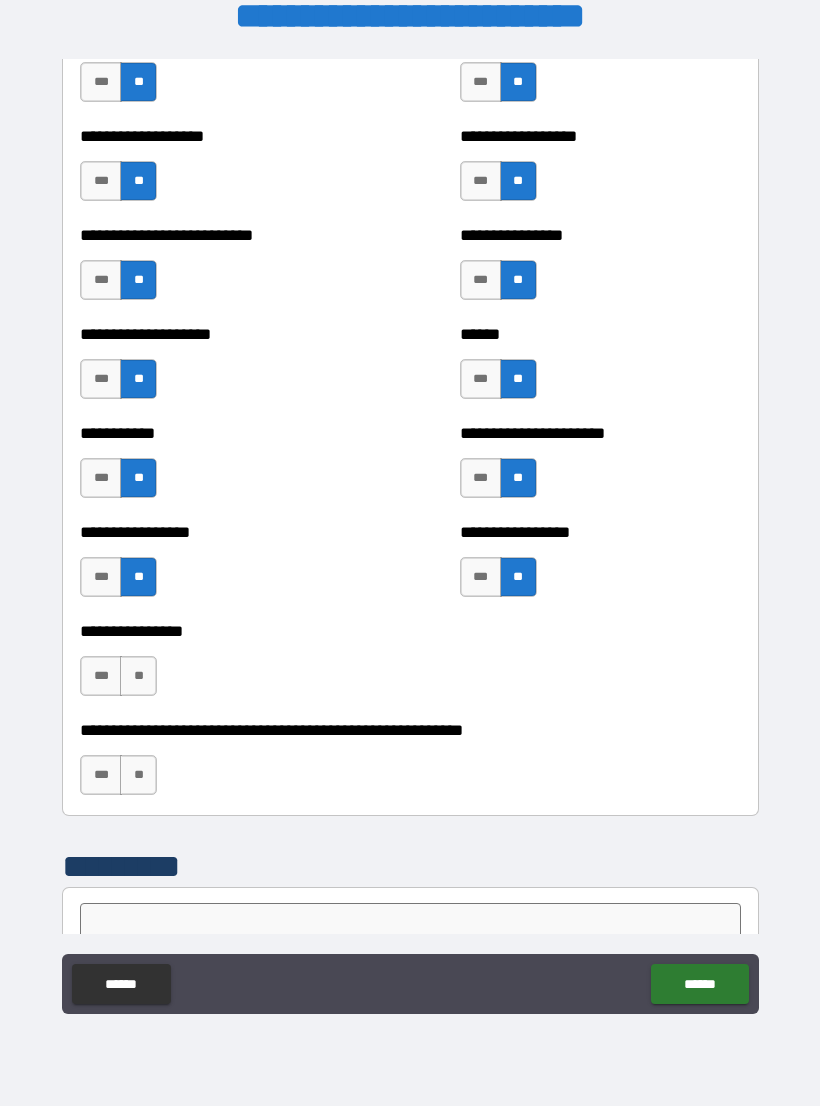 click on "**" at bounding box center [138, 676] 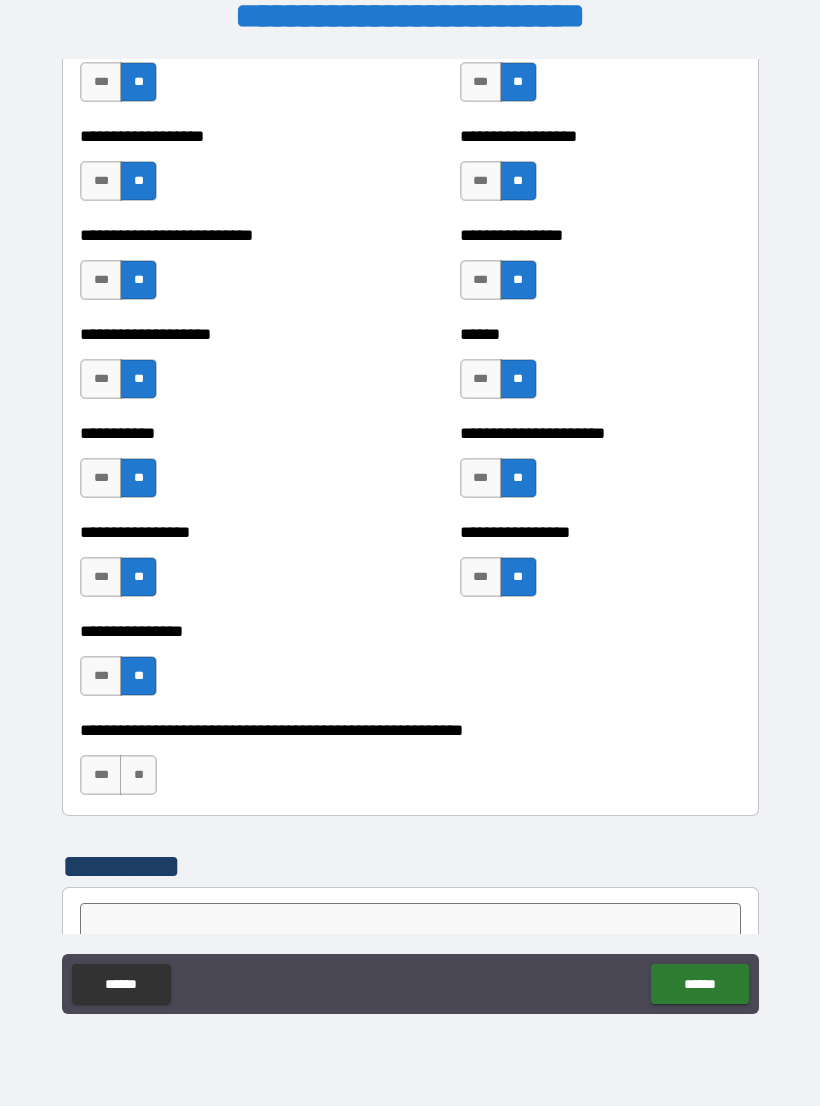 click on "**" at bounding box center (138, 775) 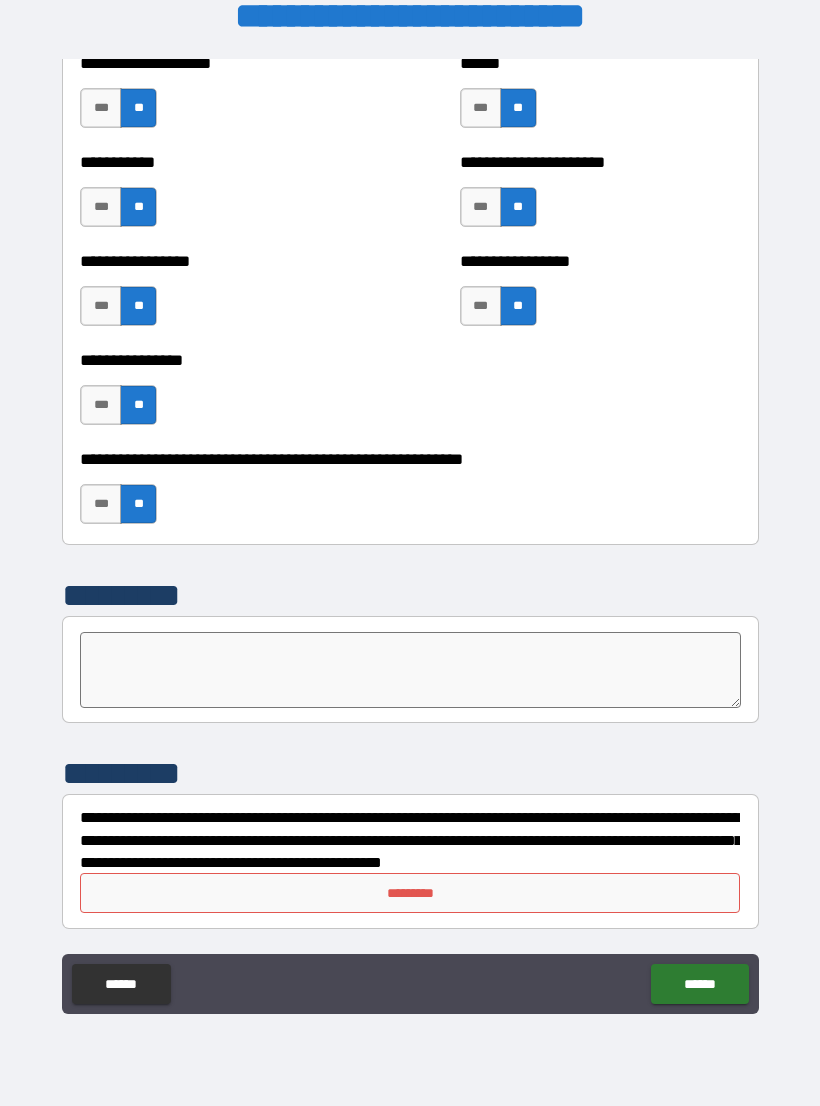 scroll, scrollTop: 5944, scrollLeft: 0, axis: vertical 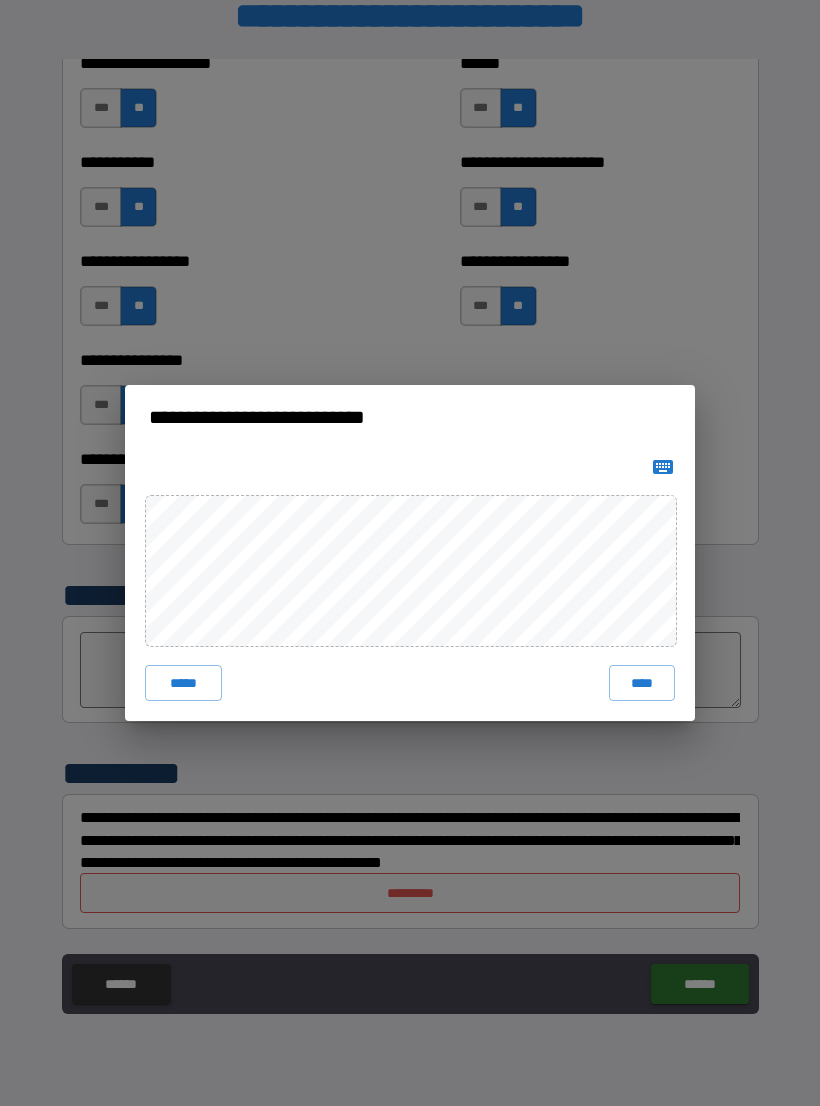 click on "****" at bounding box center (642, 683) 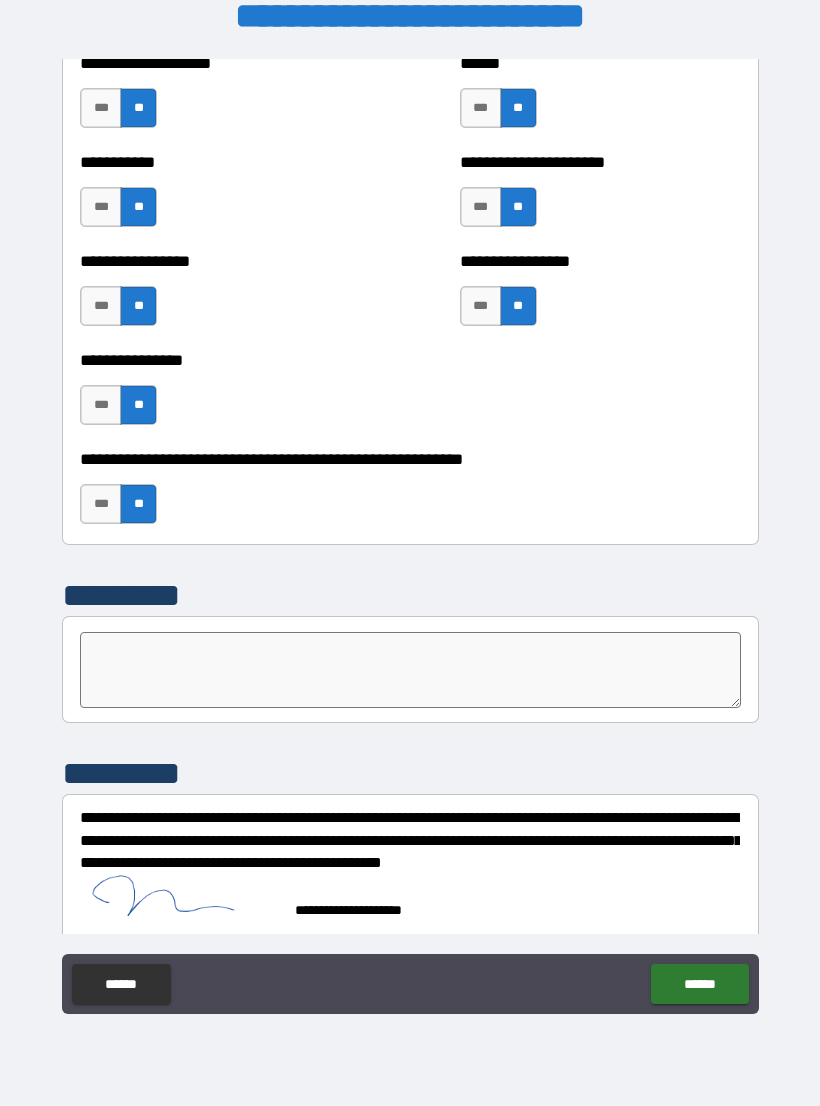scroll, scrollTop: 5934, scrollLeft: 0, axis: vertical 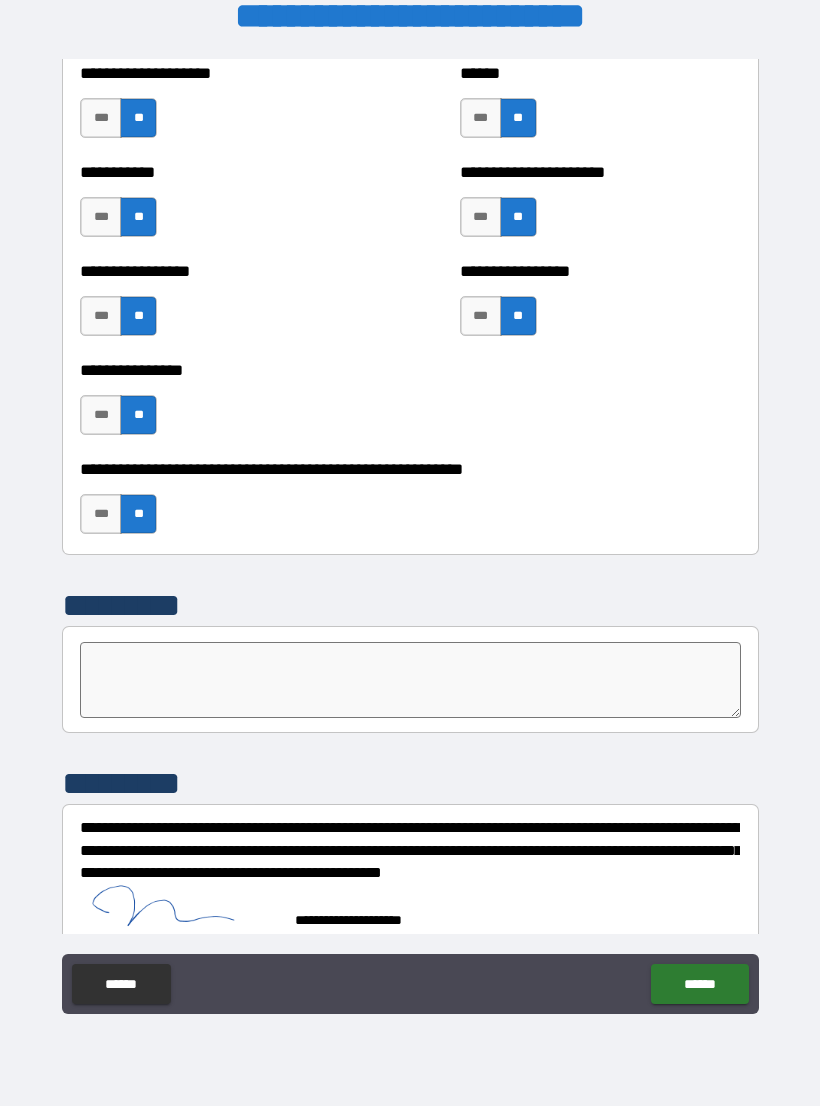 click on "******" at bounding box center (699, 984) 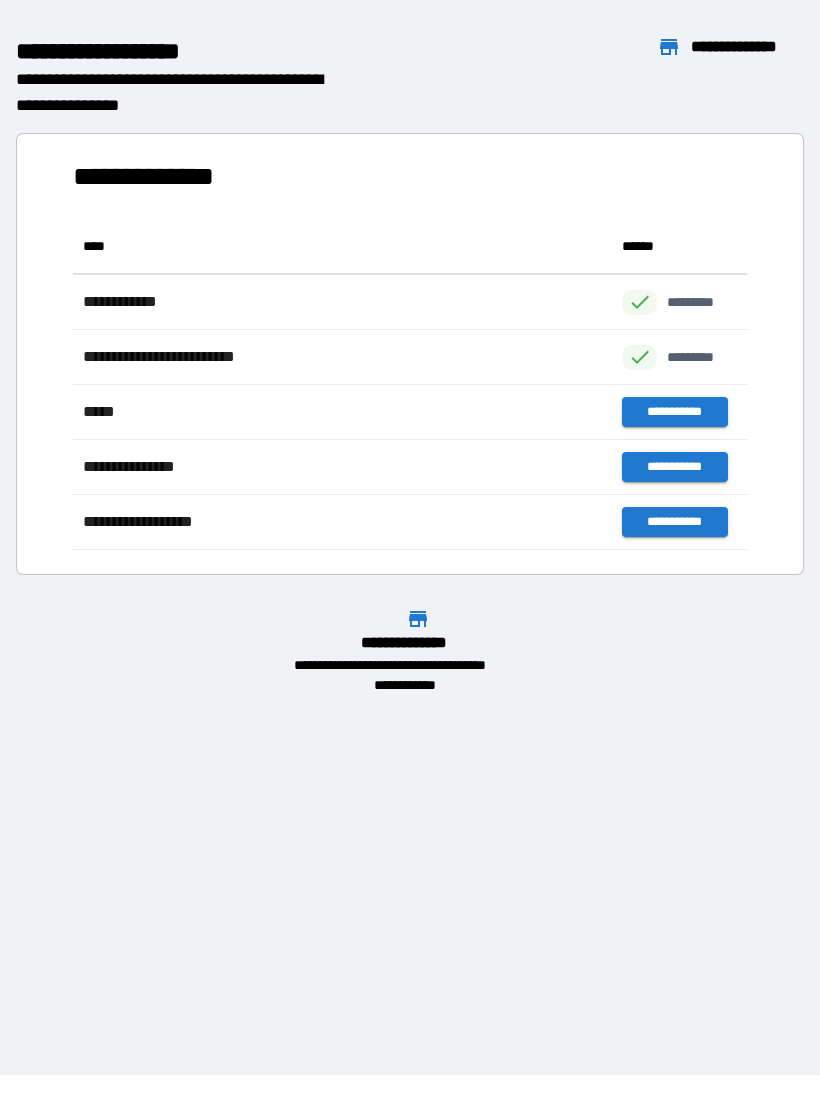 scroll, scrollTop: 331, scrollLeft: 674, axis: both 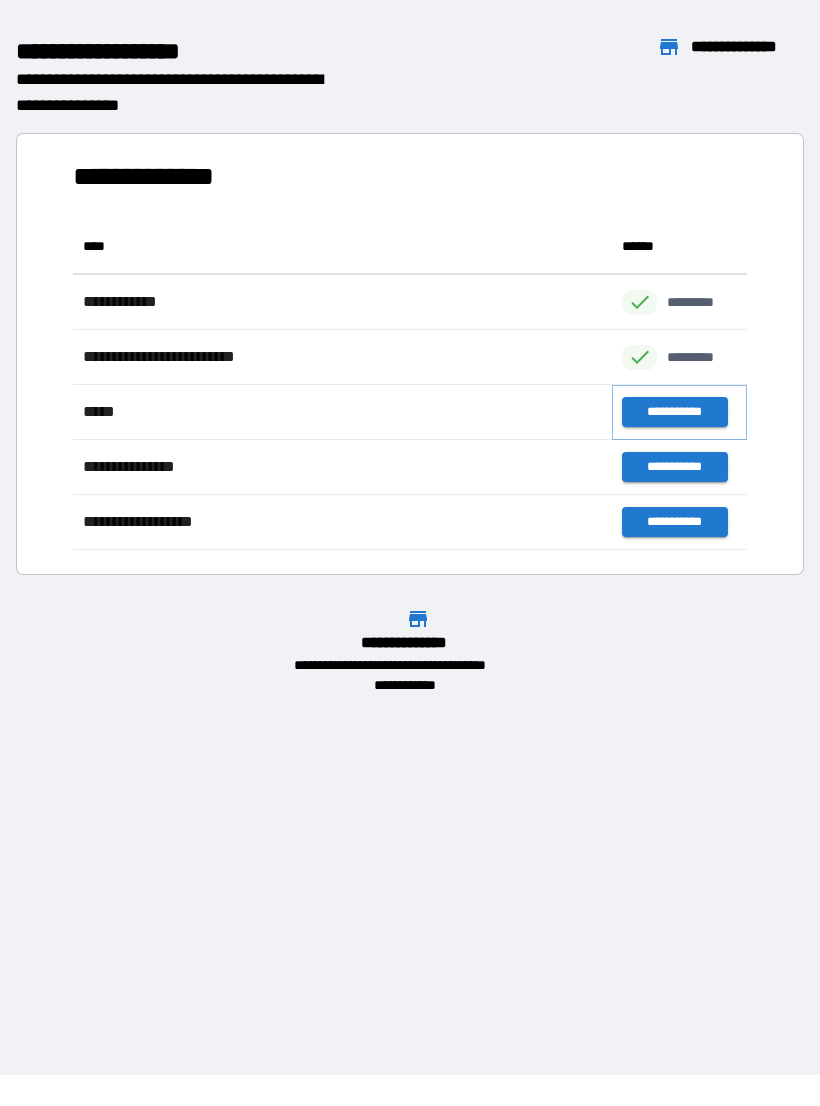 click on "**********" at bounding box center (674, 412) 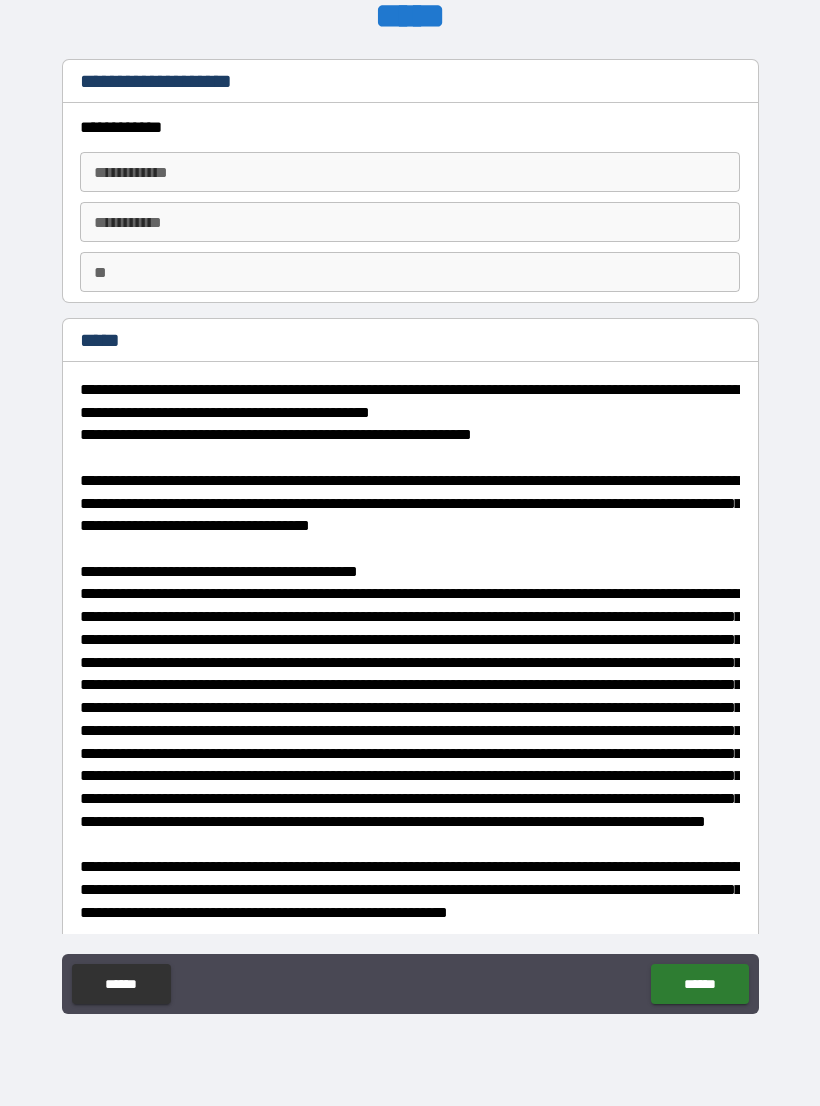 click on "**********" at bounding box center (410, 172) 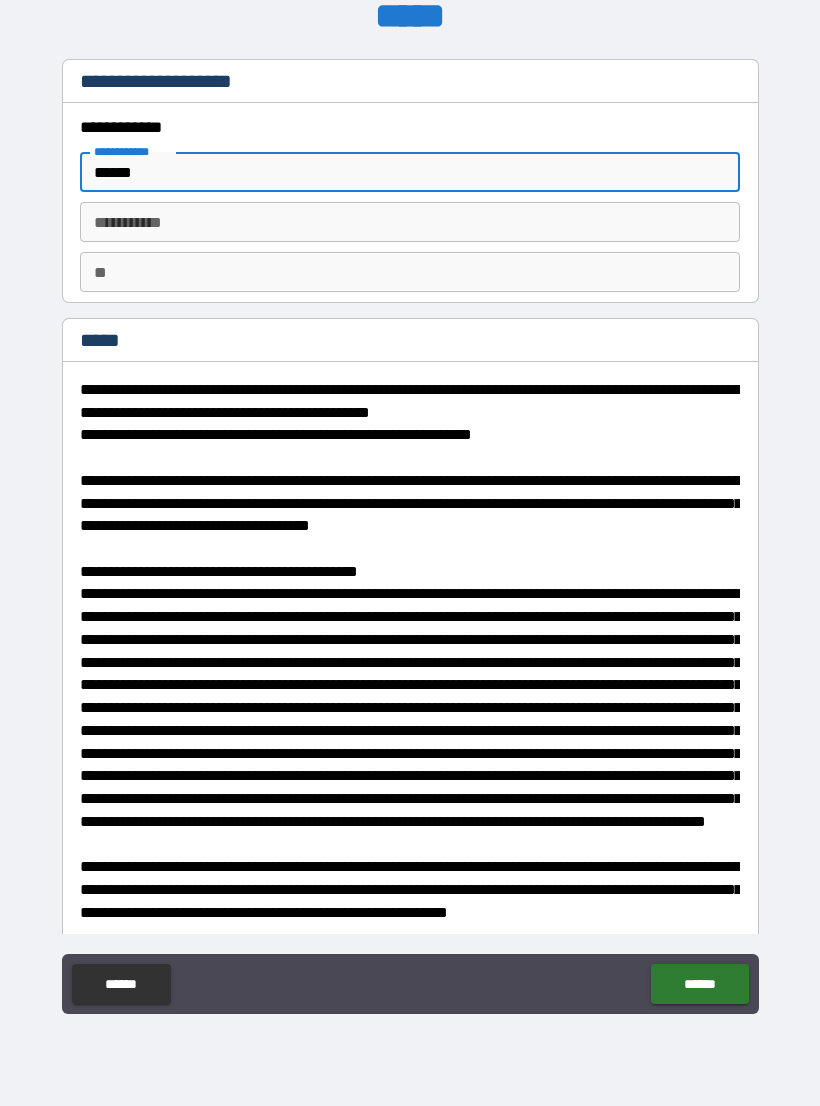 type on "******" 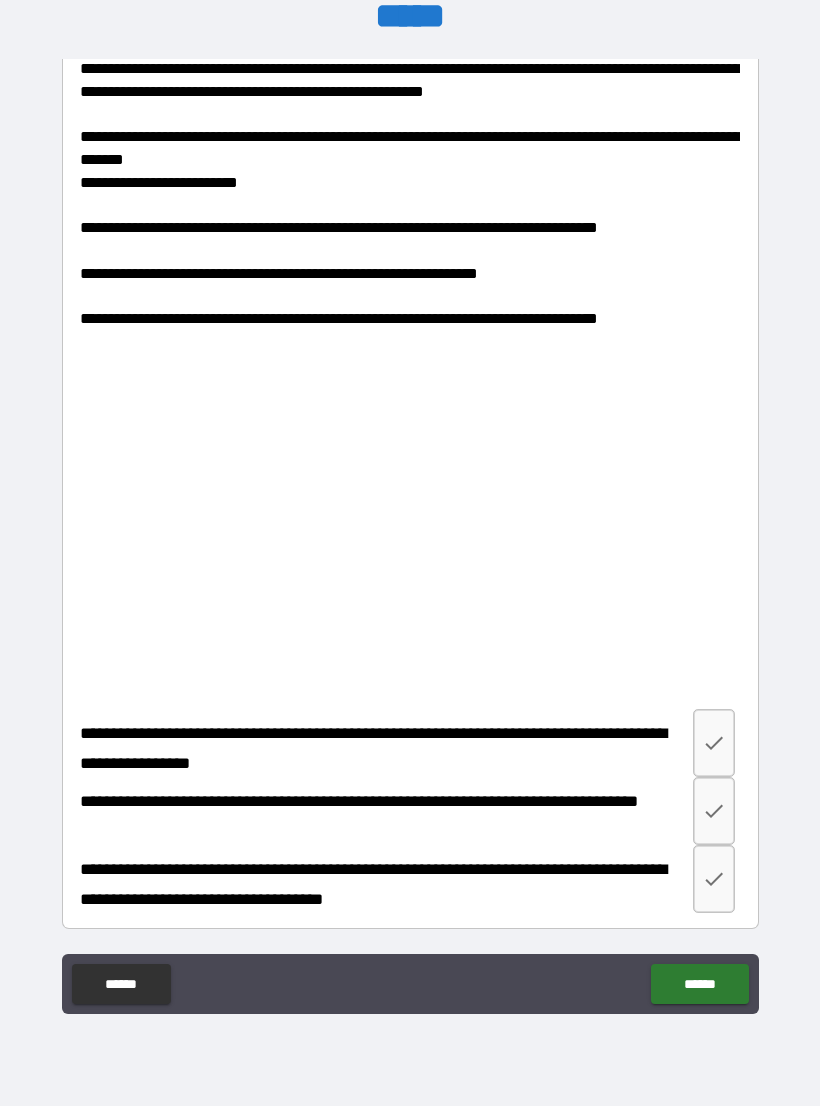 scroll, scrollTop: 3388, scrollLeft: 0, axis: vertical 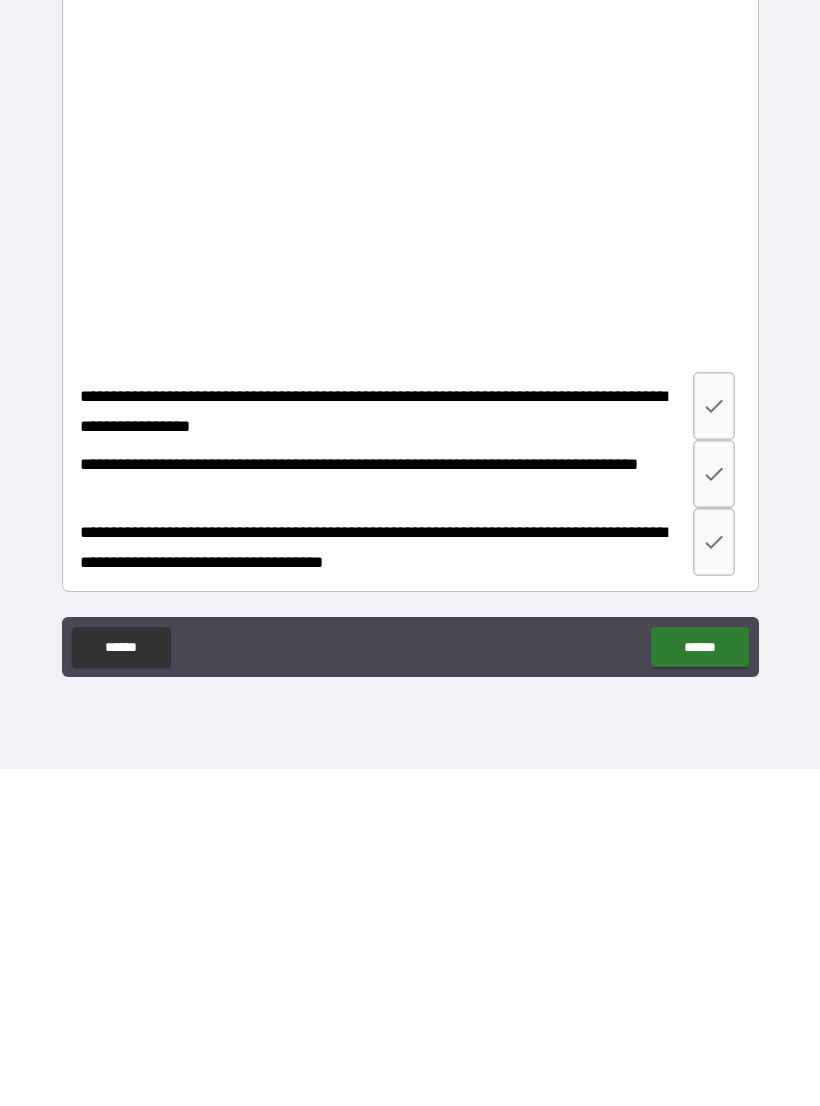 type on "**" 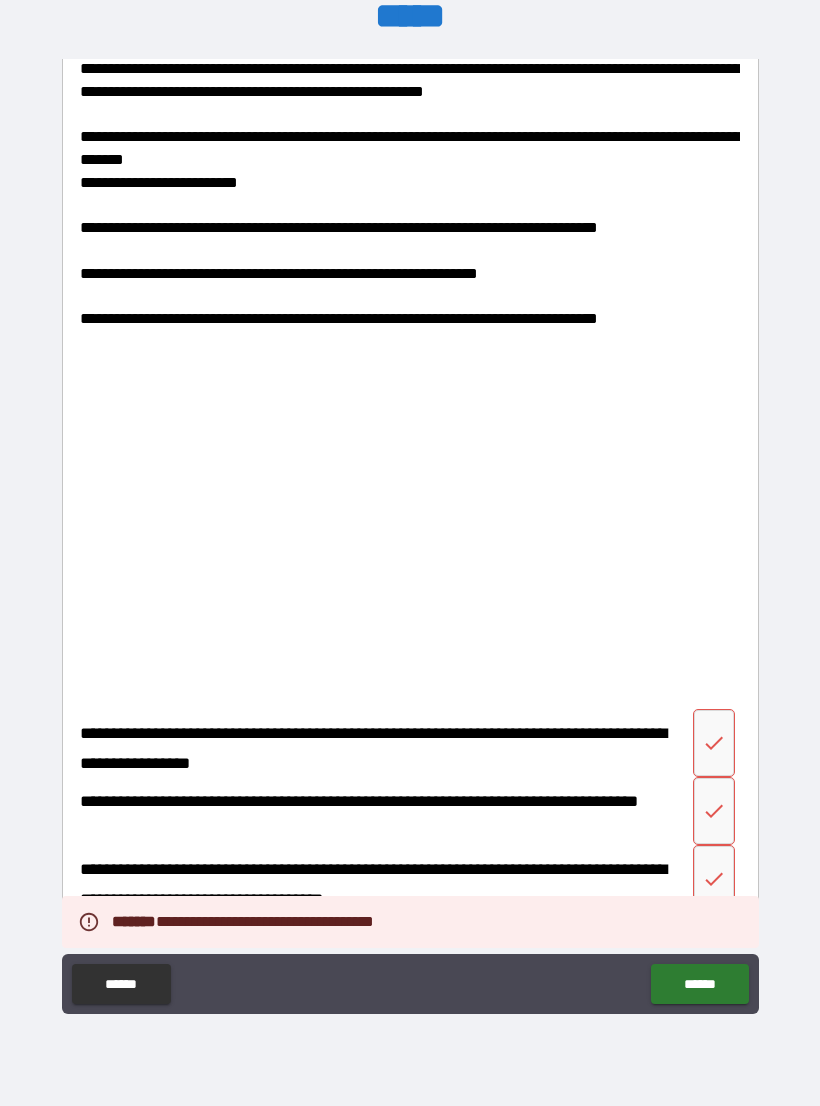 click on "**********" at bounding box center [410, -1150] 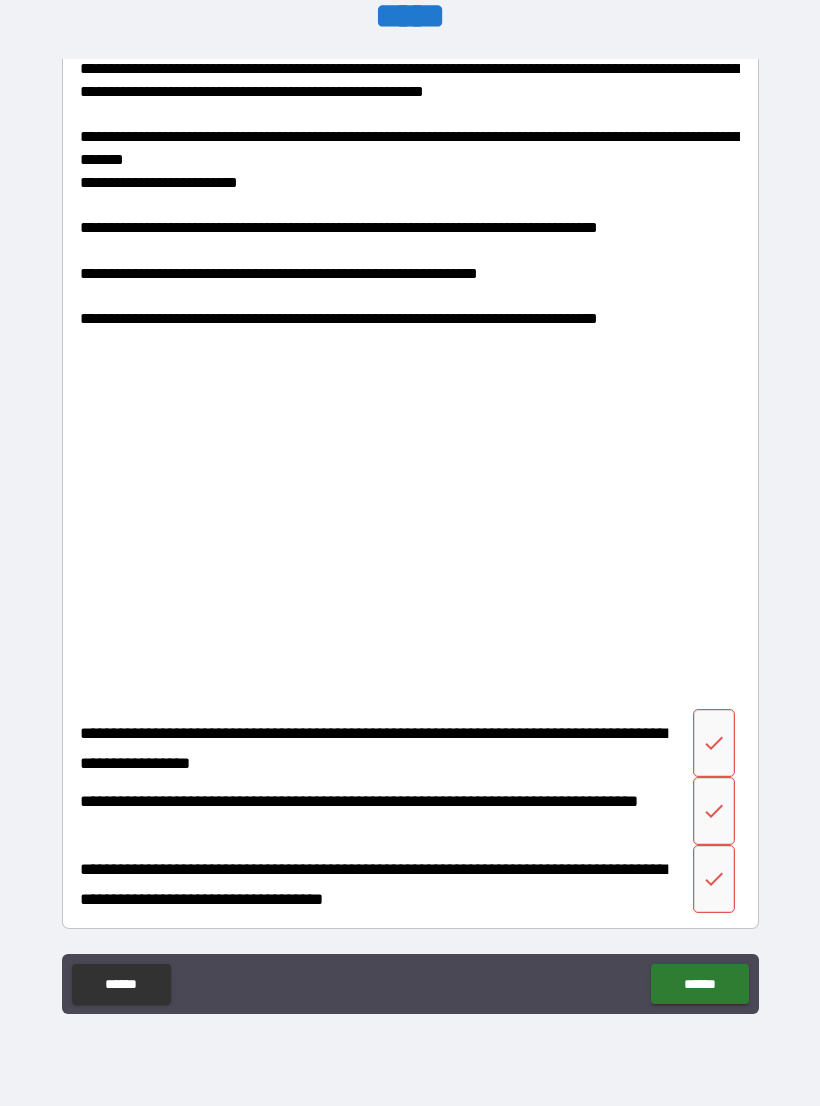 scroll, scrollTop: 3388, scrollLeft: 0, axis: vertical 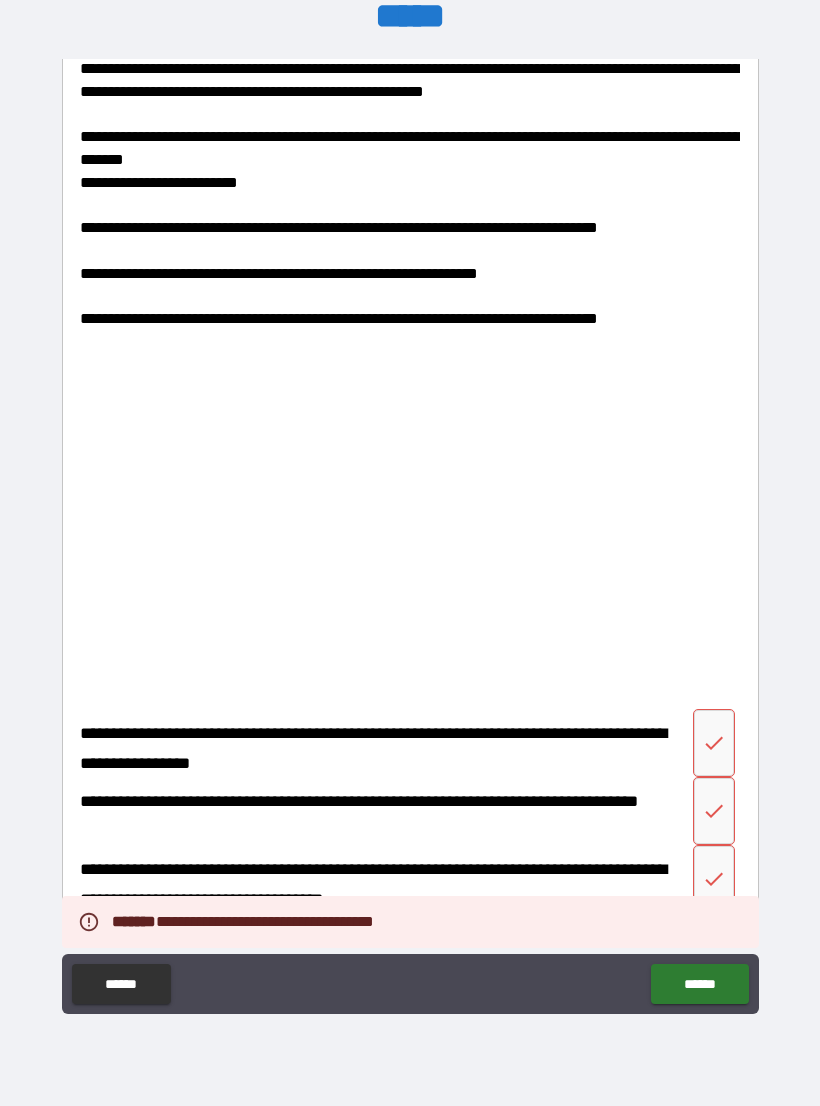 click on "**********" at bounding box center (410, -1150) 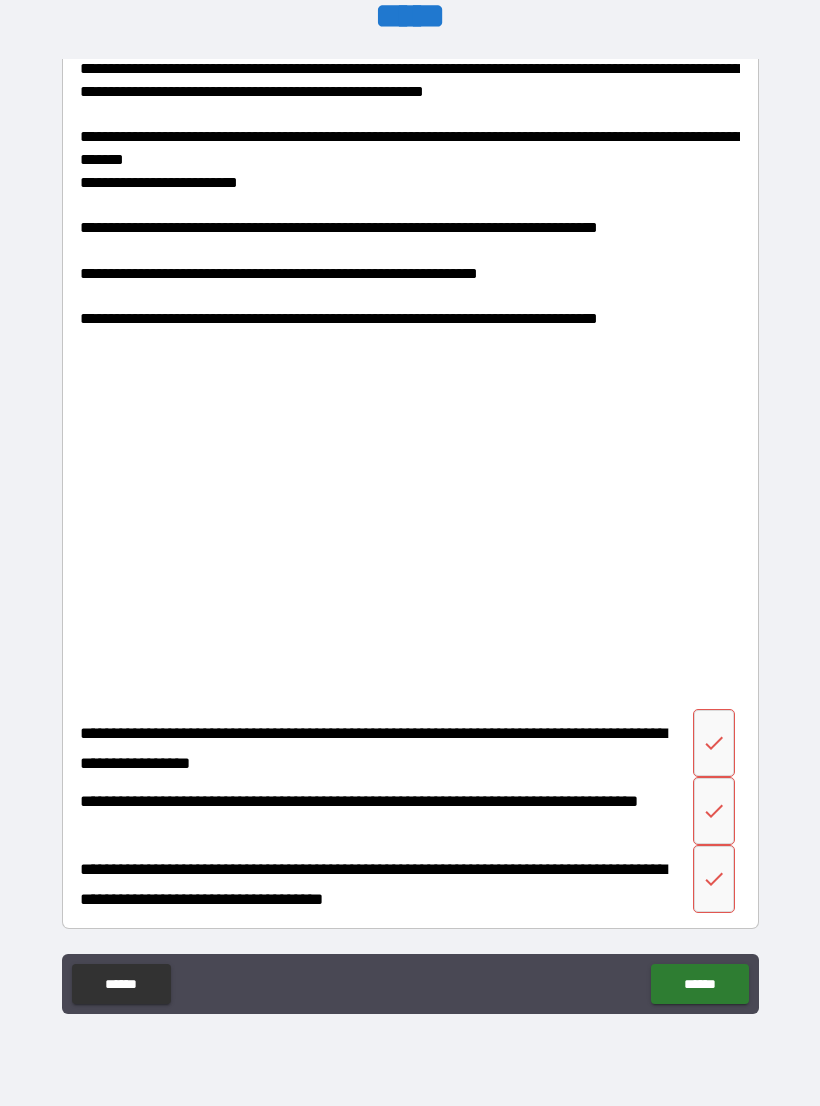 scroll, scrollTop: 3388, scrollLeft: 0, axis: vertical 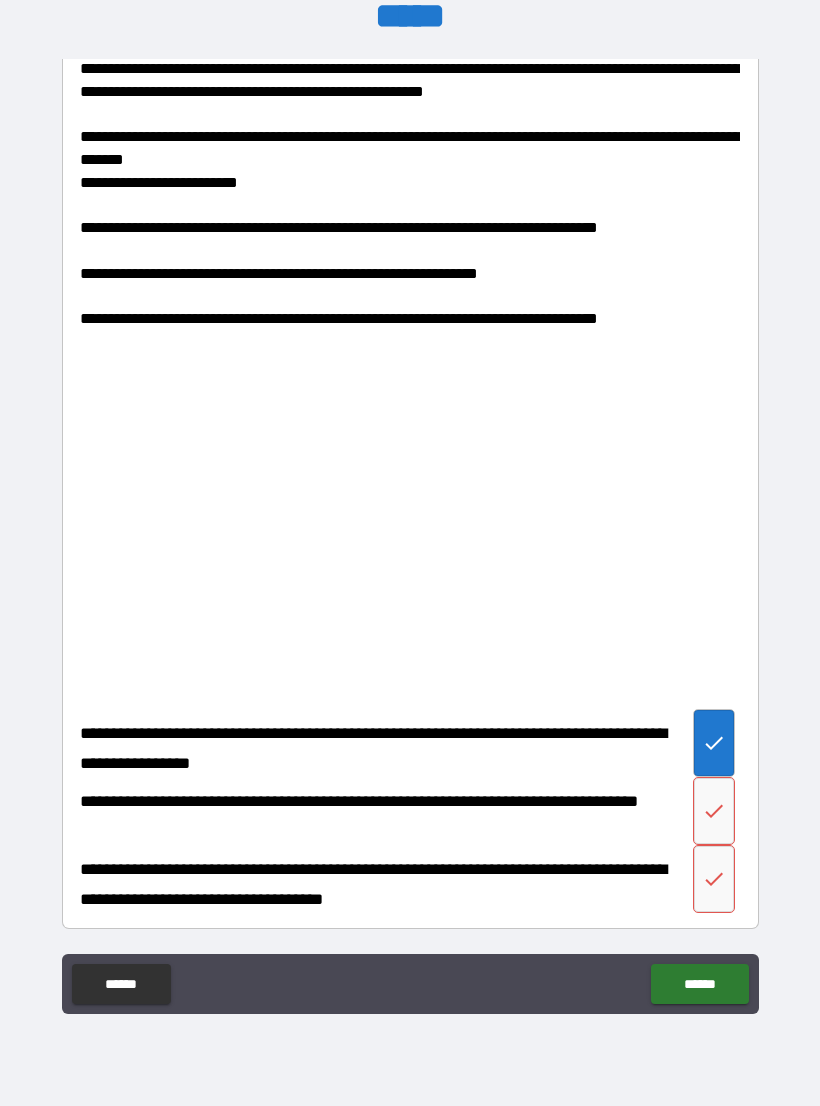 click 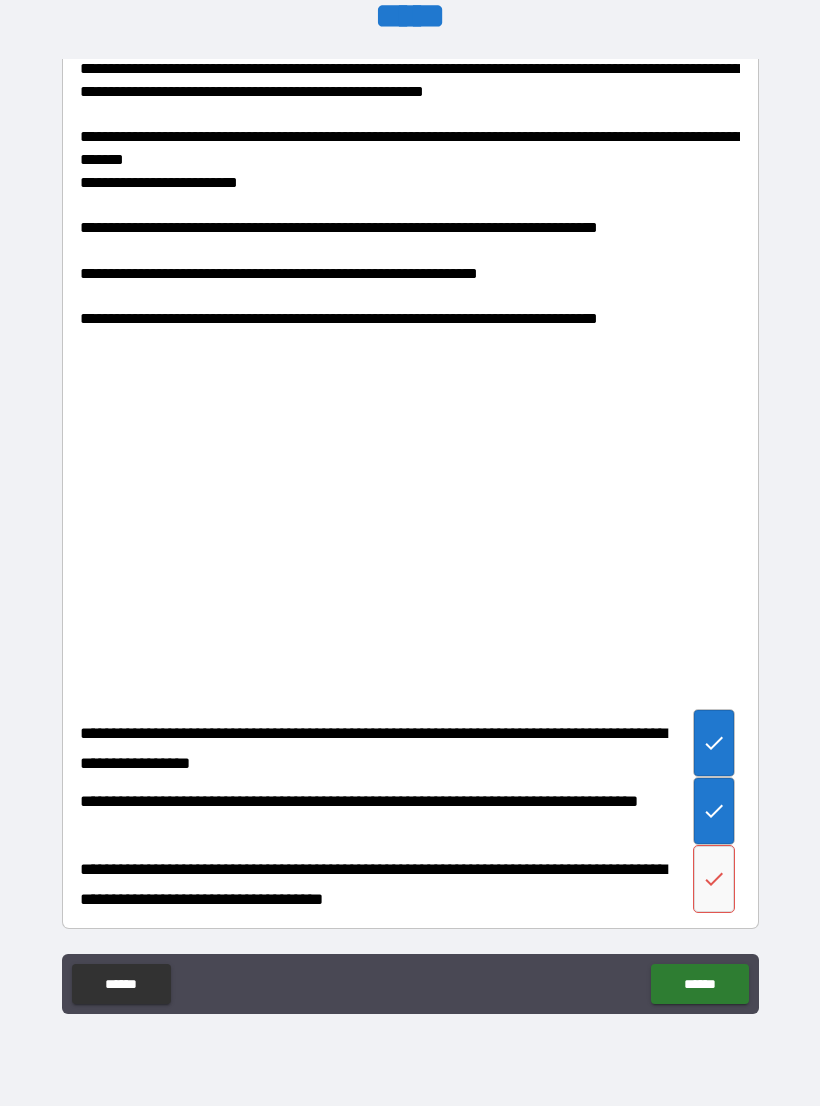 click 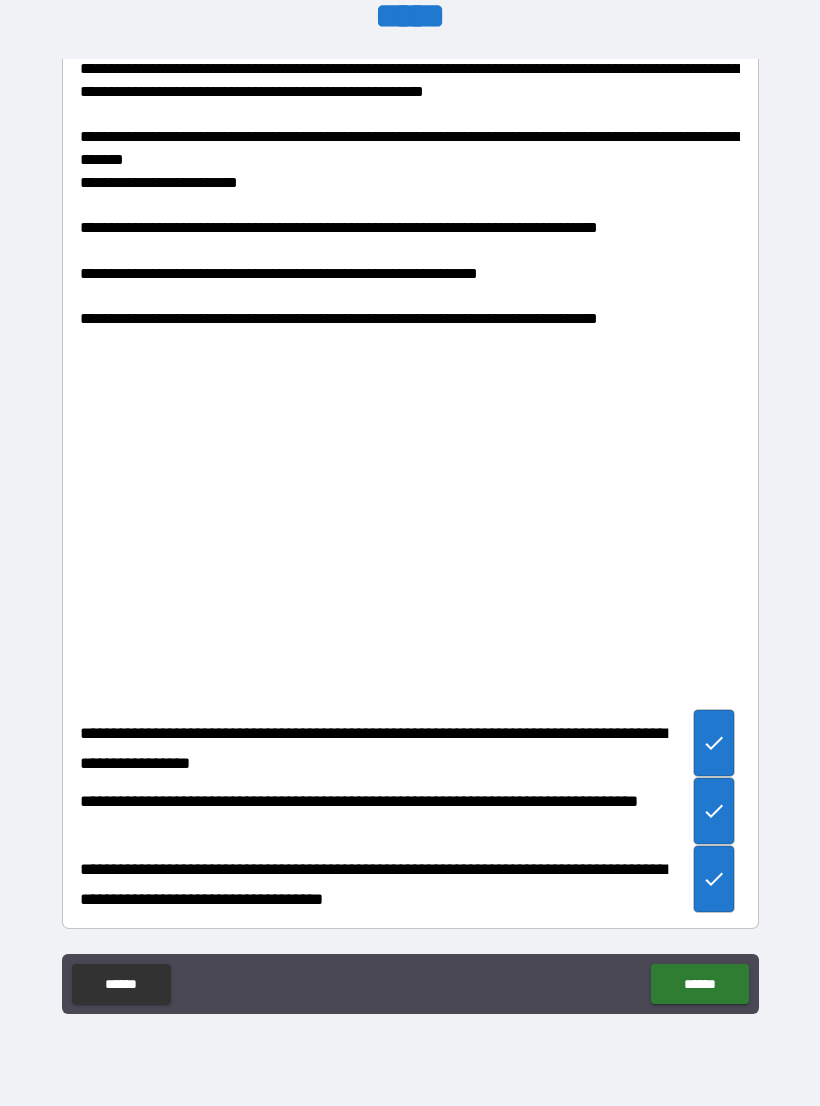 click on "******" at bounding box center [699, 984] 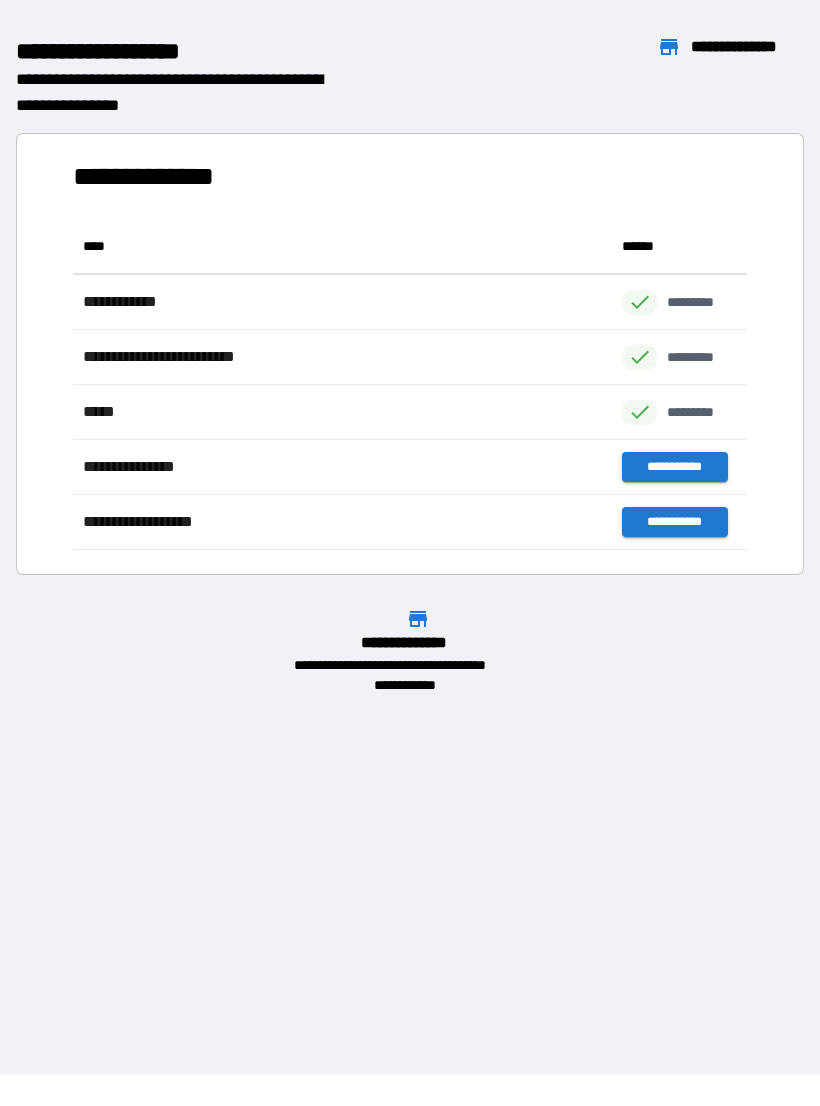 scroll, scrollTop: 1, scrollLeft: 1, axis: both 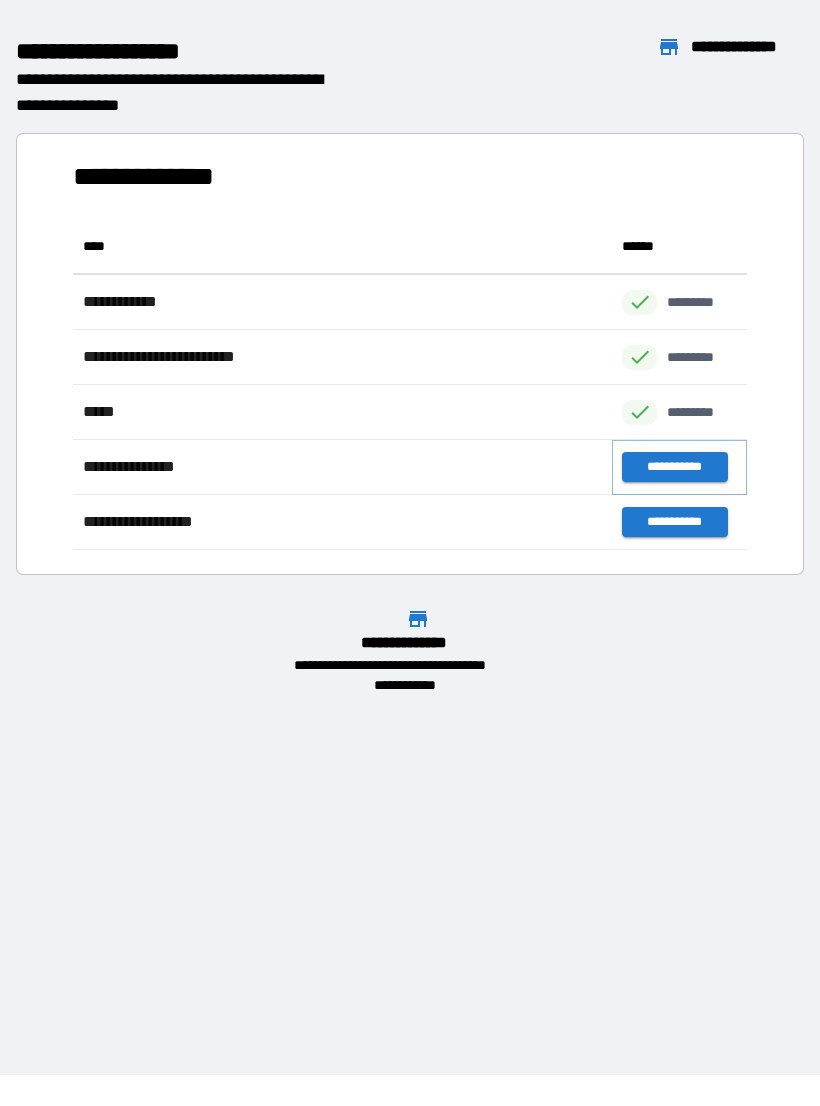 click on "**********" at bounding box center (674, 467) 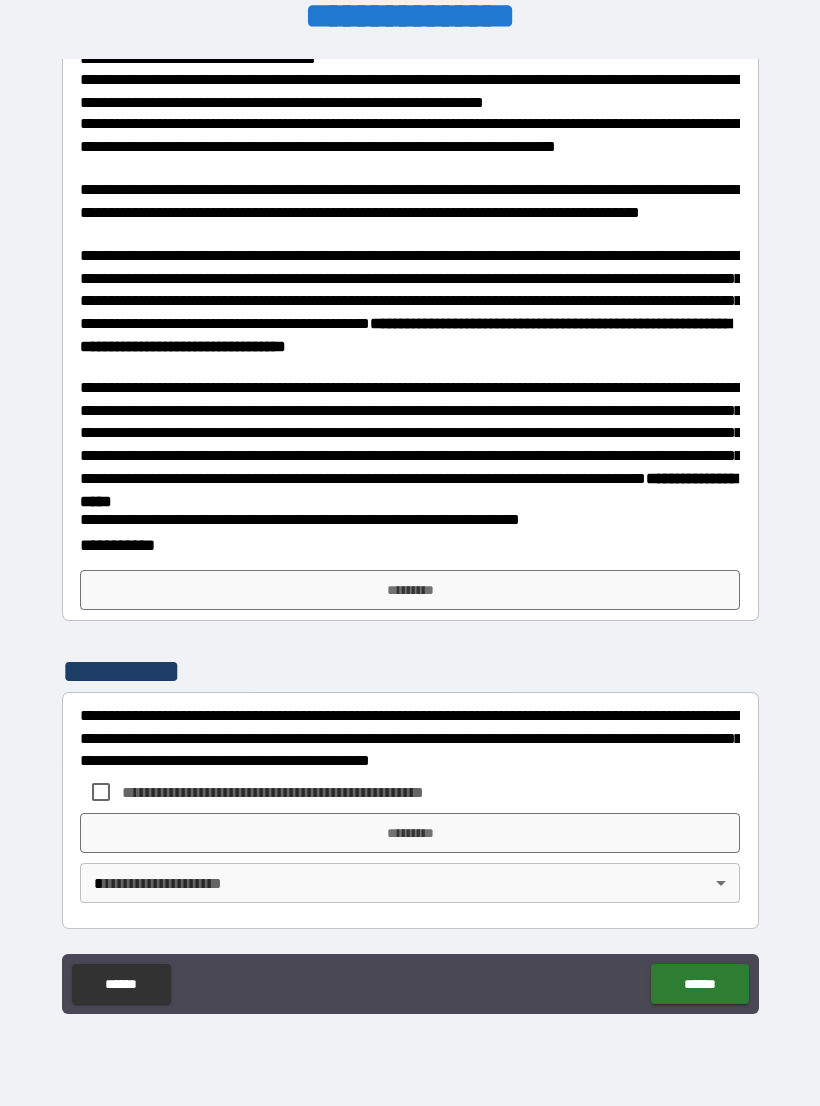 scroll, scrollTop: 426, scrollLeft: 0, axis: vertical 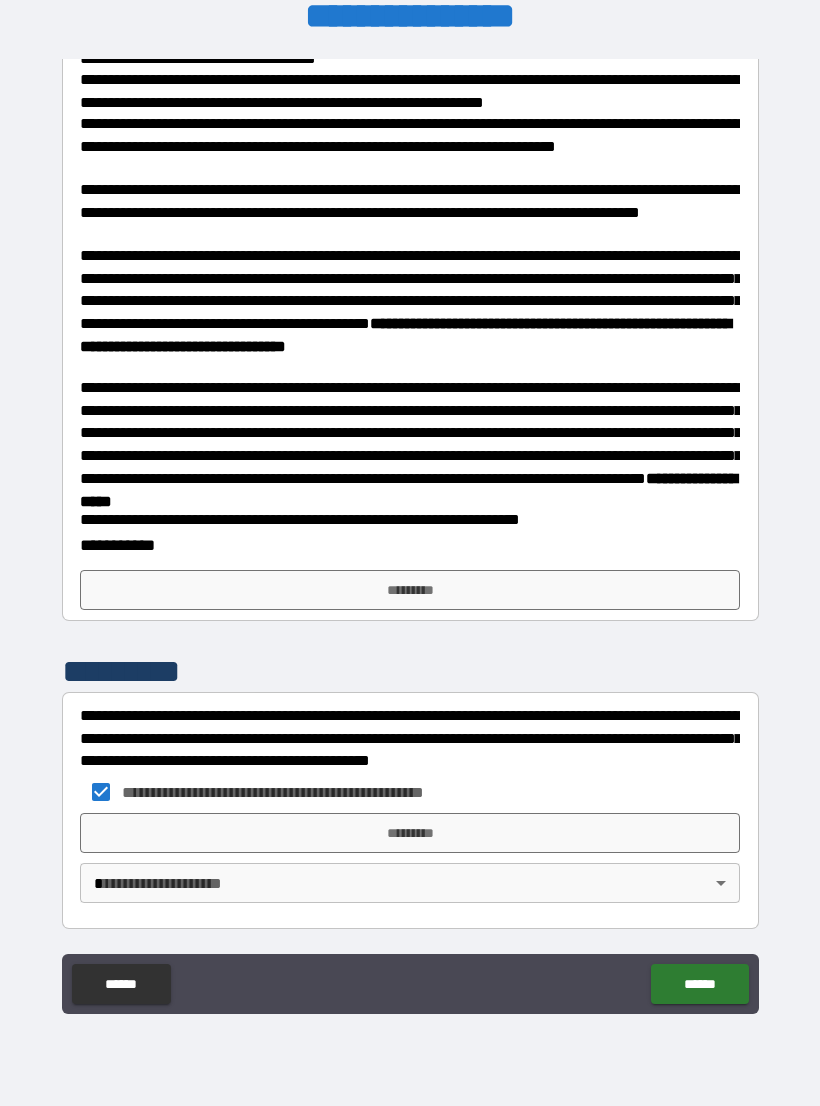 click on "*********" at bounding box center [410, 833] 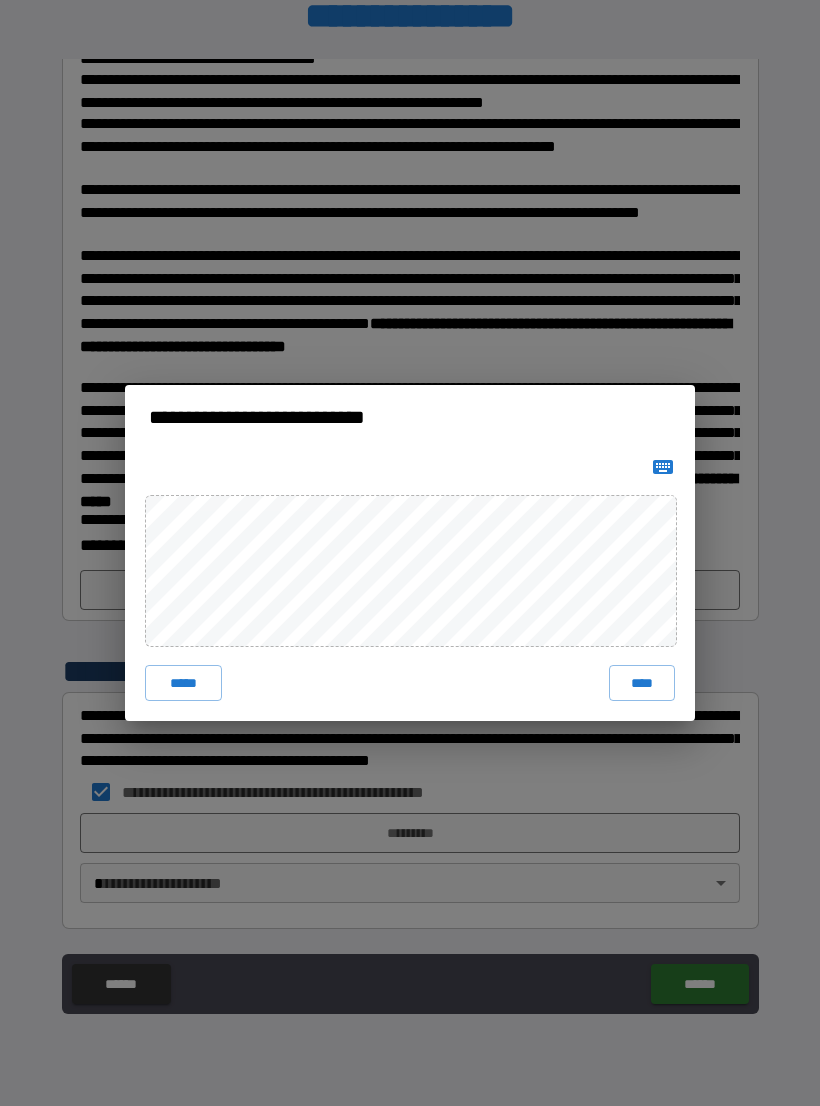 click on "****" at bounding box center [642, 683] 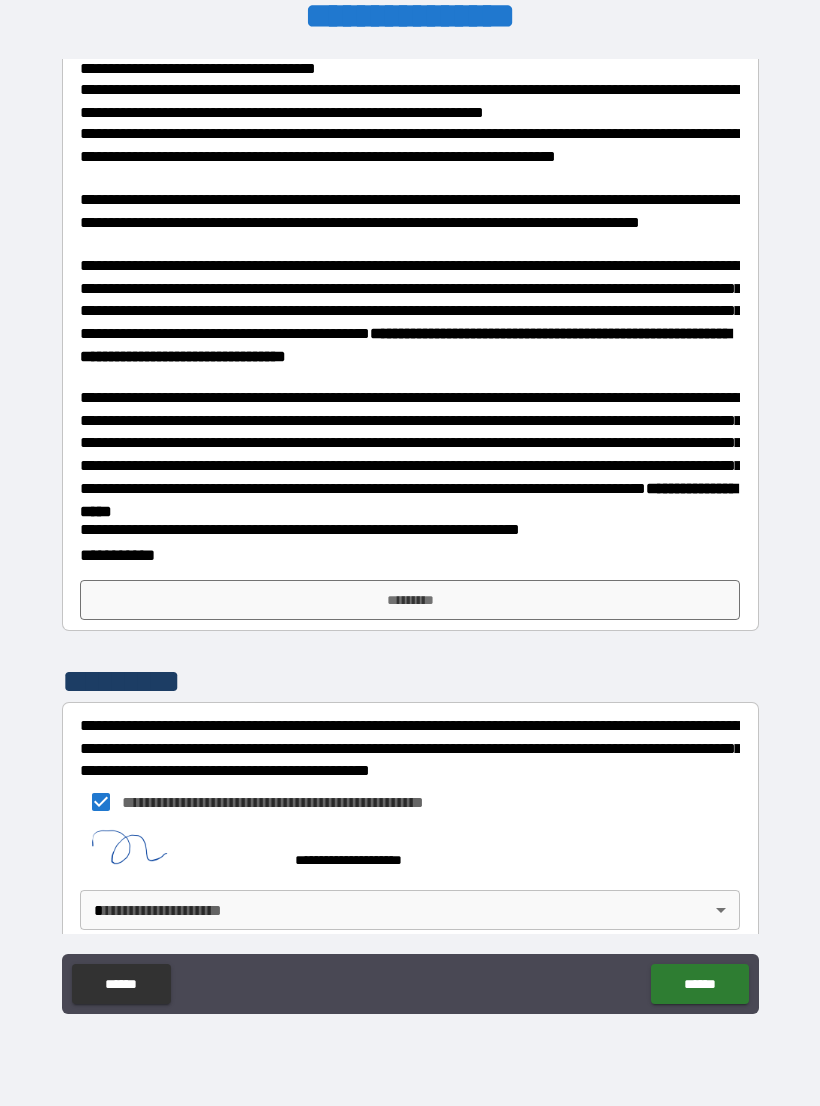 click on "**********" at bounding box center (410, 537) 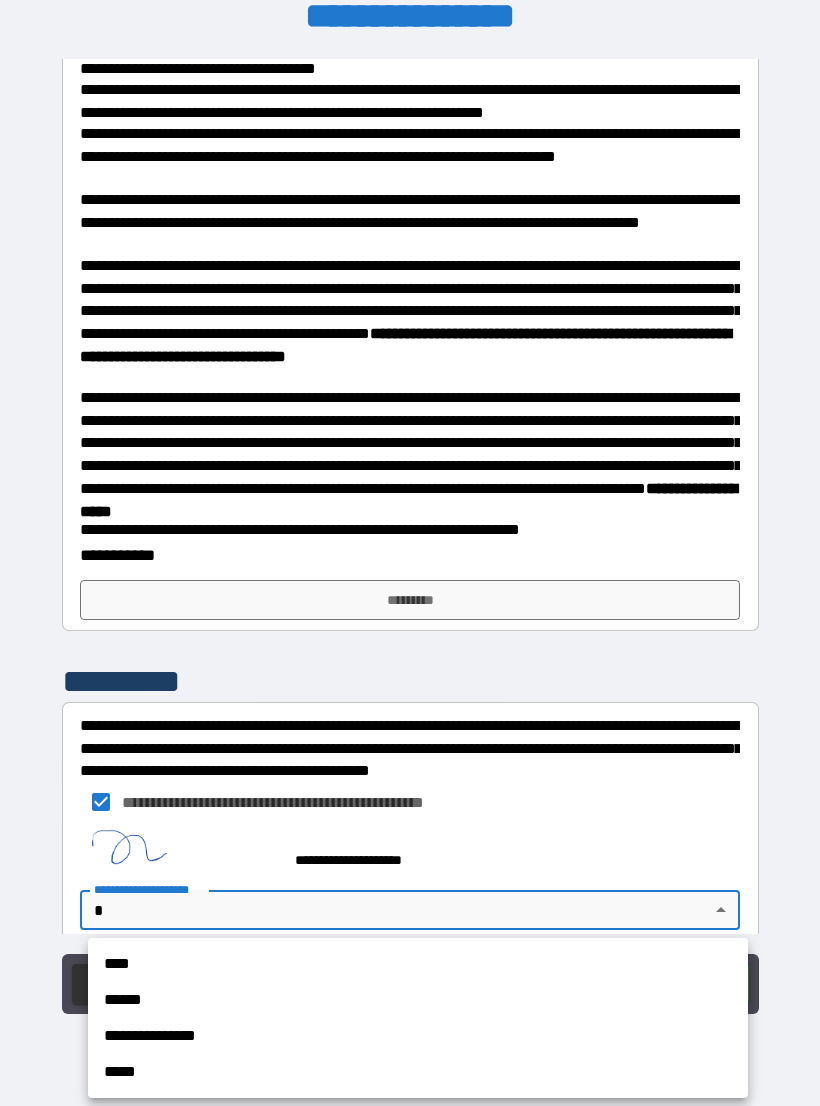click on "****" at bounding box center [418, 964] 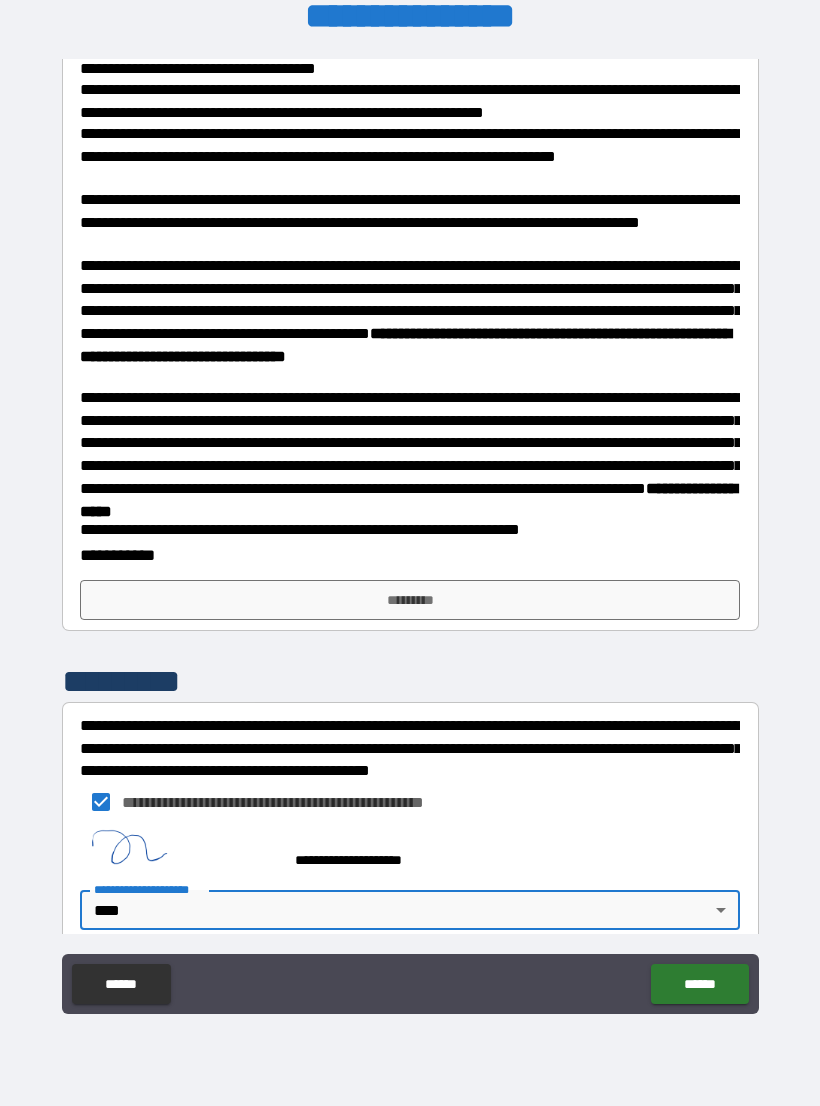 click on "******" at bounding box center [699, 984] 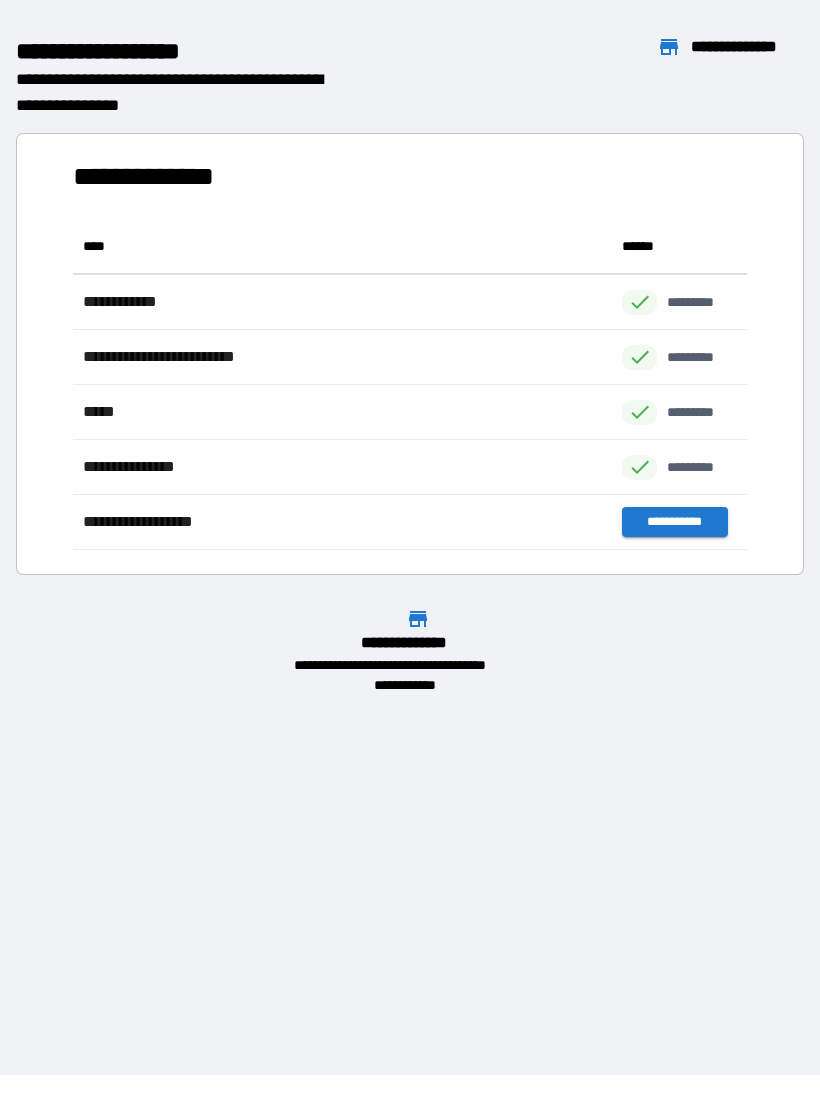 scroll, scrollTop: 1, scrollLeft: 1, axis: both 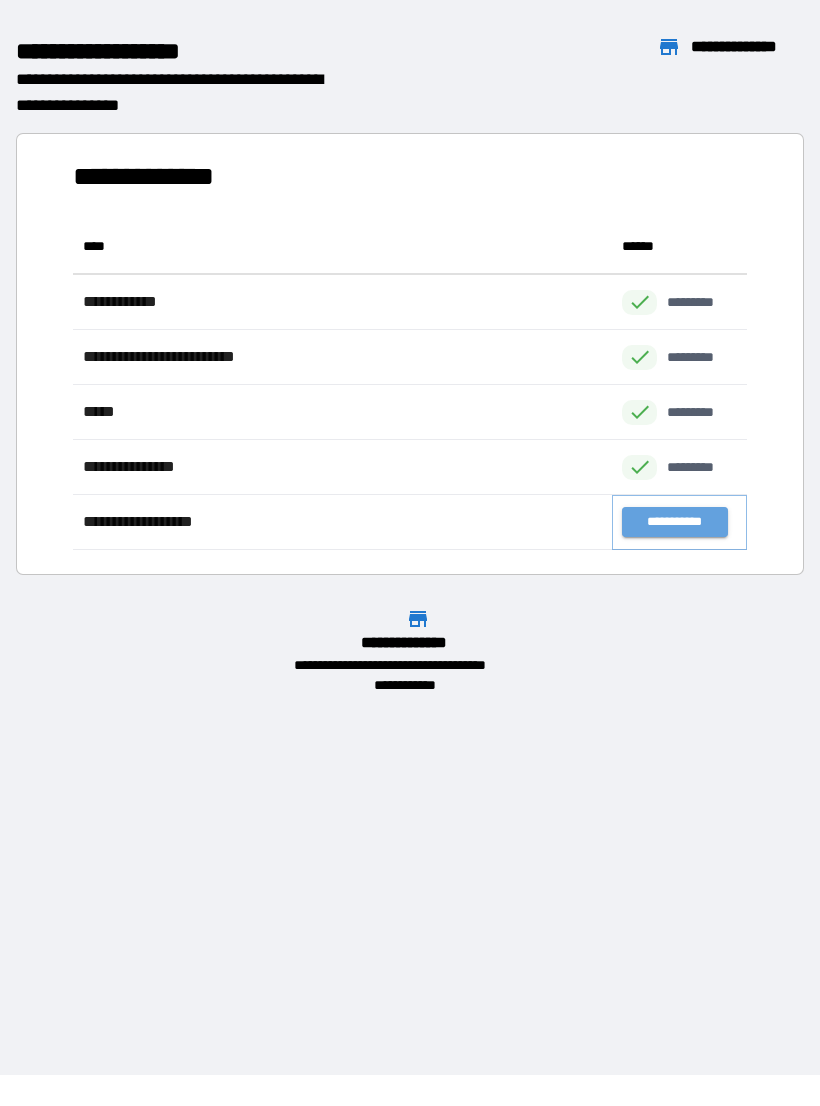 click on "**********" at bounding box center [674, 522] 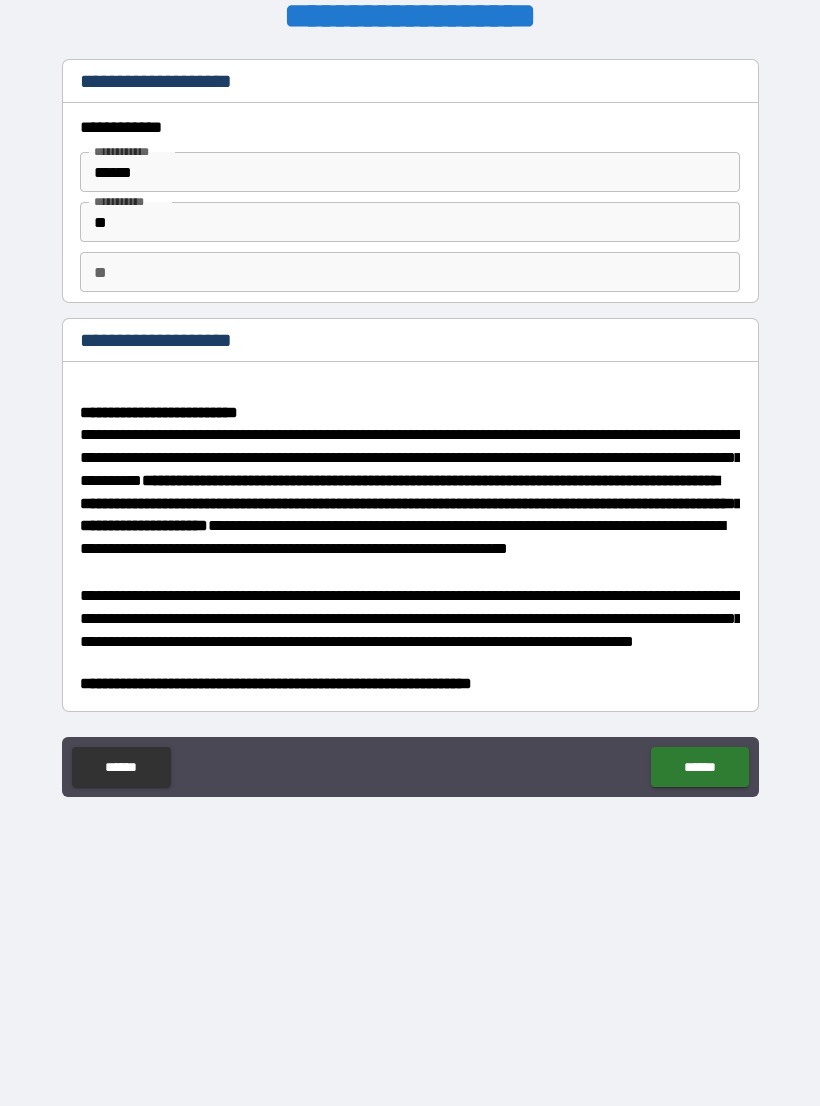 click on "******" at bounding box center [699, 767] 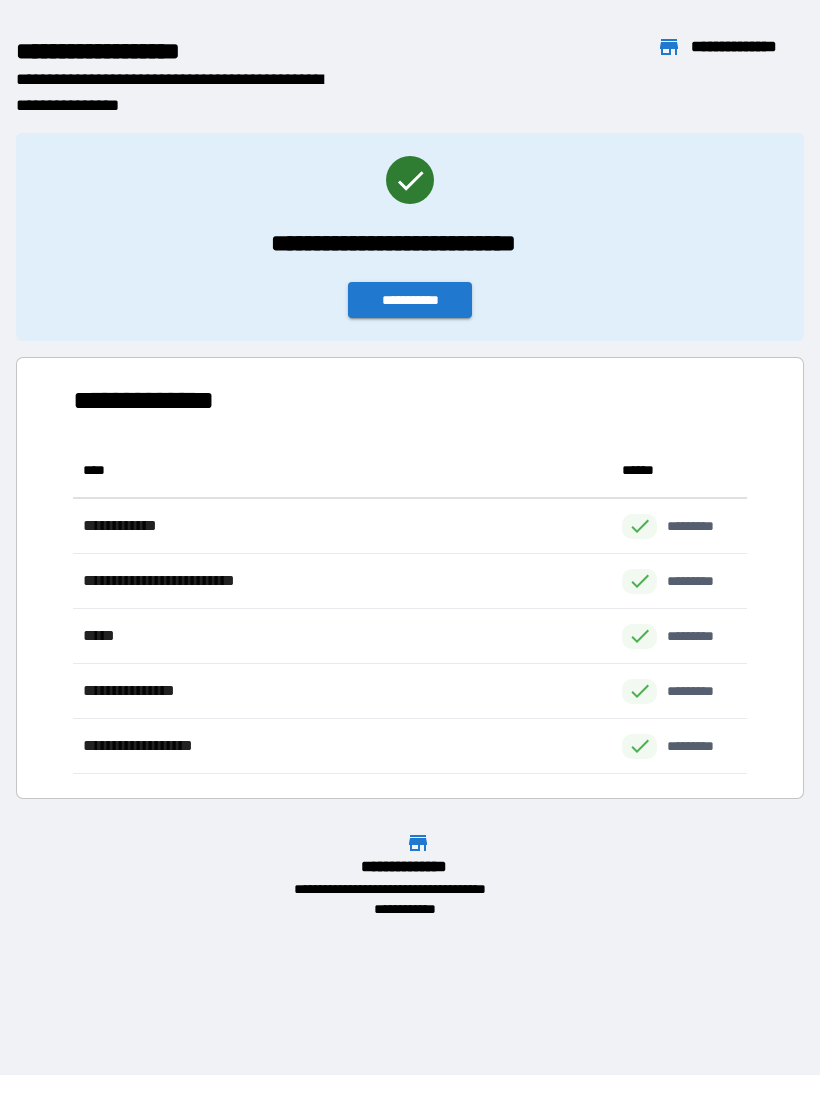 scroll, scrollTop: 331, scrollLeft: 674, axis: both 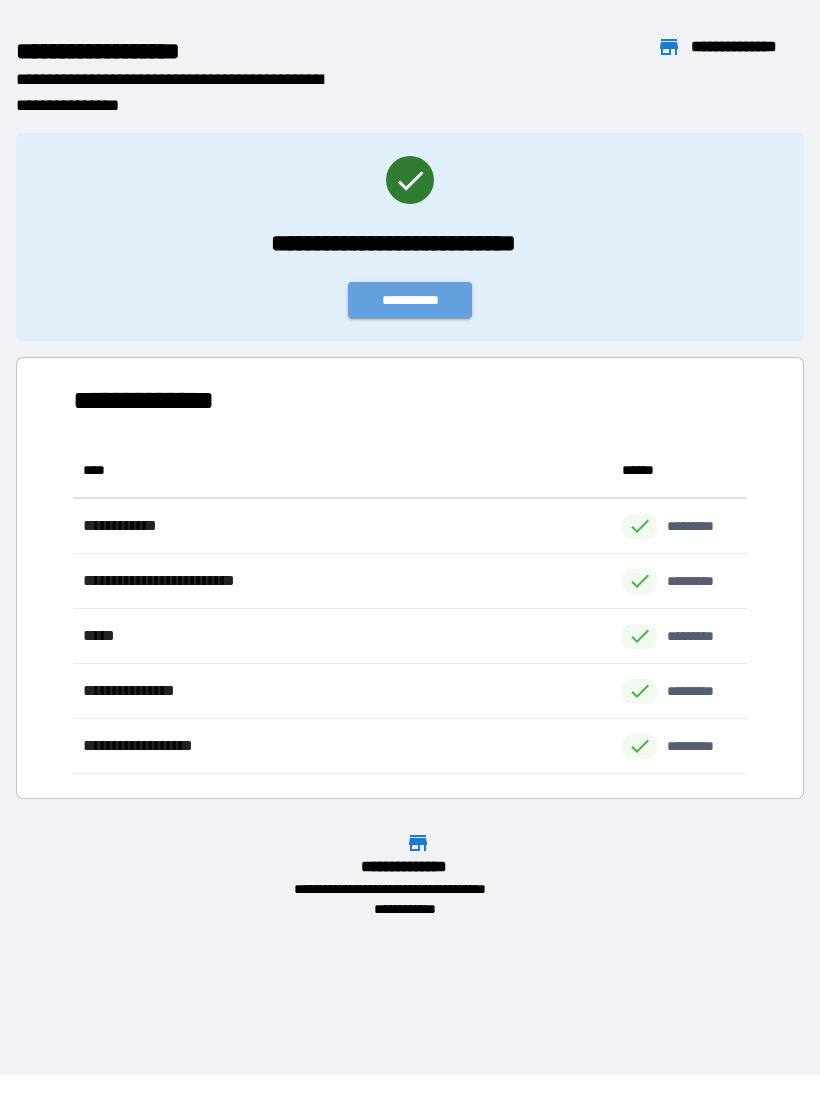 click on "**********" at bounding box center [410, 300] 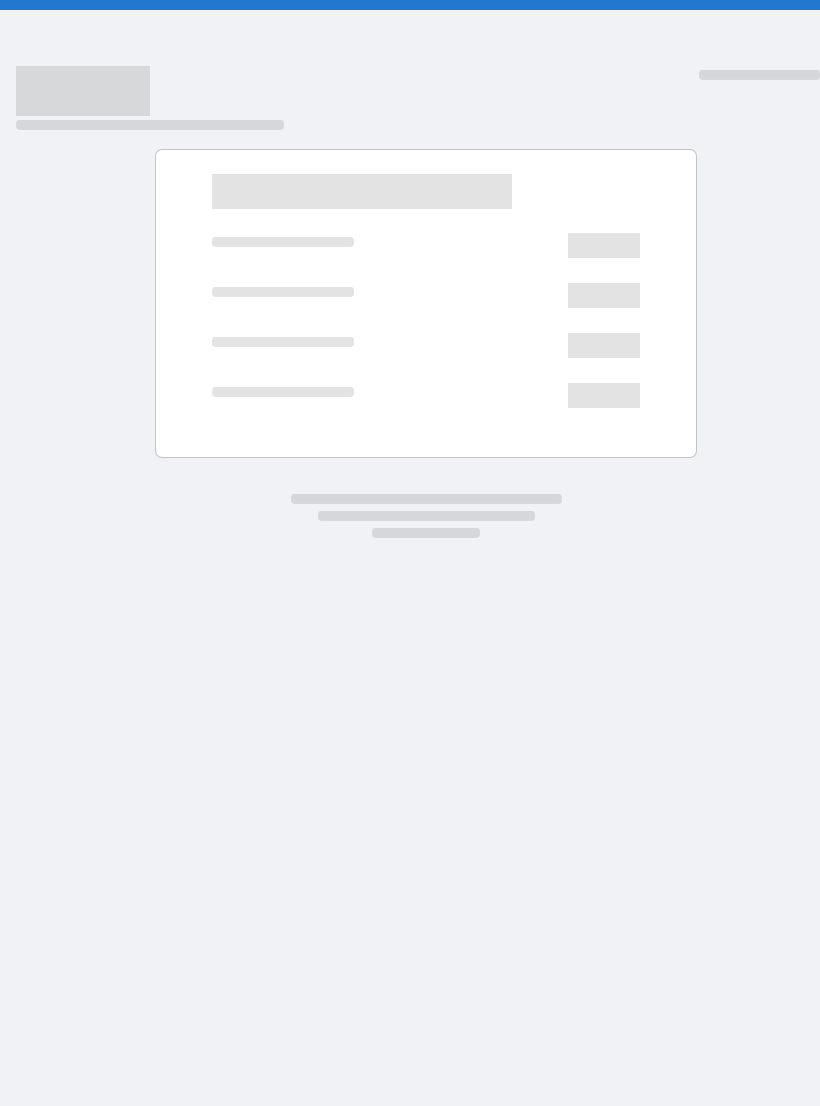 scroll, scrollTop: 0, scrollLeft: 0, axis: both 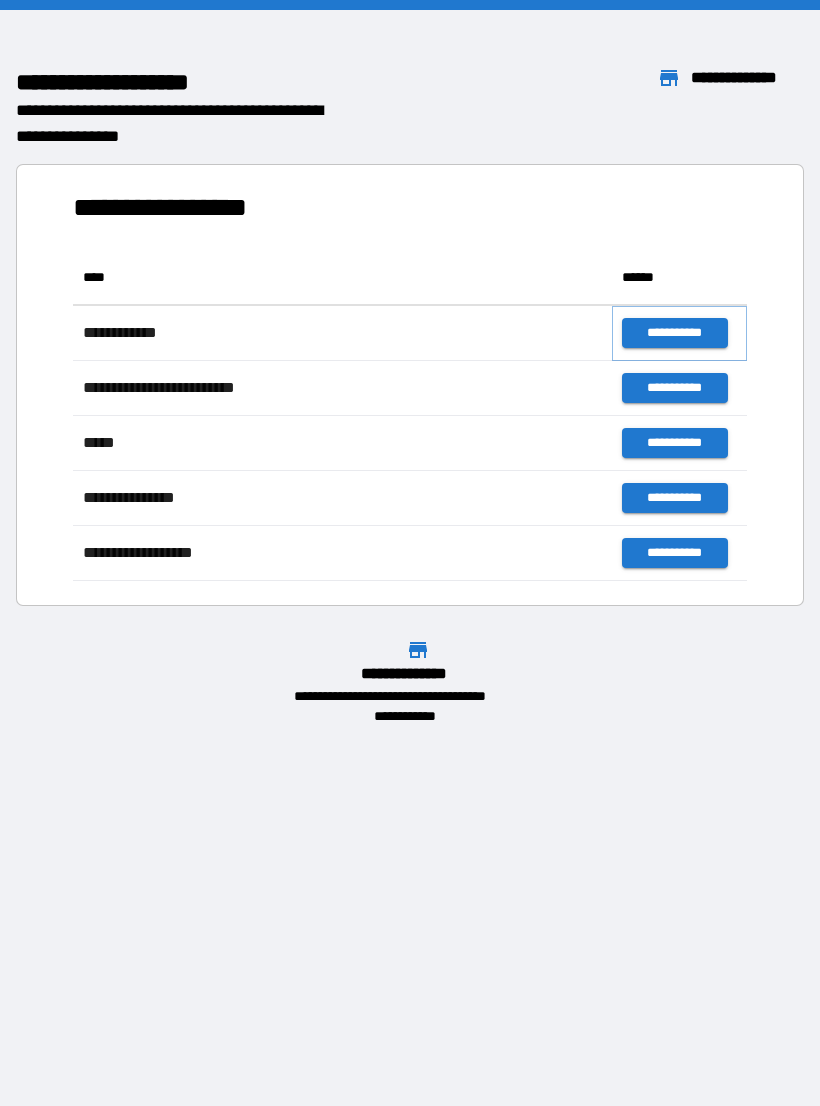 click on "**********" at bounding box center [674, 333] 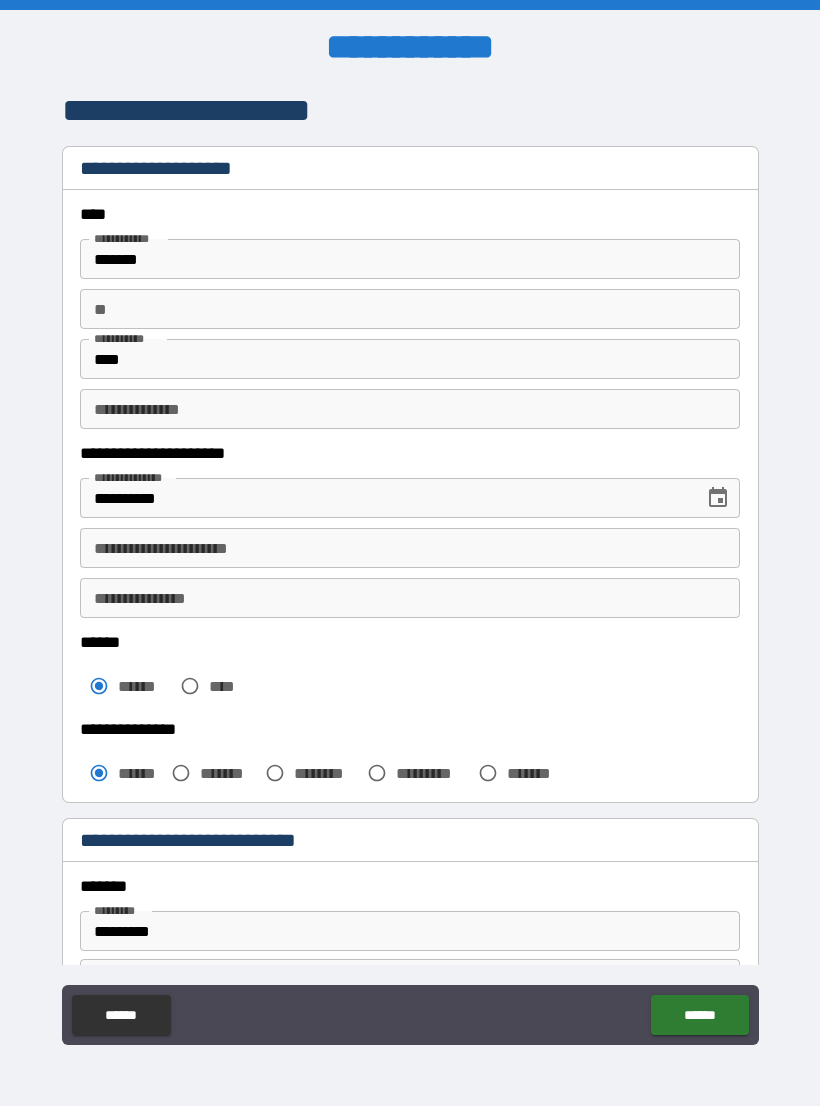click on "**********" at bounding box center (410, 548) 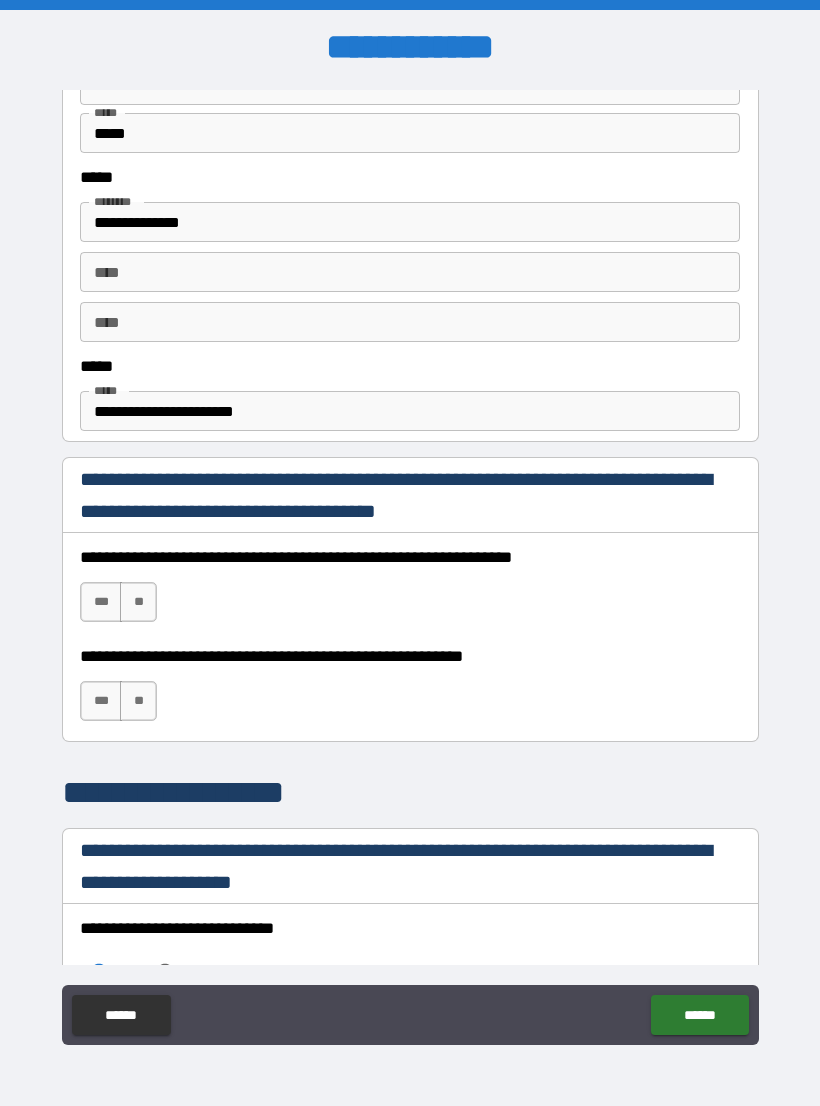 scroll, scrollTop: 994, scrollLeft: 0, axis: vertical 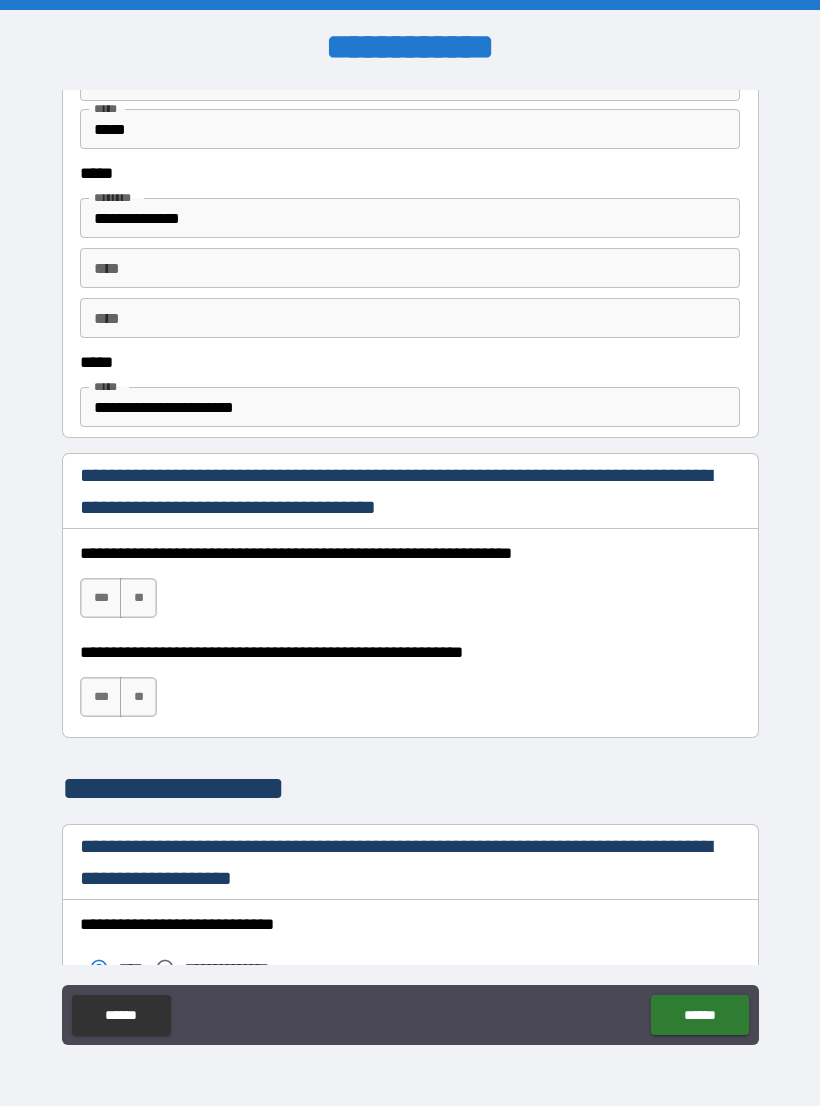 type on "**********" 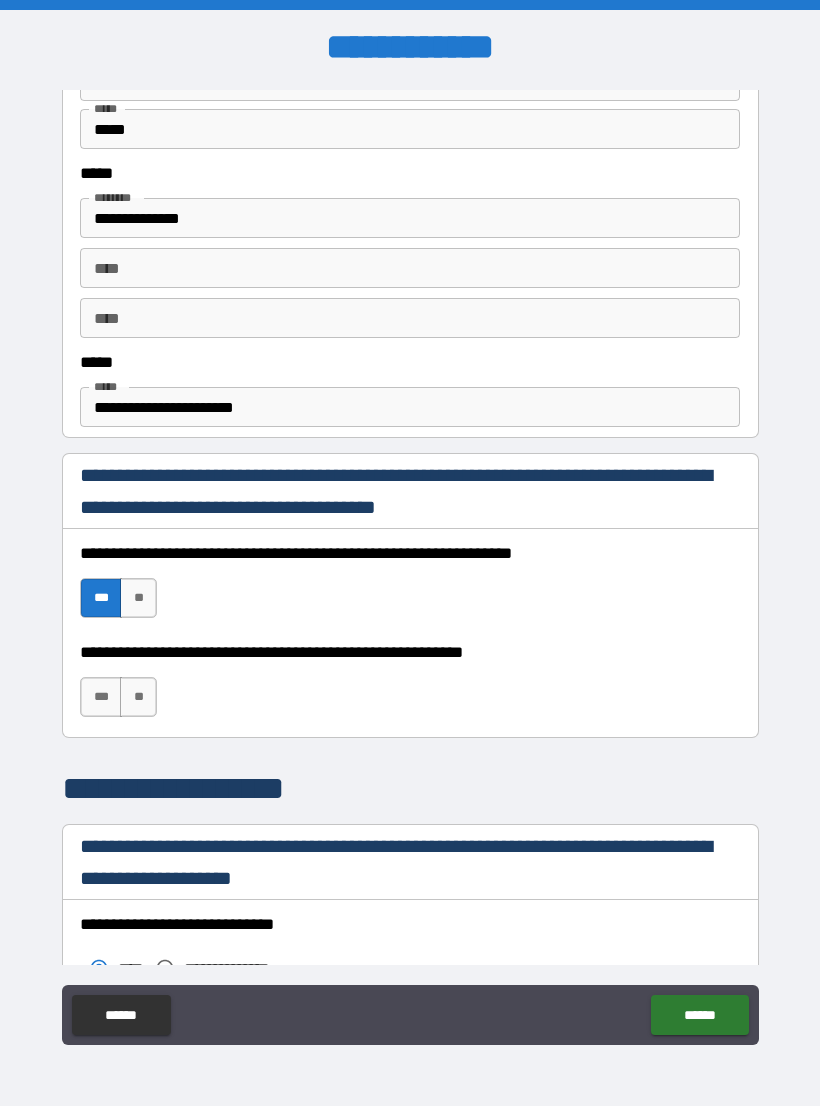 click on "***" at bounding box center (101, 697) 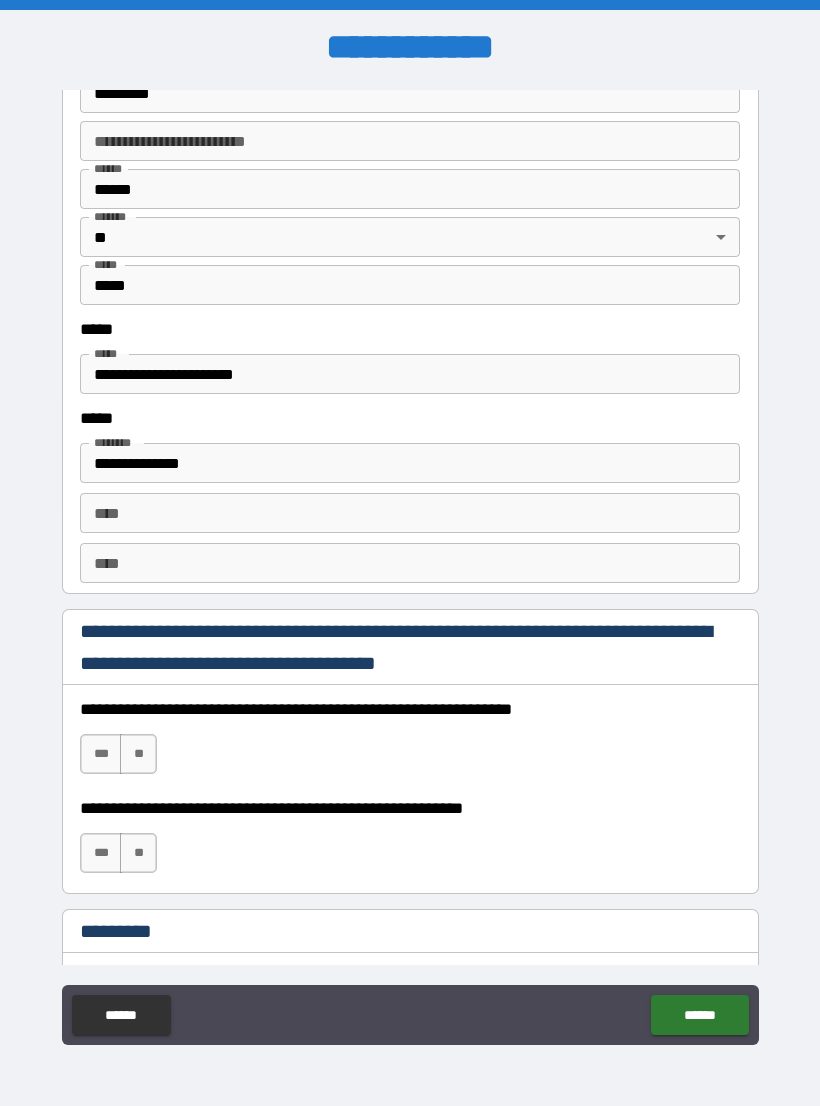 scroll, scrollTop: 2532, scrollLeft: 0, axis: vertical 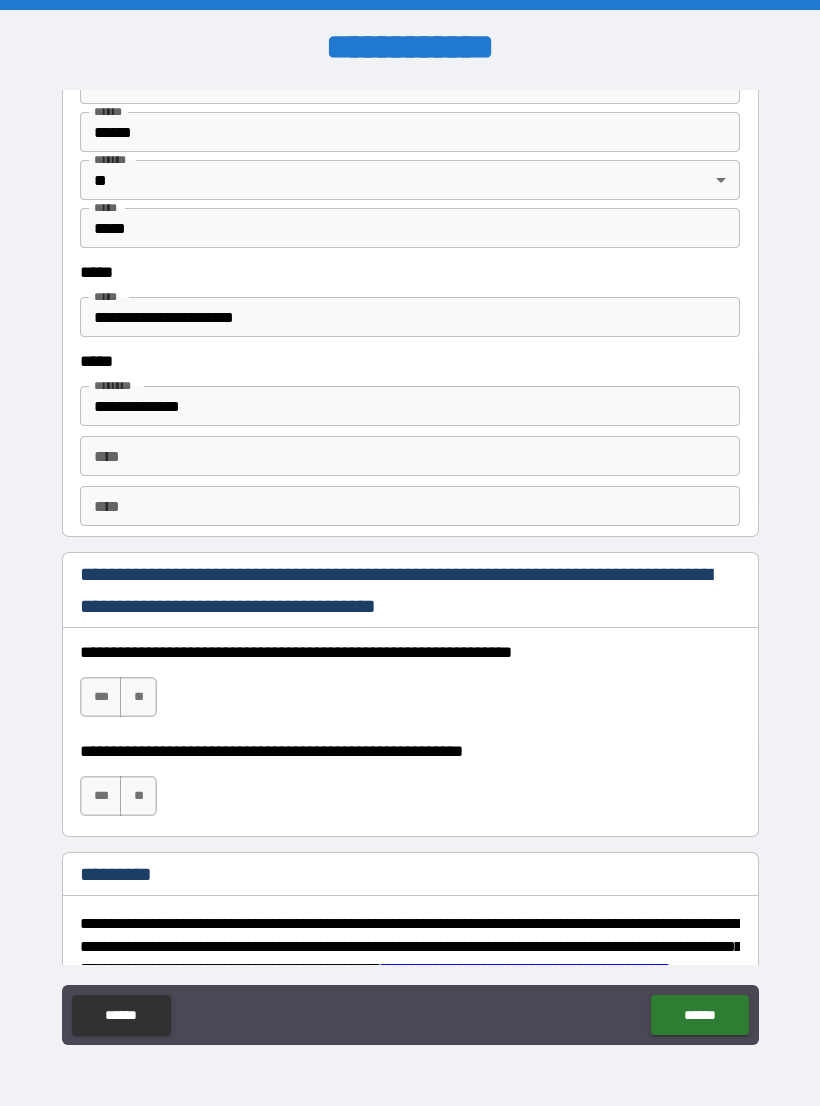 click on "***" at bounding box center (101, 697) 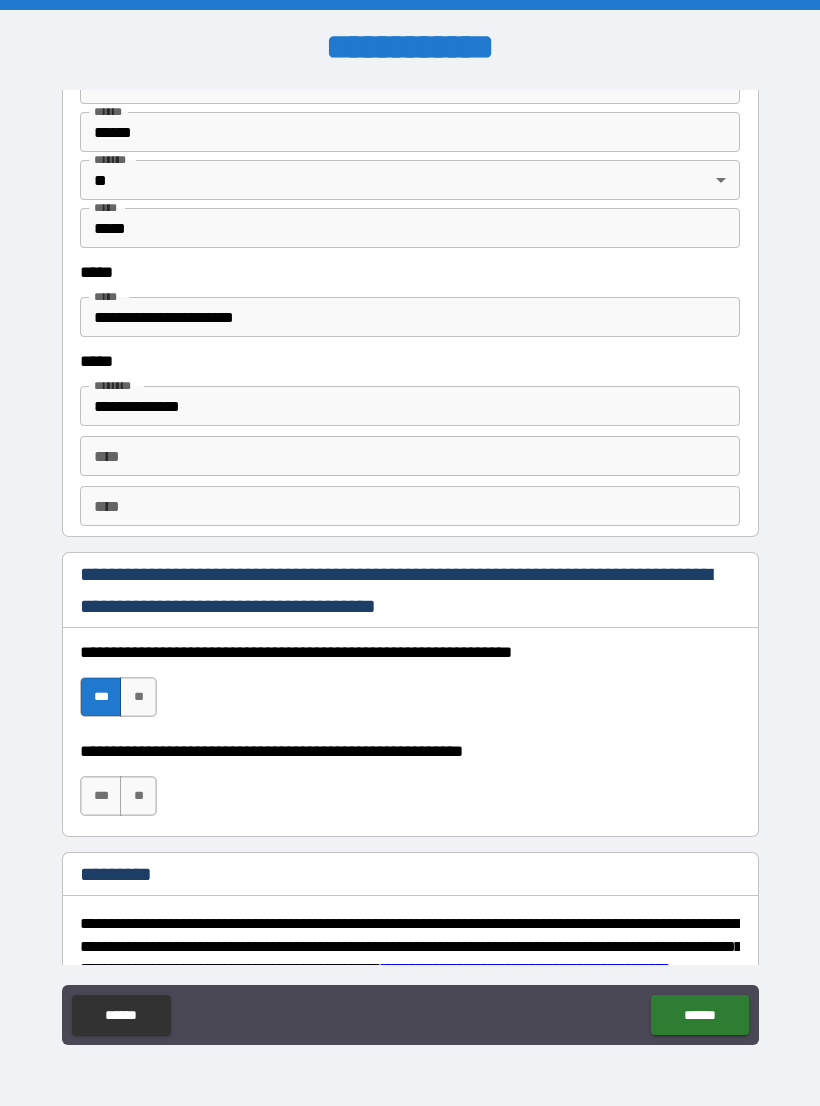 click on "***" at bounding box center [101, 796] 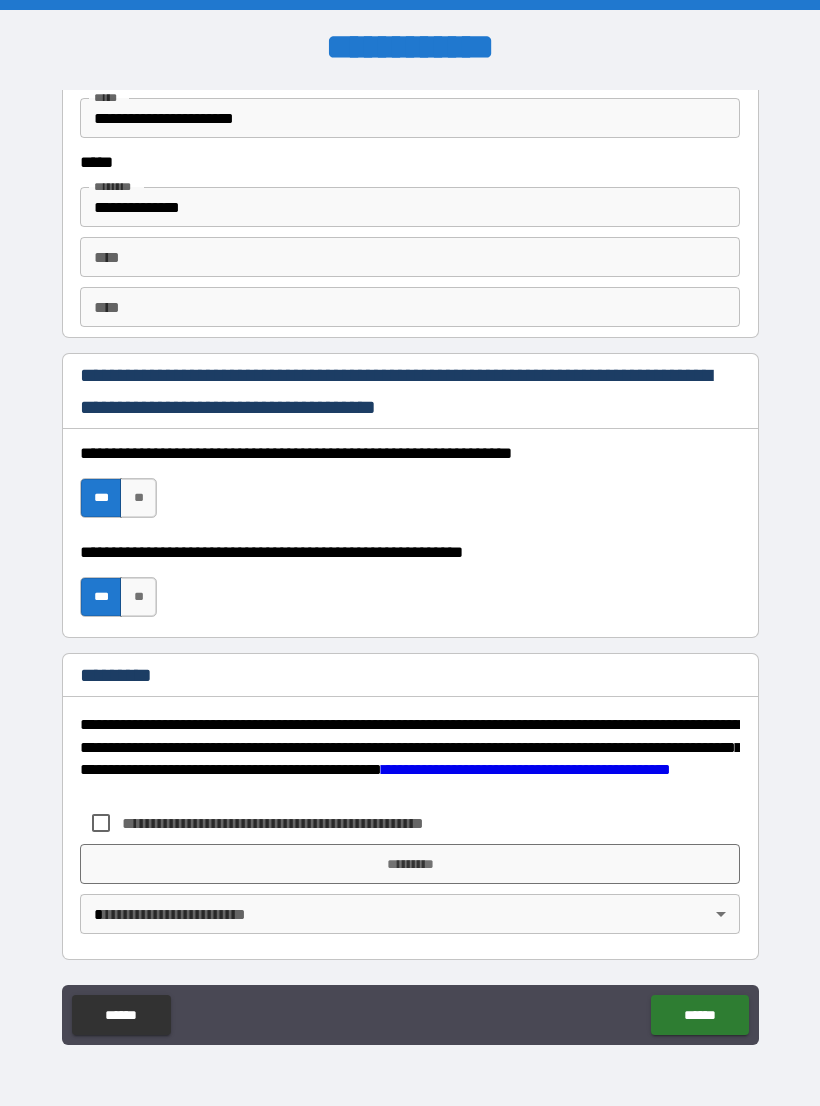 scroll, scrollTop: 2731, scrollLeft: 0, axis: vertical 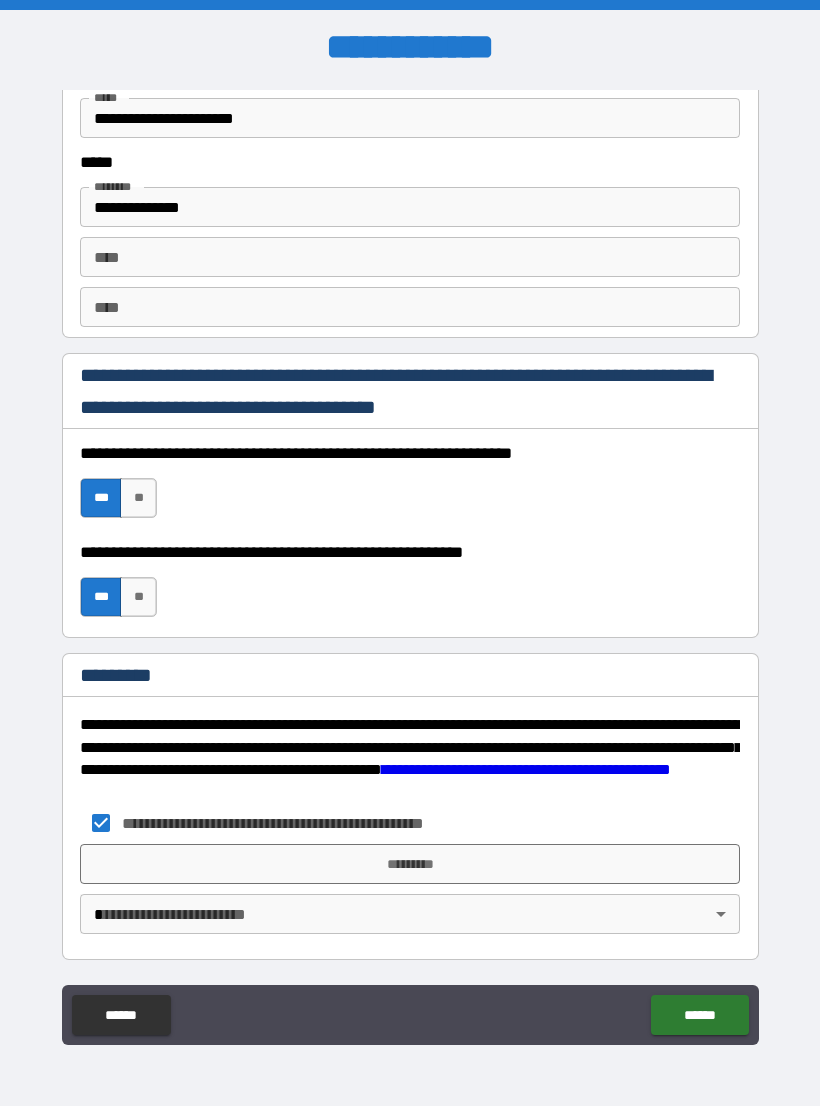 click on "*********" at bounding box center [410, 864] 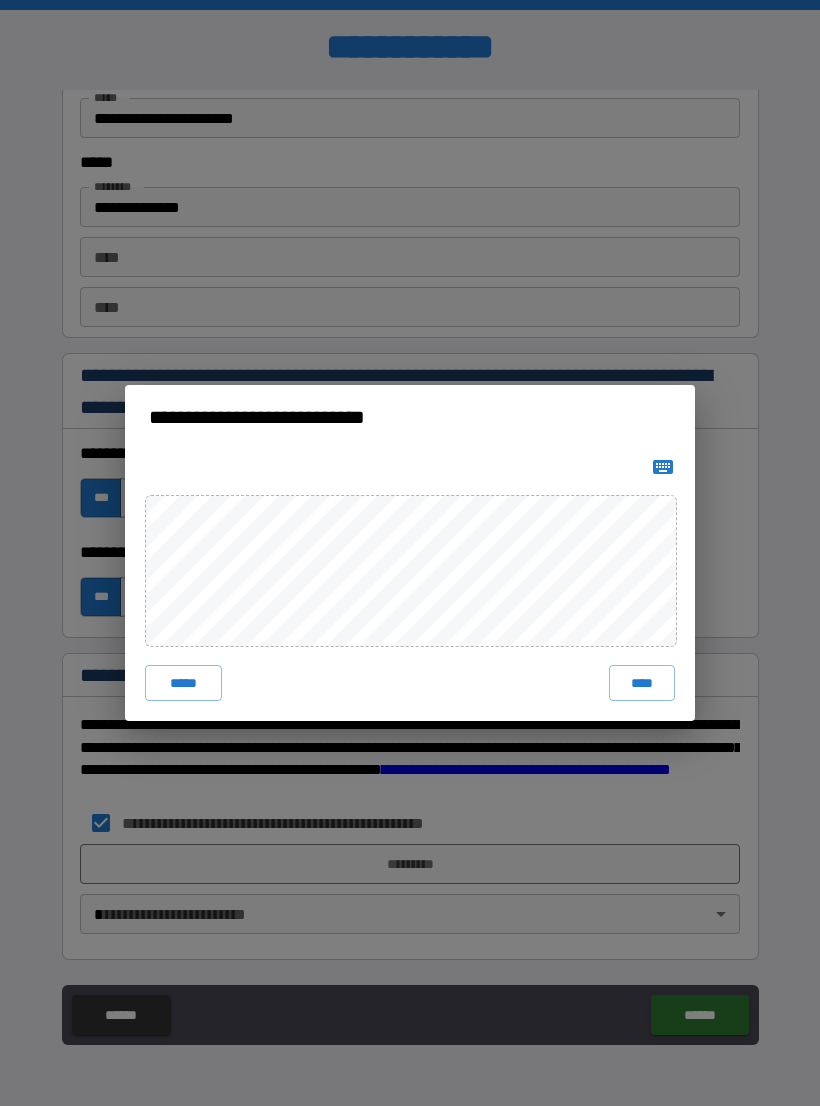 click on "****" at bounding box center [642, 683] 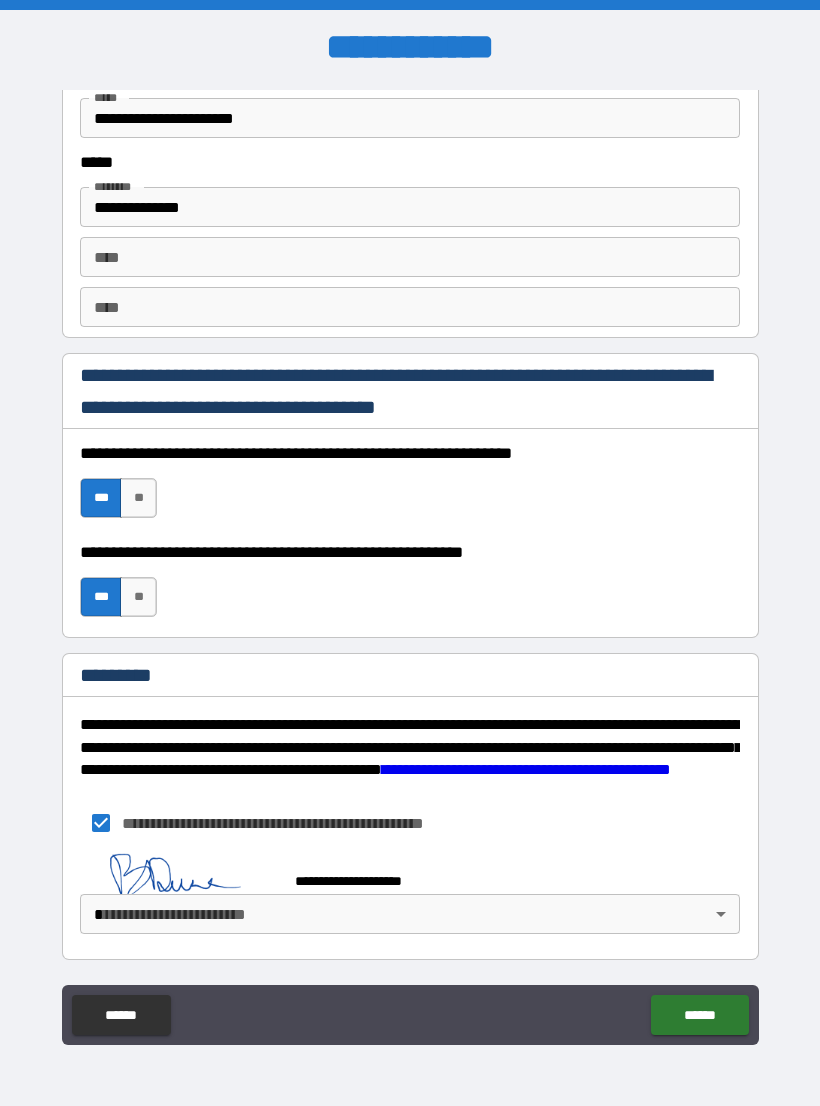scroll, scrollTop: 2721, scrollLeft: 0, axis: vertical 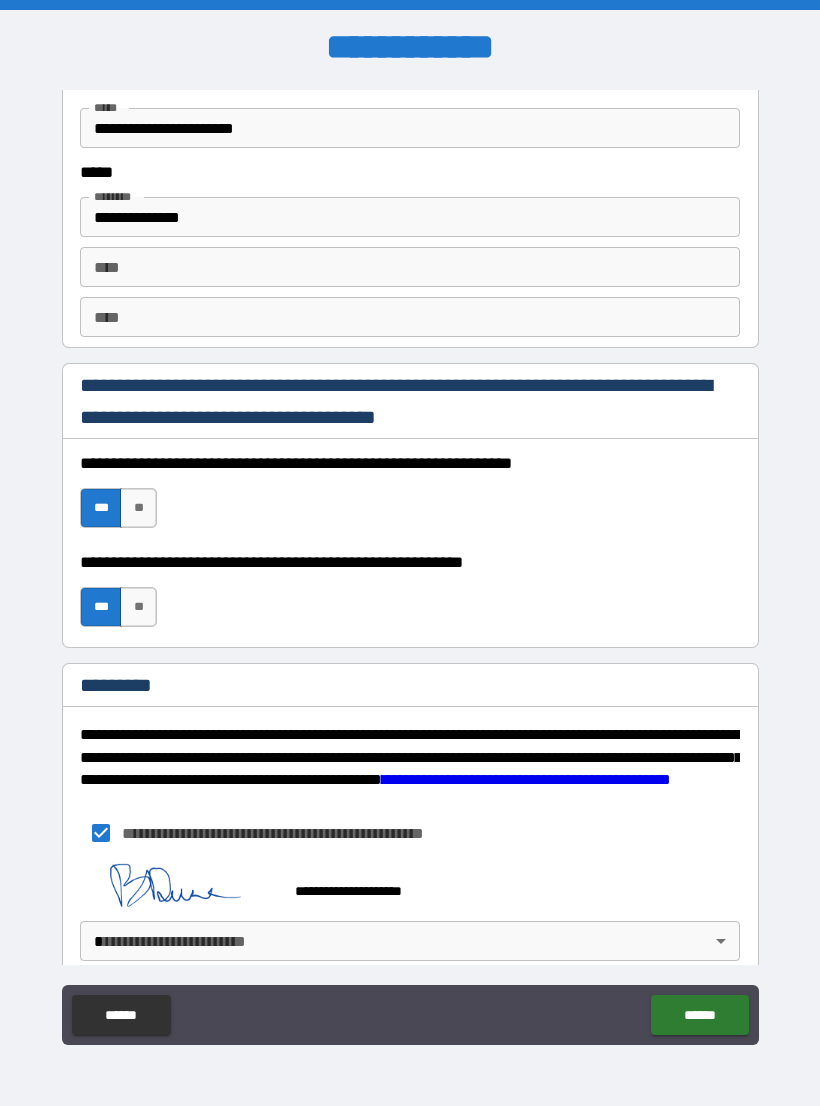 click on "**********" at bounding box center [410, 568] 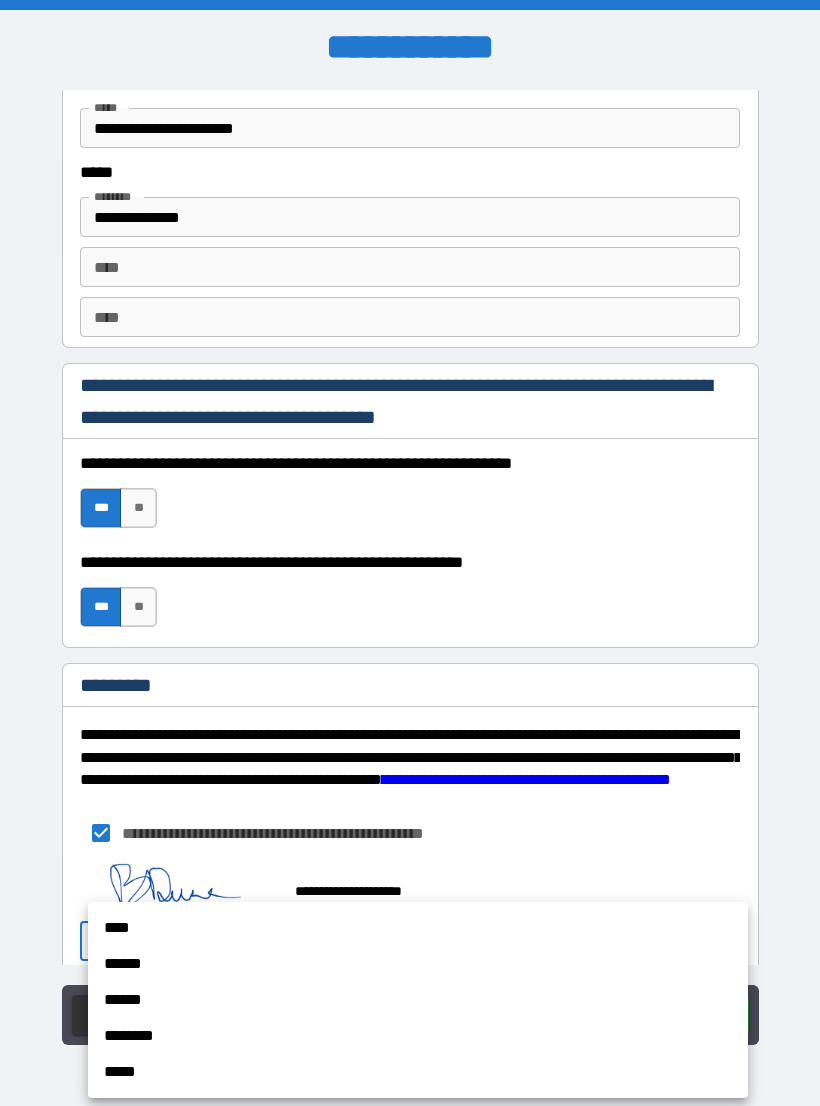 click on "****" at bounding box center (418, 928) 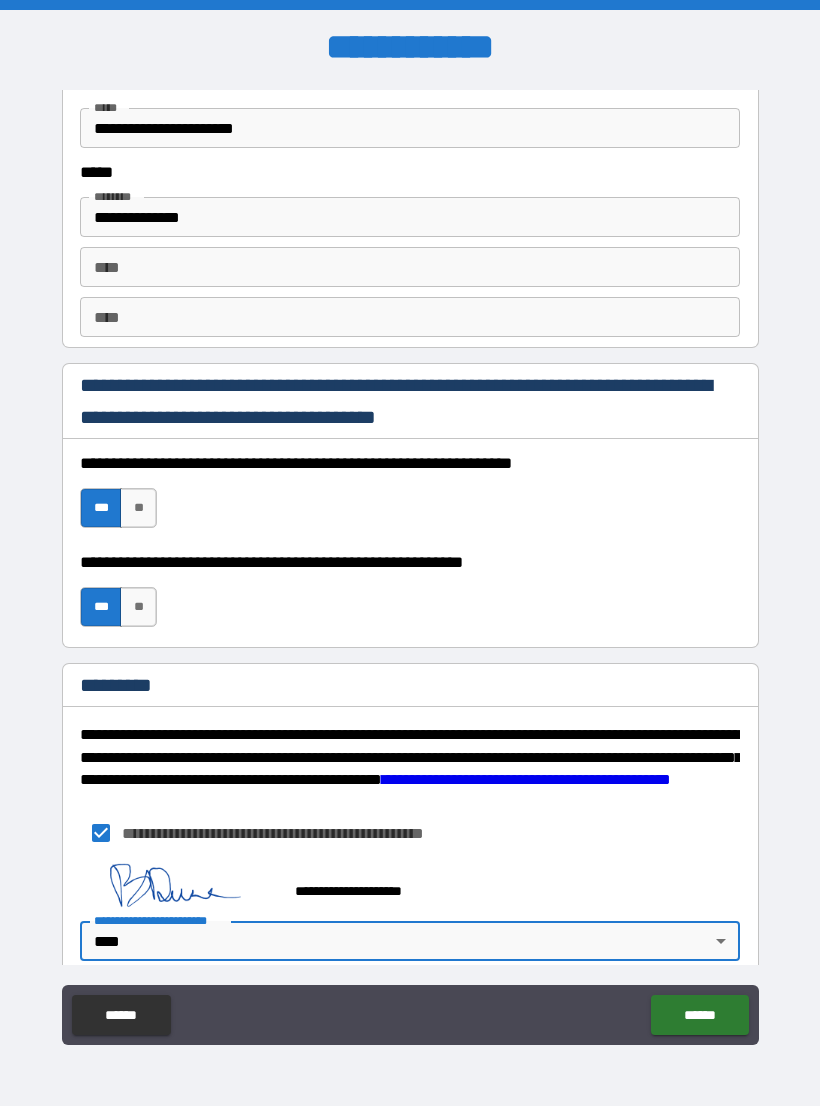 click on "******" at bounding box center [699, 1015] 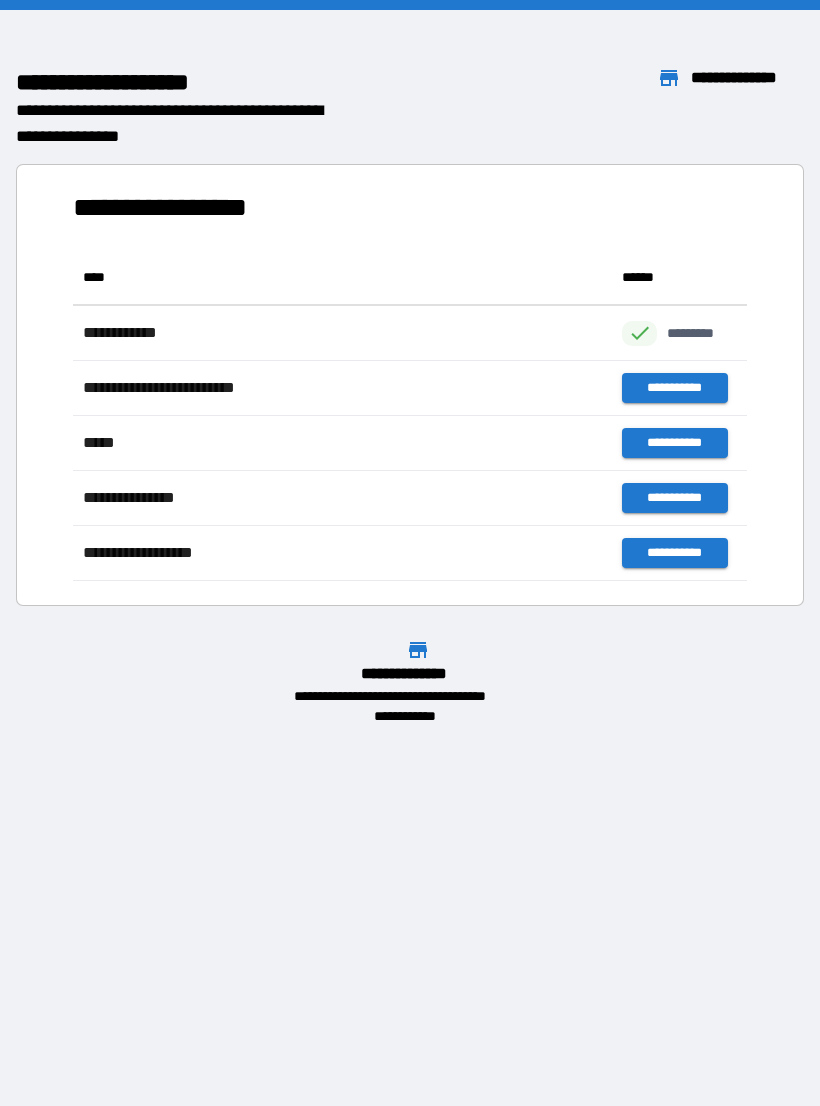 scroll, scrollTop: 331, scrollLeft: 674, axis: both 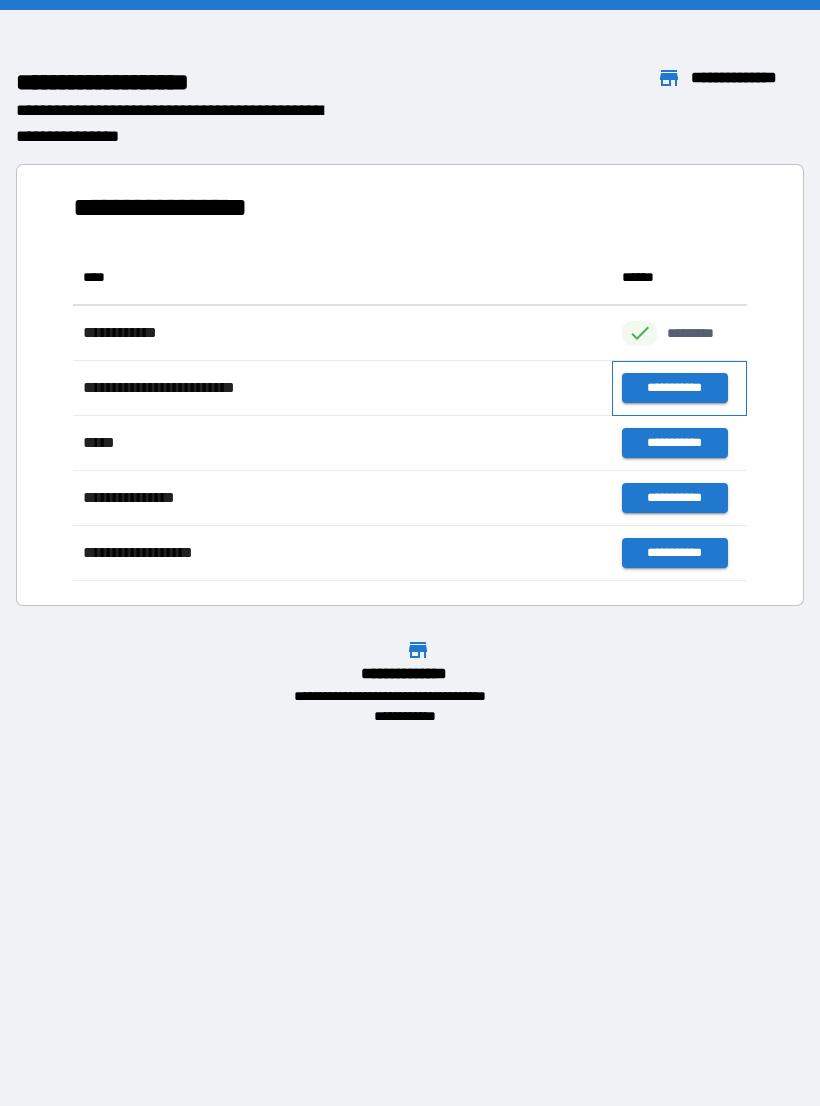 click on "**********" at bounding box center (679, 388) 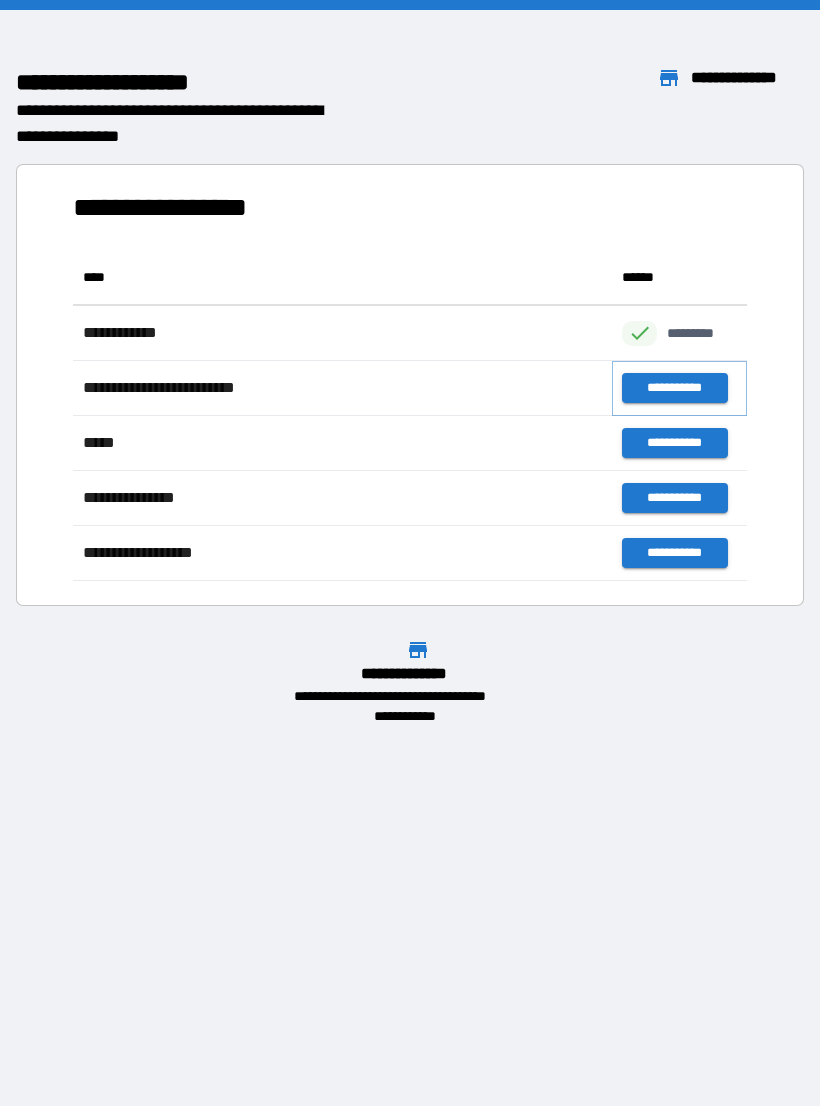 click on "**********" at bounding box center [674, 388] 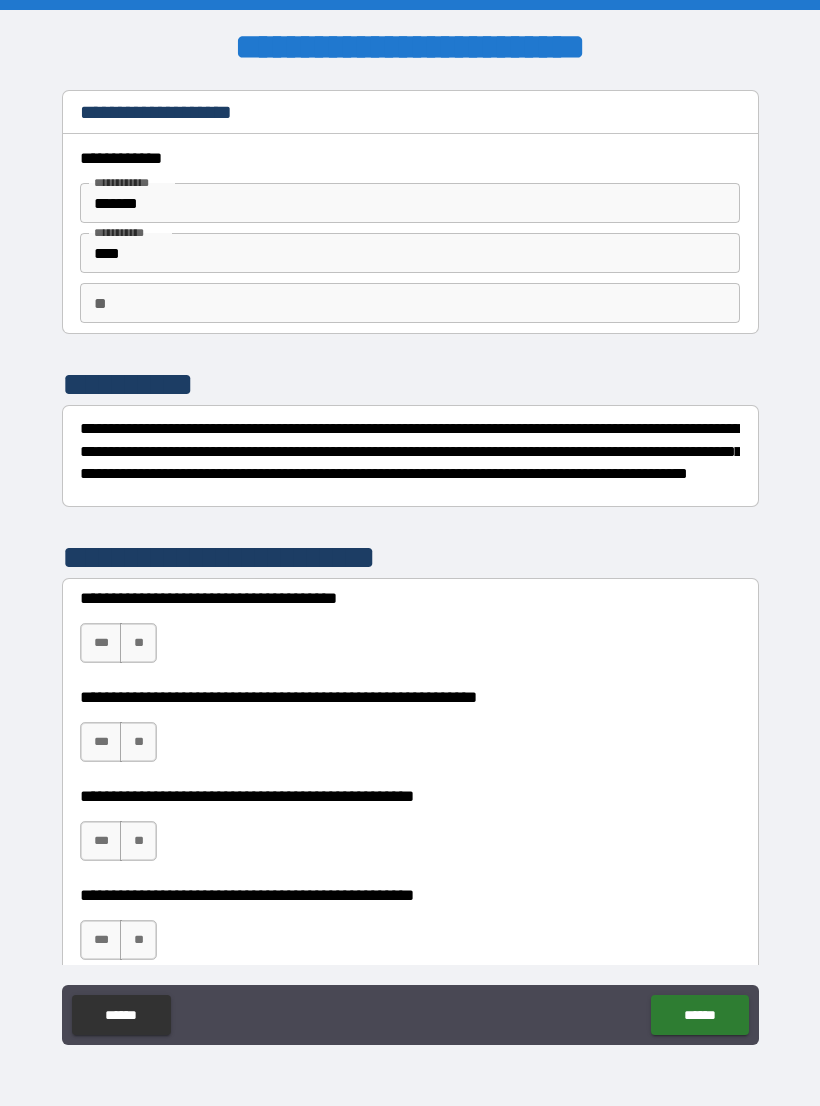 click on "**" at bounding box center [138, 643] 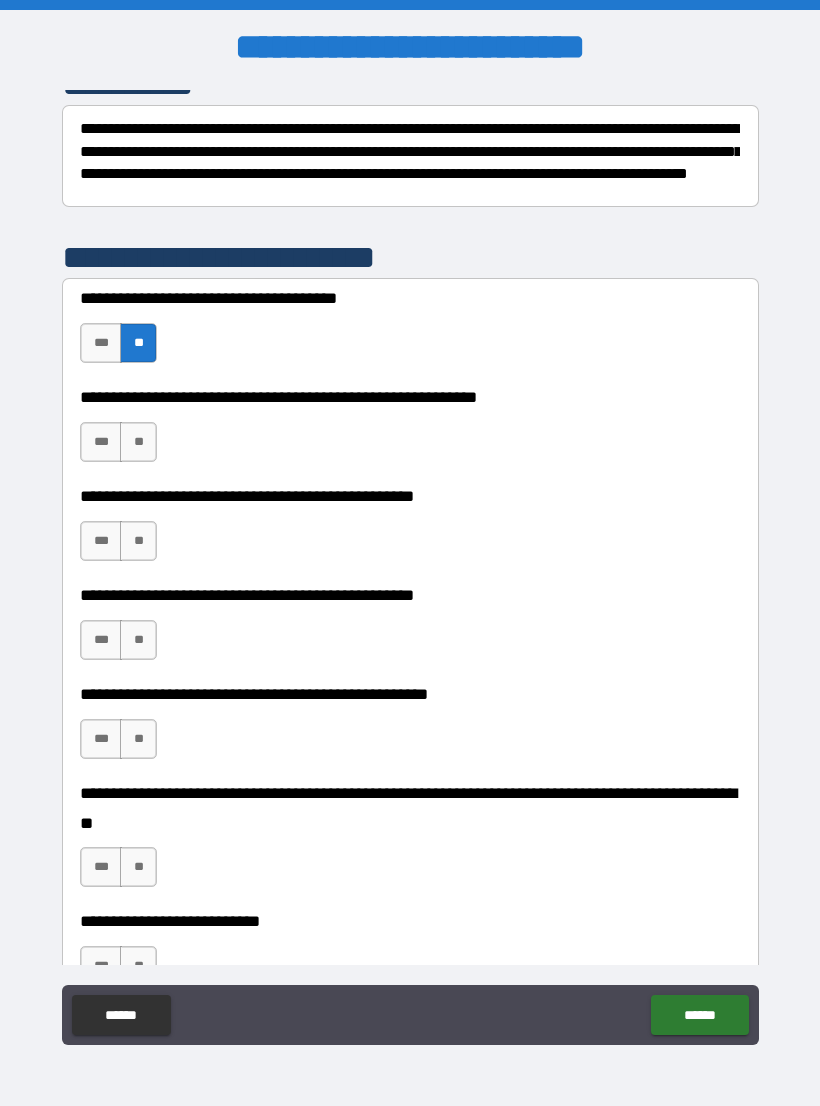 scroll, scrollTop: 338, scrollLeft: 0, axis: vertical 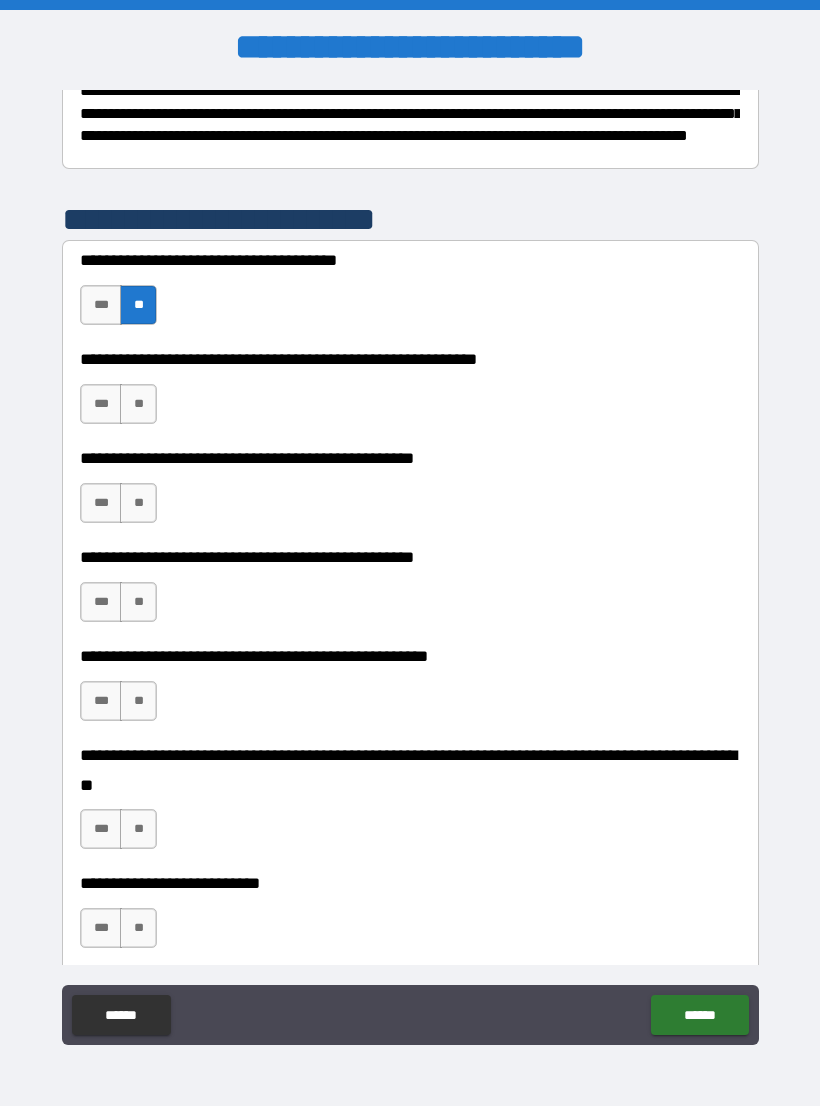 click on "***" at bounding box center [101, 404] 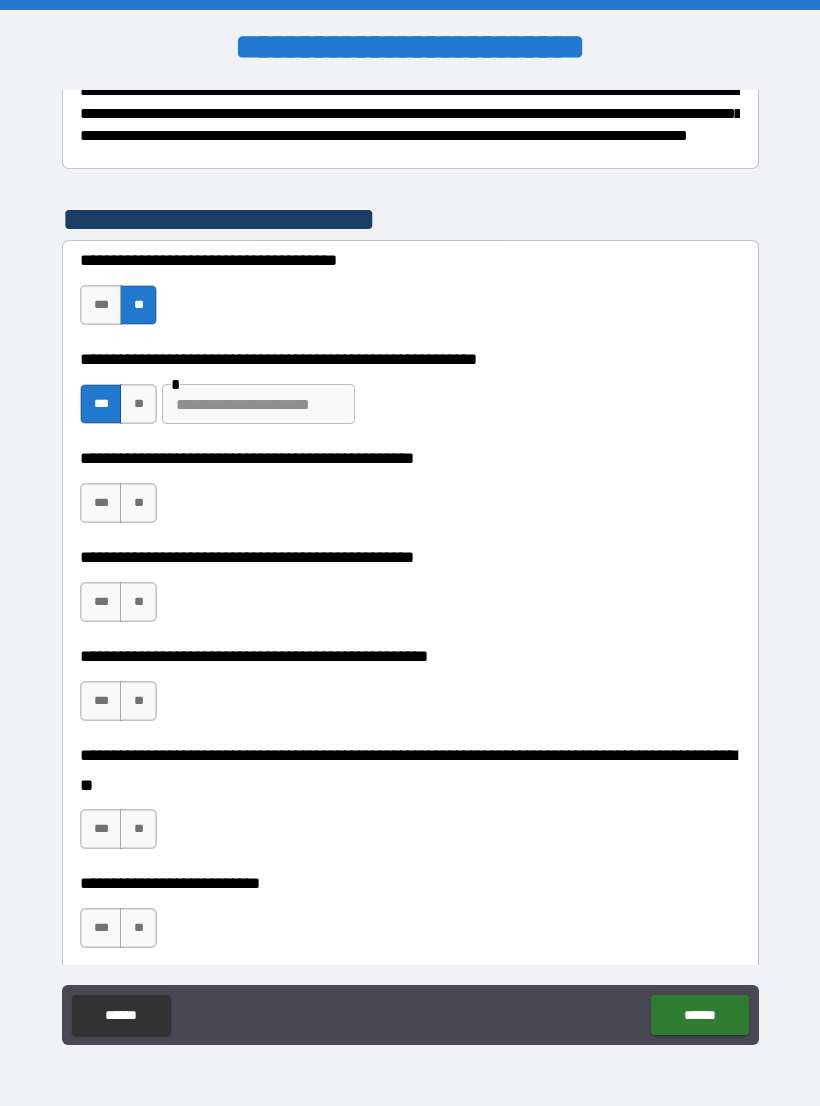 click at bounding box center [258, 404] 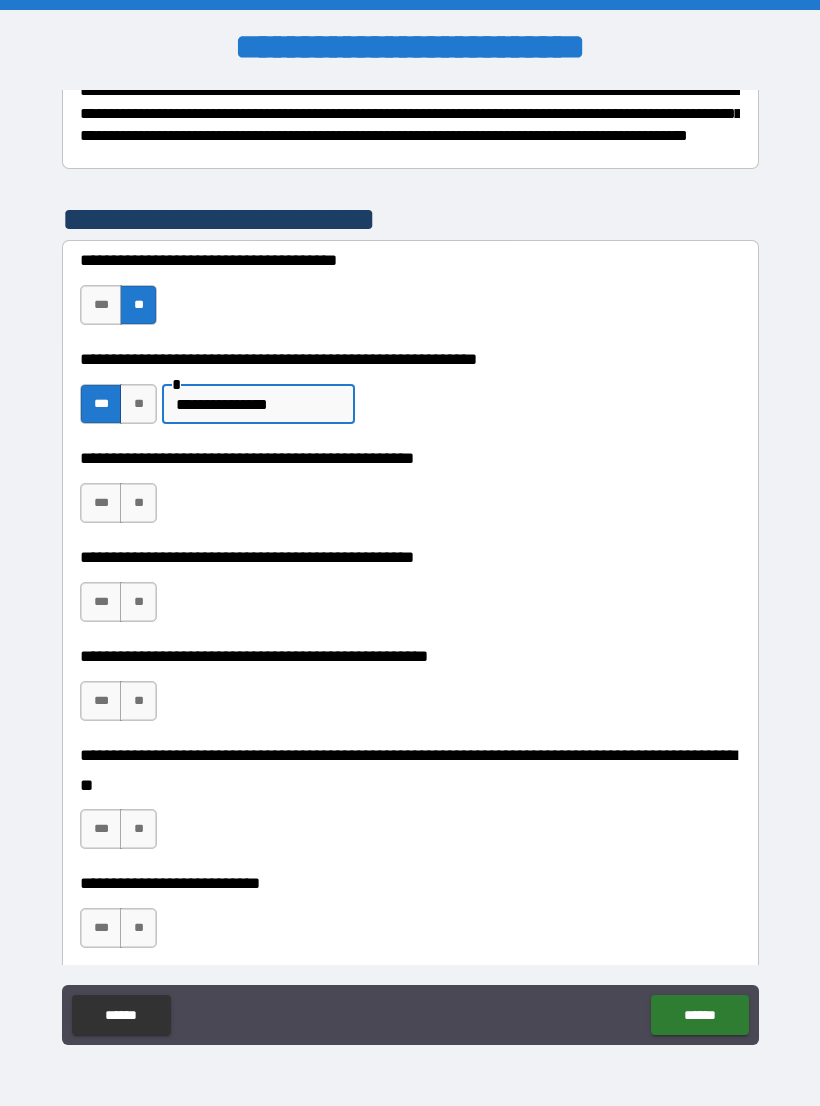 type on "**********" 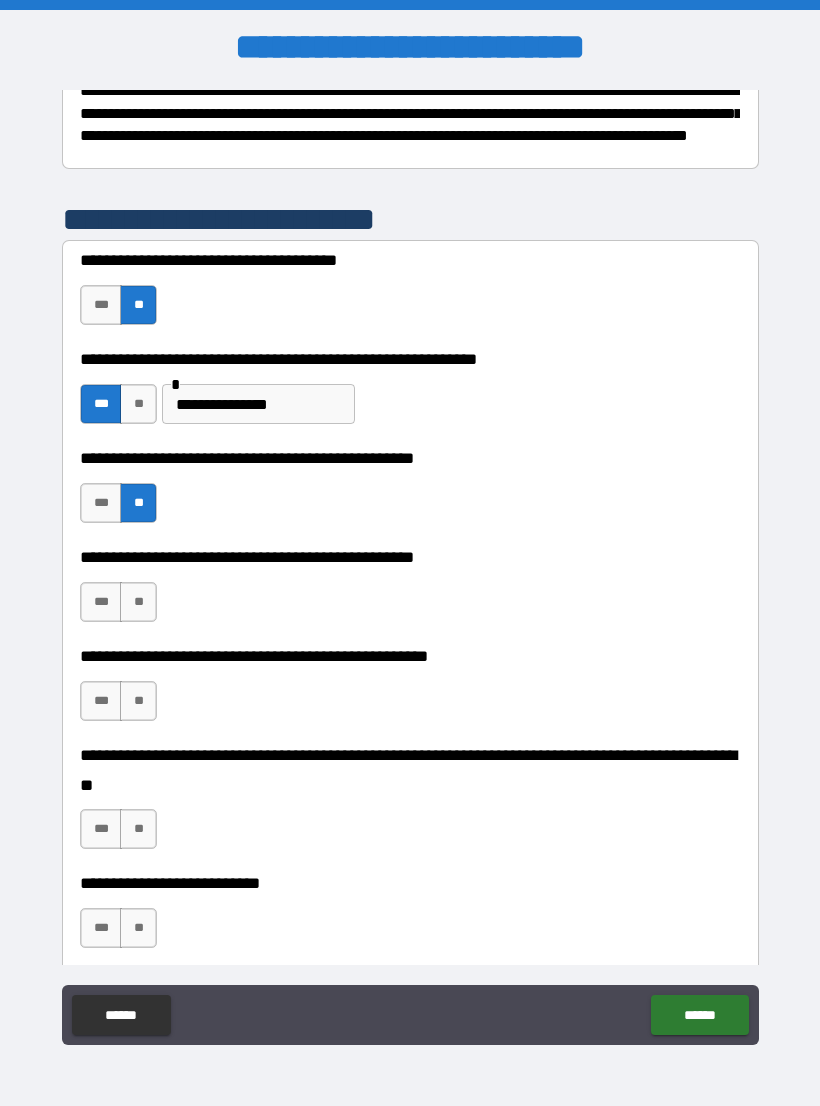 click on "**" at bounding box center (138, 602) 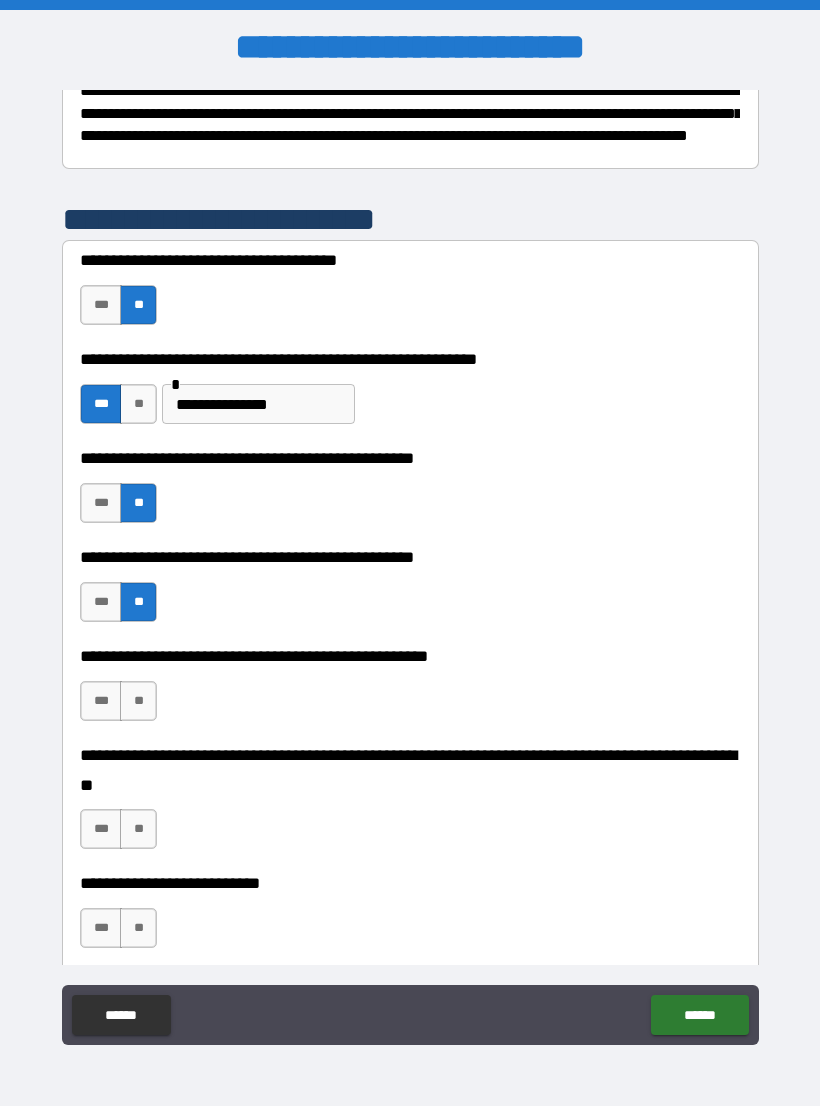 click on "***" at bounding box center [101, 602] 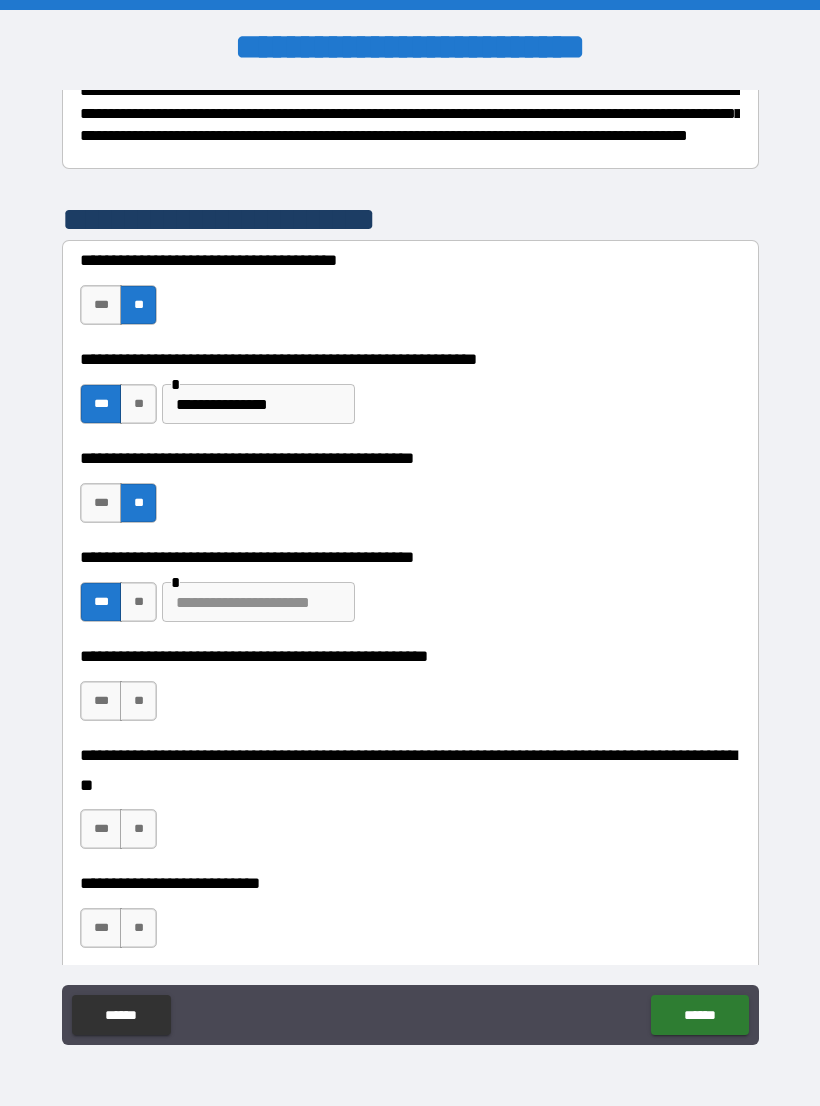 click at bounding box center [258, 602] 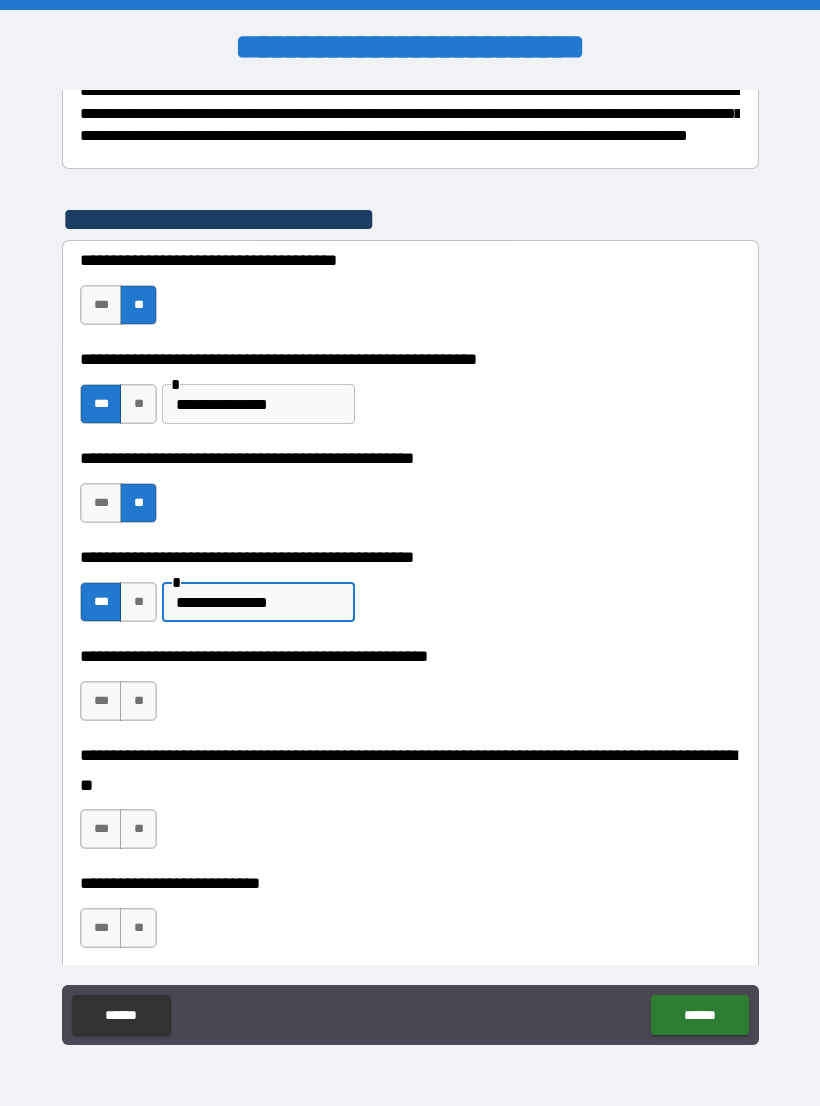 type on "**********" 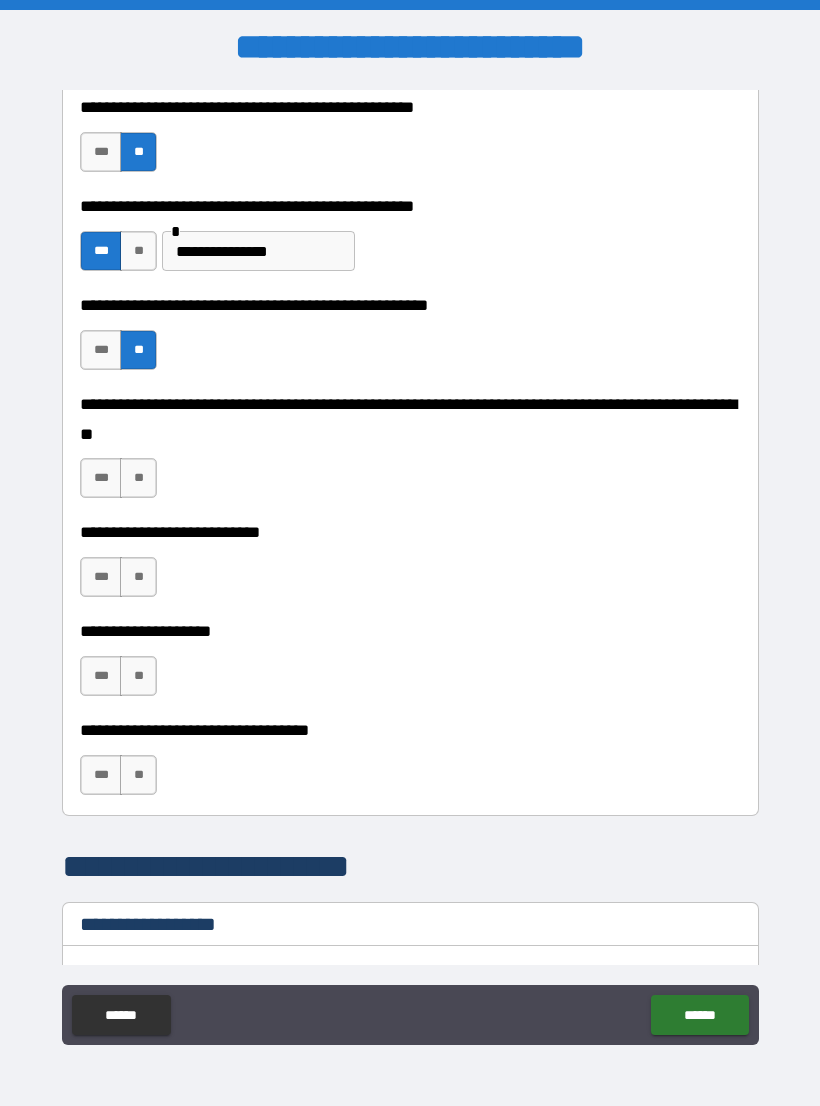 scroll, scrollTop: 690, scrollLeft: 0, axis: vertical 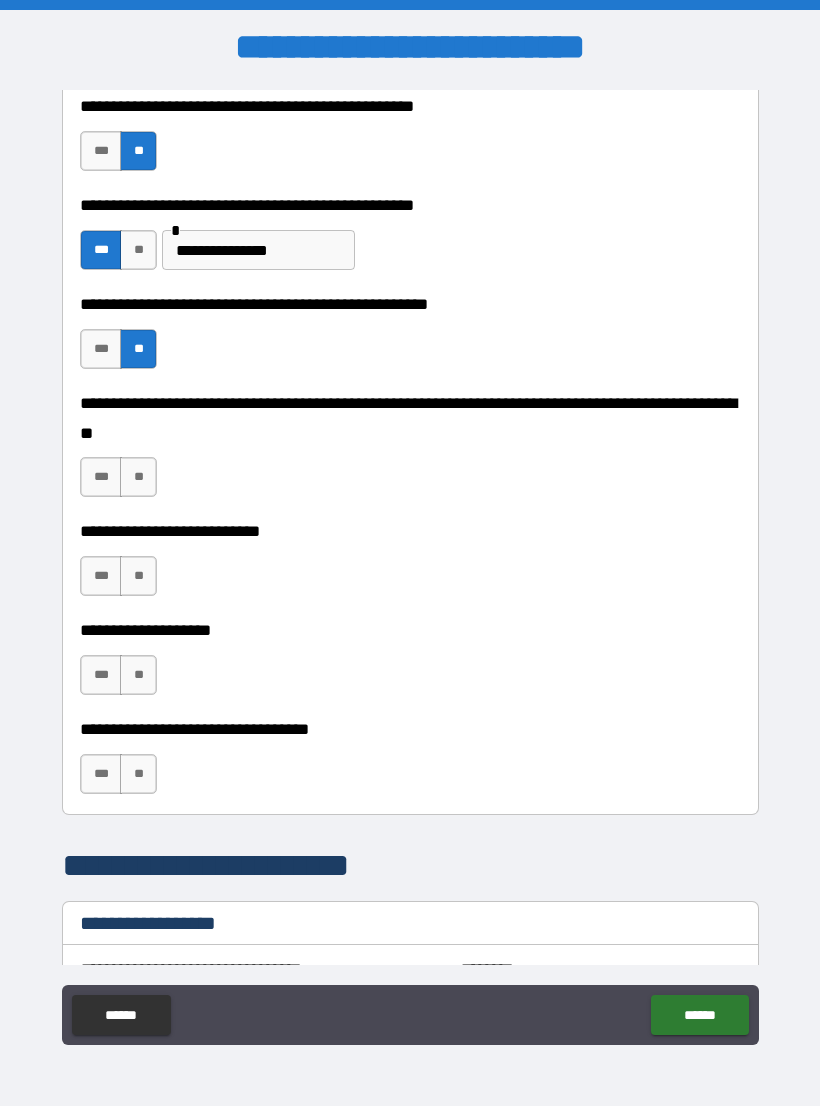 click on "**" at bounding box center [138, 477] 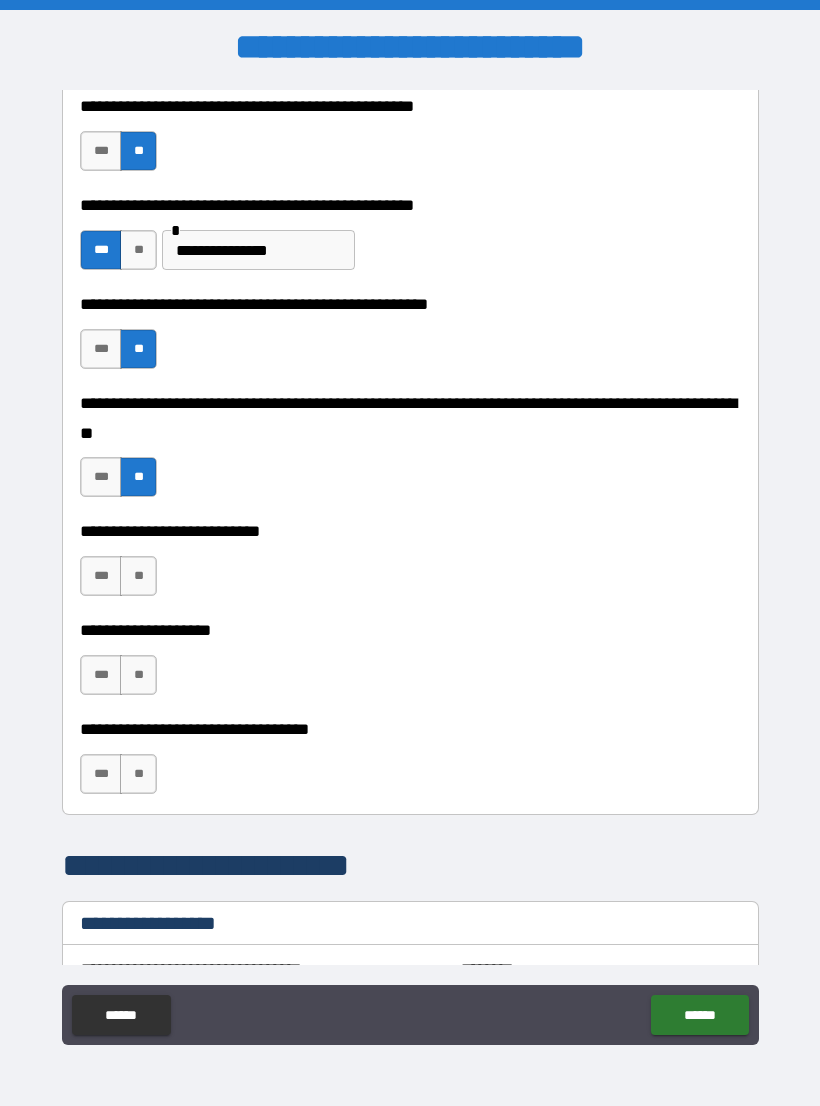 click on "**" at bounding box center (138, 576) 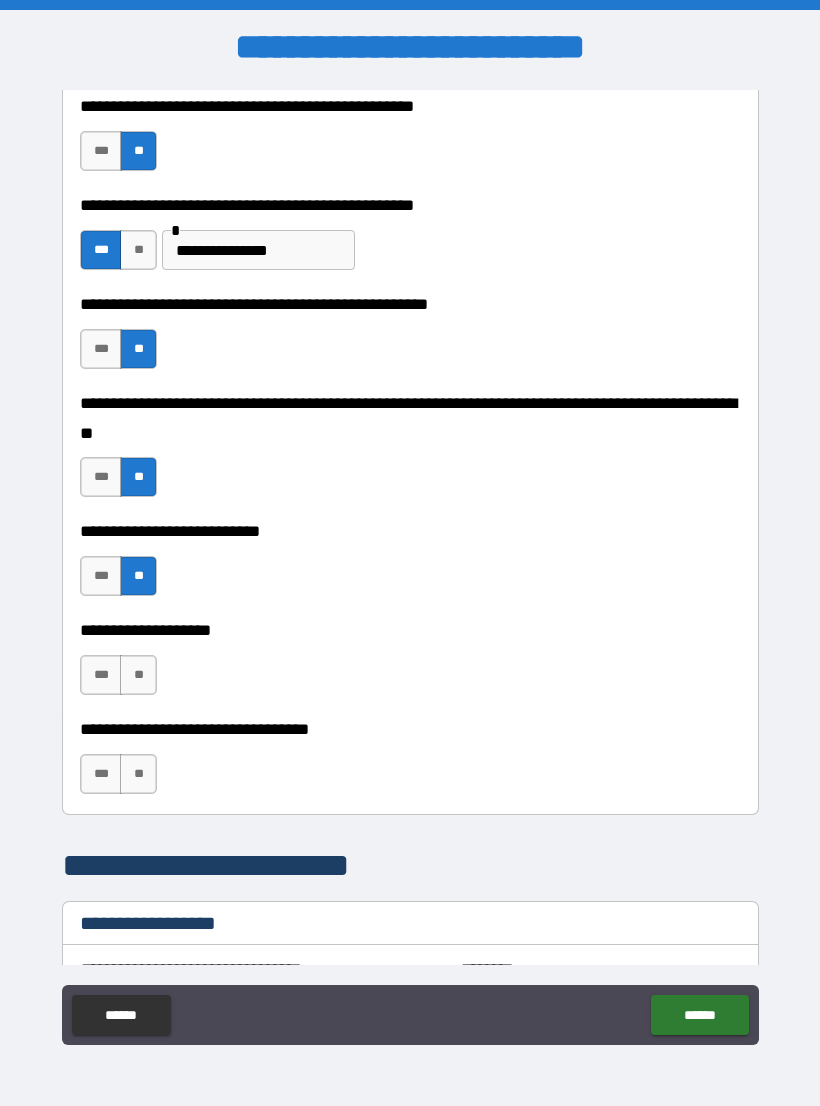click on "**" at bounding box center [138, 675] 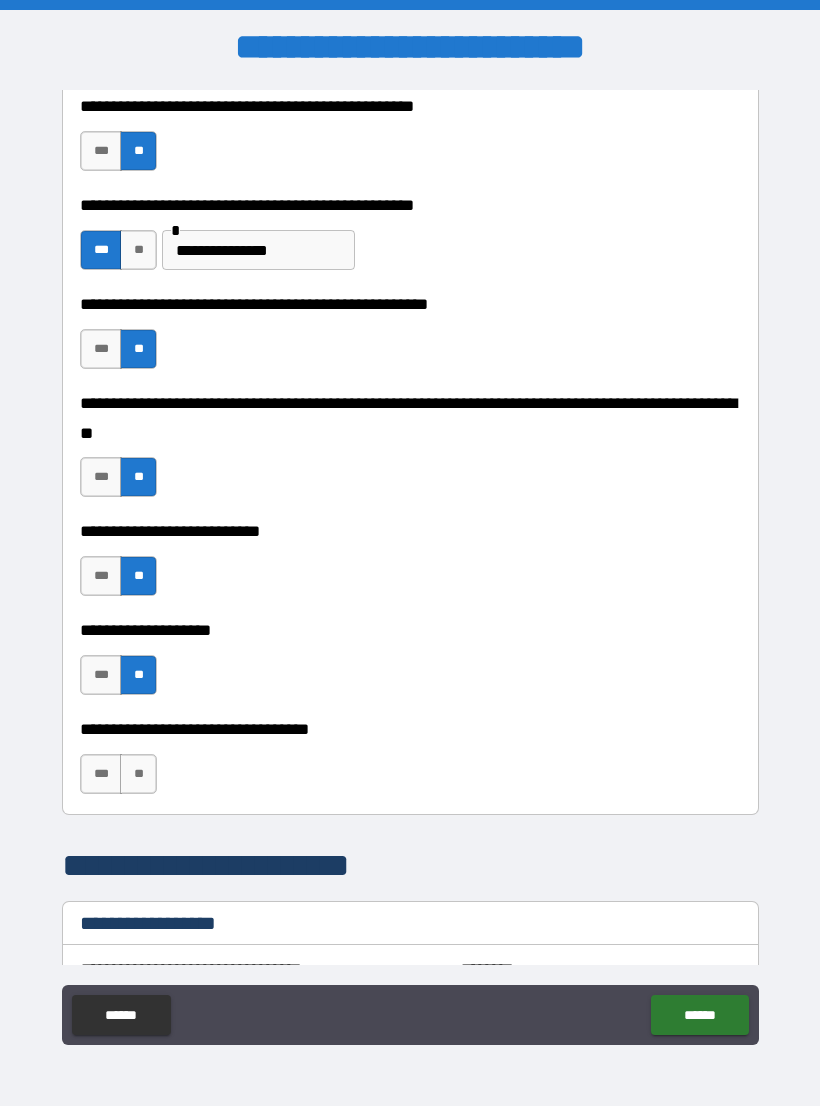 click on "**" at bounding box center (138, 774) 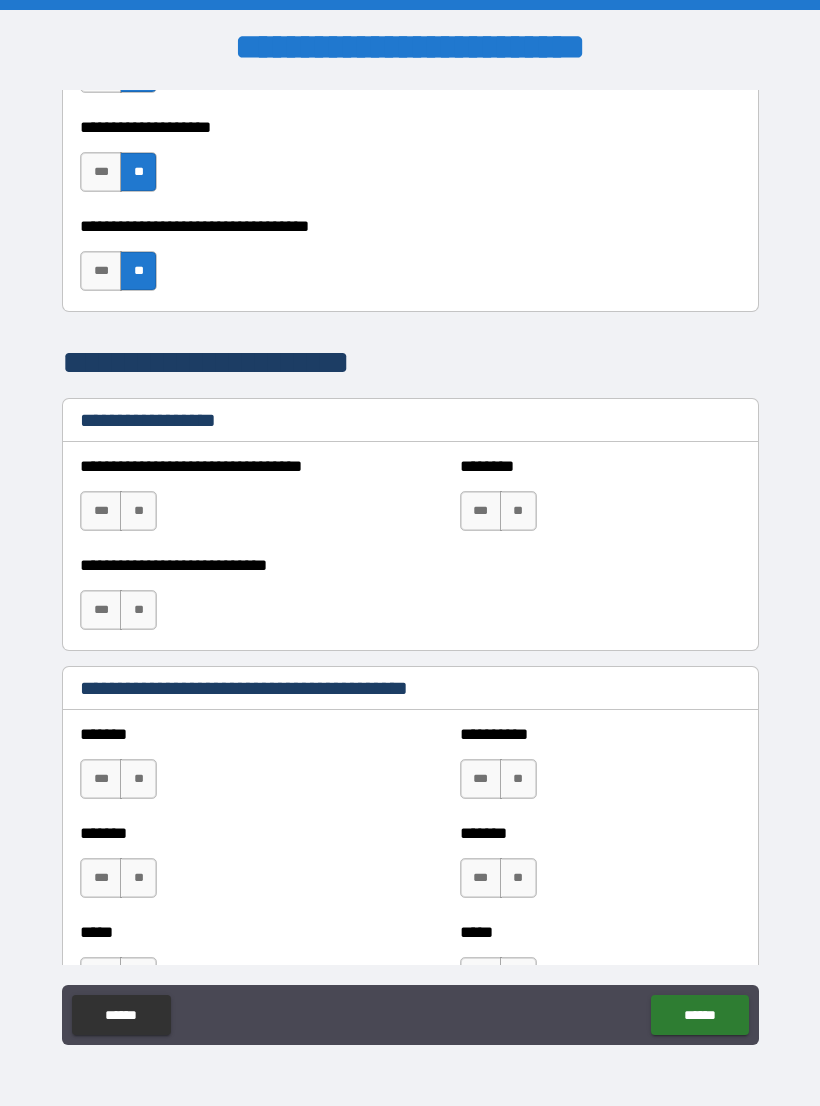 scroll, scrollTop: 1212, scrollLeft: 0, axis: vertical 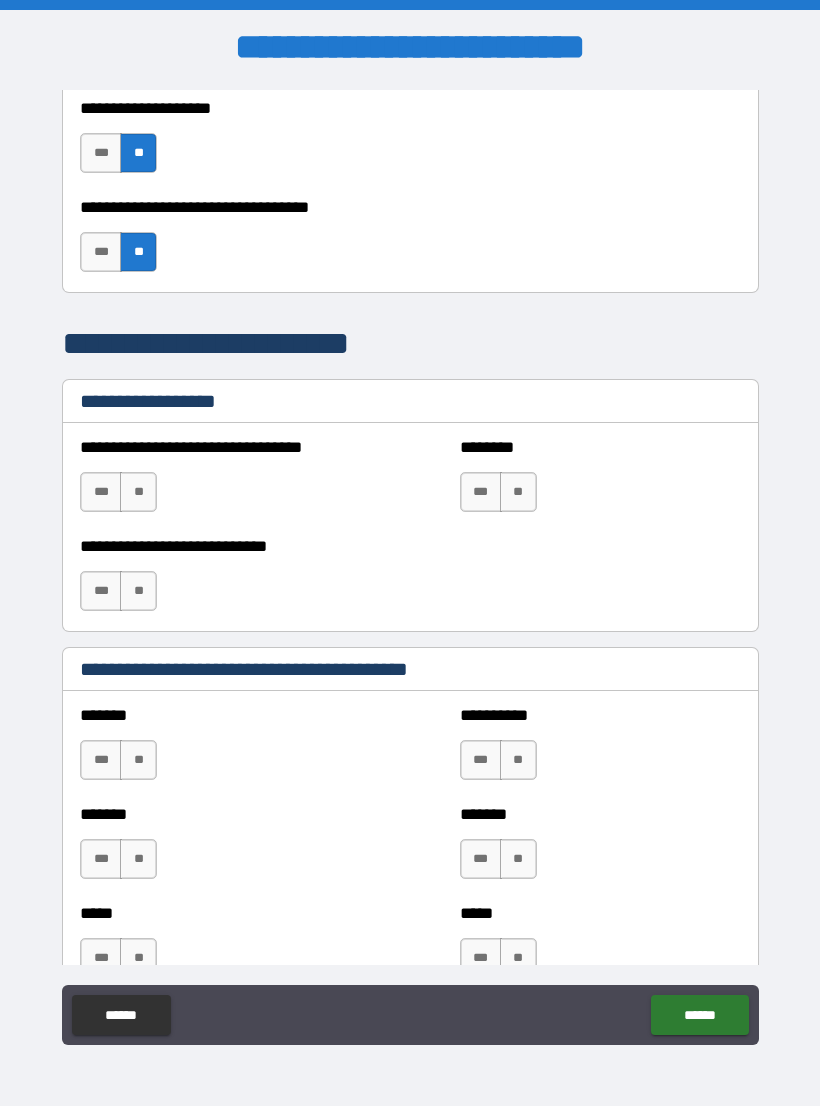 click on "**" at bounding box center [138, 492] 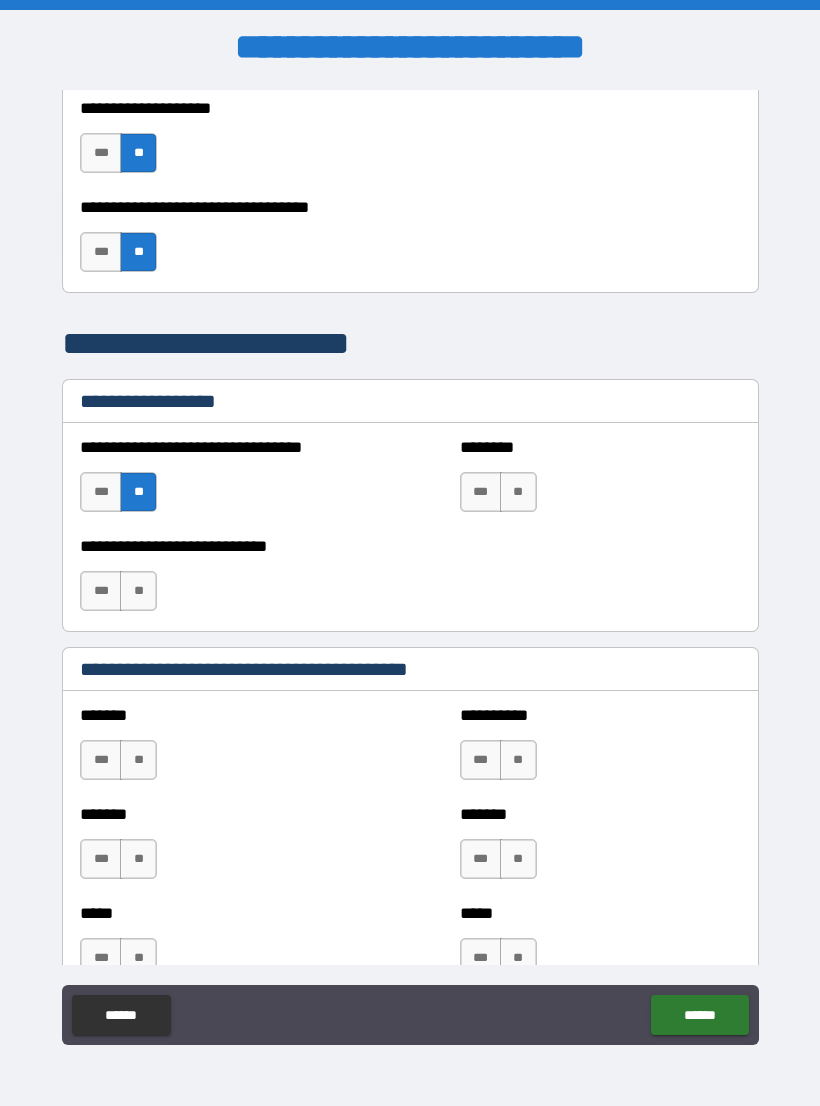 click on "**" at bounding box center [138, 591] 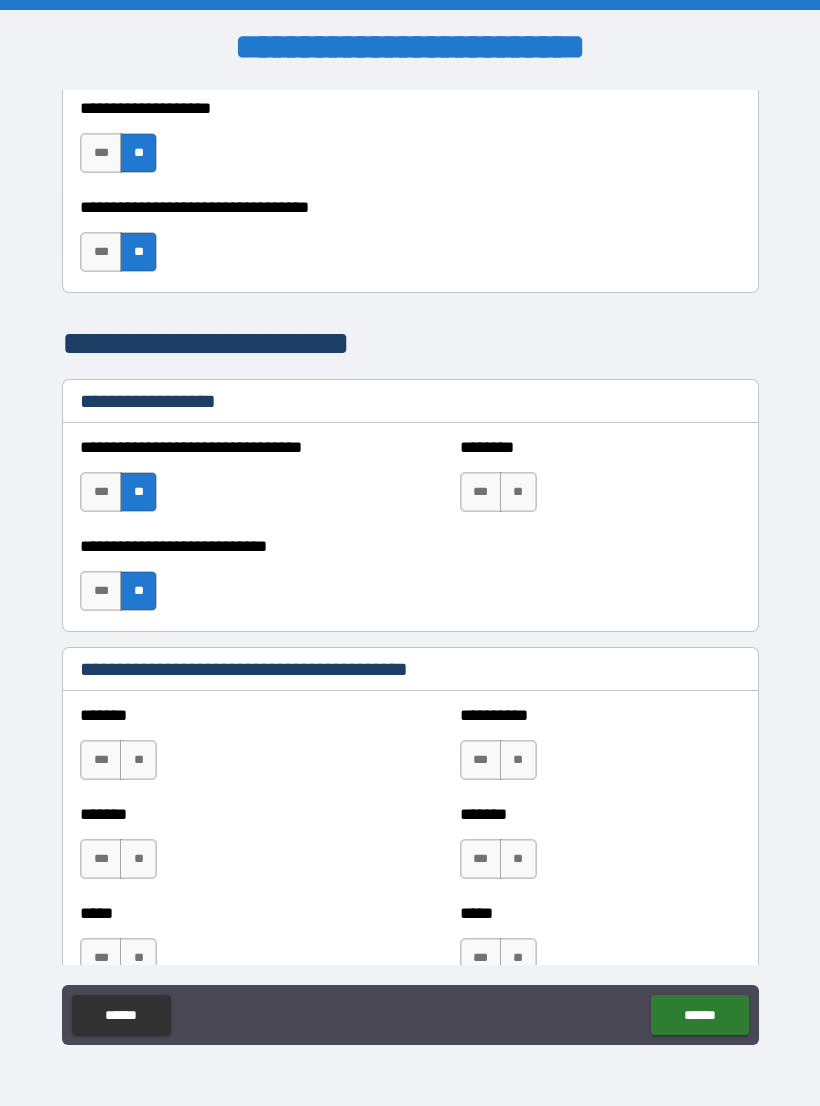 click on "**" at bounding box center (518, 492) 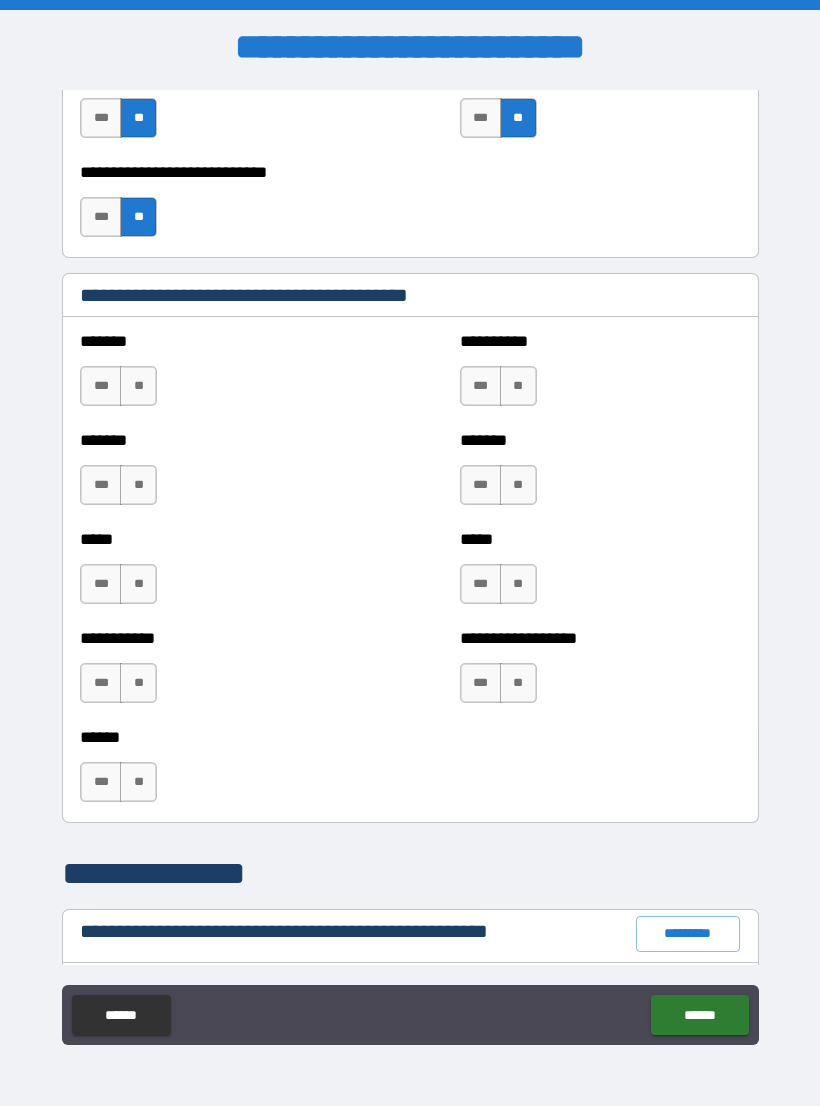 scroll, scrollTop: 1589, scrollLeft: 0, axis: vertical 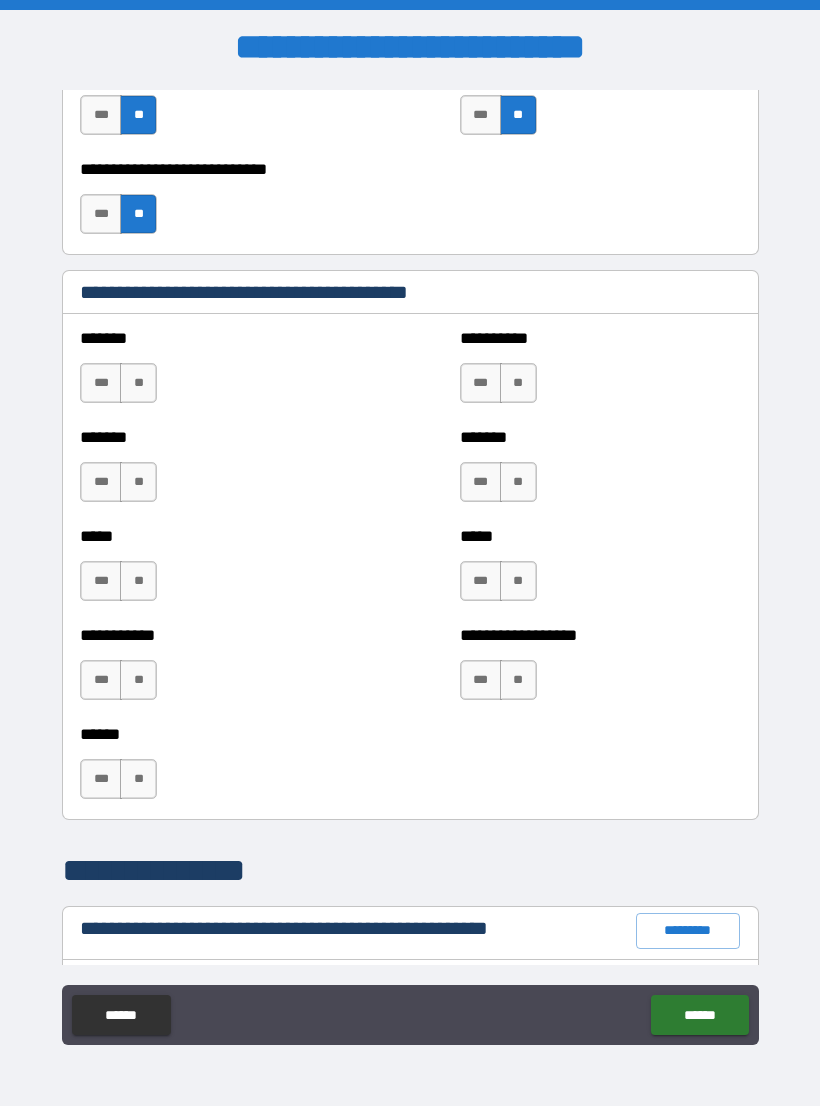click on "**" at bounding box center [138, 383] 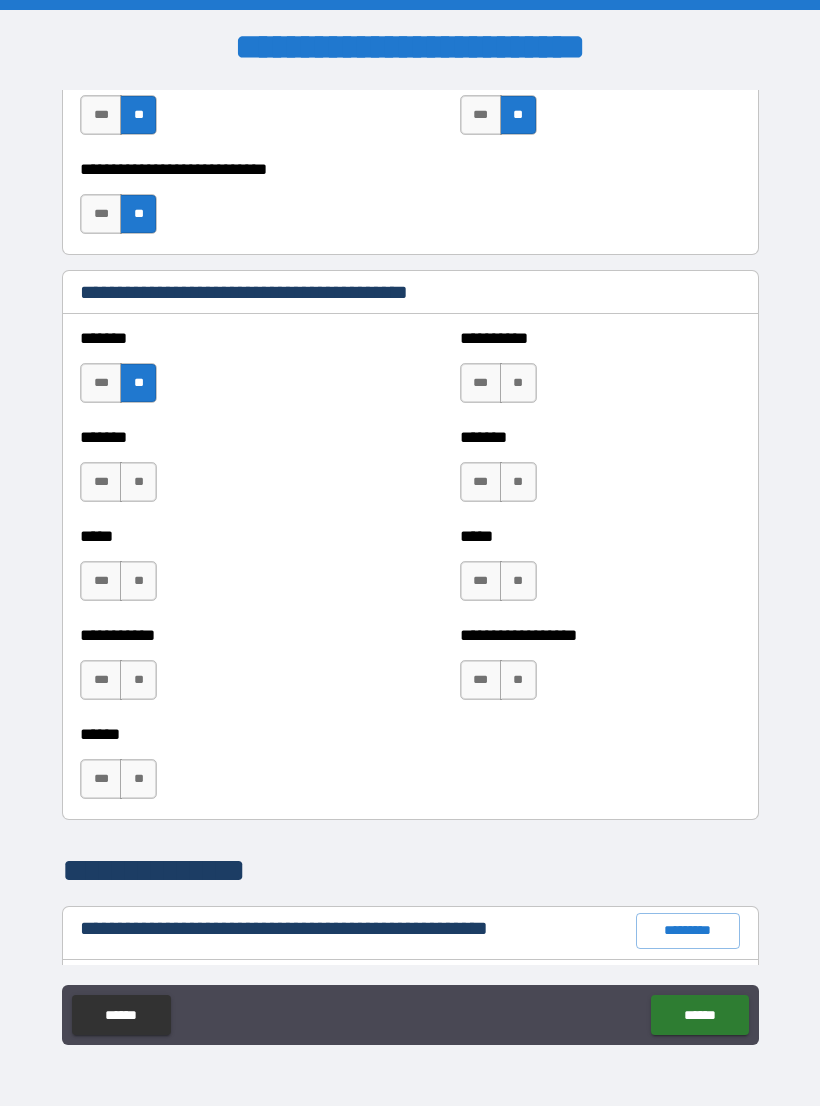 click on "**" at bounding box center (138, 482) 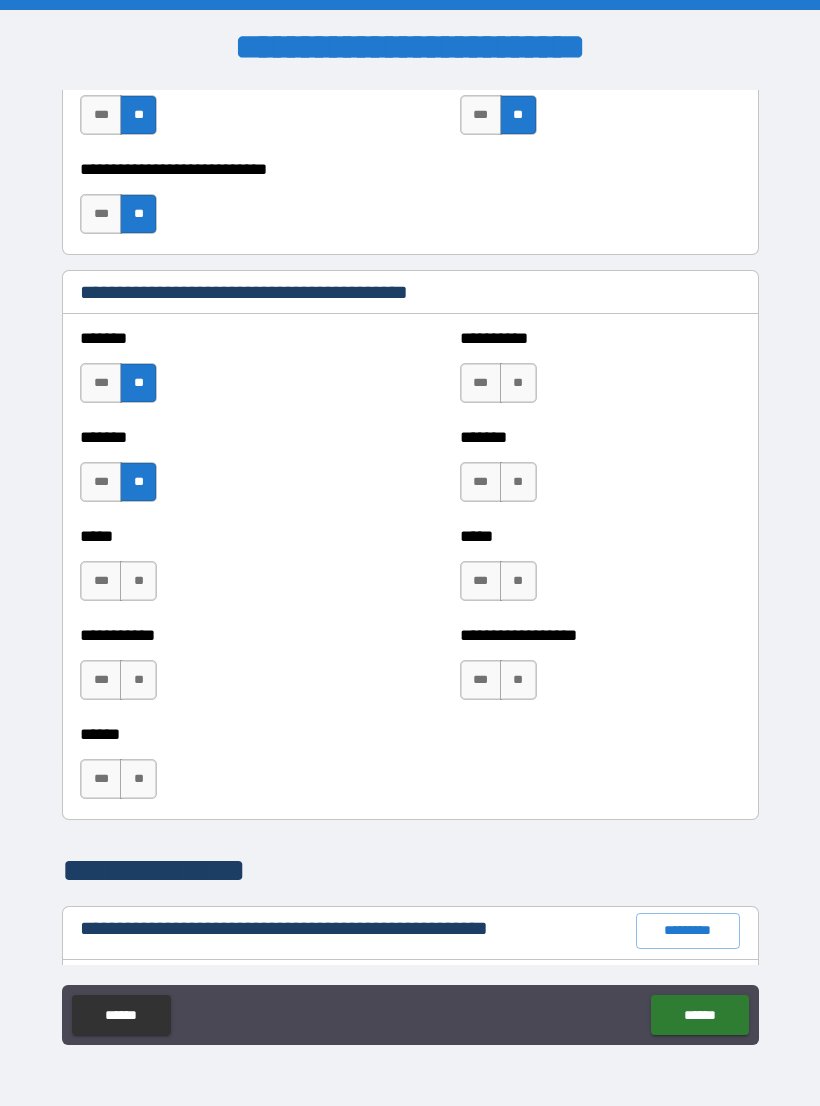 click on "**" at bounding box center [138, 581] 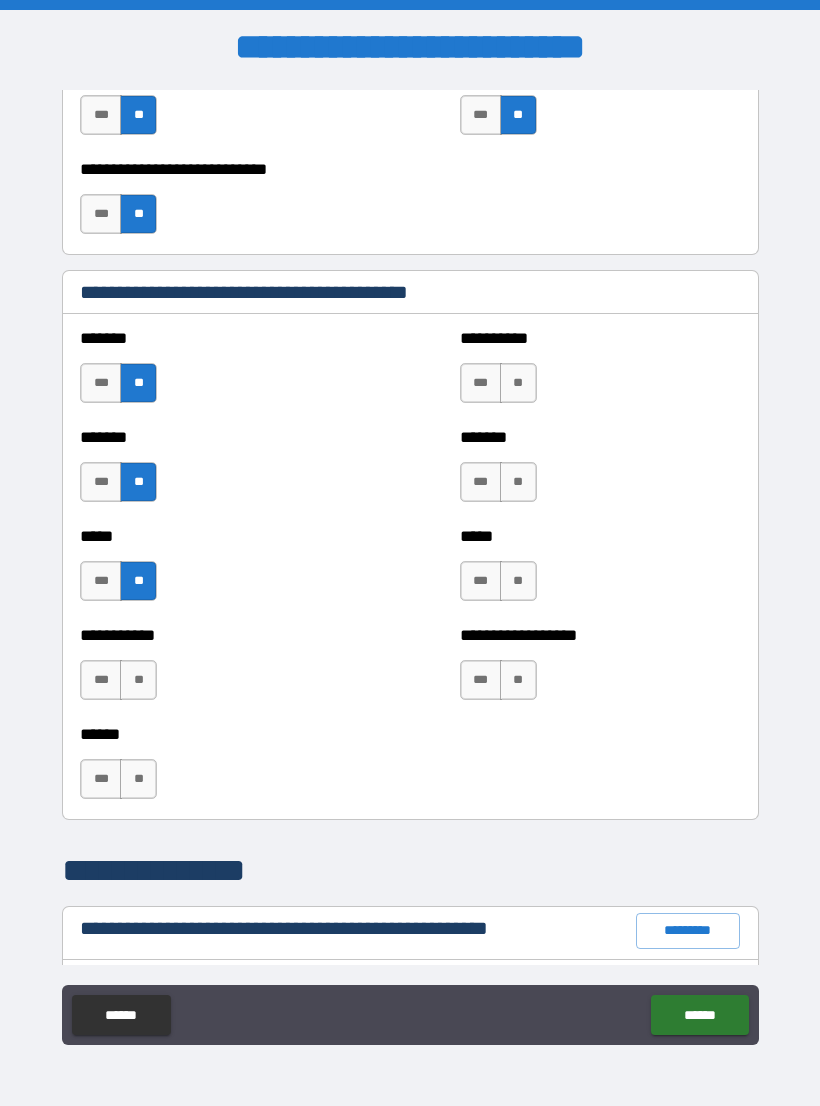 click on "**" at bounding box center [138, 680] 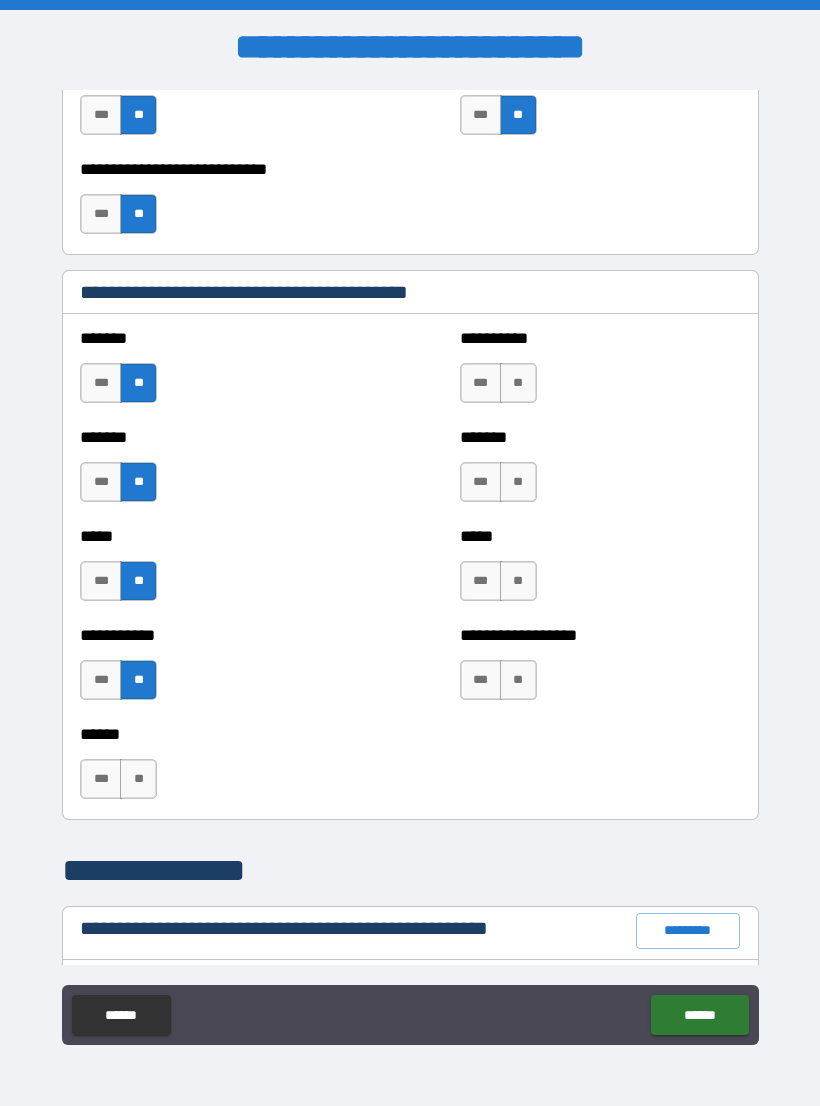 click on "**" at bounding box center [138, 779] 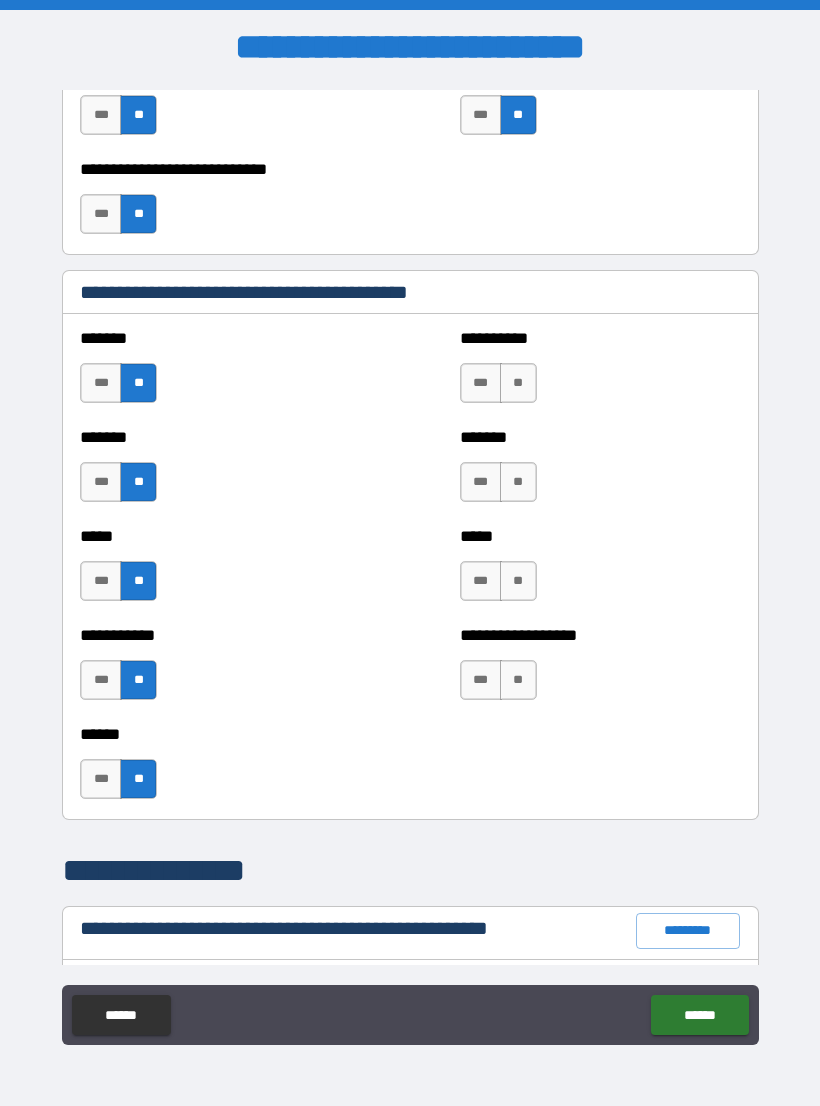 click on "***" at bounding box center [481, 383] 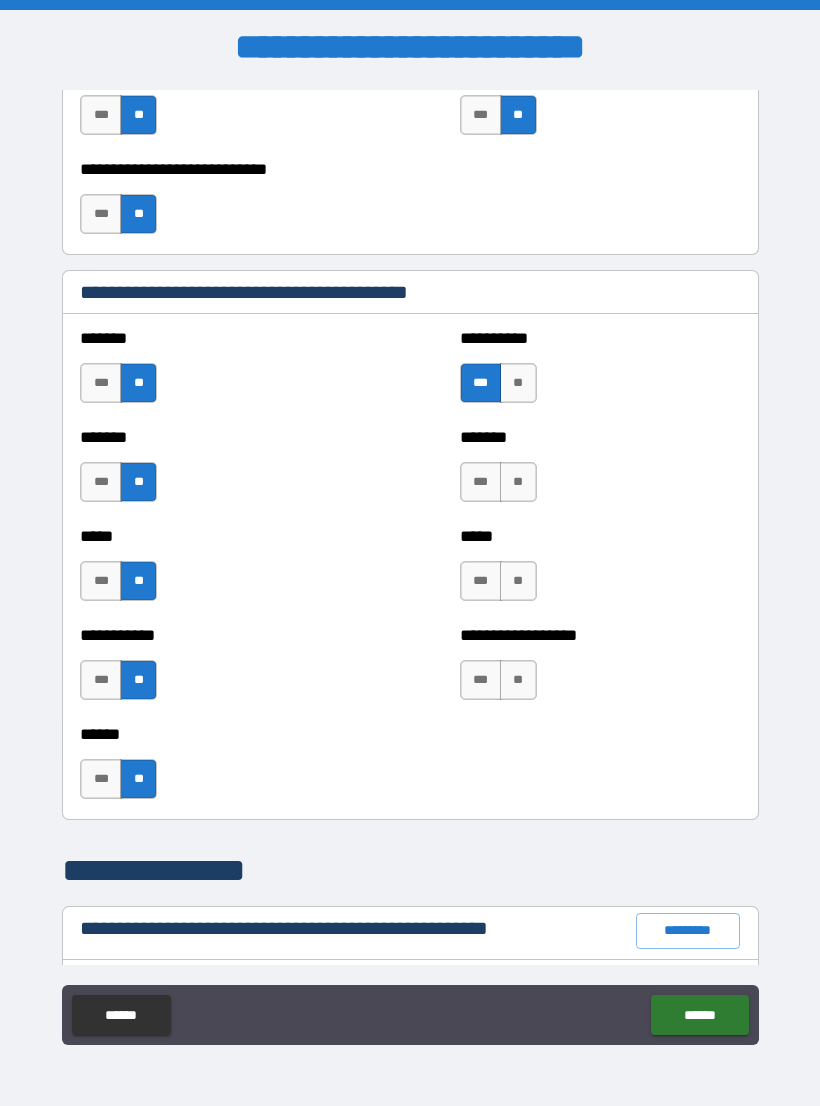 click on "**" at bounding box center (518, 482) 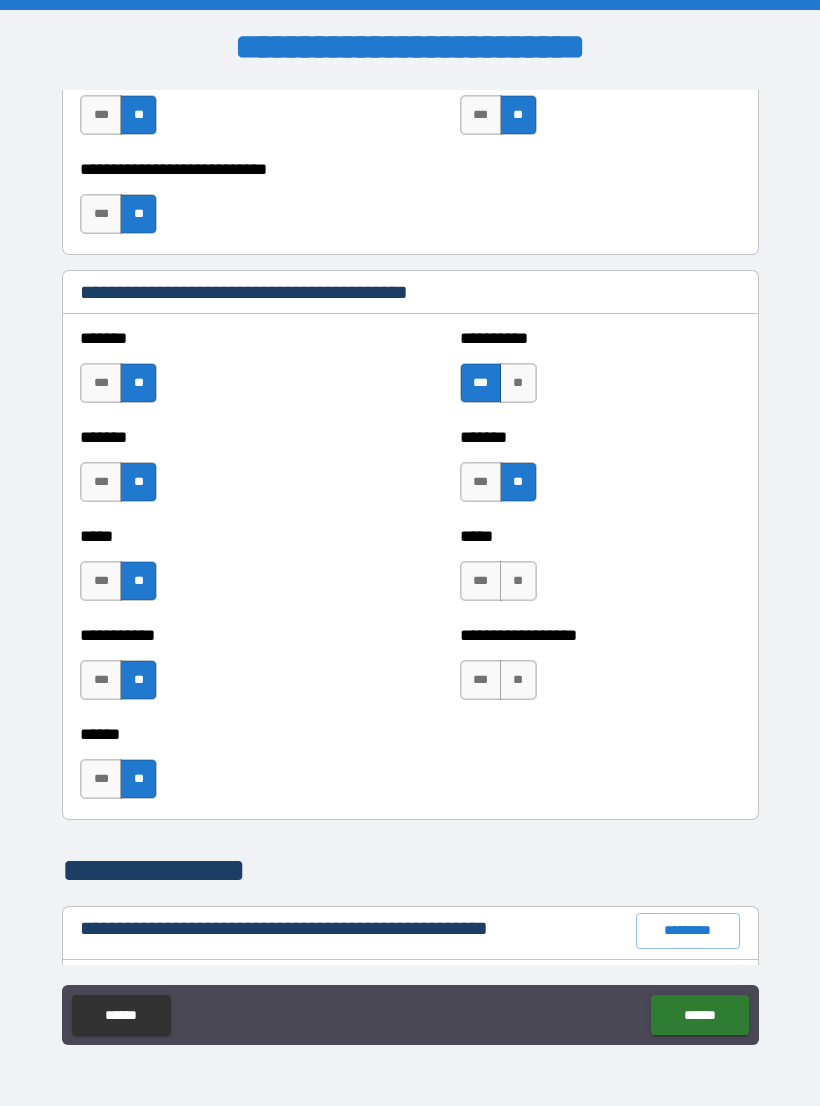 click on "**" at bounding box center (518, 581) 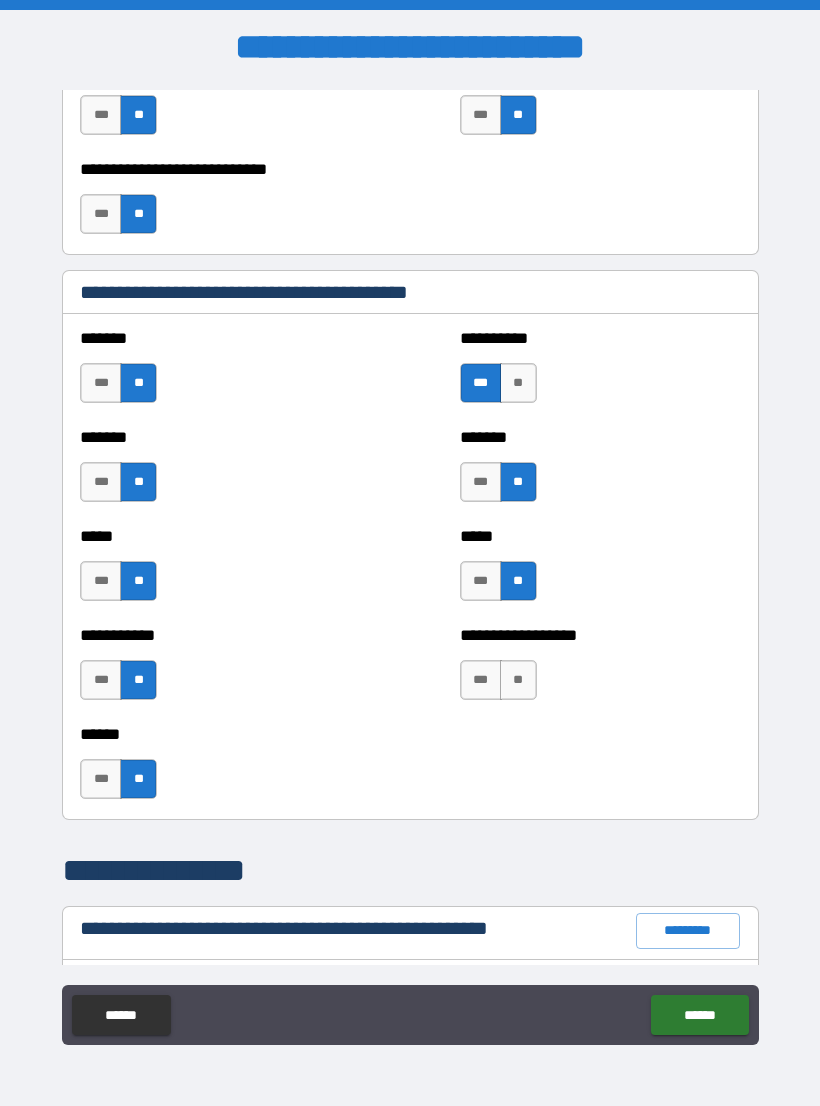 click on "**" at bounding box center (518, 680) 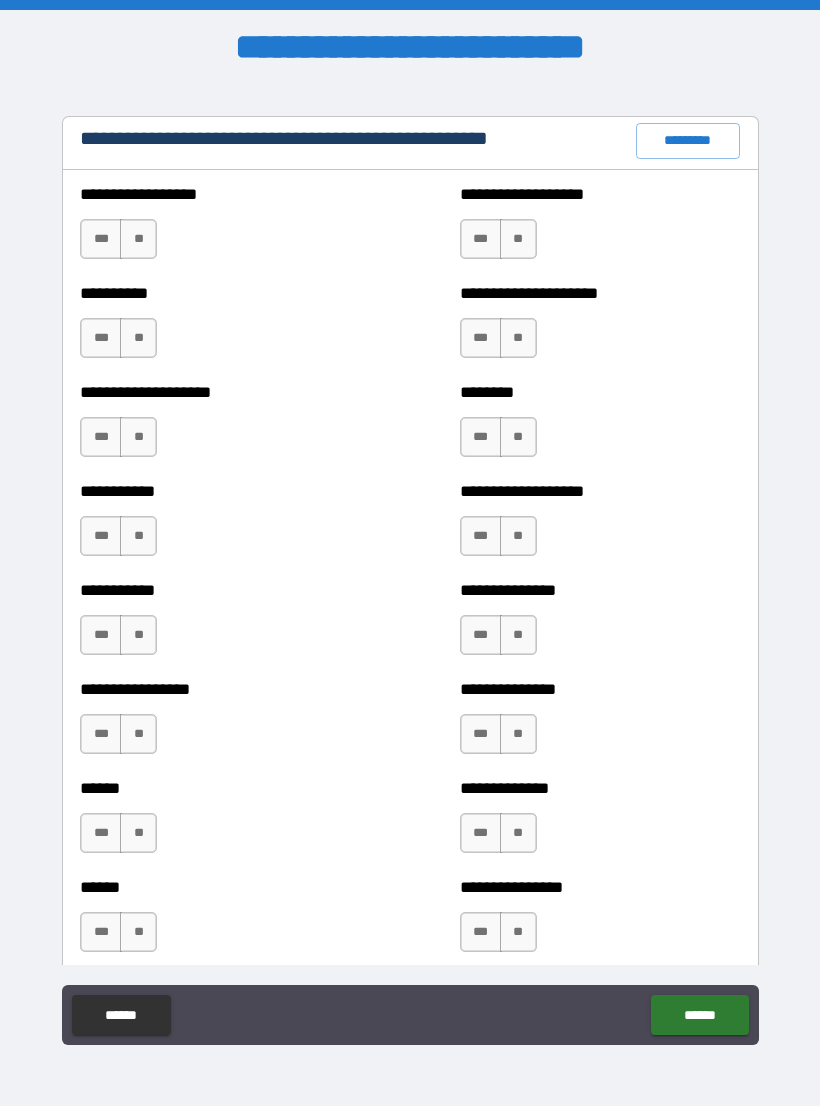 scroll, scrollTop: 2382, scrollLeft: 0, axis: vertical 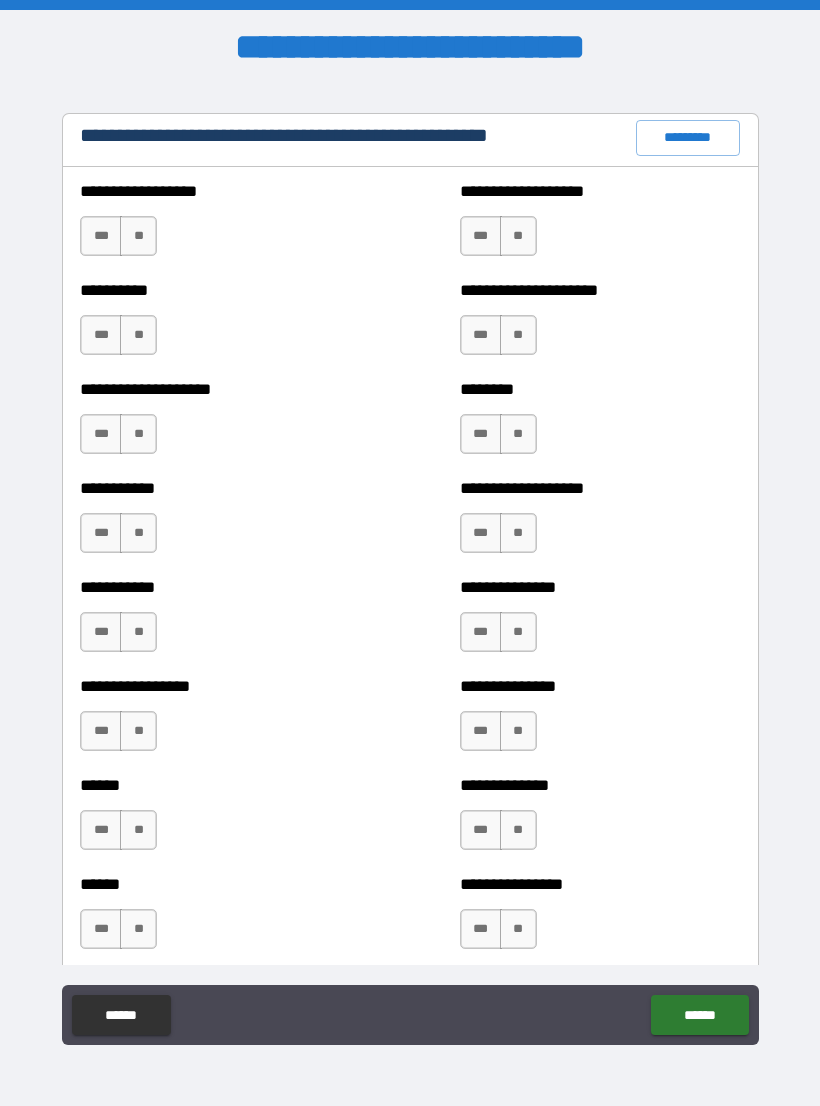click on "**" at bounding box center [138, 236] 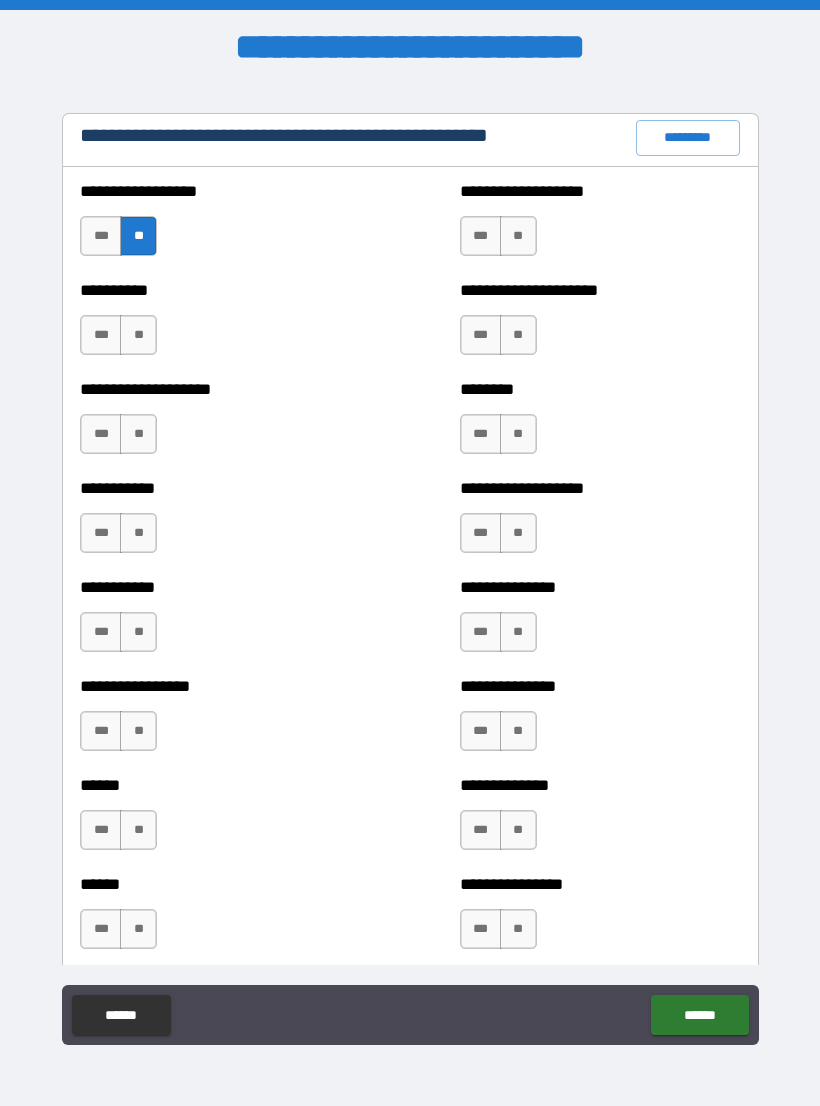 click on "**" at bounding box center [138, 335] 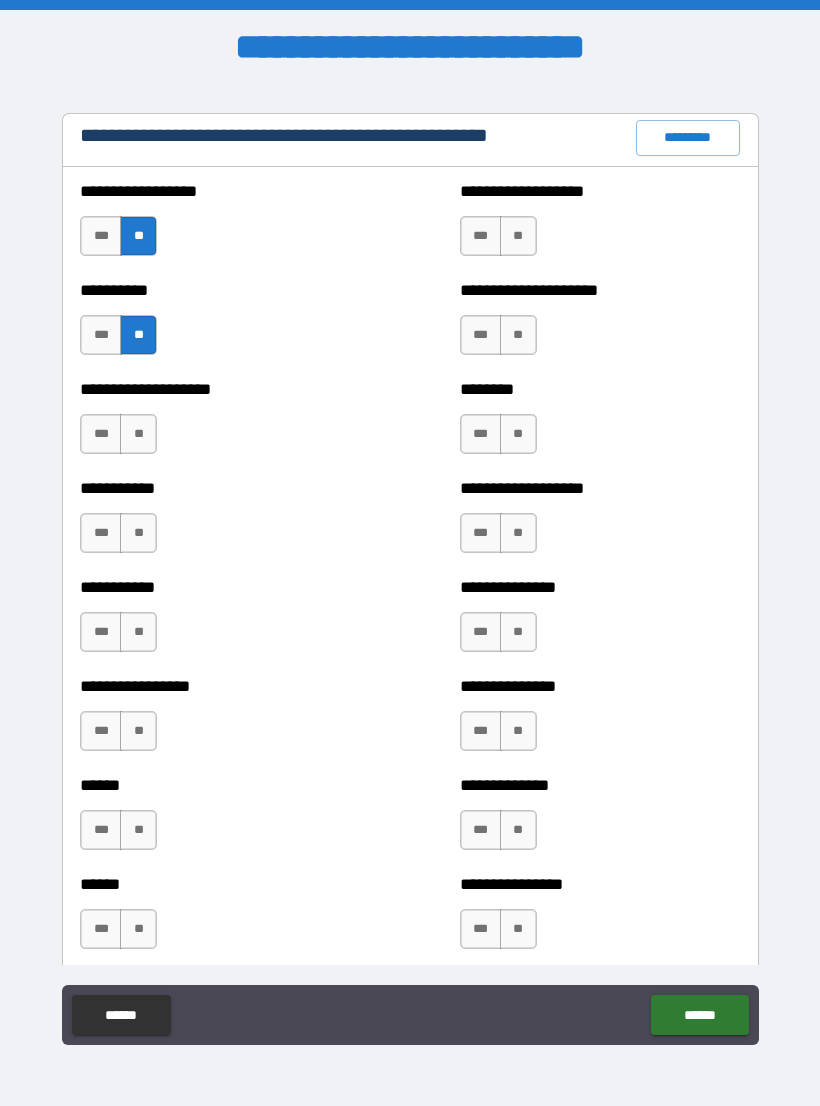 click on "**" at bounding box center (138, 434) 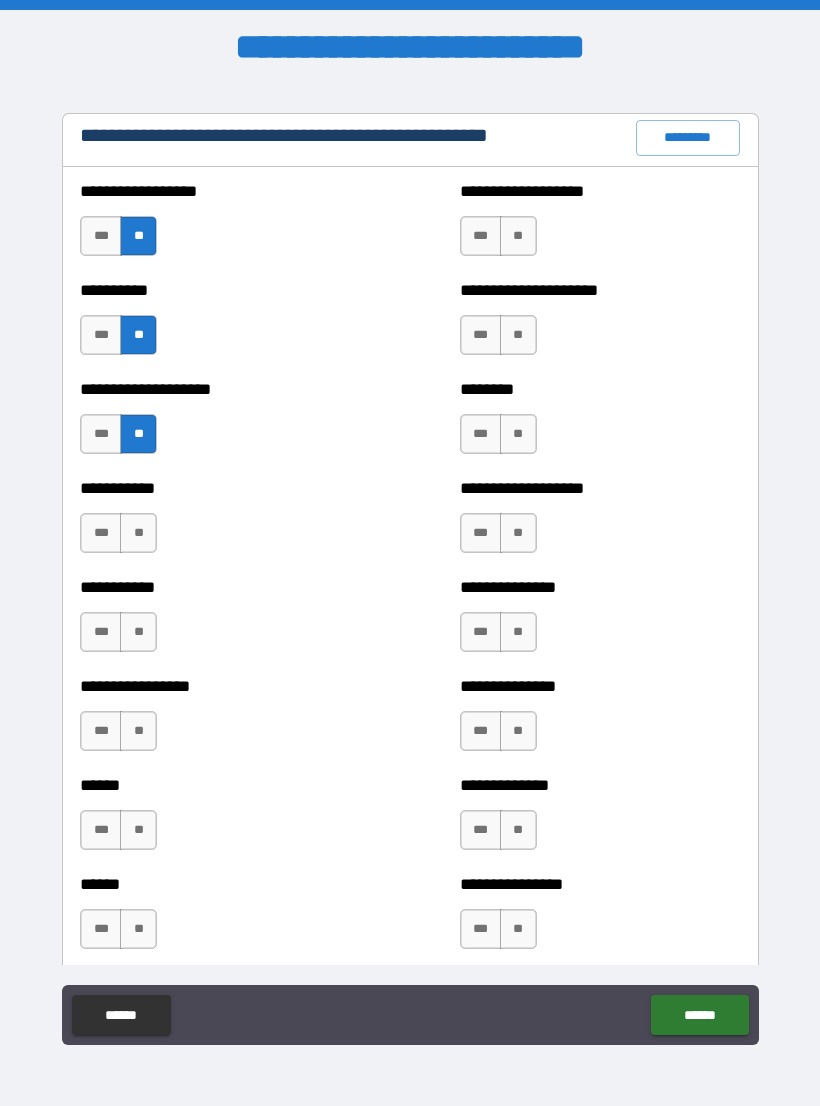 click on "**" at bounding box center (138, 533) 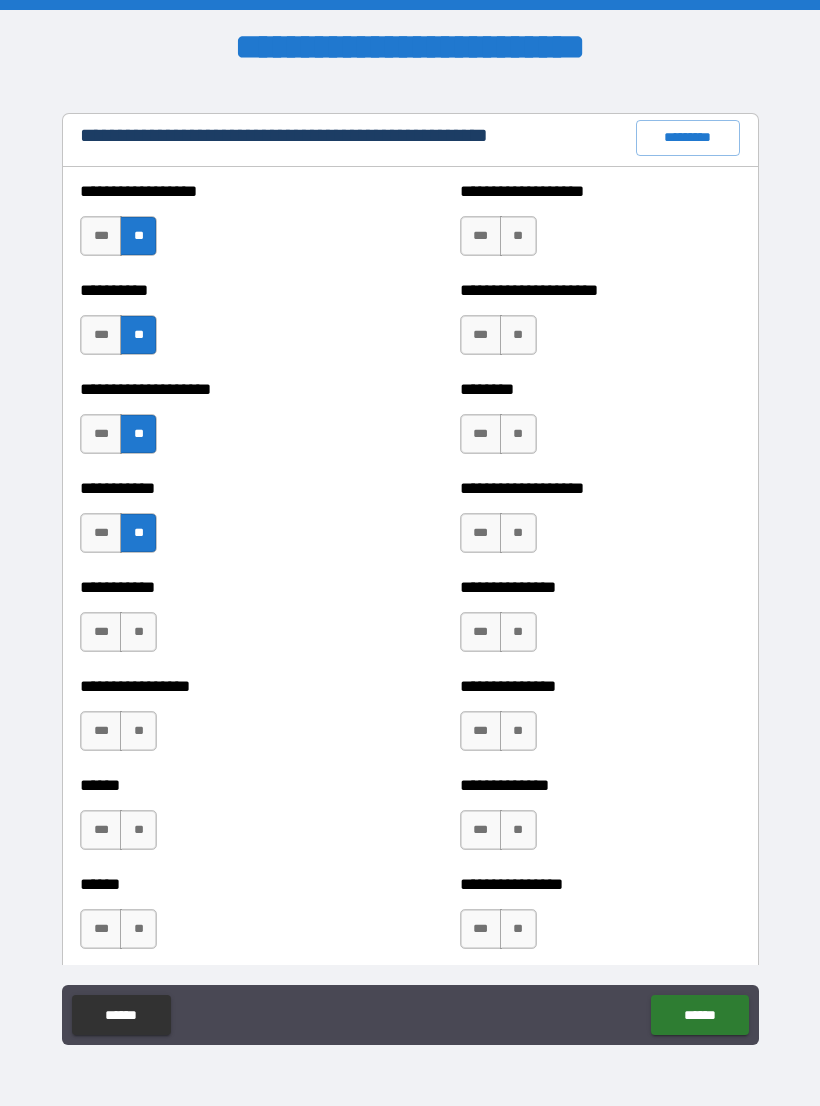 click on "**" at bounding box center [138, 632] 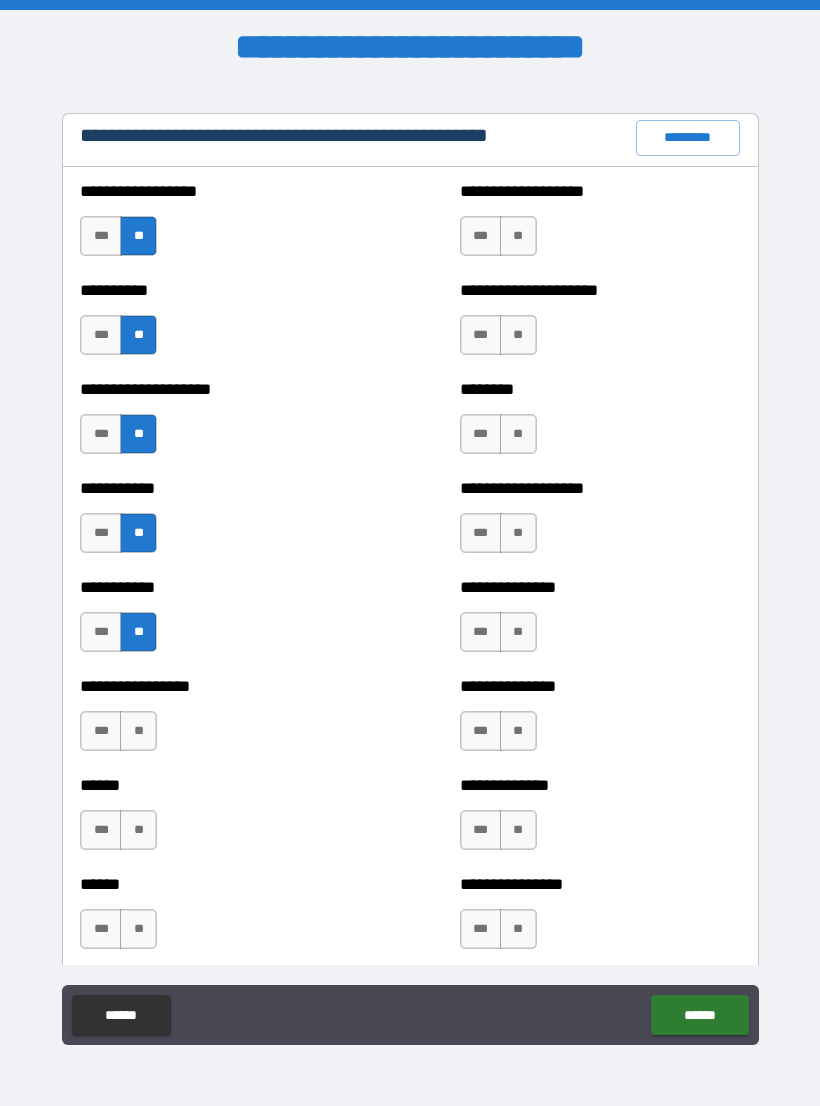 click on "**" at bounding box center [138, 731] 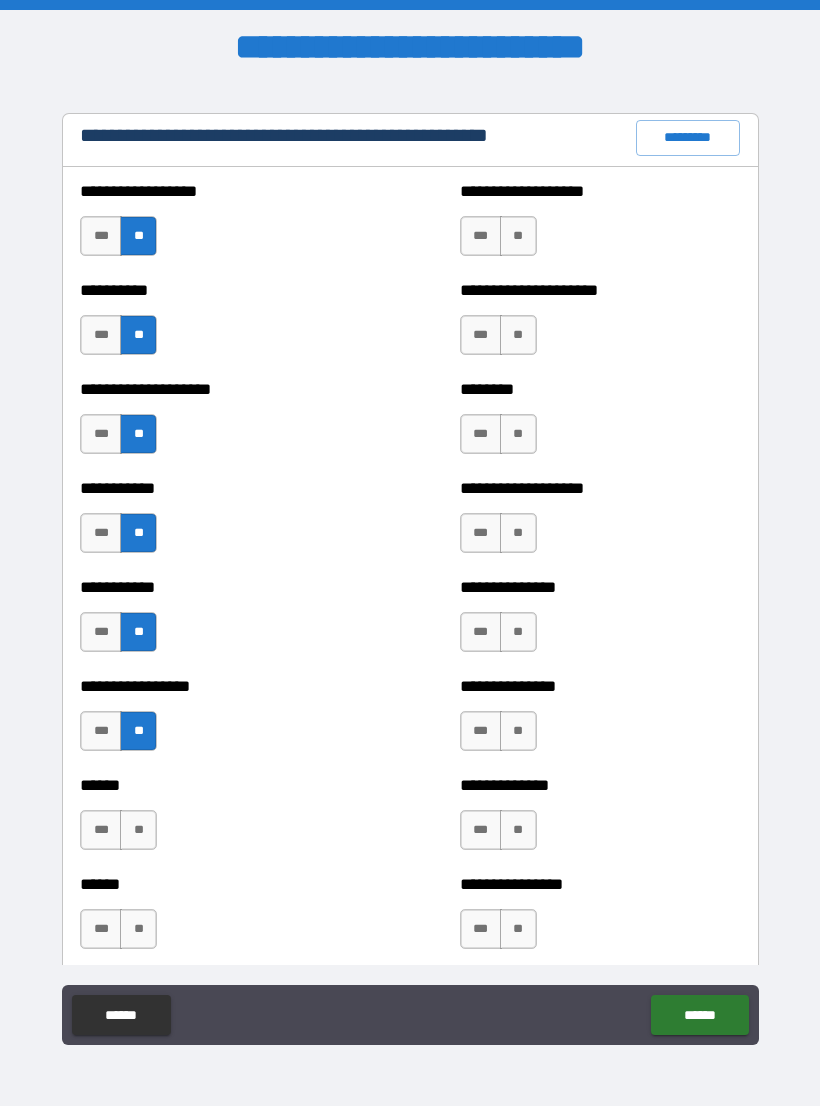 click on "**" at bounding box center (138, 830) 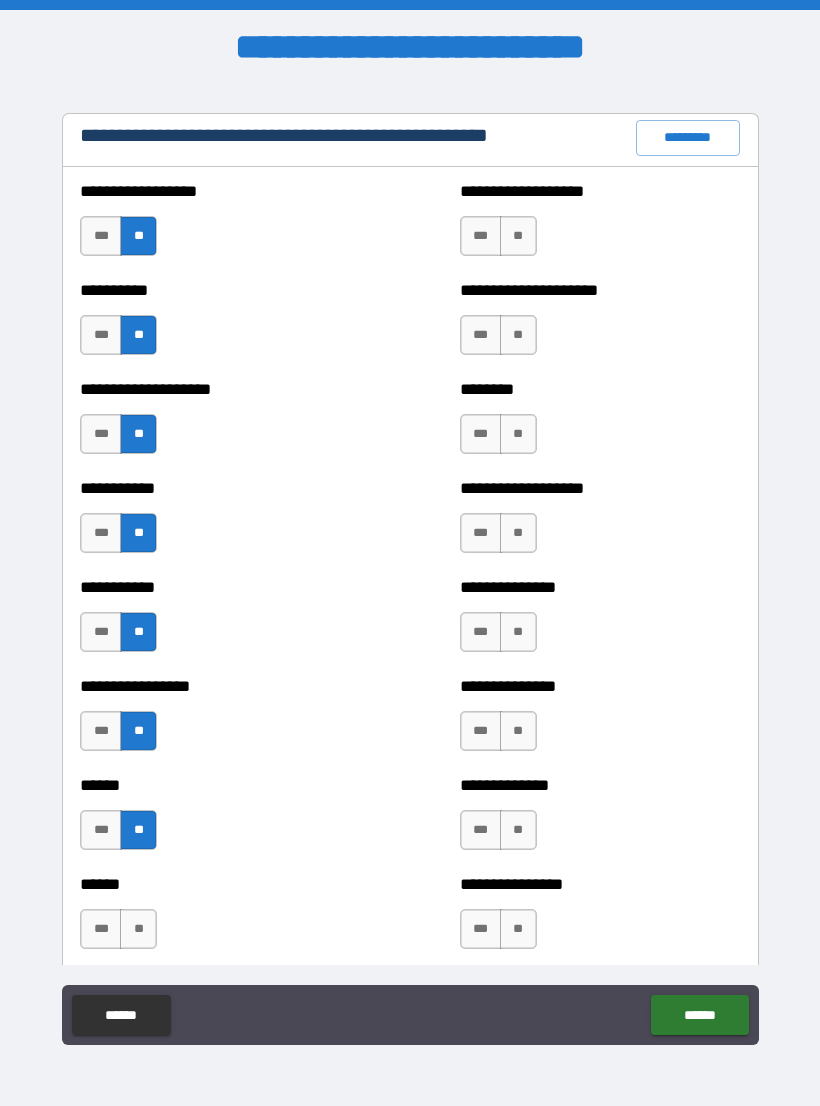 click on "**" at bounding box center [138, 929] 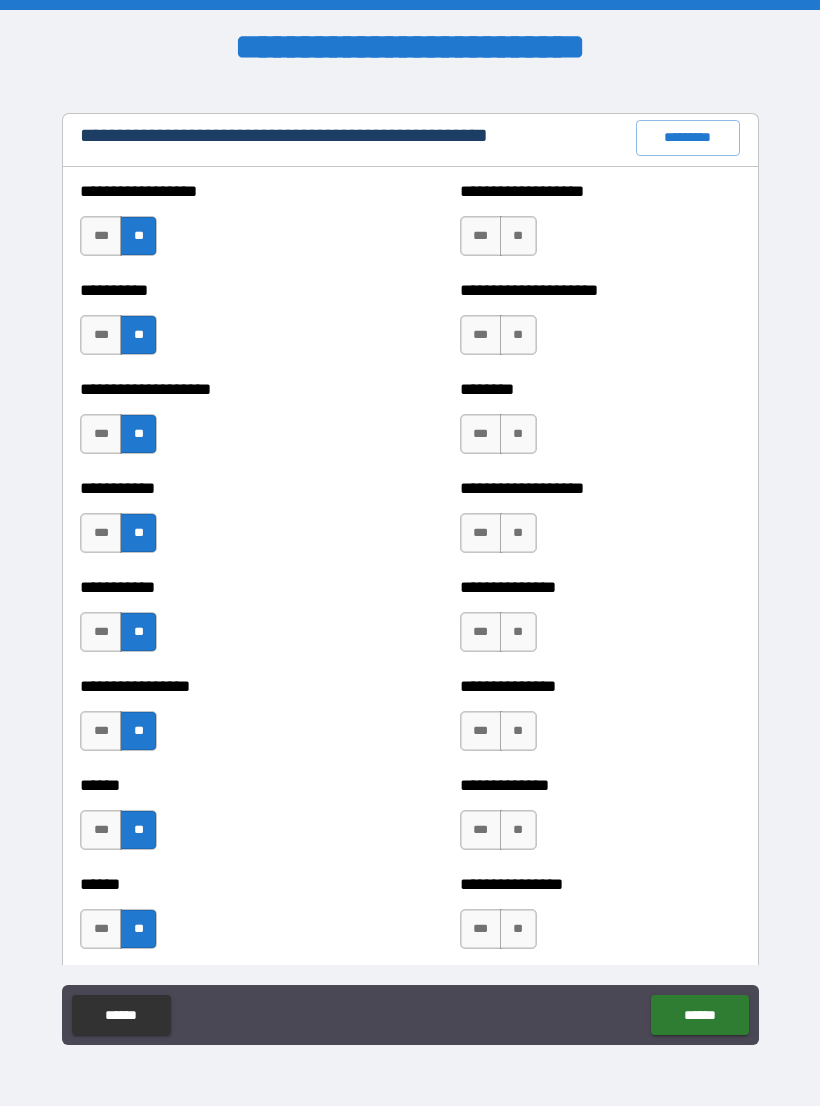 click on "**" at bounding box center [518, 929] 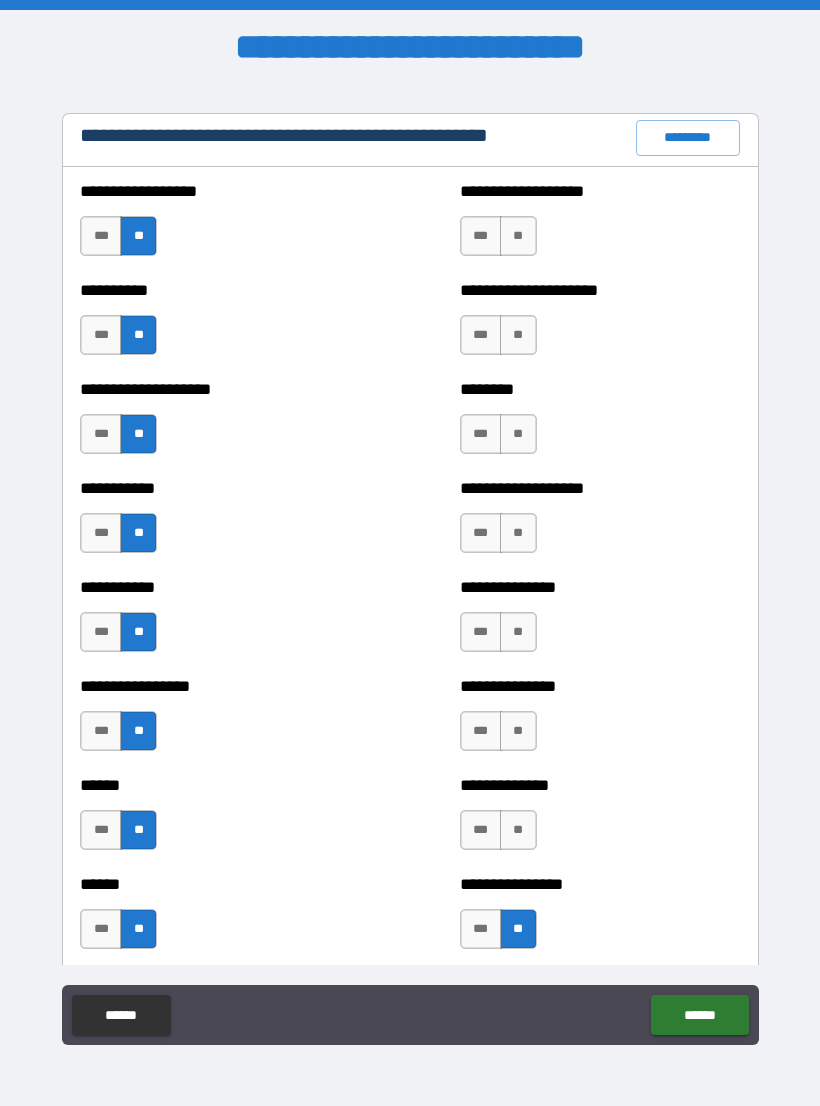 click on "**" at bounding box center (518, 830) 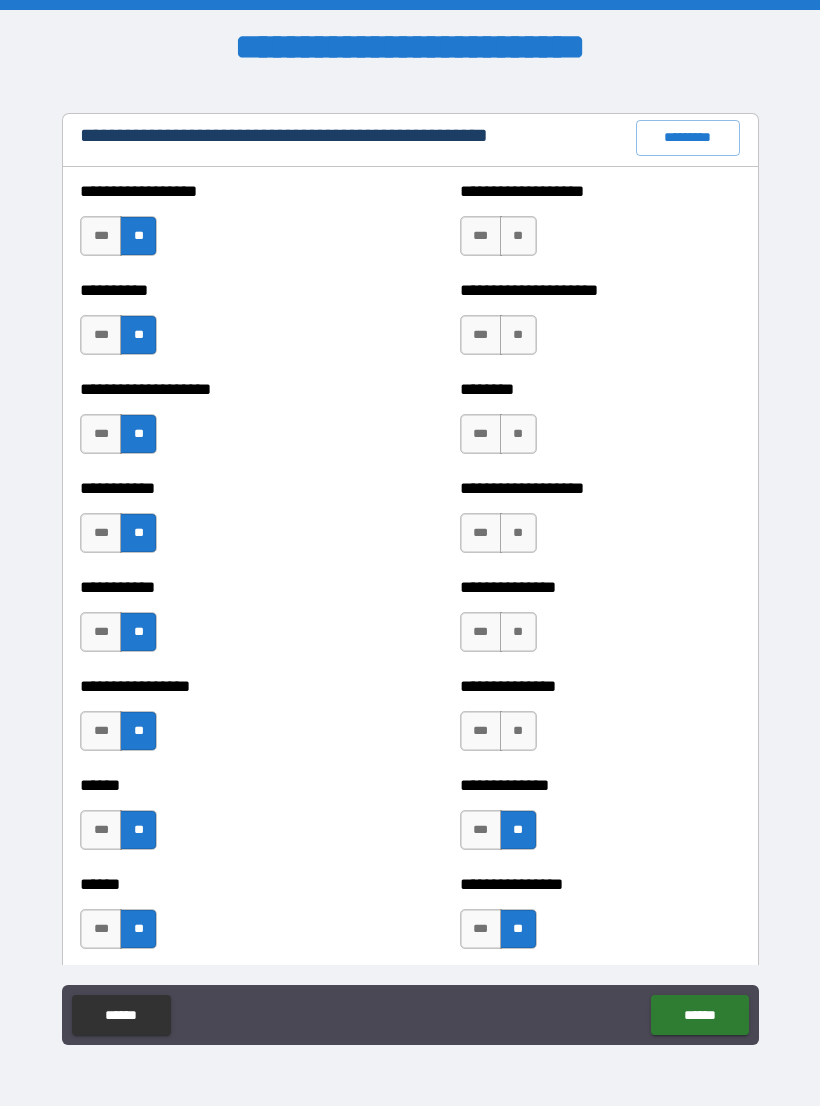 click on "**" at bounding box center (518, 731) 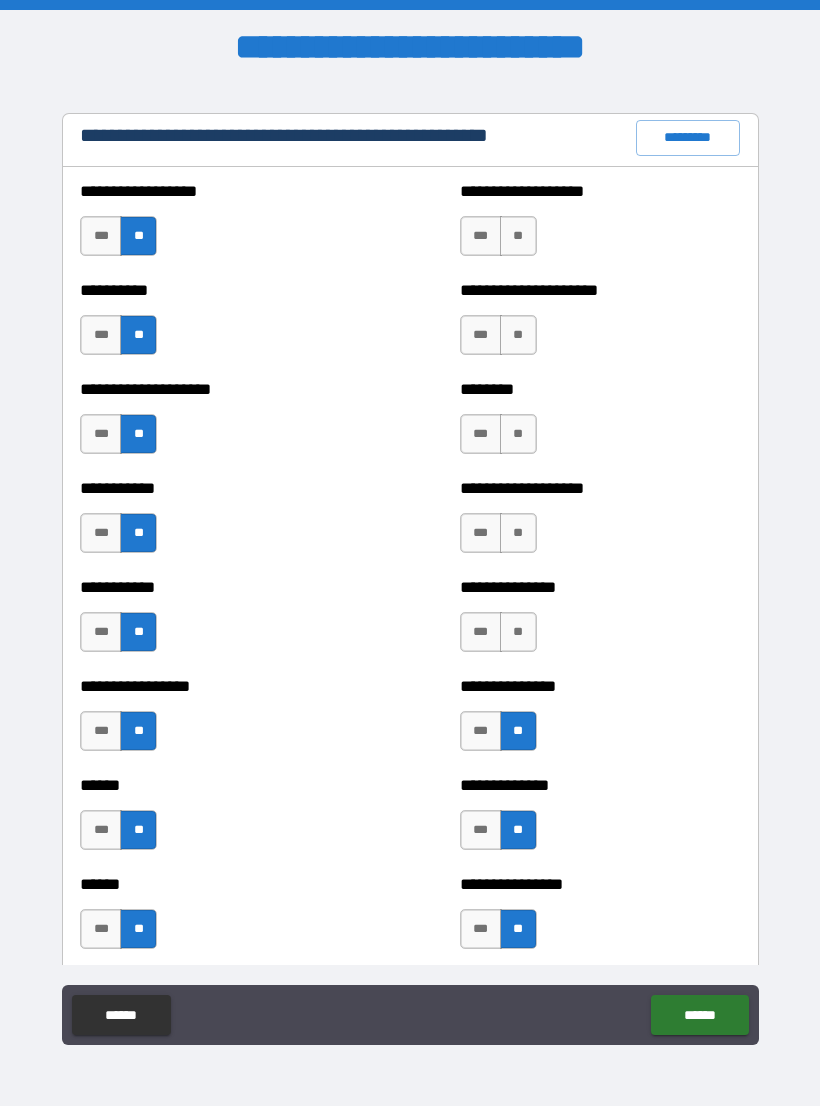 click on "**" at bounding box center (518, 632) 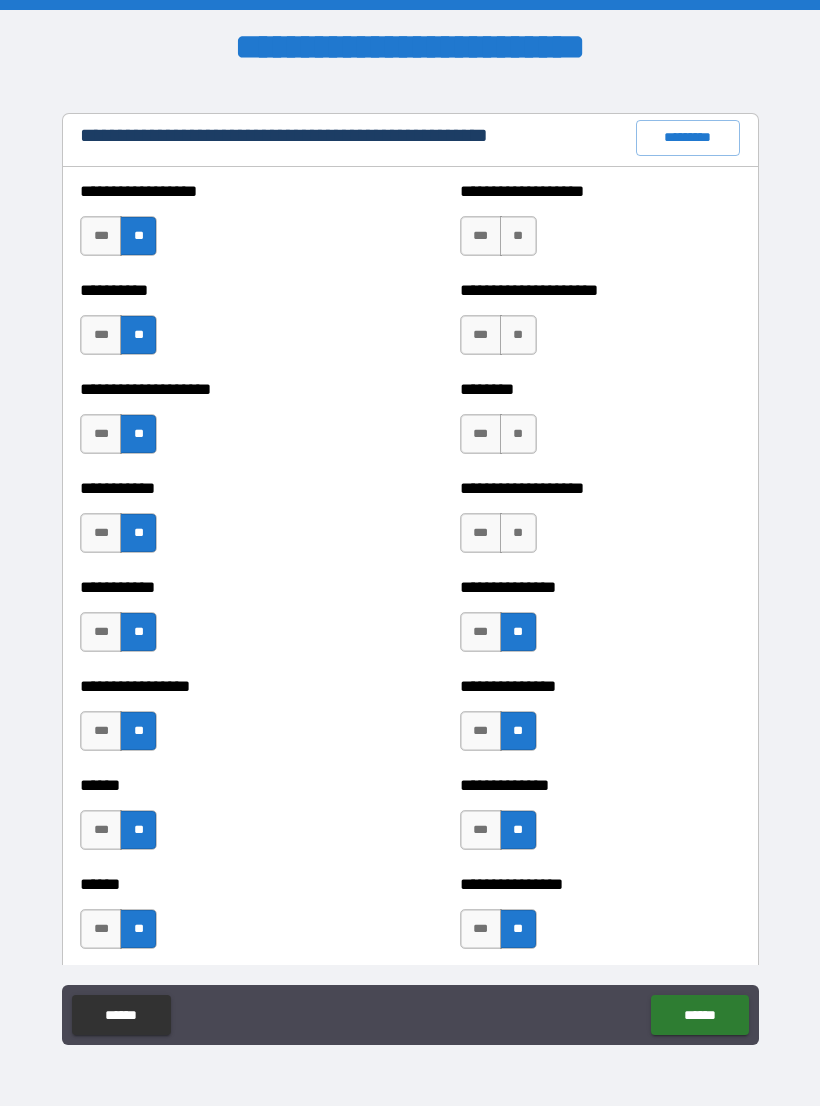 click on "**" at bounding box center (518, 533) 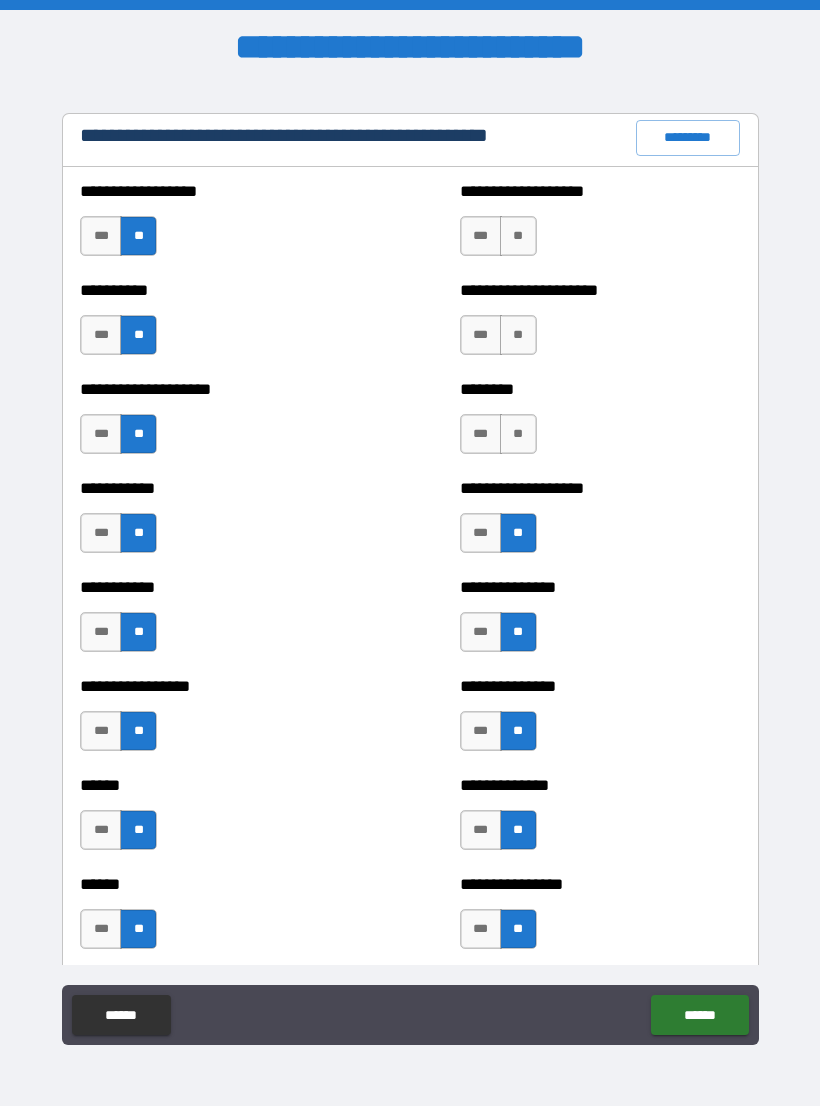 click on "**" at bounding box center (518, 434) 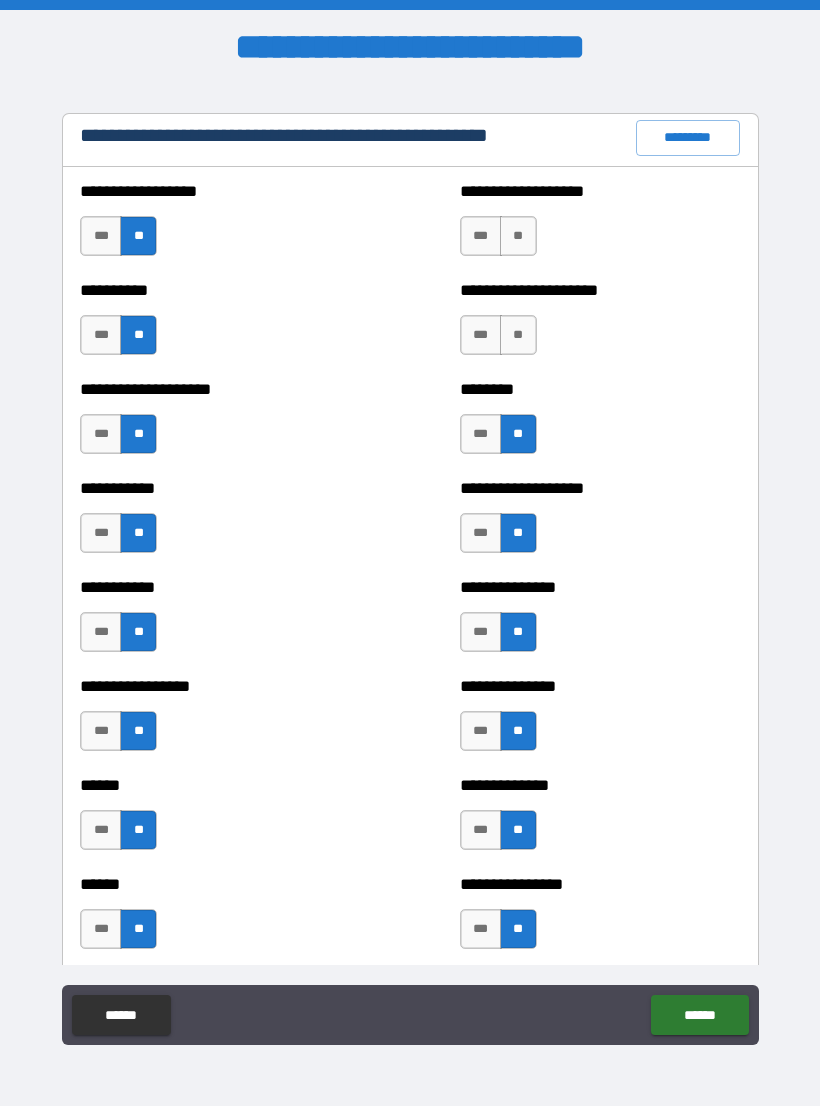 click on "**" at bounding box center (518, 335) 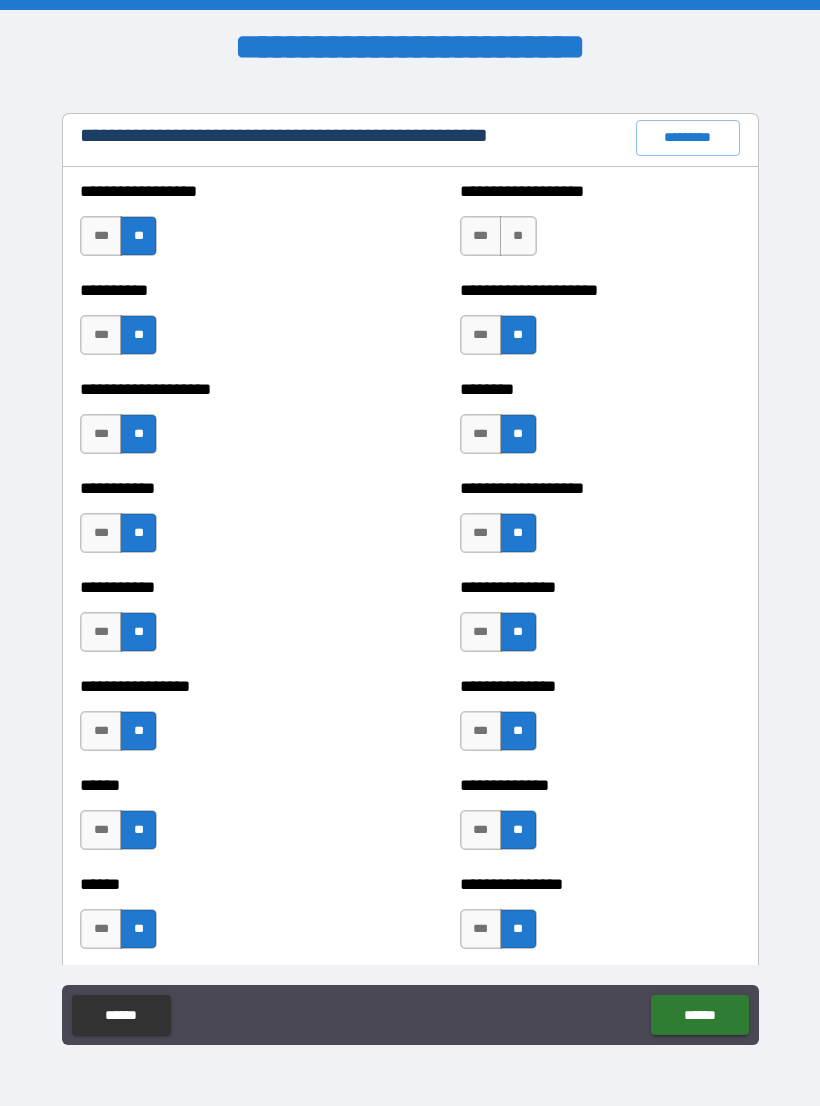 click on "**" at bounding box center [518, 236] 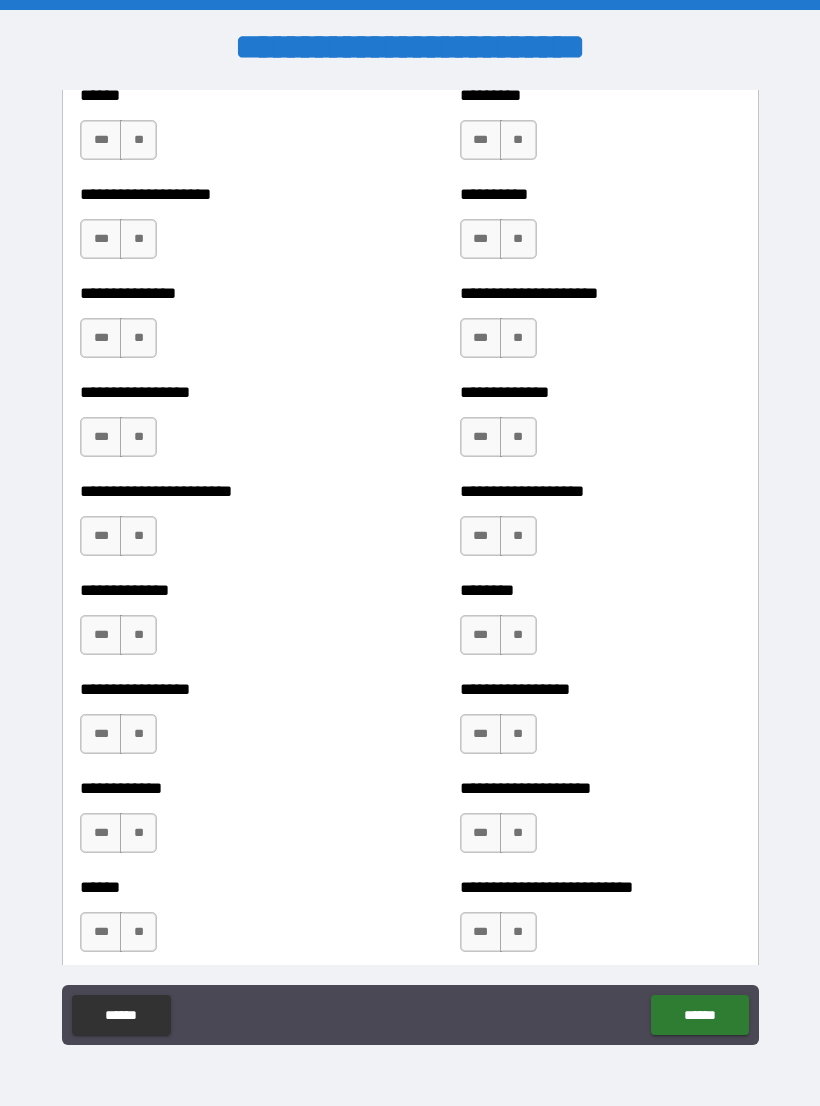 scroll, scrollTop: 3272, scrollLeft: 0, axis: vertical 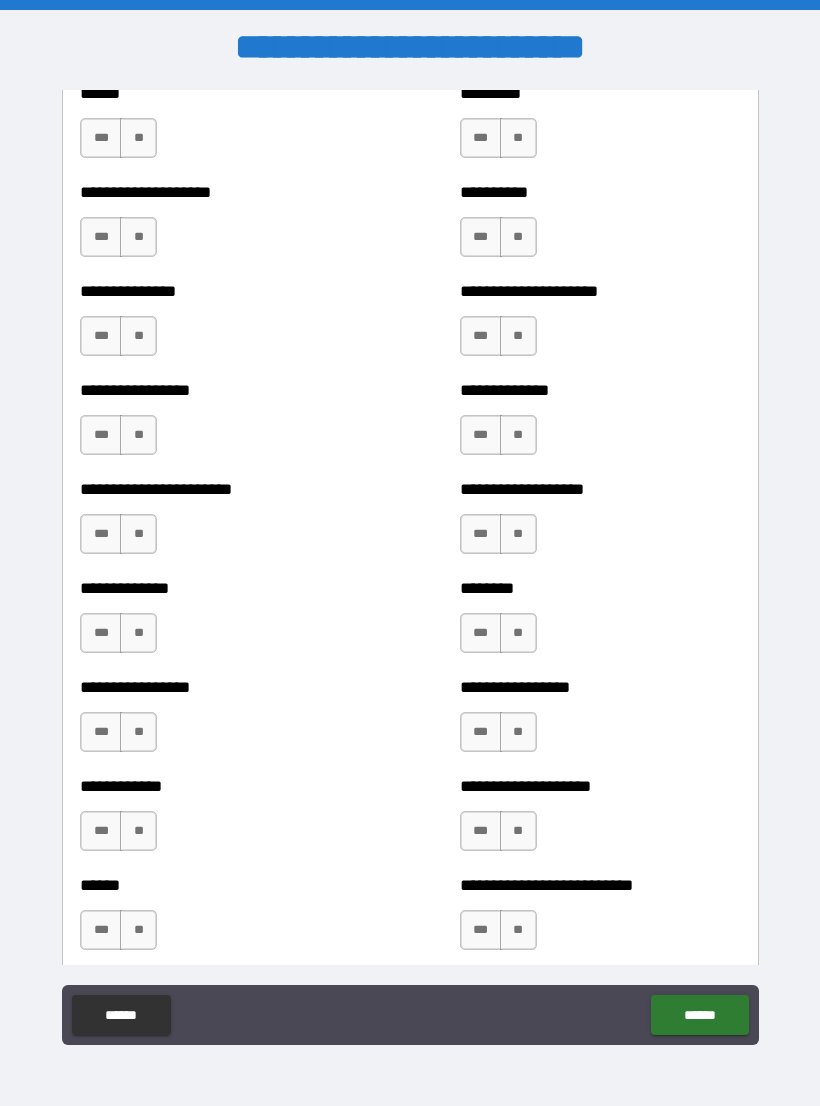 click on "**" at bounding box center (138, 138) 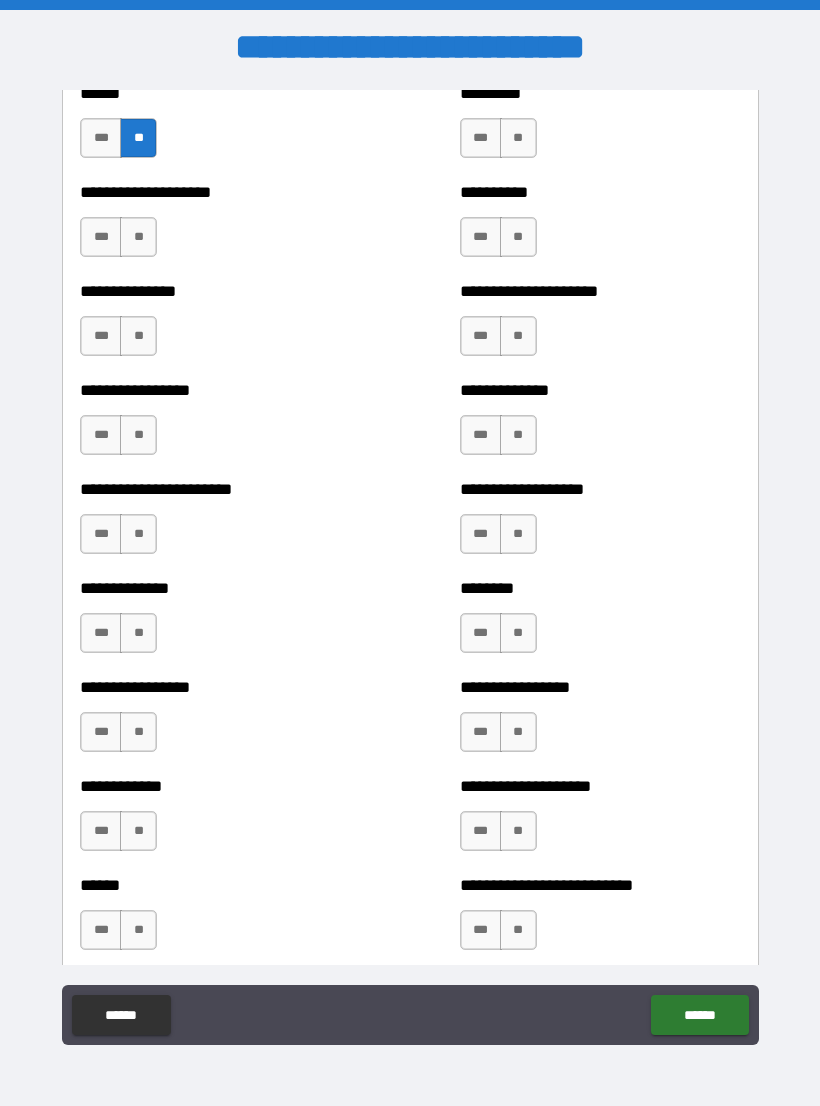 click on "**" at bounding box center (138, 237) 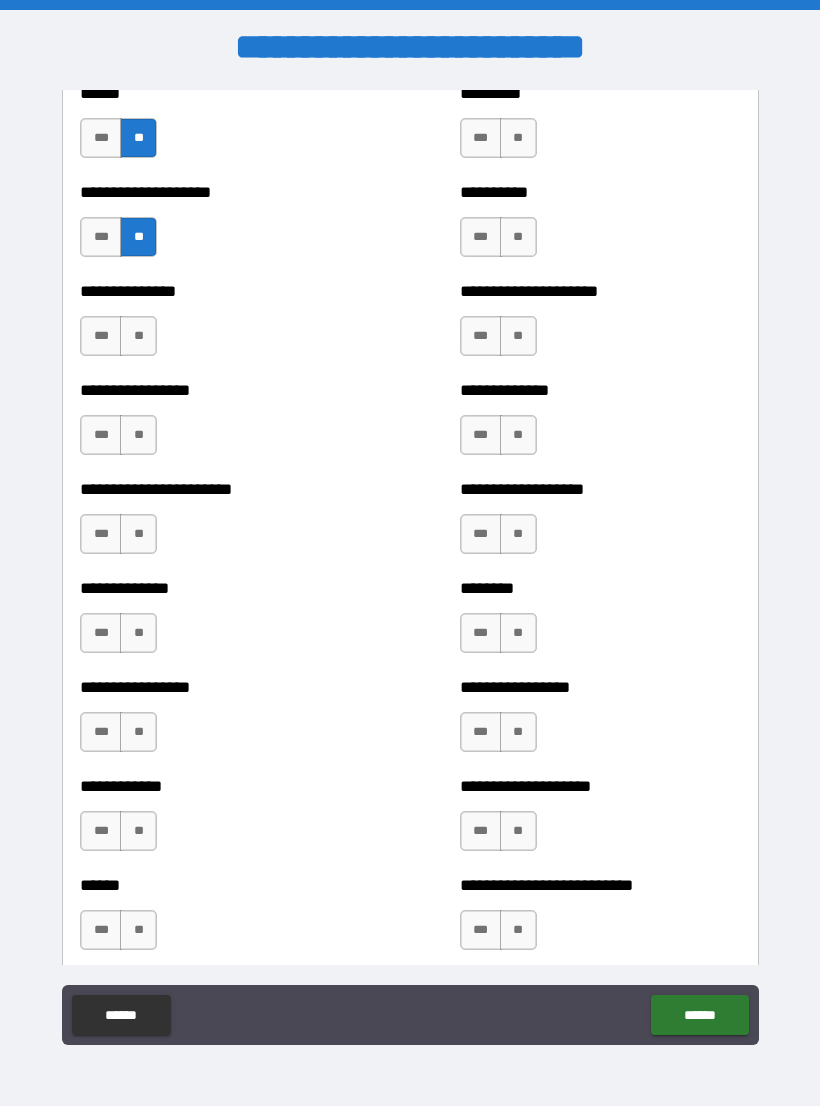 click on "**" at bounding box center [138, 336] 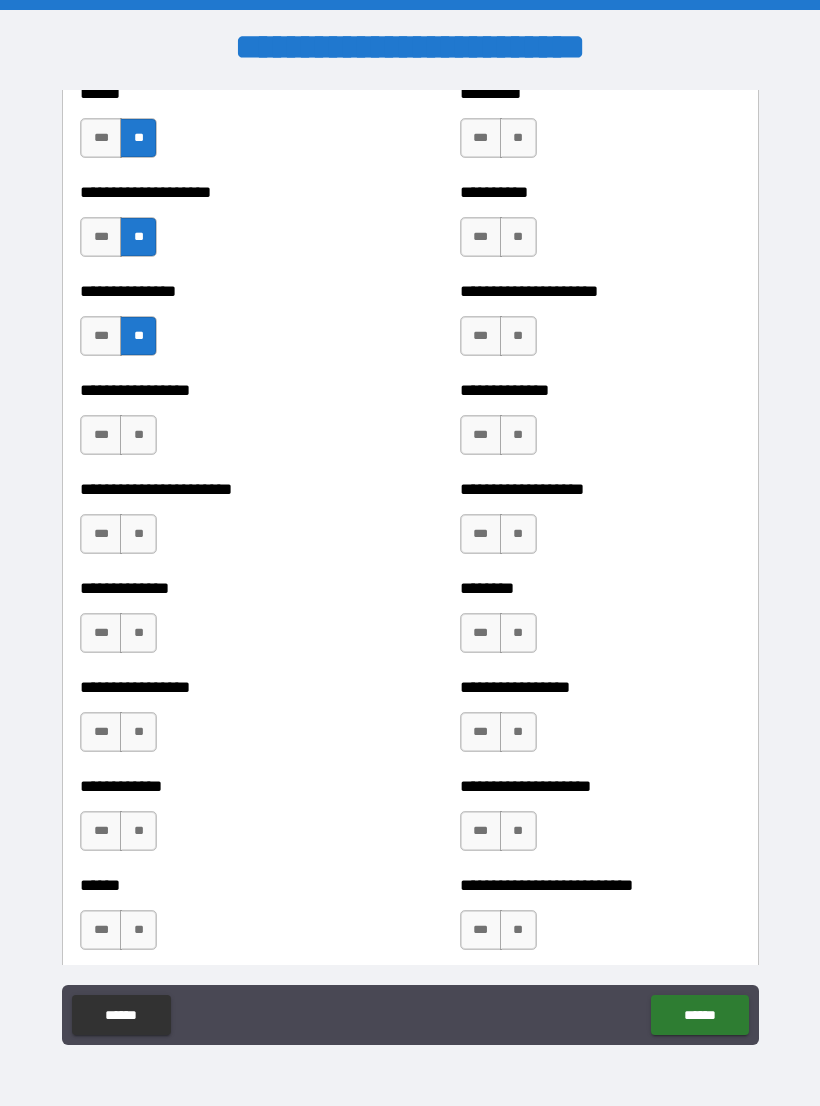click on "**" at bounding box center [138, 435] 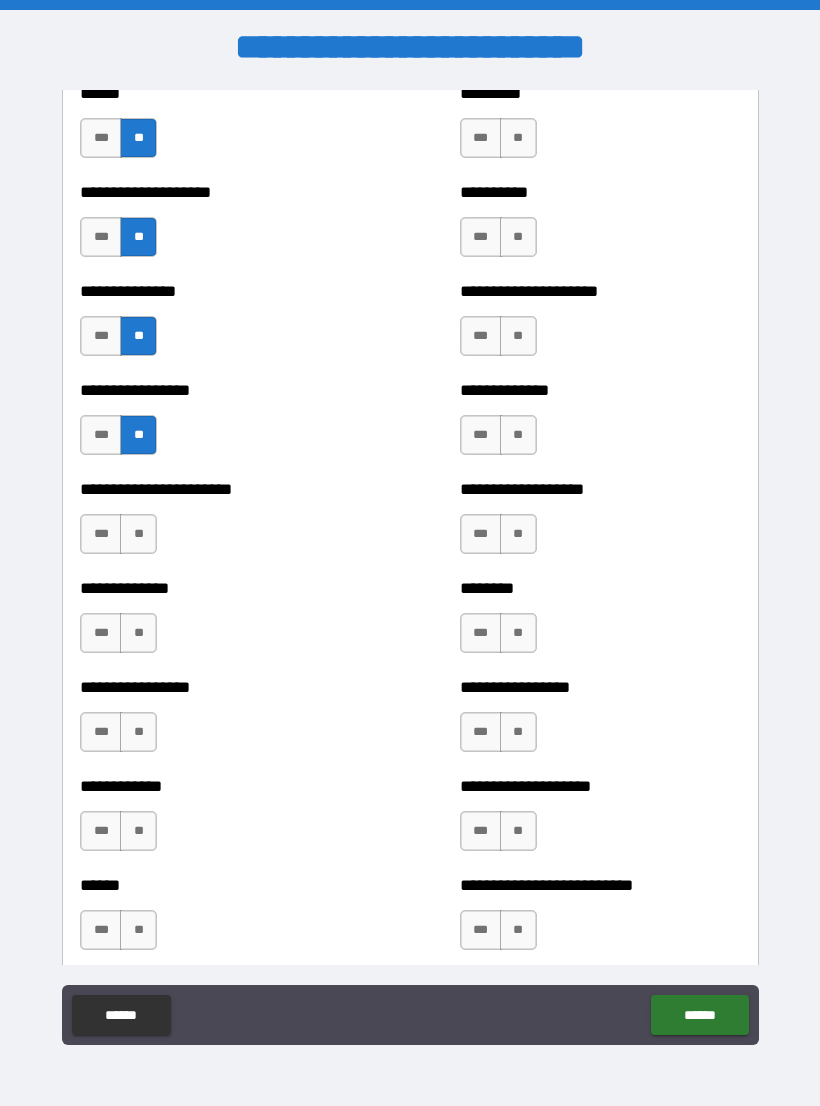 click on "**" at bounding box center [138, 534] 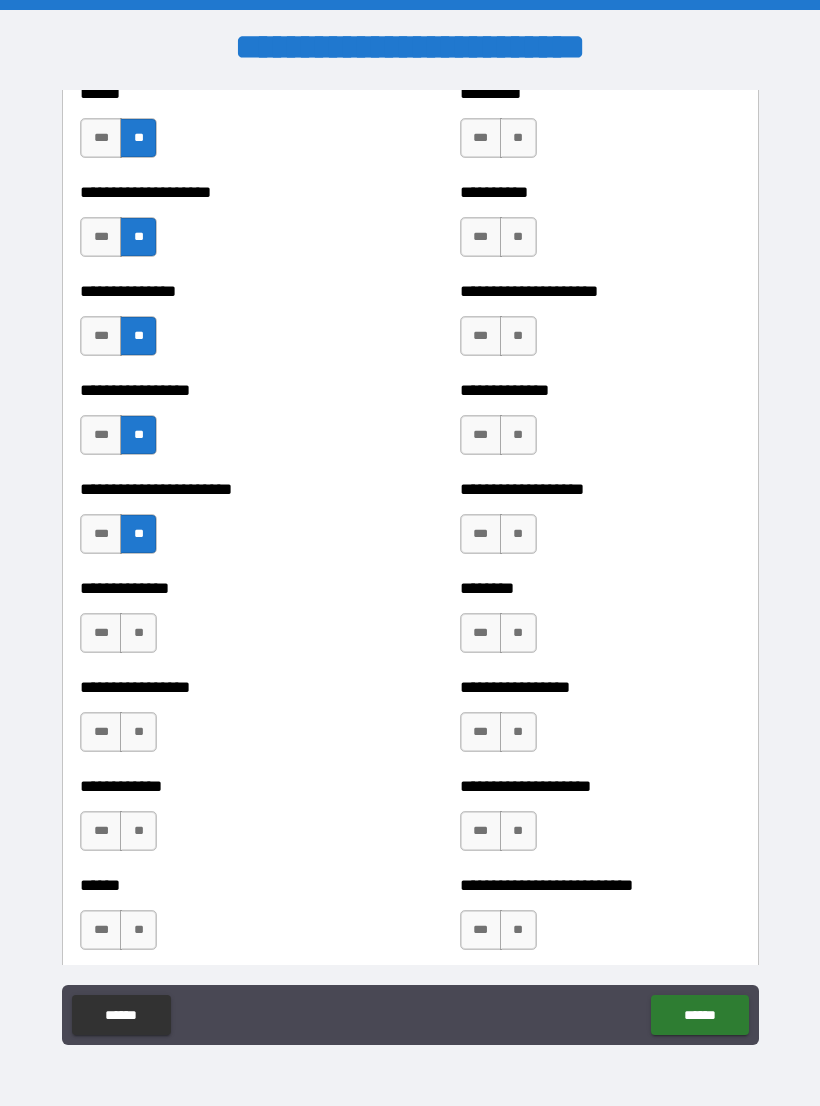 click on "**" at bounding box center (138, 633) 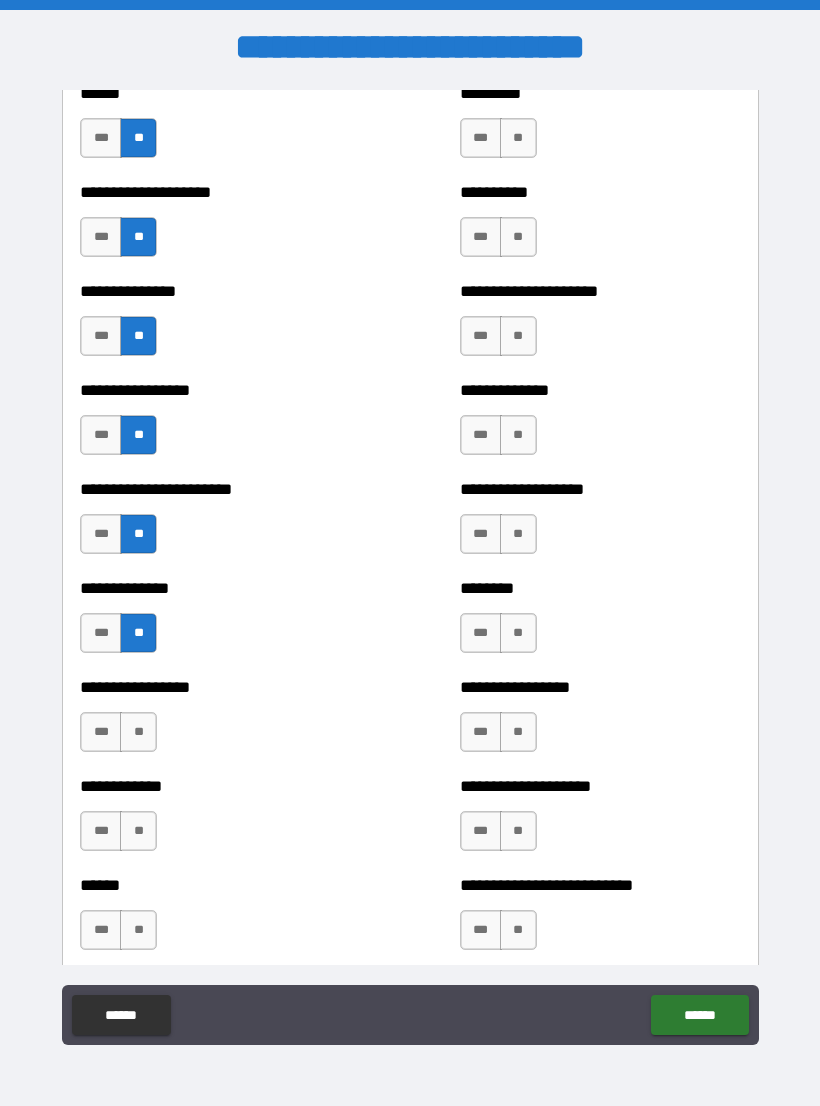 click on "**" at bounding box center [138, 732] 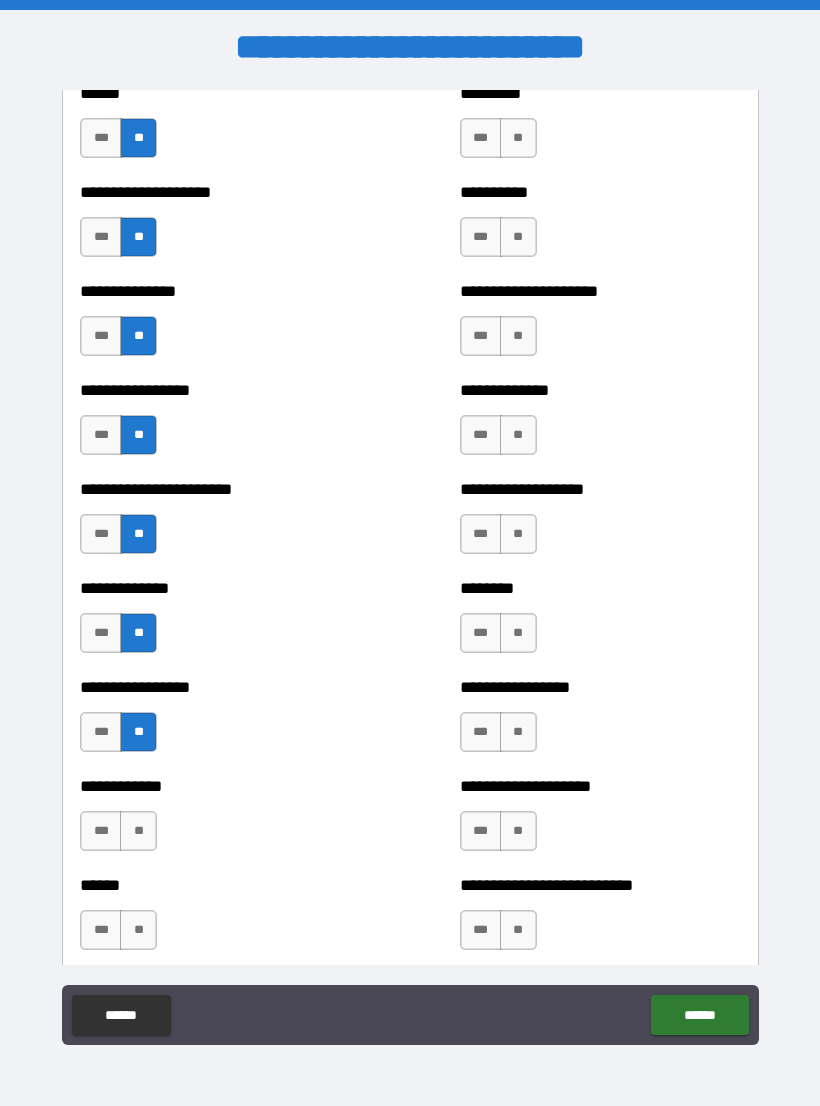 click on "**" at bounding box center [138, 831] 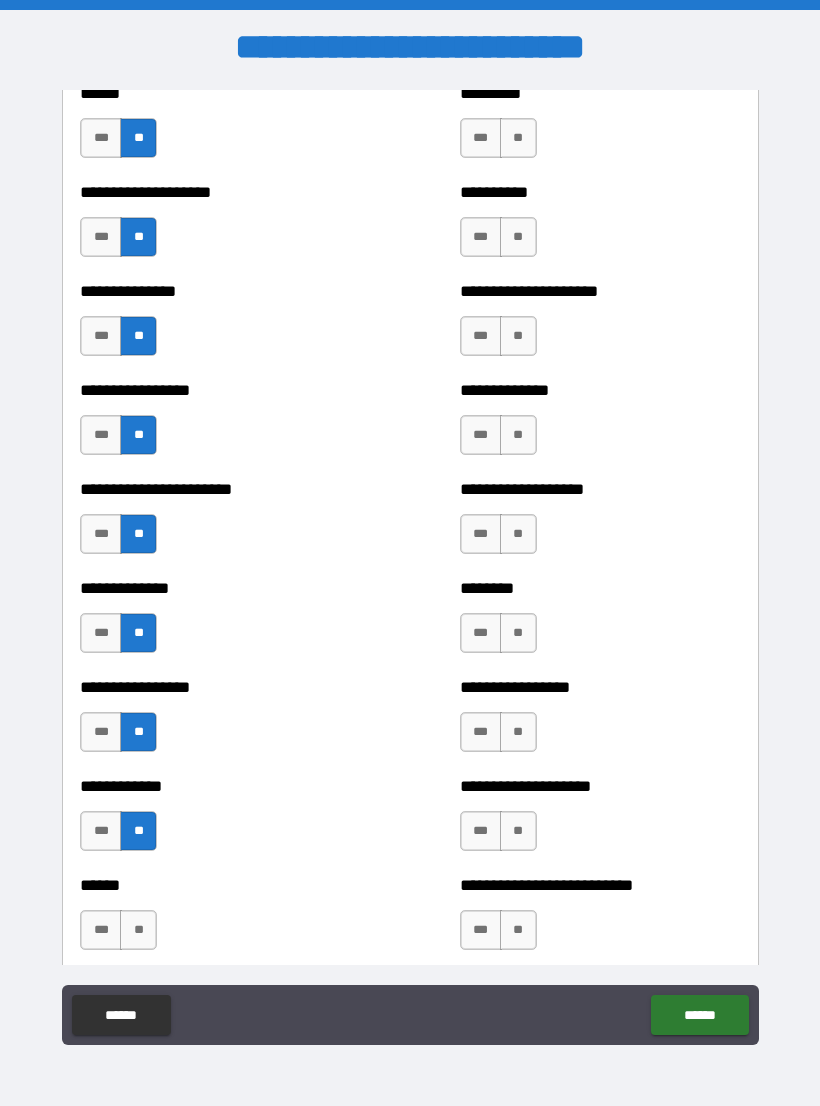 click on "**" at bounding box center [138, 930] 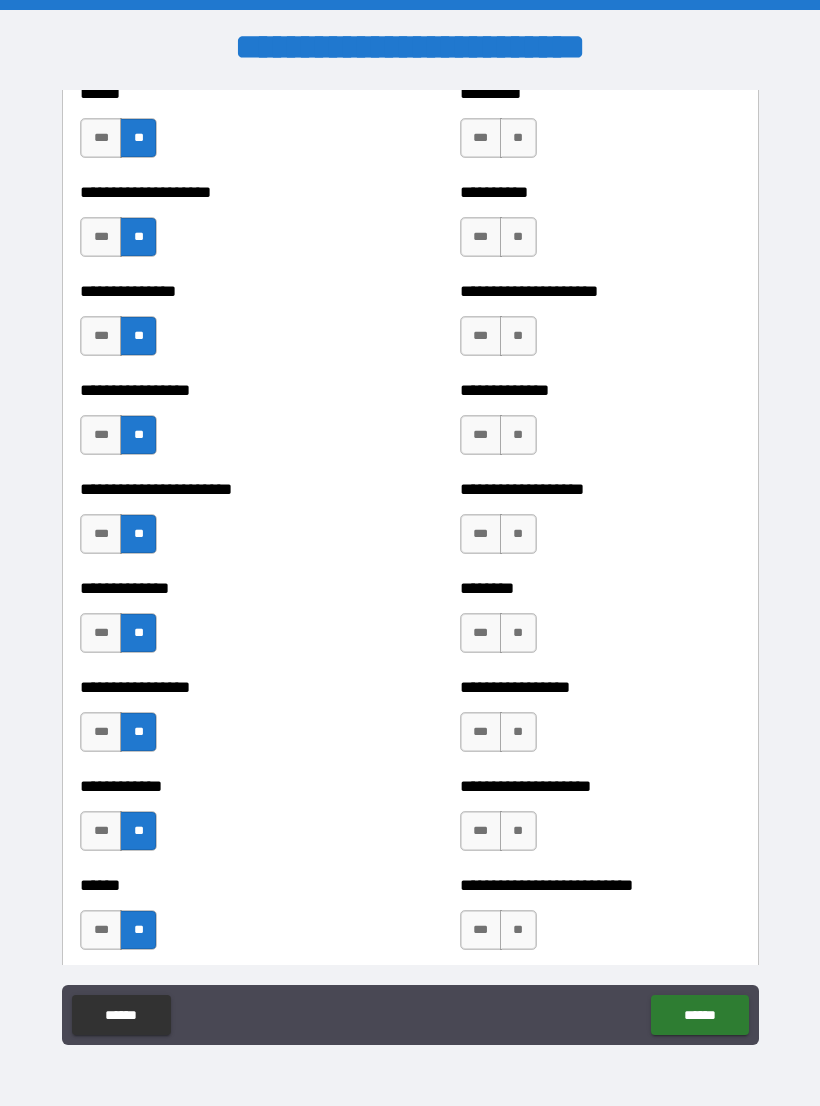 click on "**" at bounding box center (518, 930) 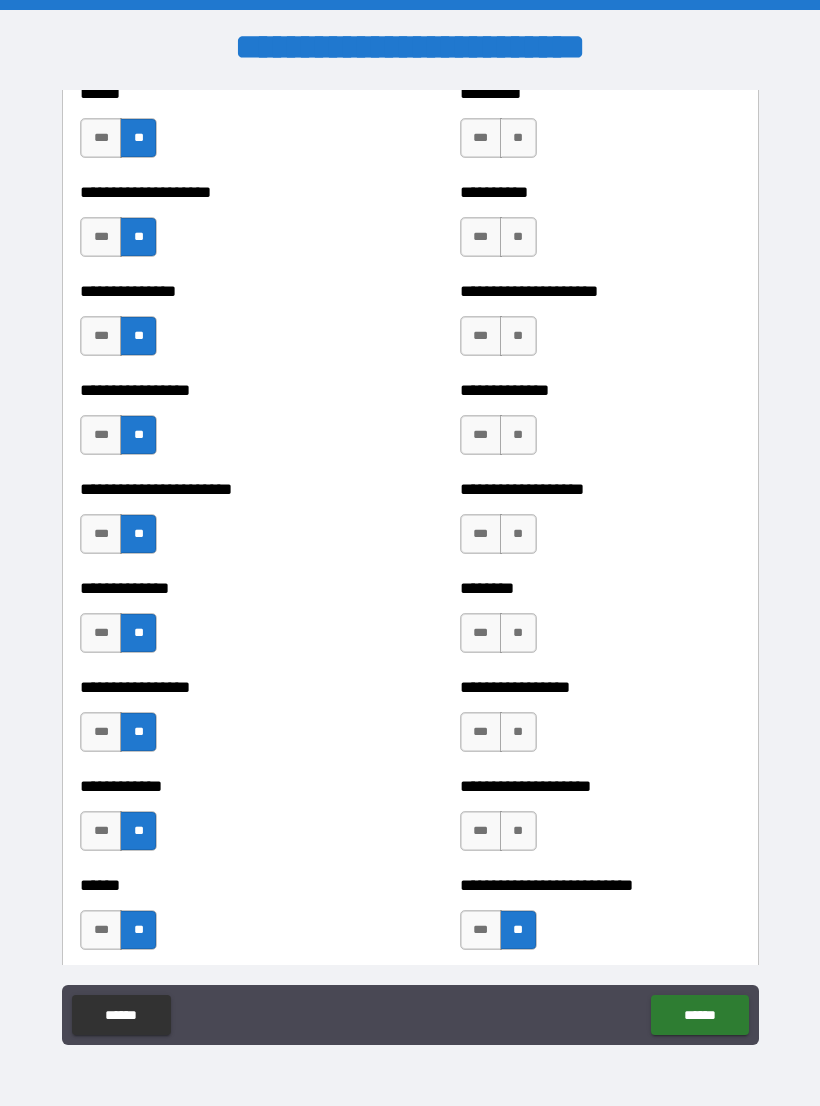 click on "**" at bounding box center (518, 831) 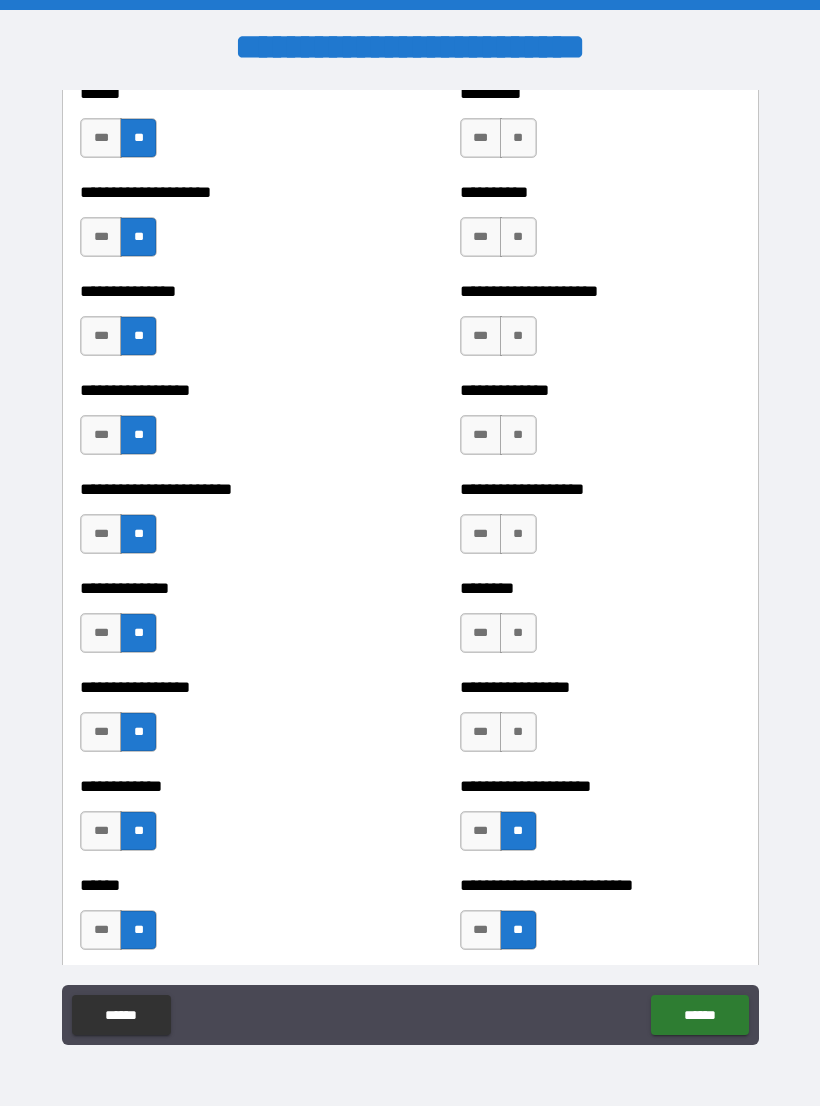 click on "**" at bounding box center [518, 732] 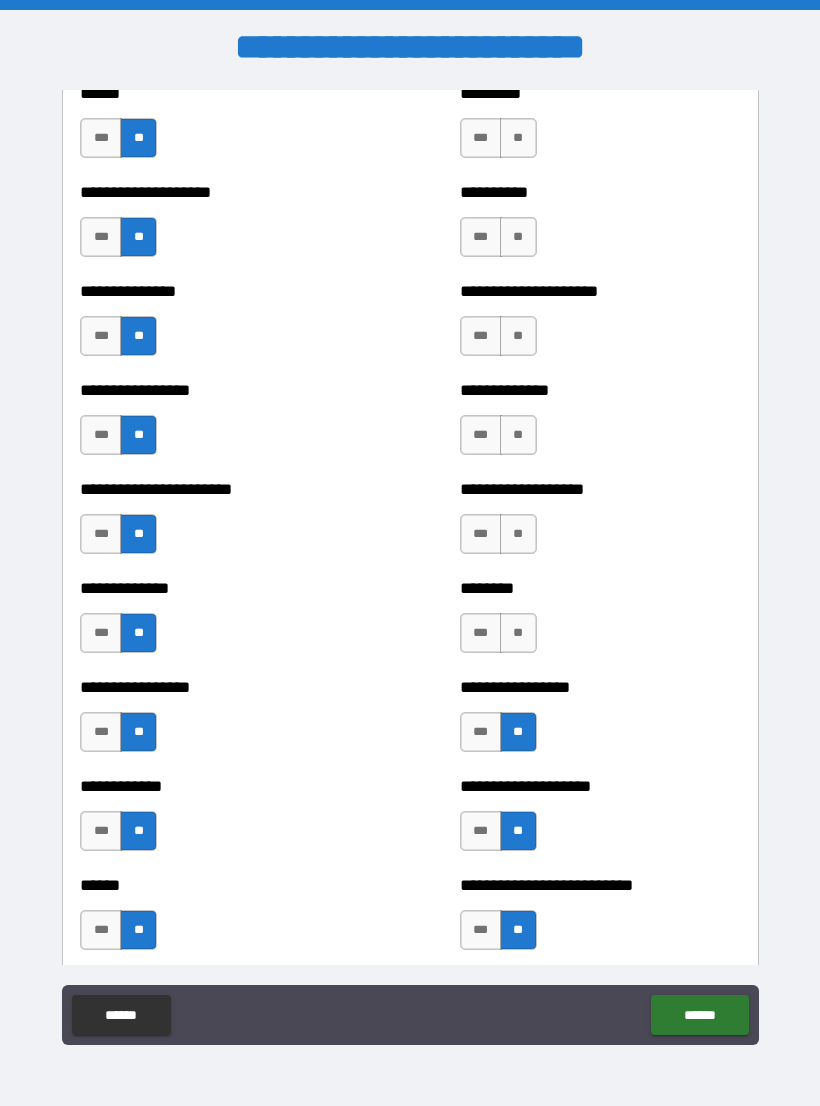 click on "**" at bounding box center (518, 633) 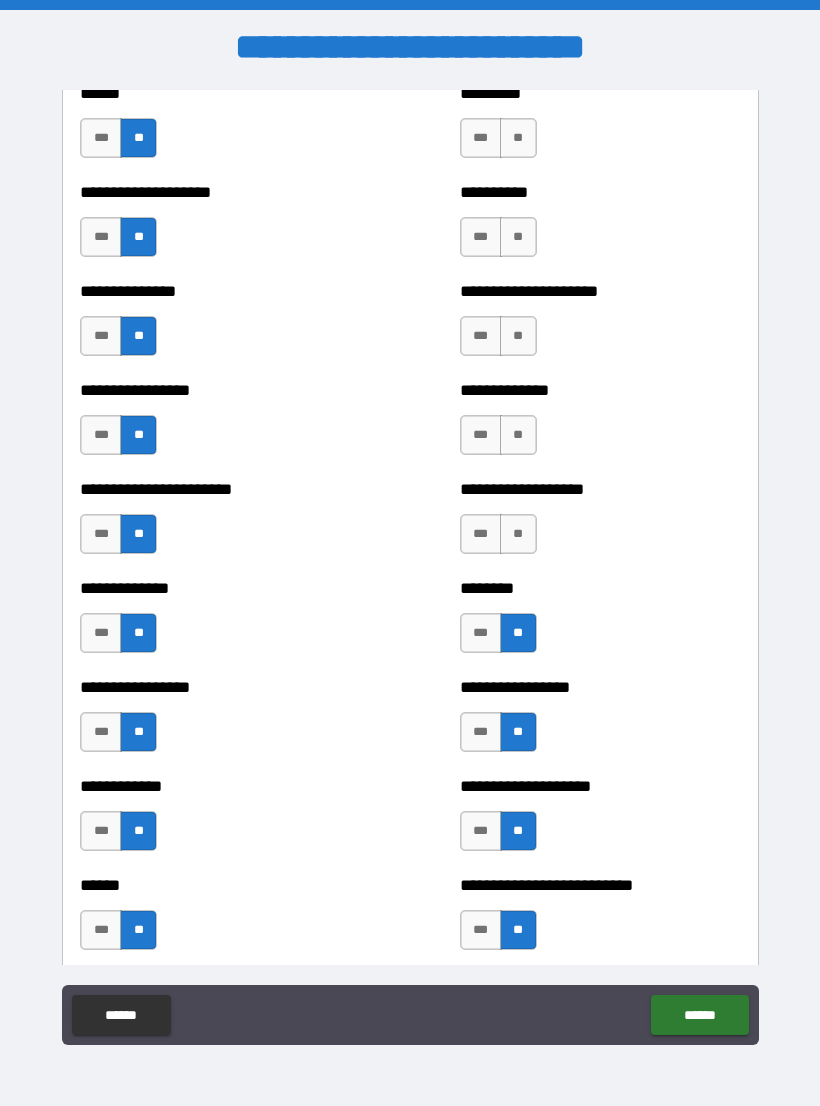 click on "**" at bounding box center (518, 534) 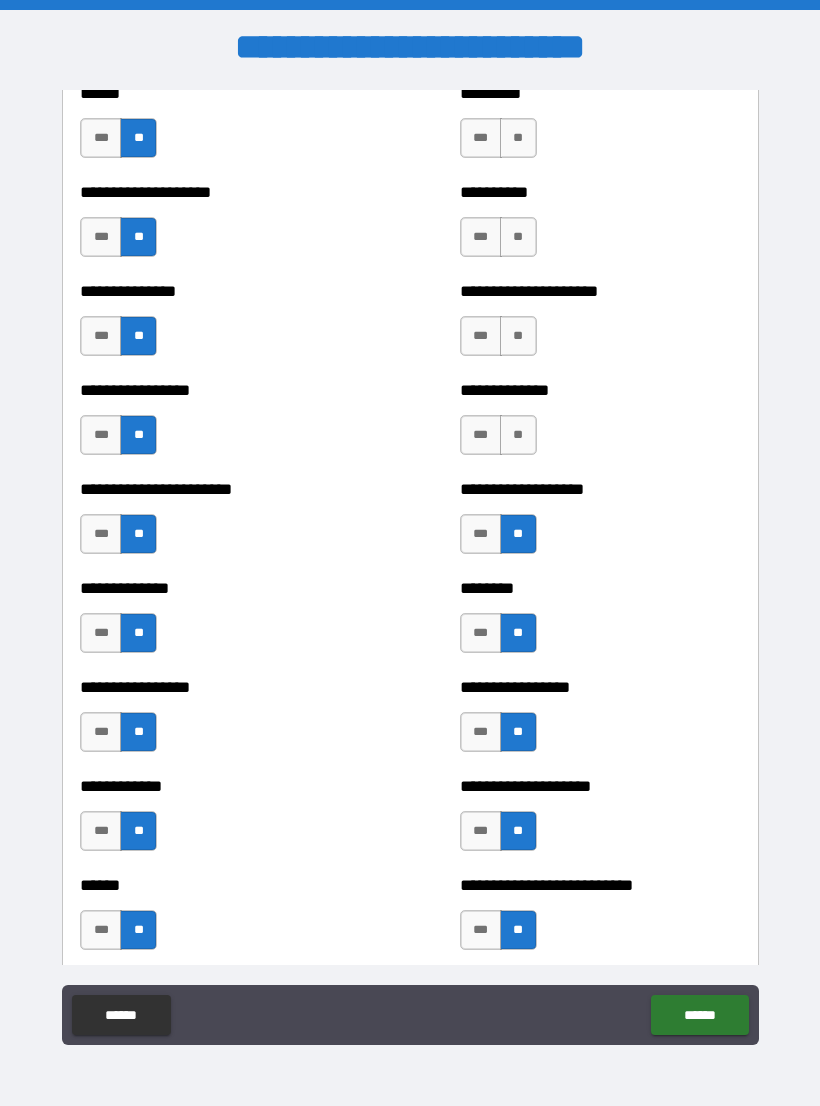 click on "**" at bounding box center [518, 435] 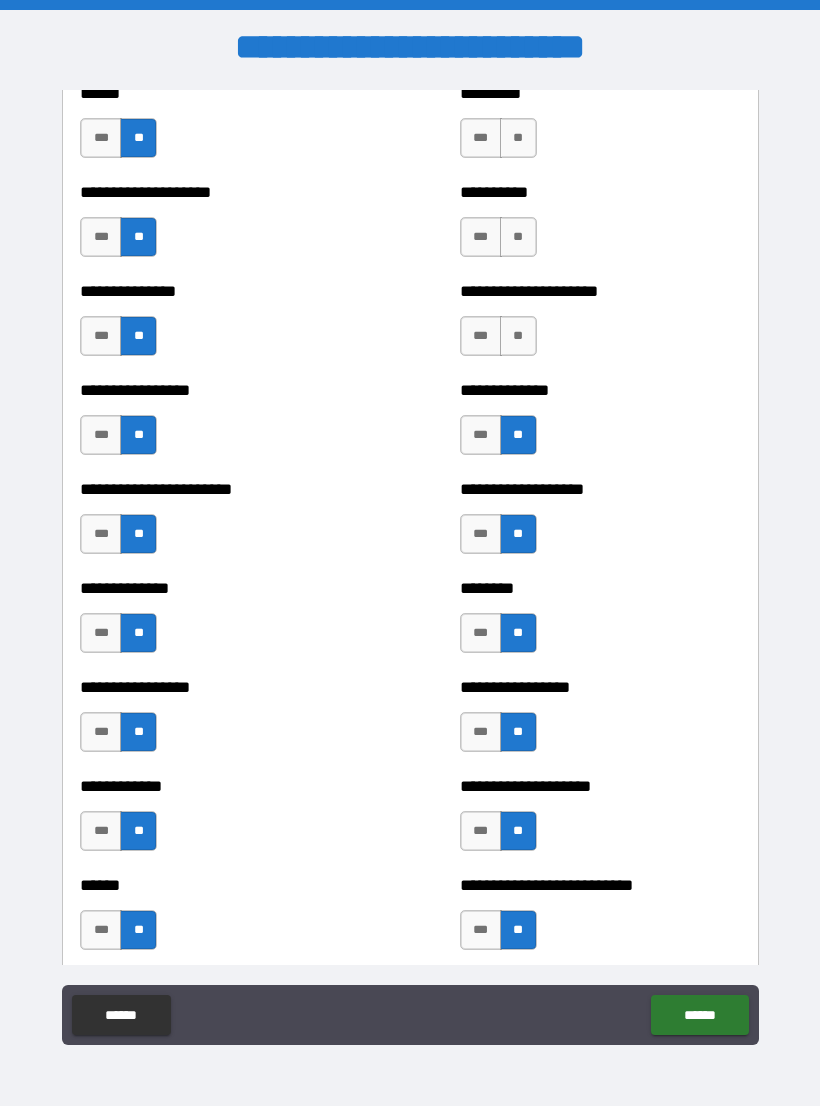 click on "**" at bounding box center (518, 336) 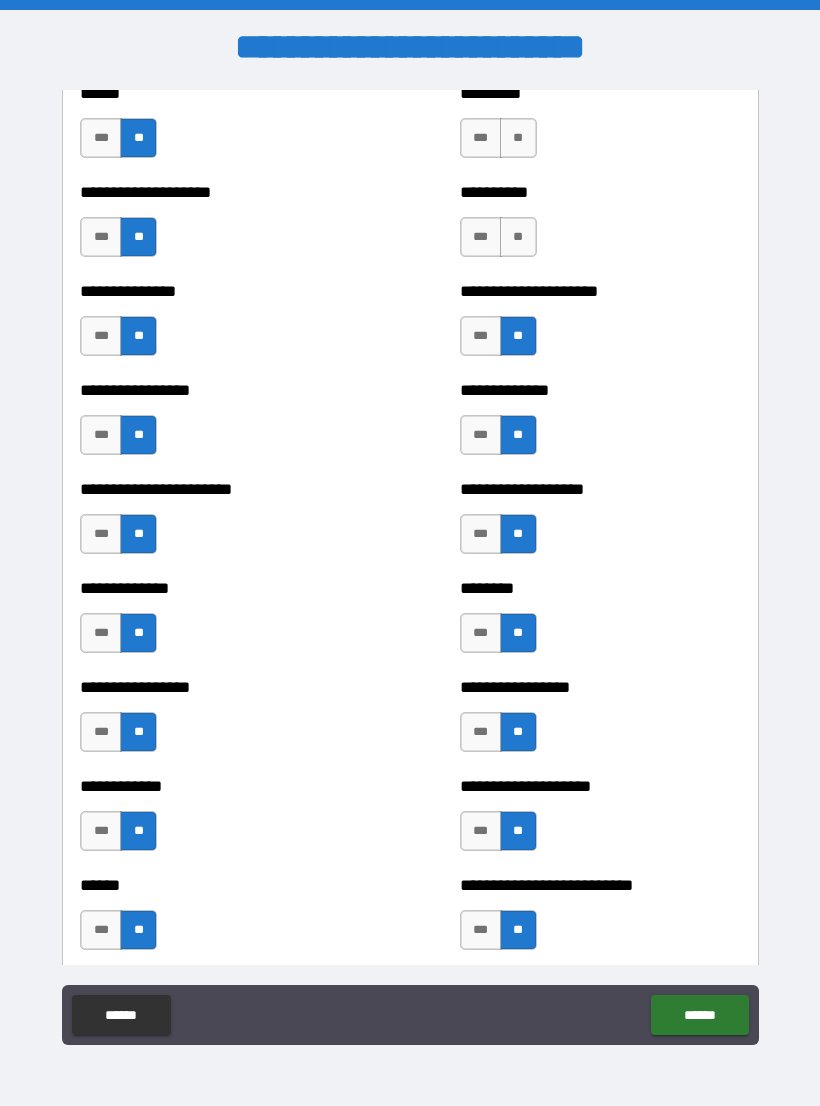 click on "**" at bounding box center (518, 237) 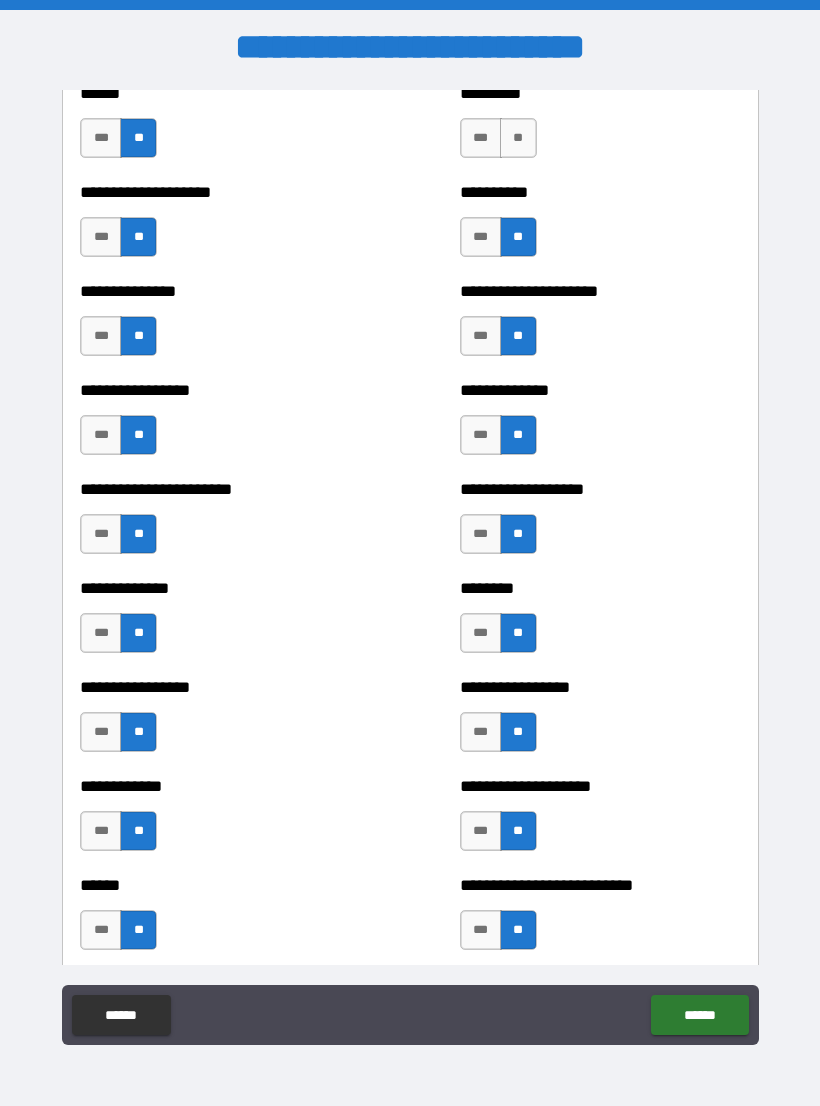 click on "**" at bounding box center (518, 138) 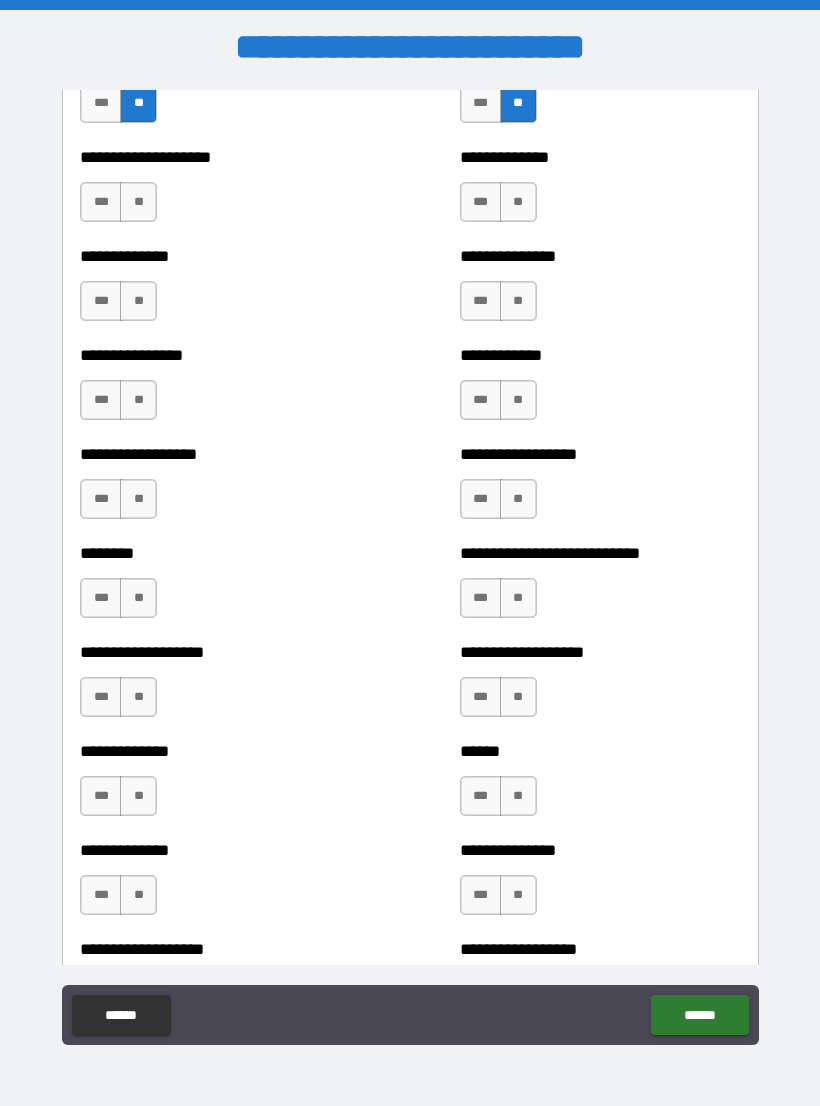 scroll, scrollTop: 4111, scrollLeft: 0, axis: vertical 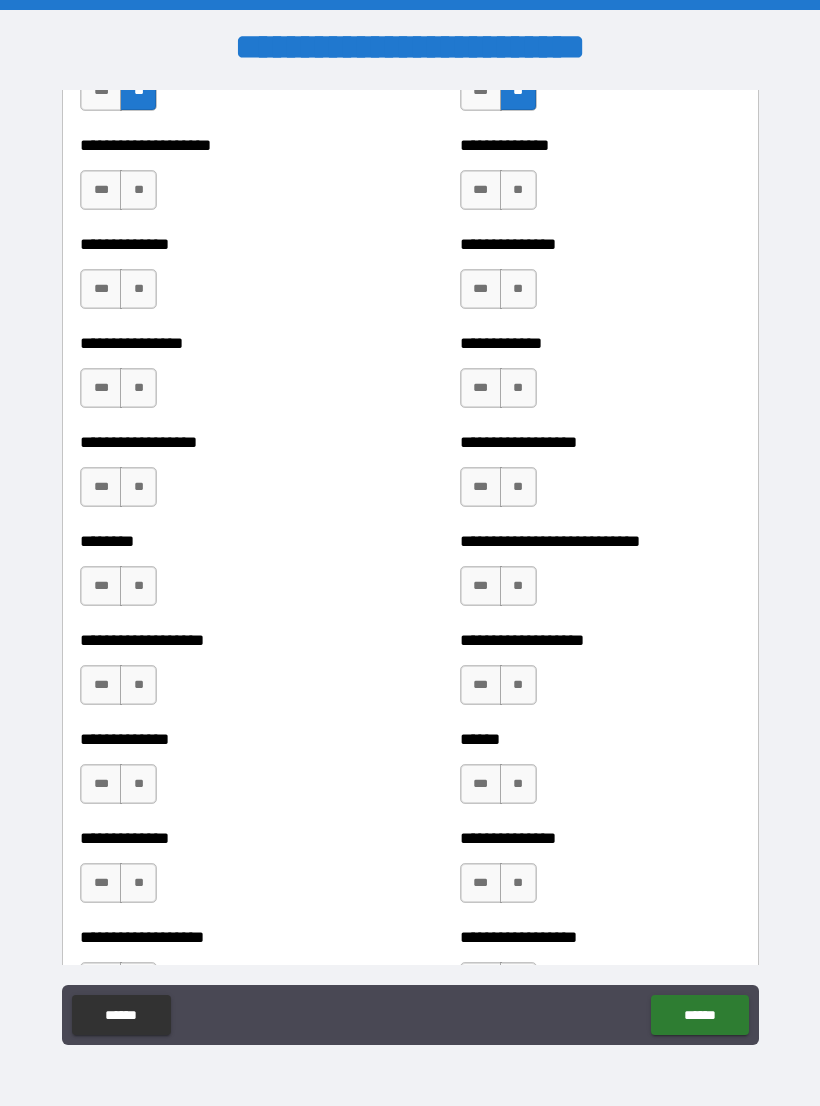 click on "**" at bounding box center (138, 190) 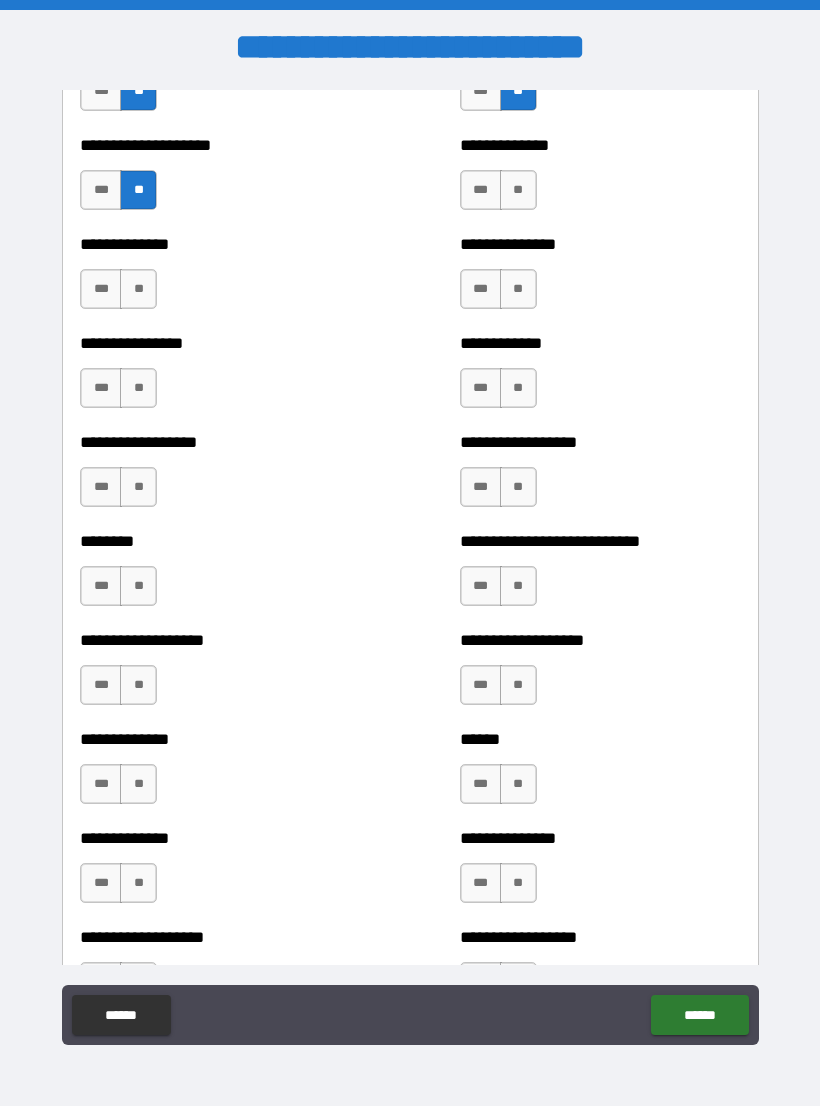 click on "**" at bounding box center [138, 289] 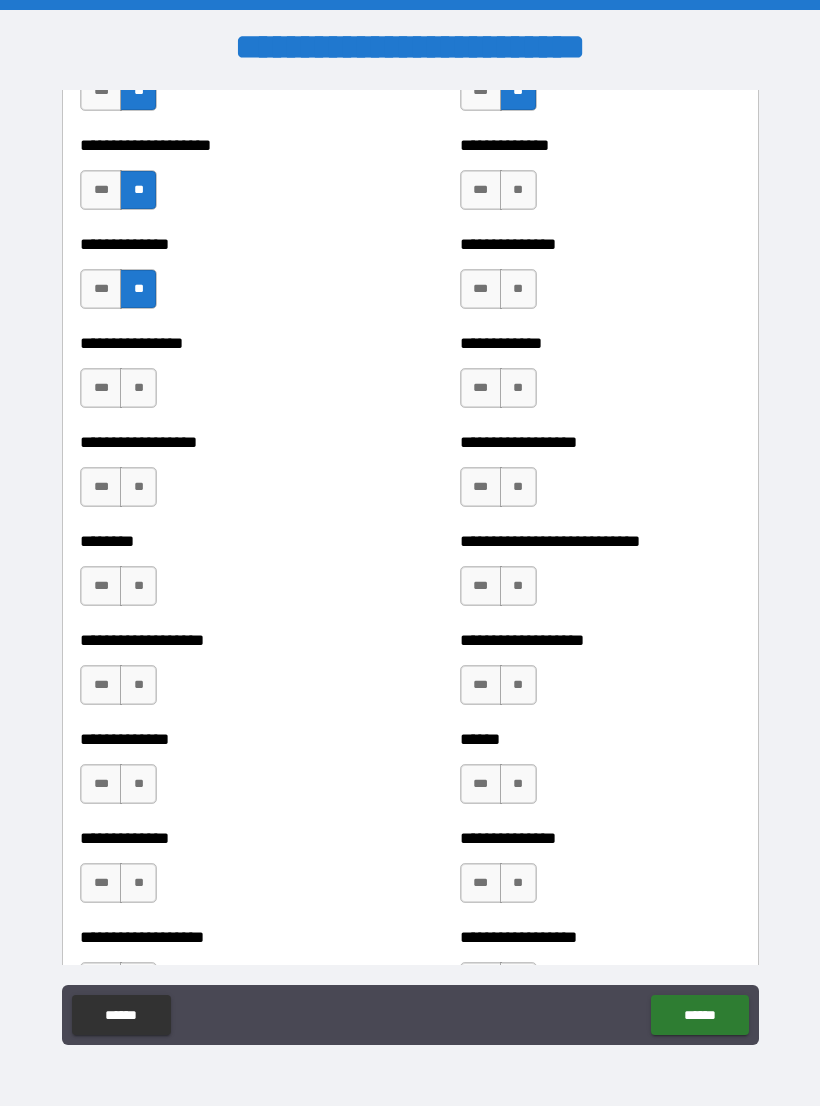 click on "**" at bounding box center (138, 388) 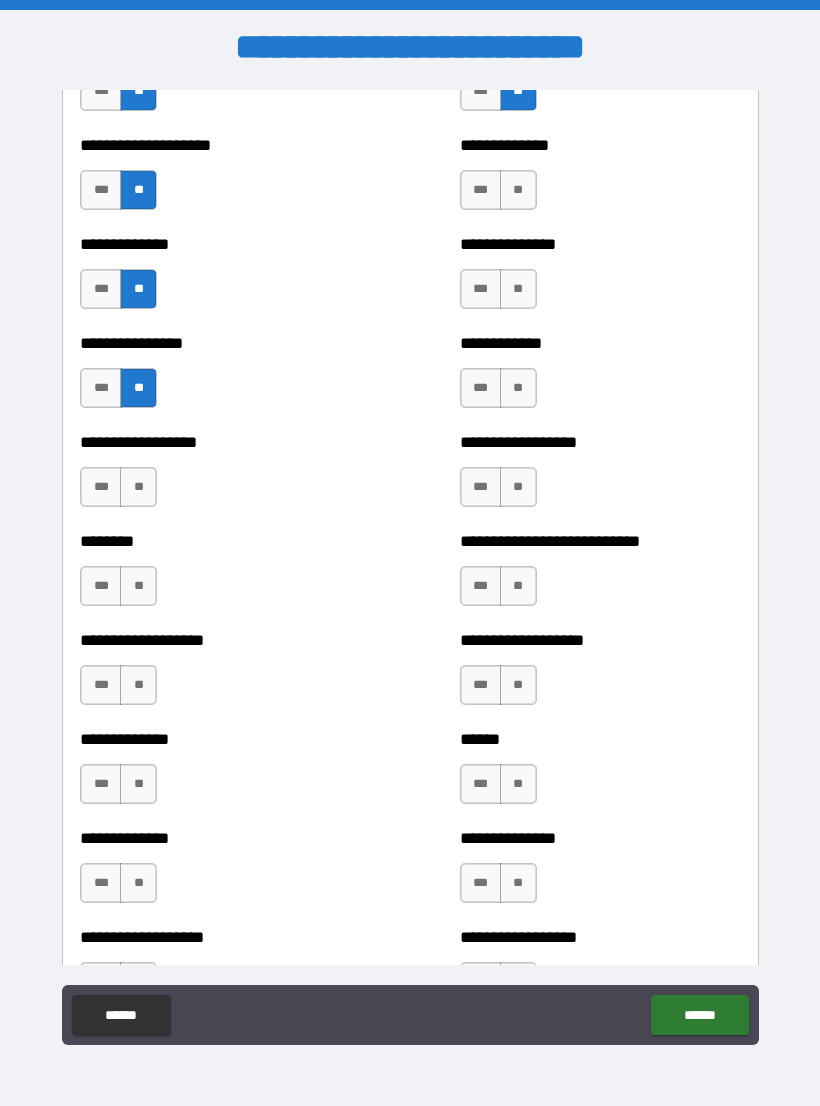 click on "**" at bounding box center (138, 487) 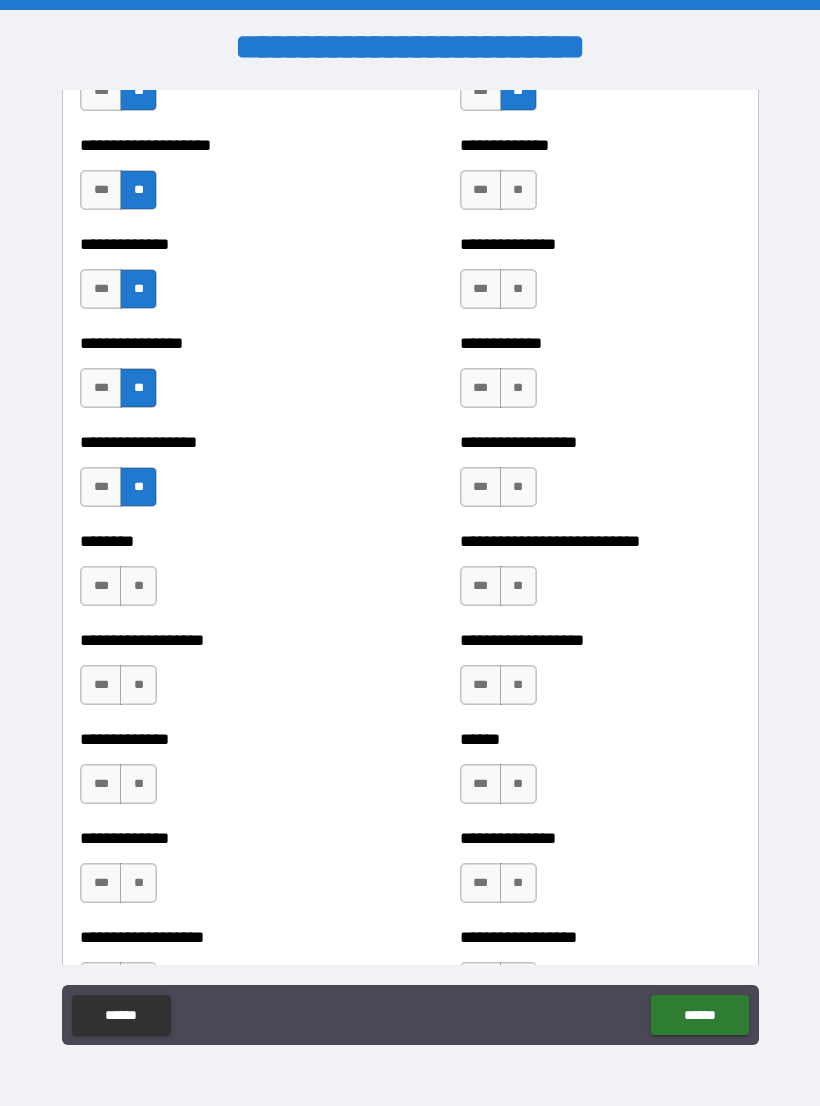 click on "**" at bounding box center [138, 586] 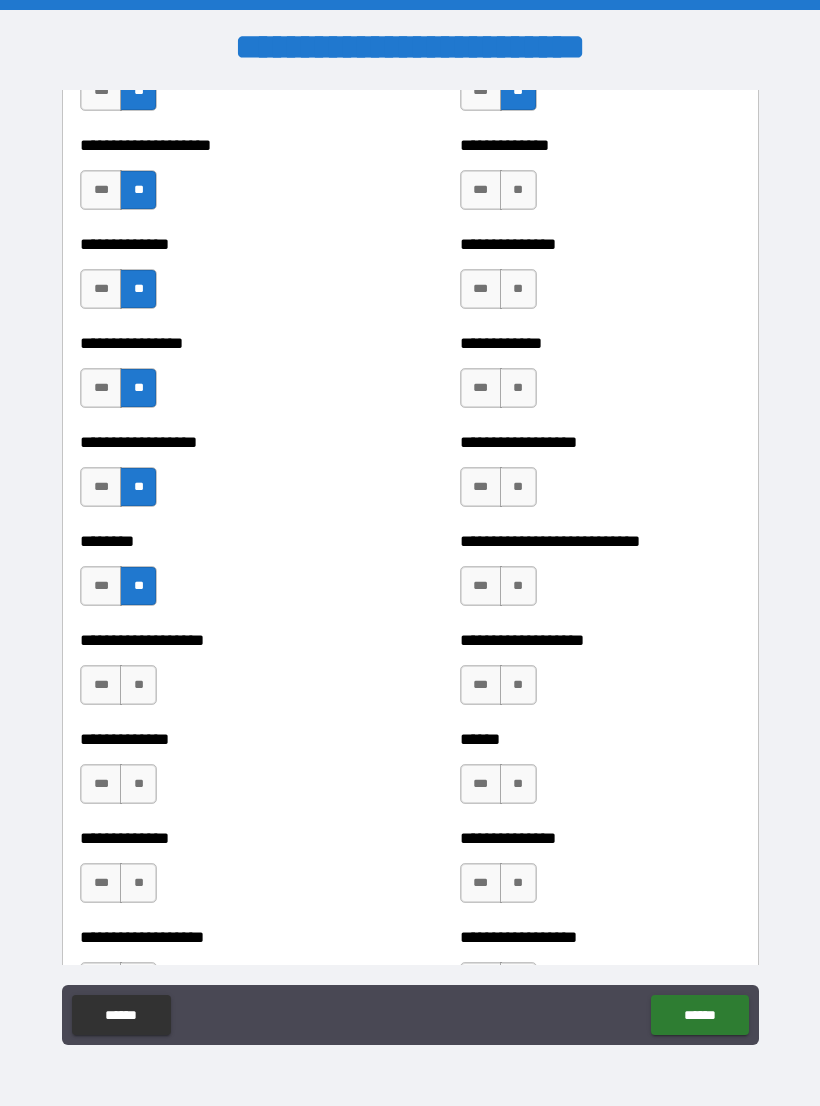 click on "**" at bounding box center [138, 685] 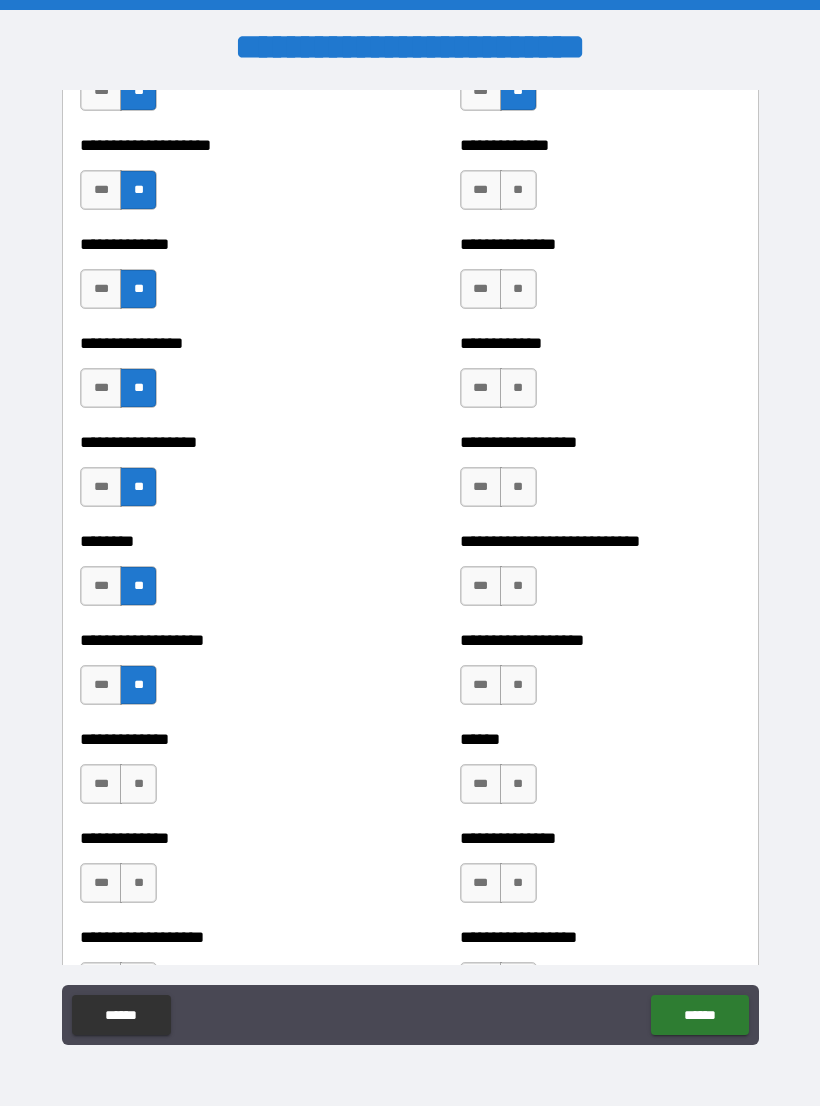 click on "**" at bounding box center (138, 784) 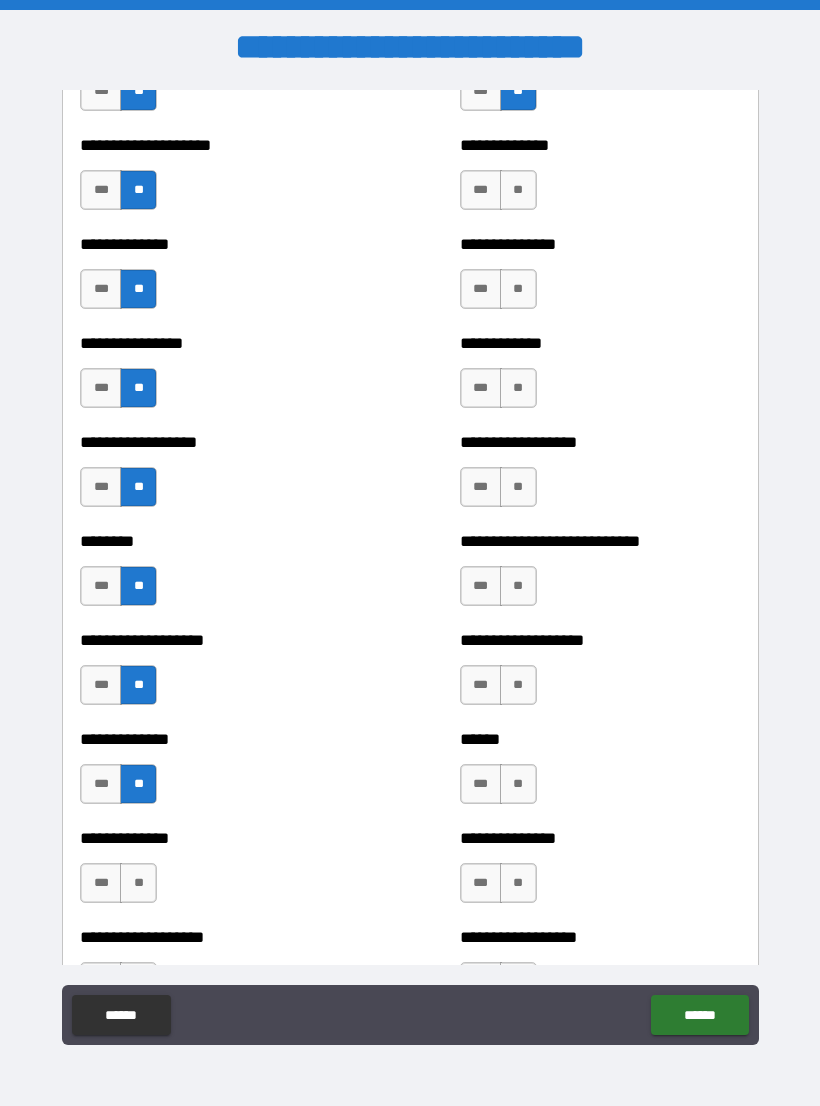 click on "**" at bounding box center (138, 883) 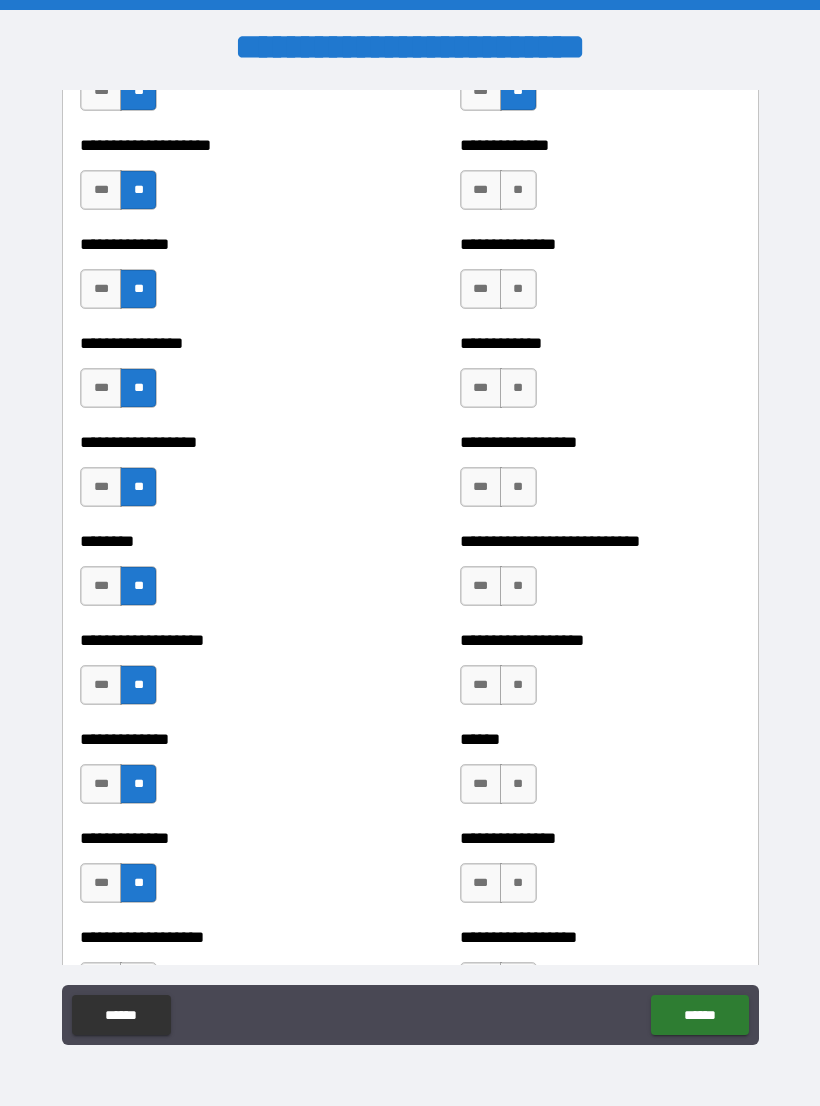 click on "**" at bounding box center (518, 190) 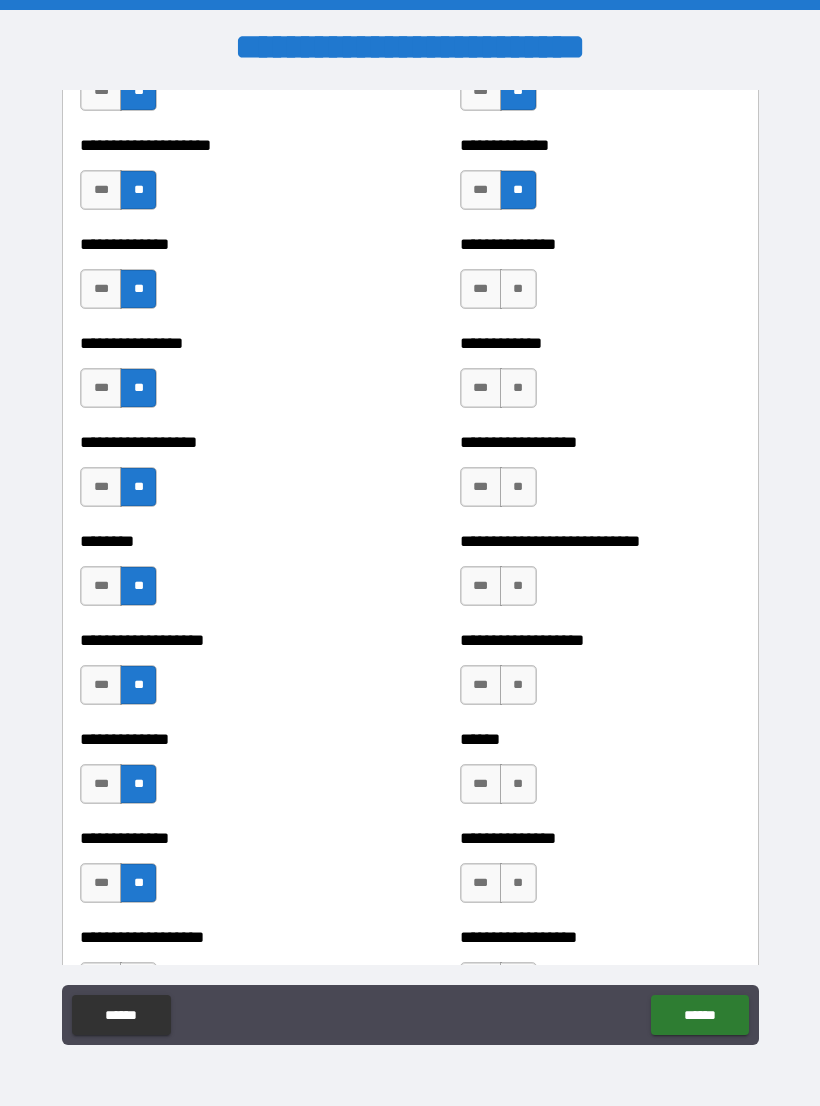 click on "**" at bounding box center (518, 289) 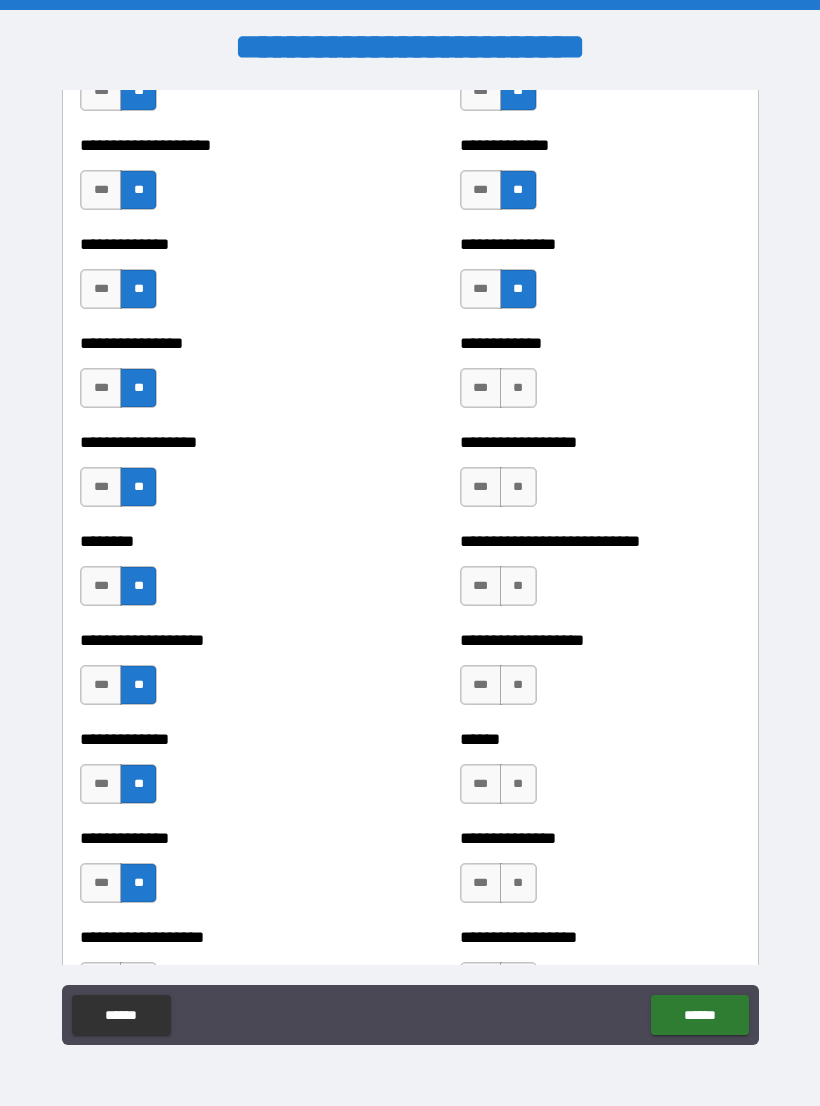 click on "**" at bounding box center (518, 388) 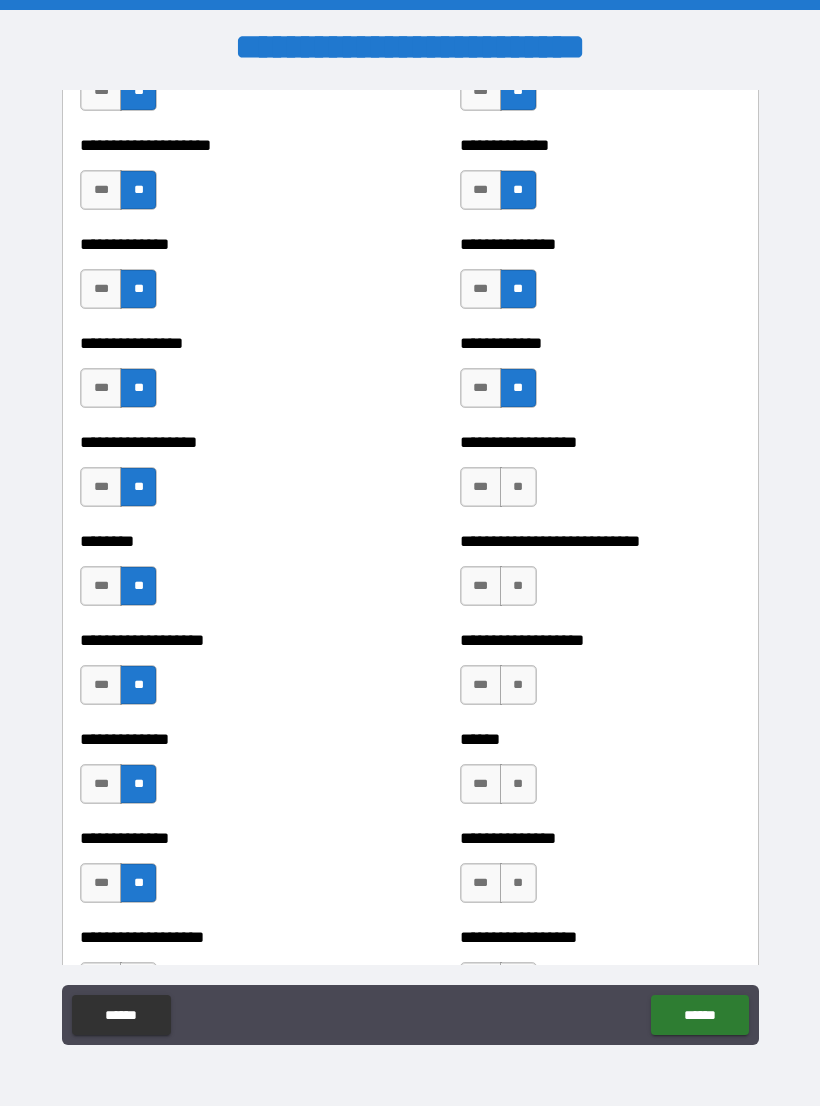 click on "**" at bounding box center (518, 487) 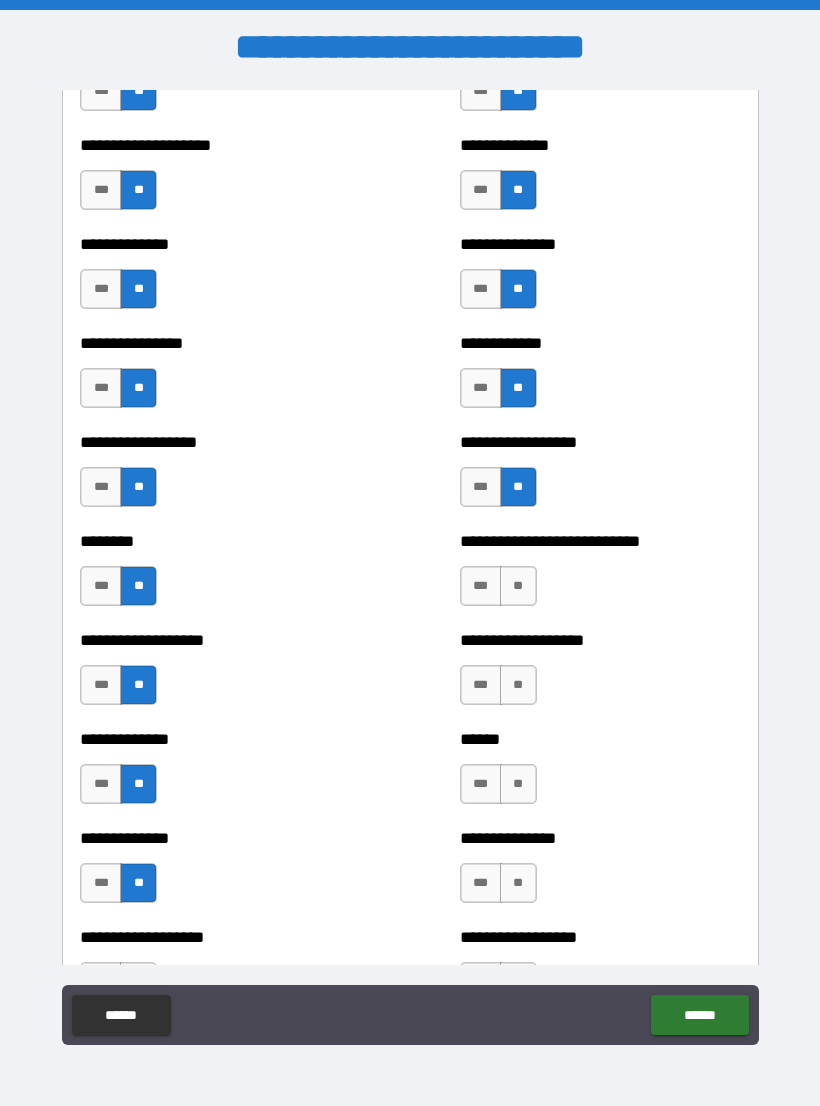 click on "**" at bounding box center [518, 586] 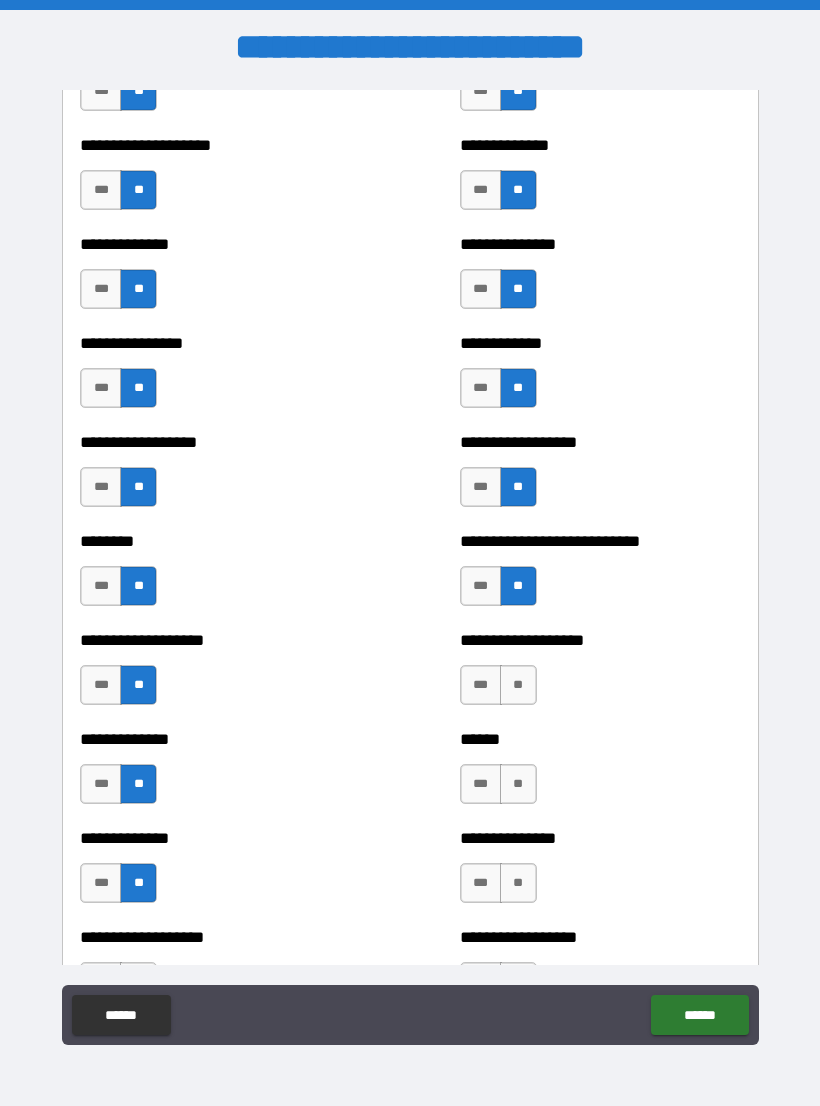 click on "**" at bounding box center [518, 685] 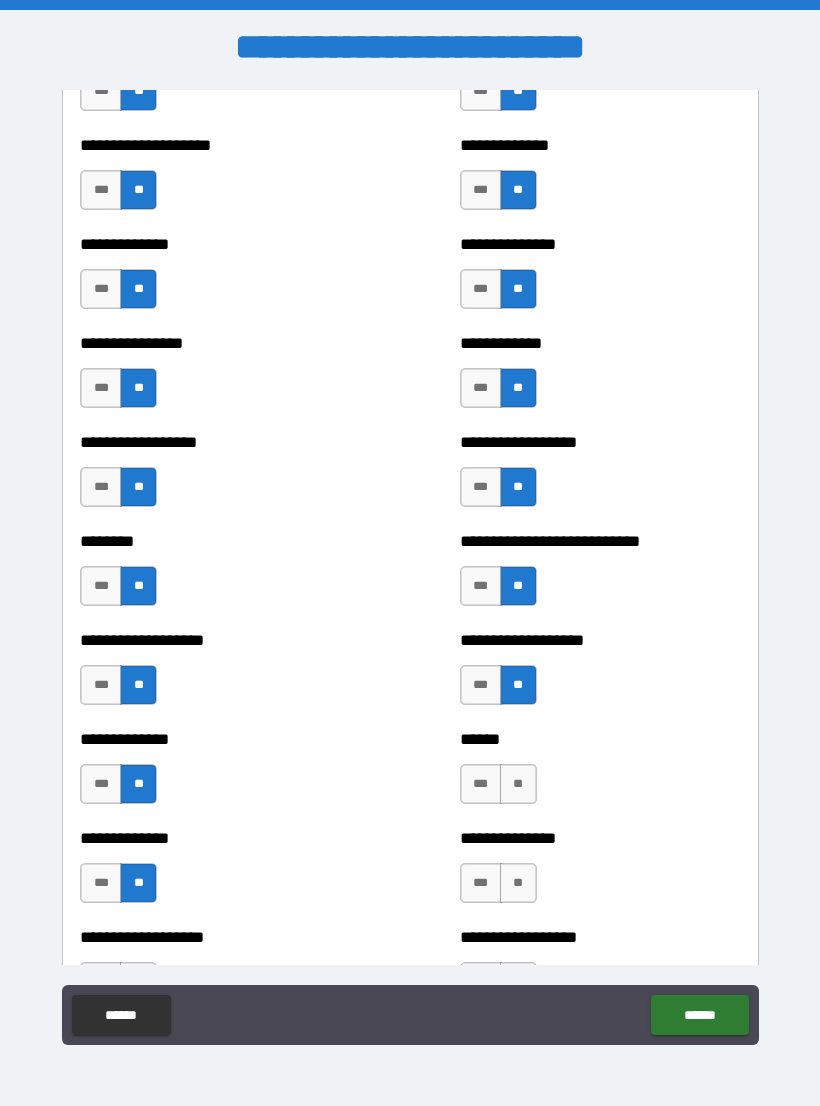 click on "**" at bounding box center (518, 784) 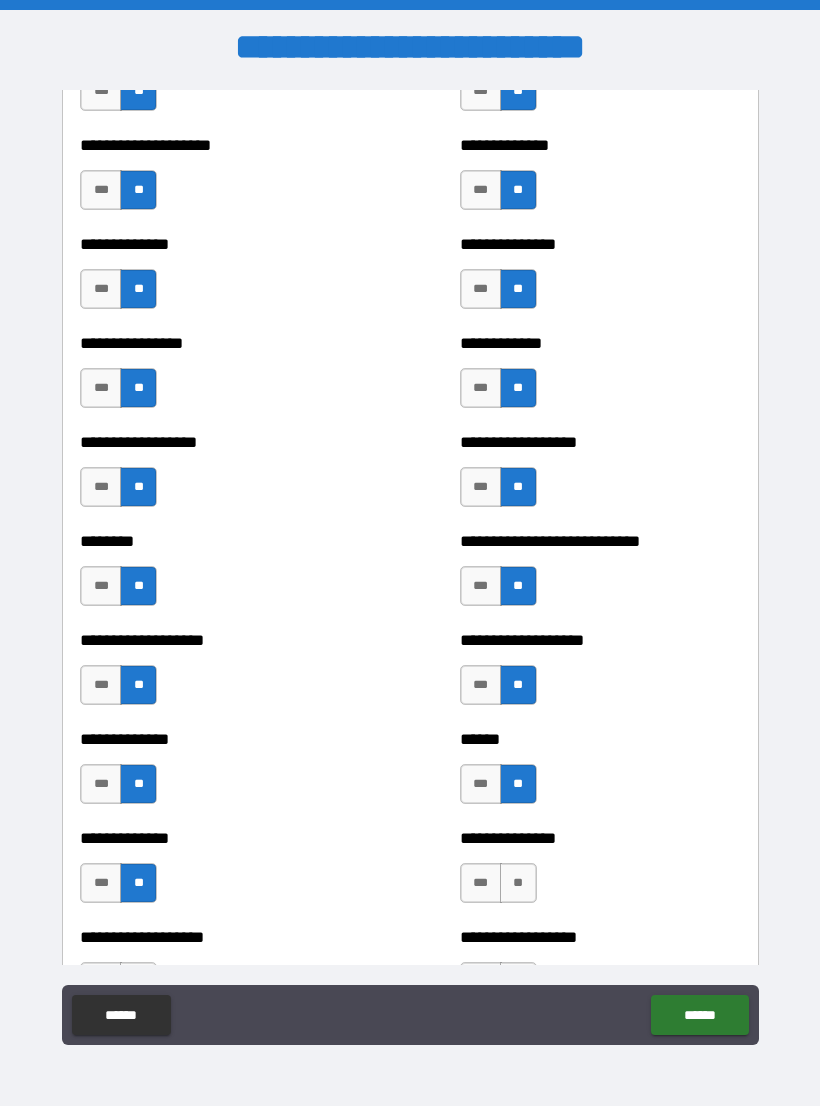 click on "**" at bounding box center [518, 883] 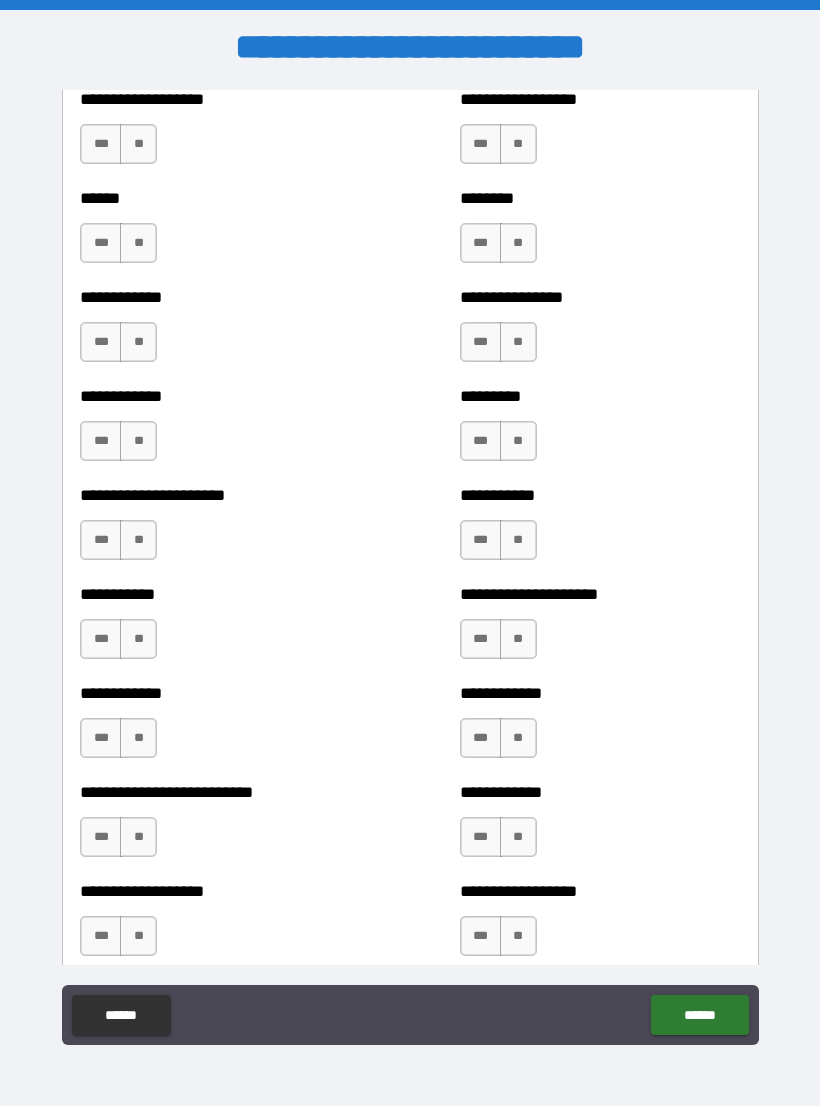 scroll, scrollTop: 4965, scrollLeft: 0, axis: vertical 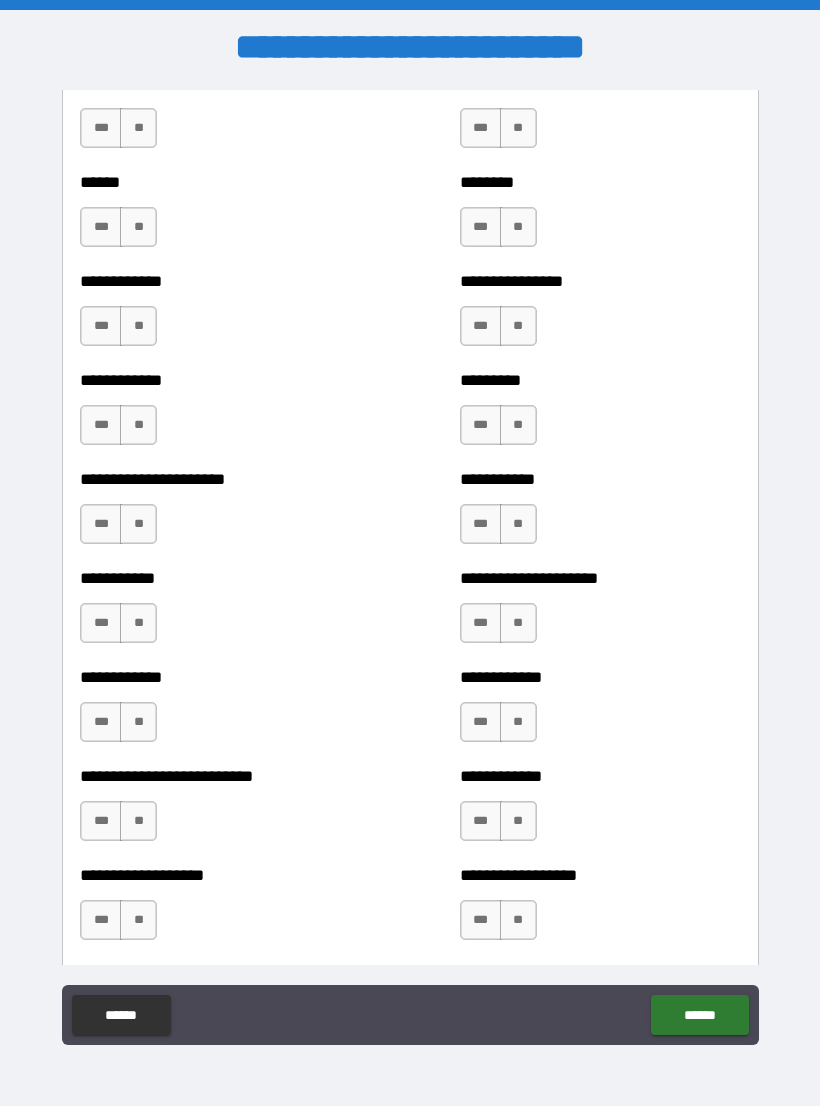 click on "**" at bounding box center (138, 128) 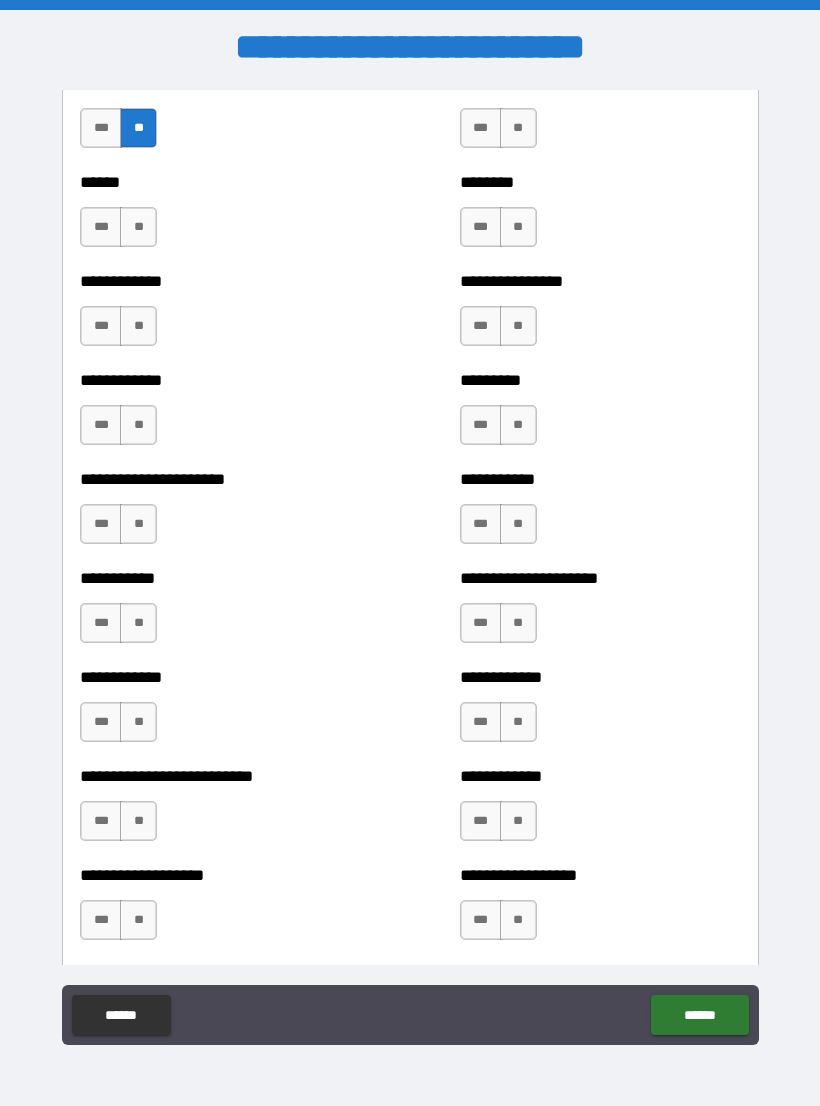 click on "**" at bounding box center [138, 227] 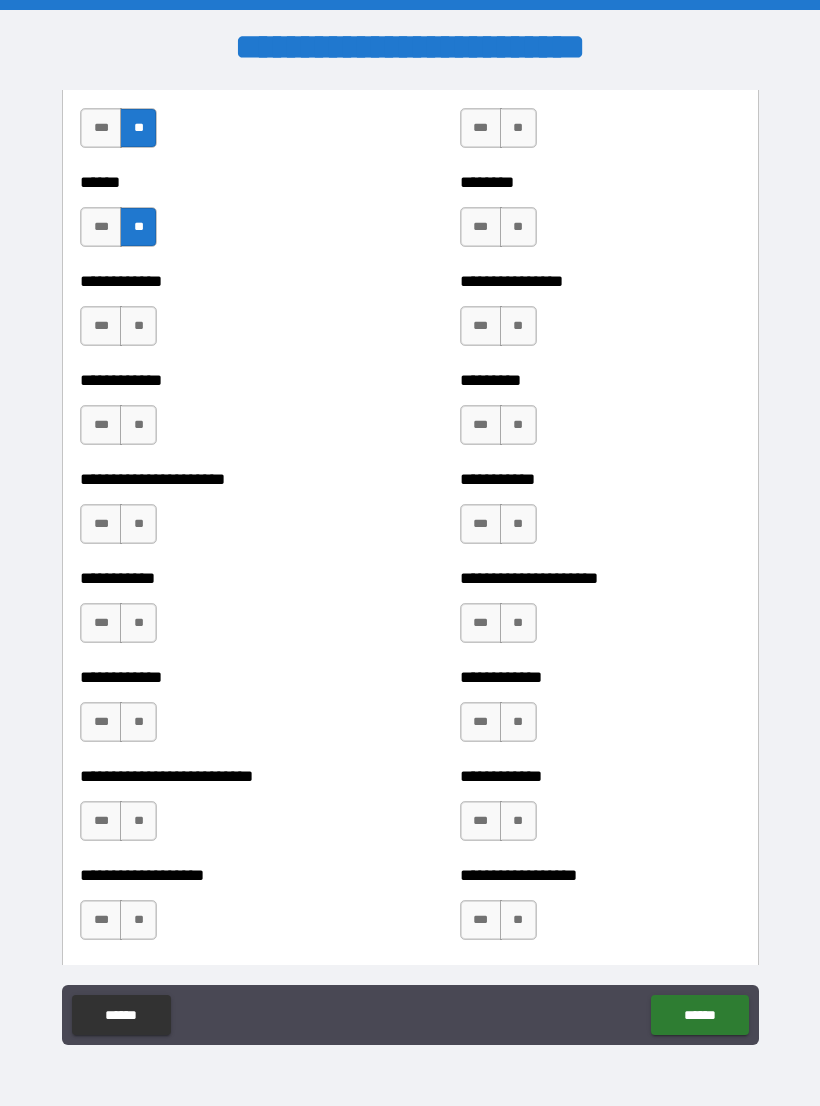 click on "**" at bounding box center [138, 326] 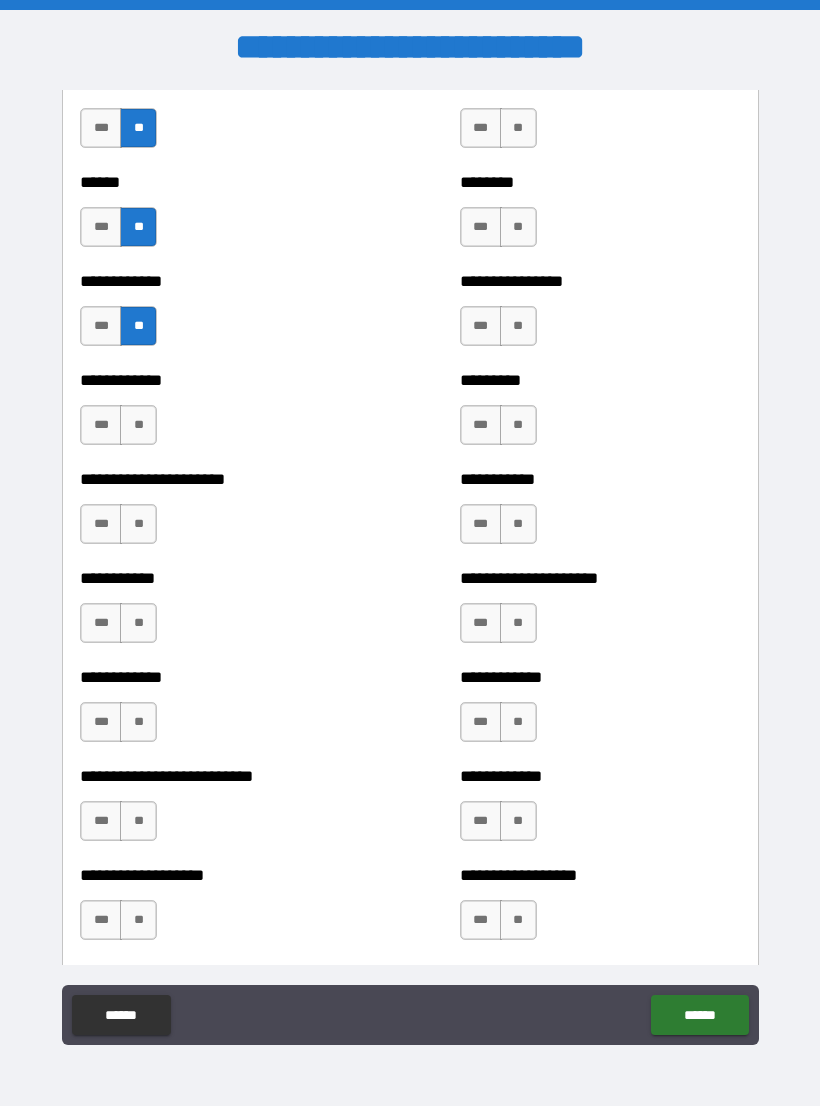 click on "**" at bounding box center (138, 425) 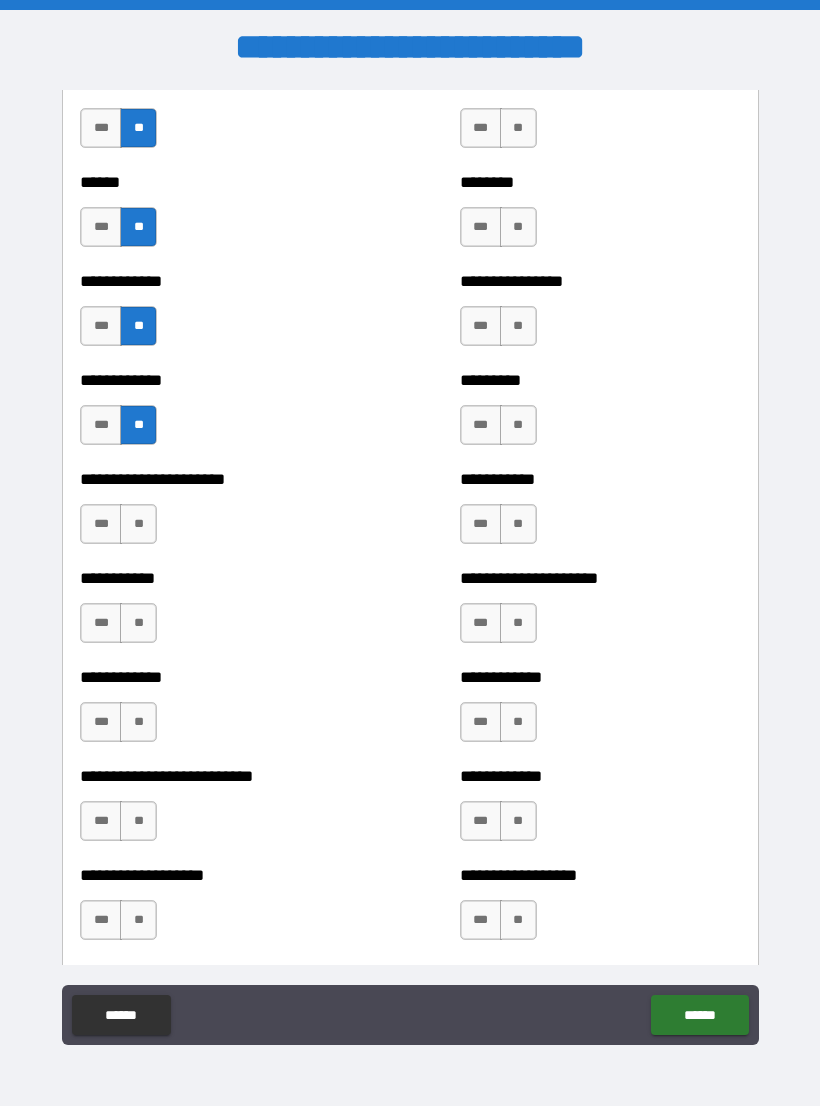 click on "**" at bounding box center [138, 524] 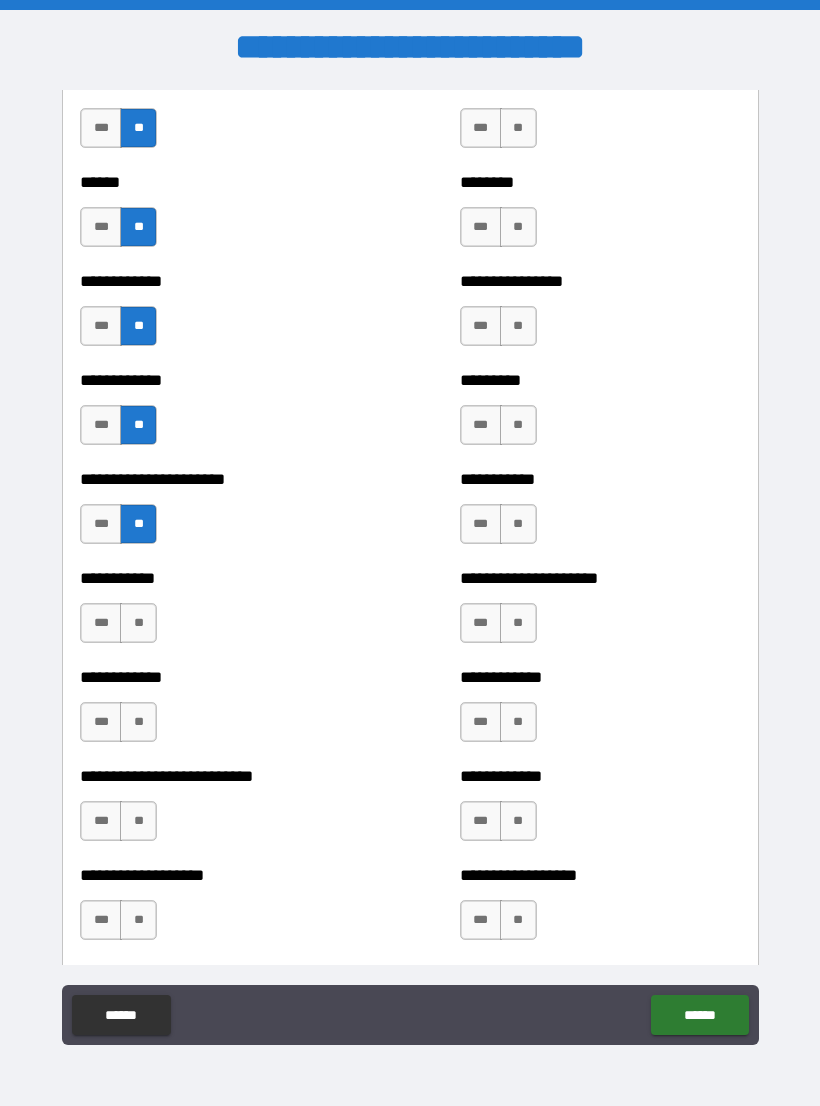 click on "**" at bounding box center (138, 623) 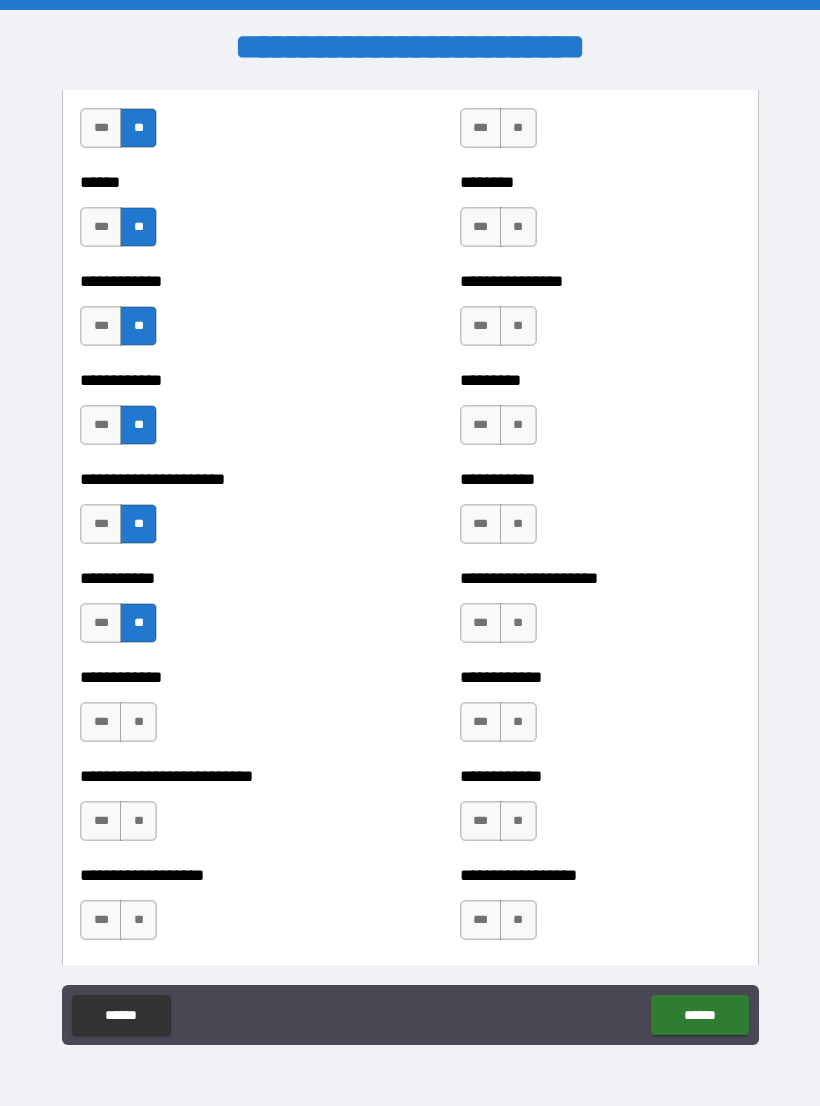 click on "**" at bounding box center (138, 722) 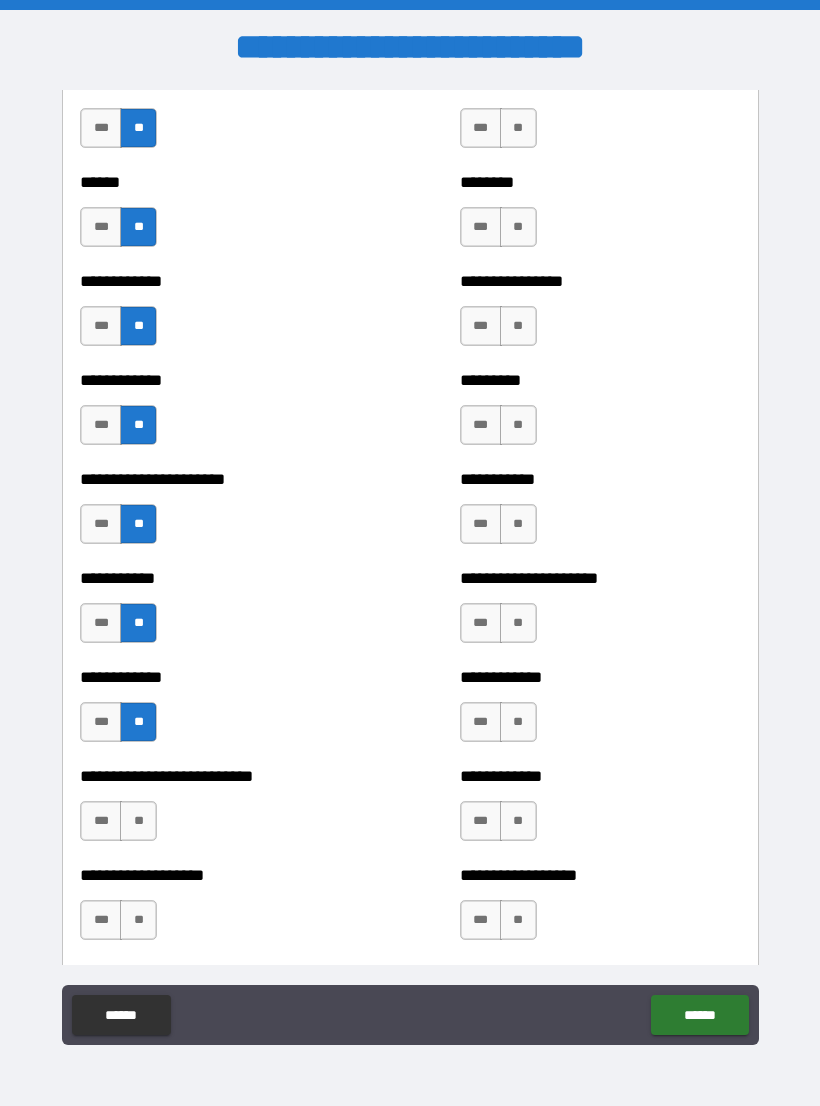 click on "**" at bounding box center [138, 821] 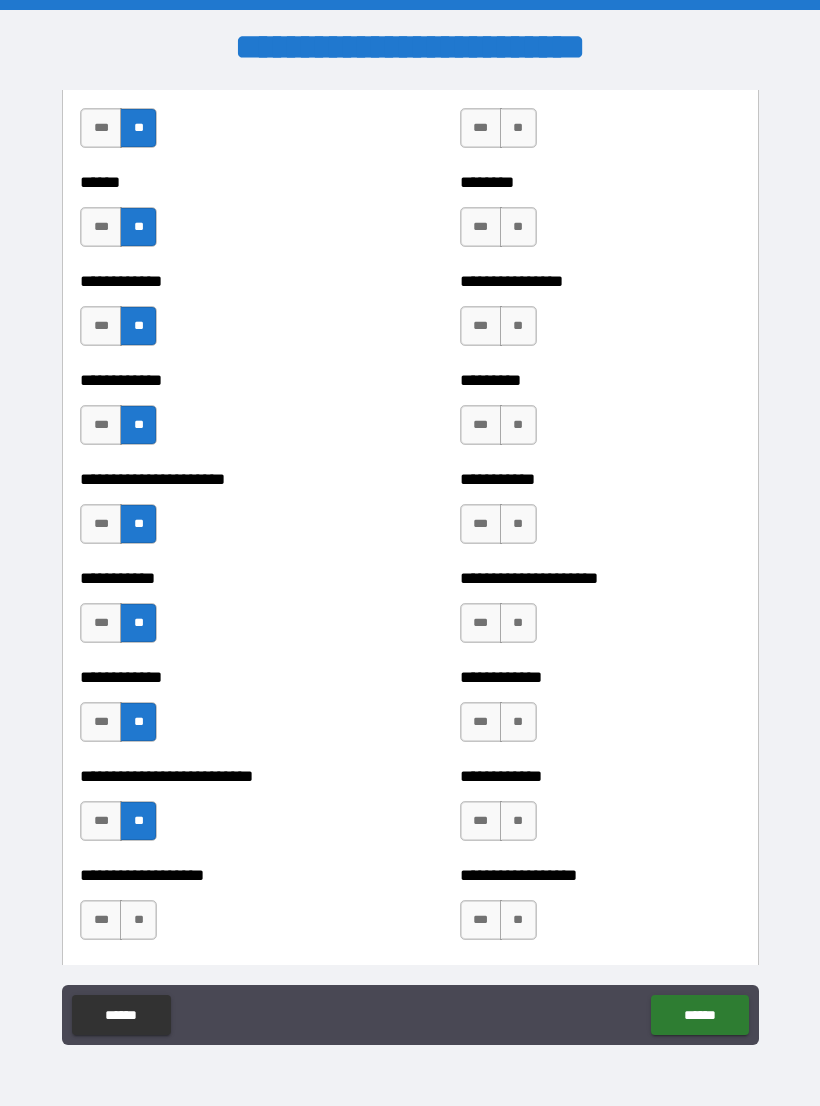 click on "**" at bounding box center [138, 920] 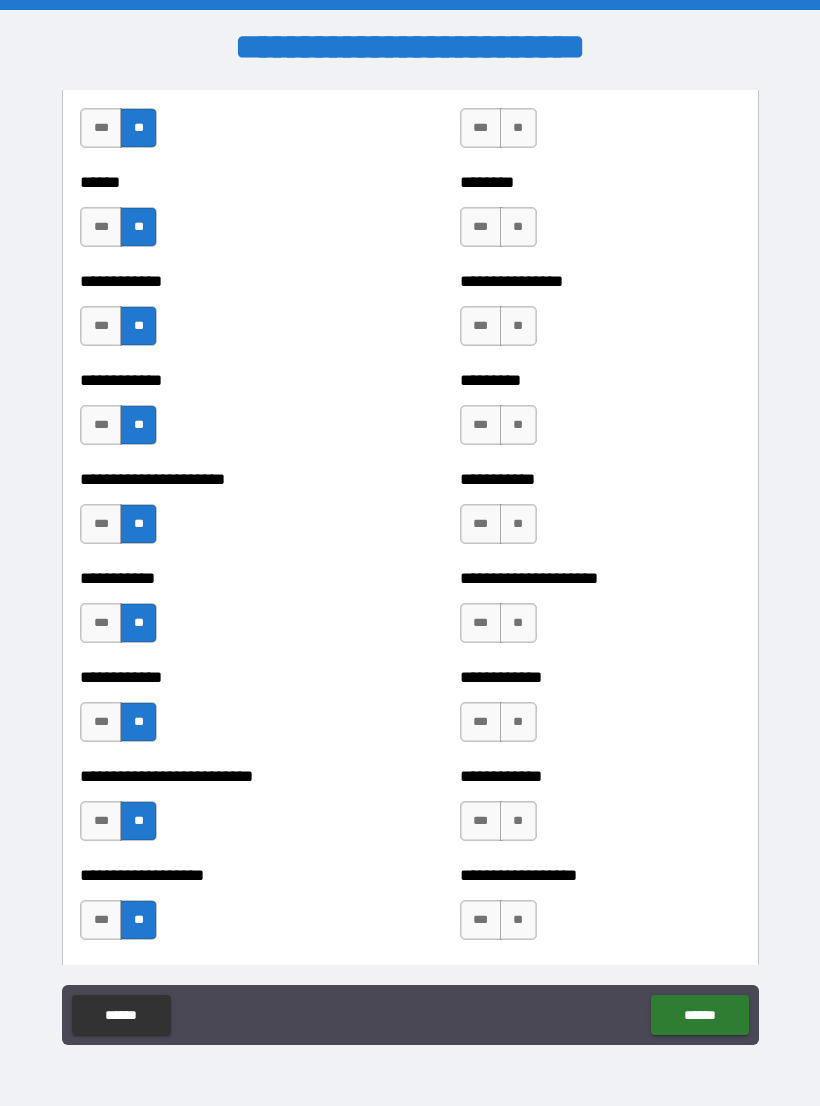 click on "**" at bounding box center [518, 920] 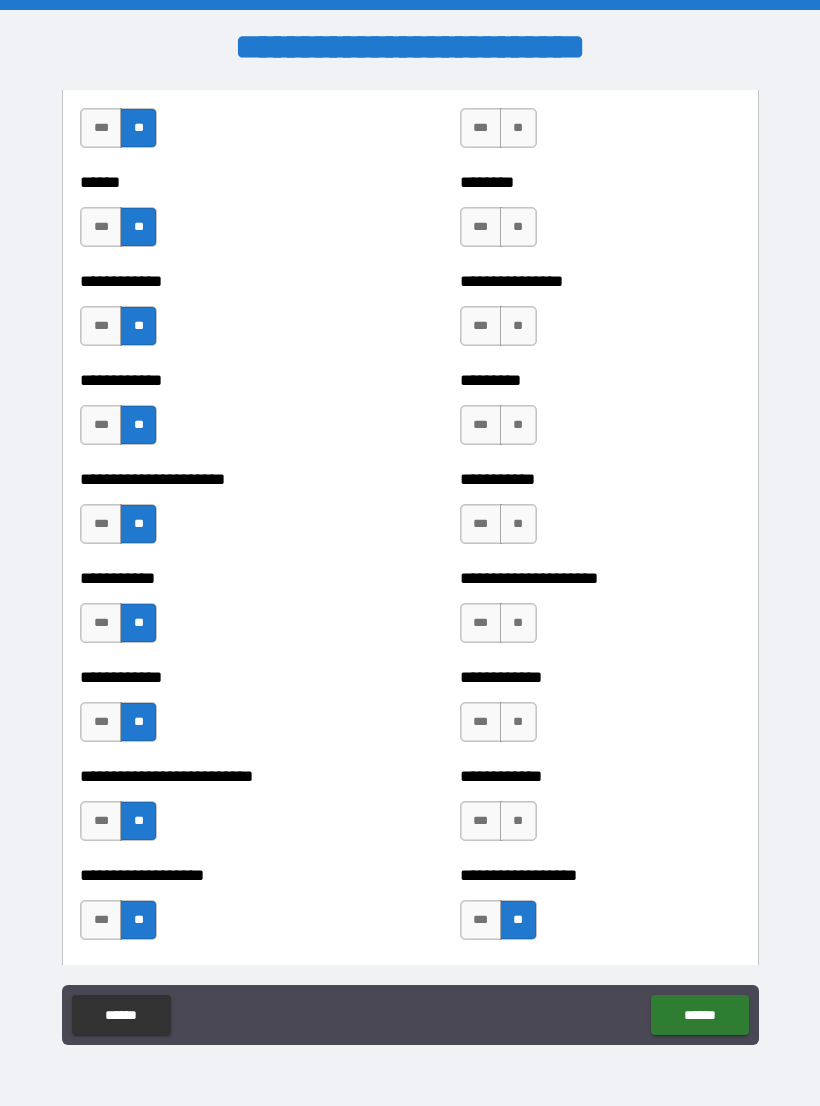 click on "**" at bounding box center (518, 821) 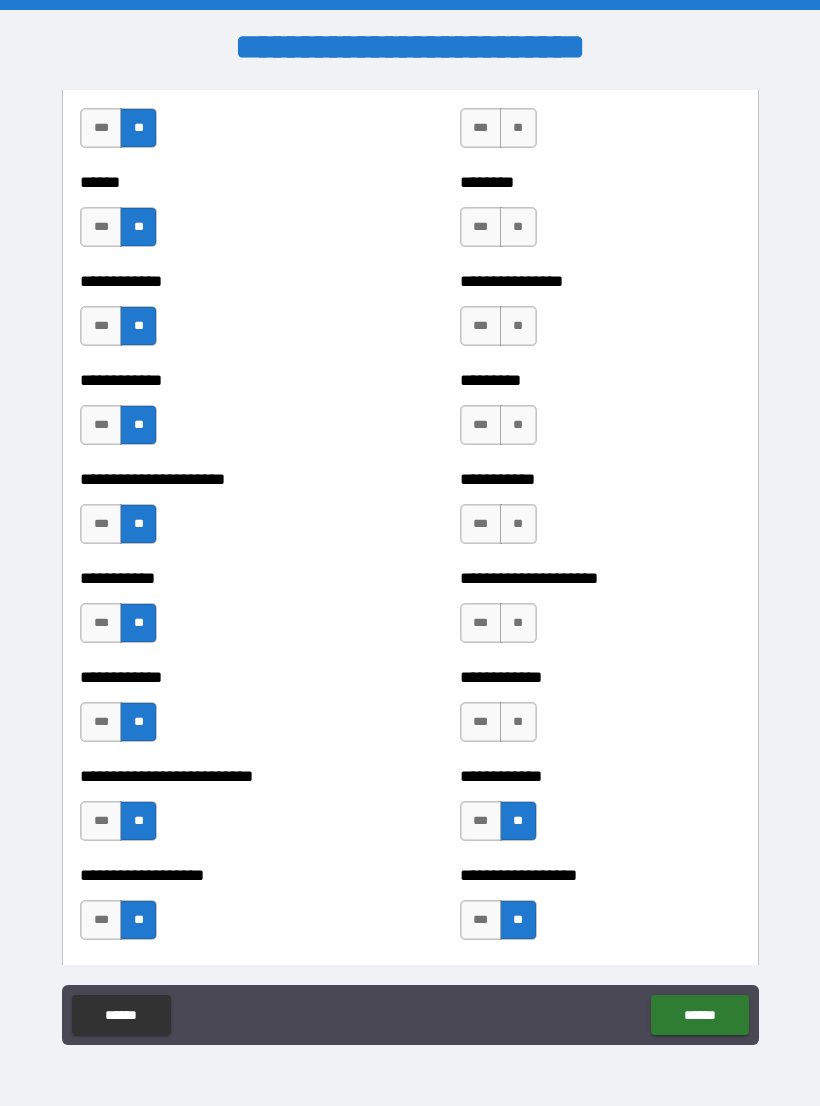 click on "**" at bounding box center (518, 722) 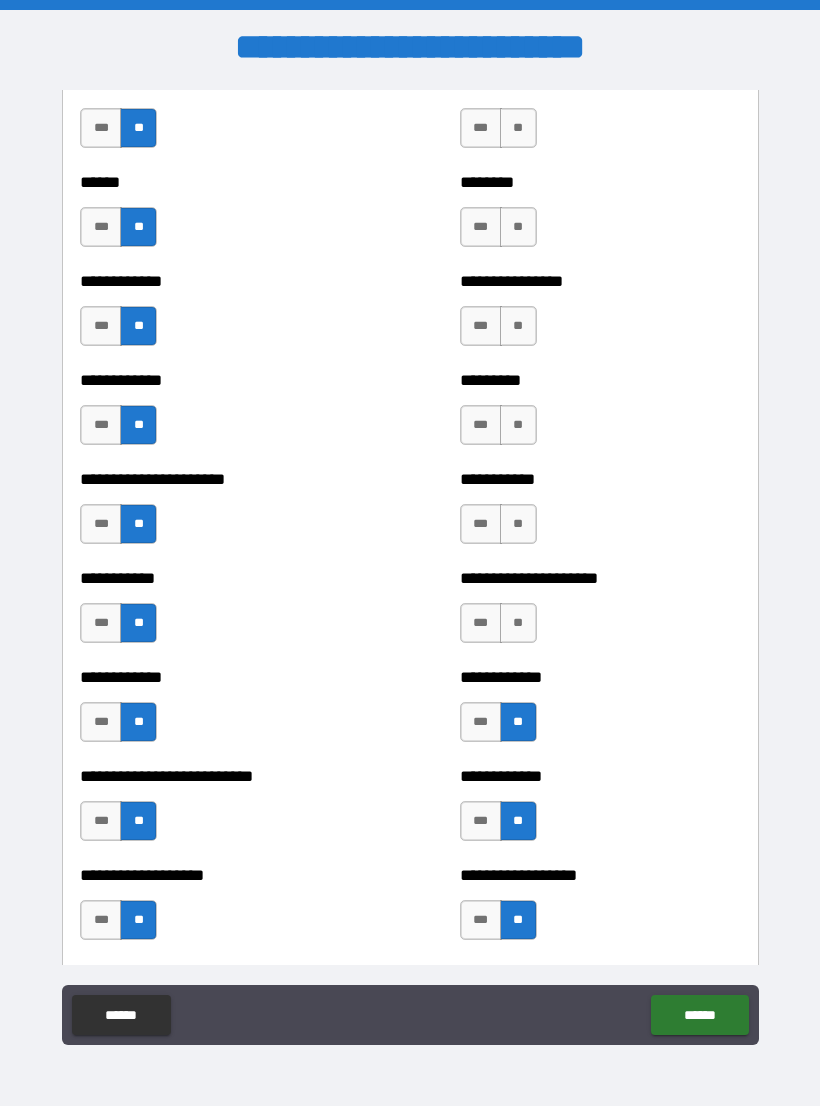 click on "**" at bounding box center [518, 623] 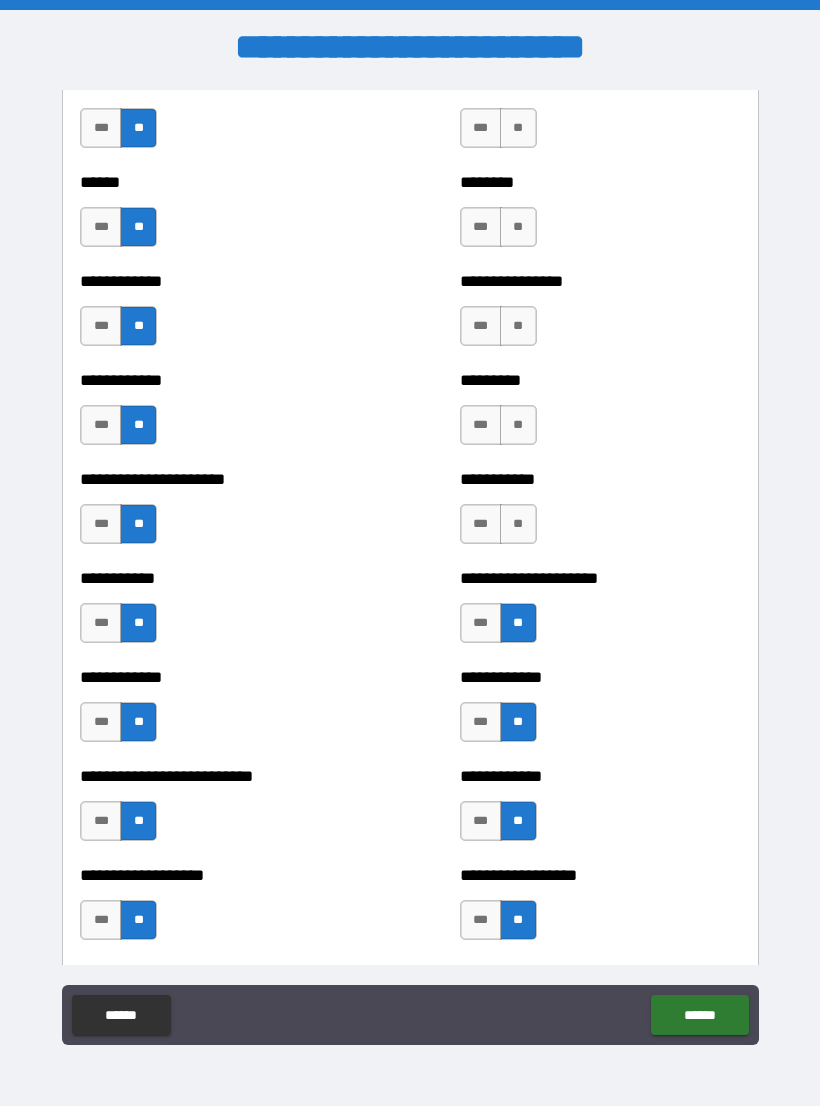 click on "**" at bounding box center [518, 524] 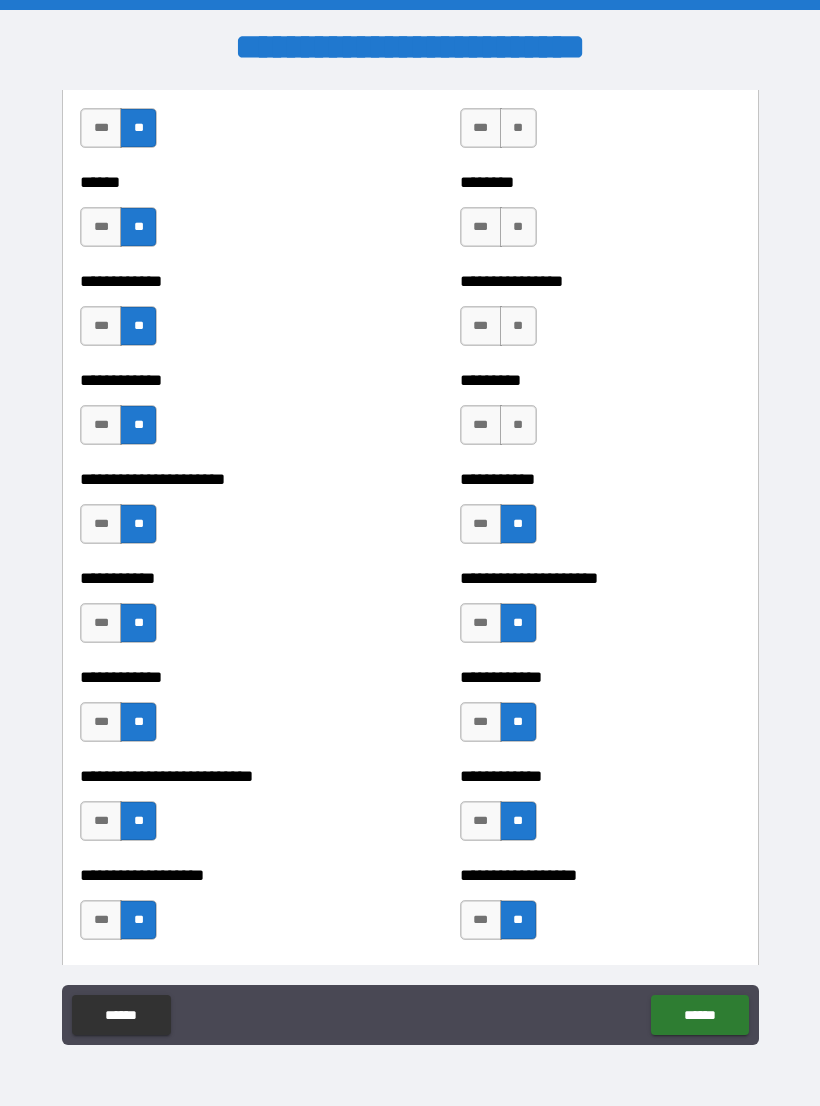 click on "**" at bounding box center (518, 425) 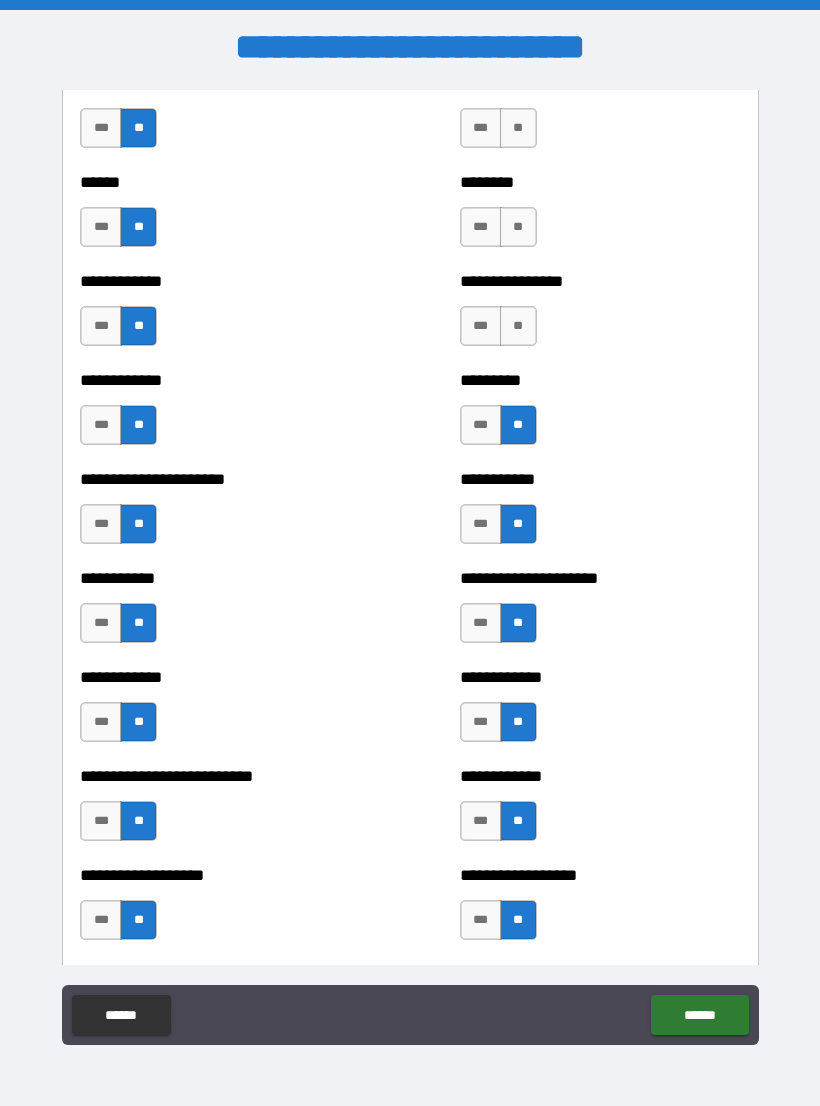 click on "**" at bounding box center [518, 326] 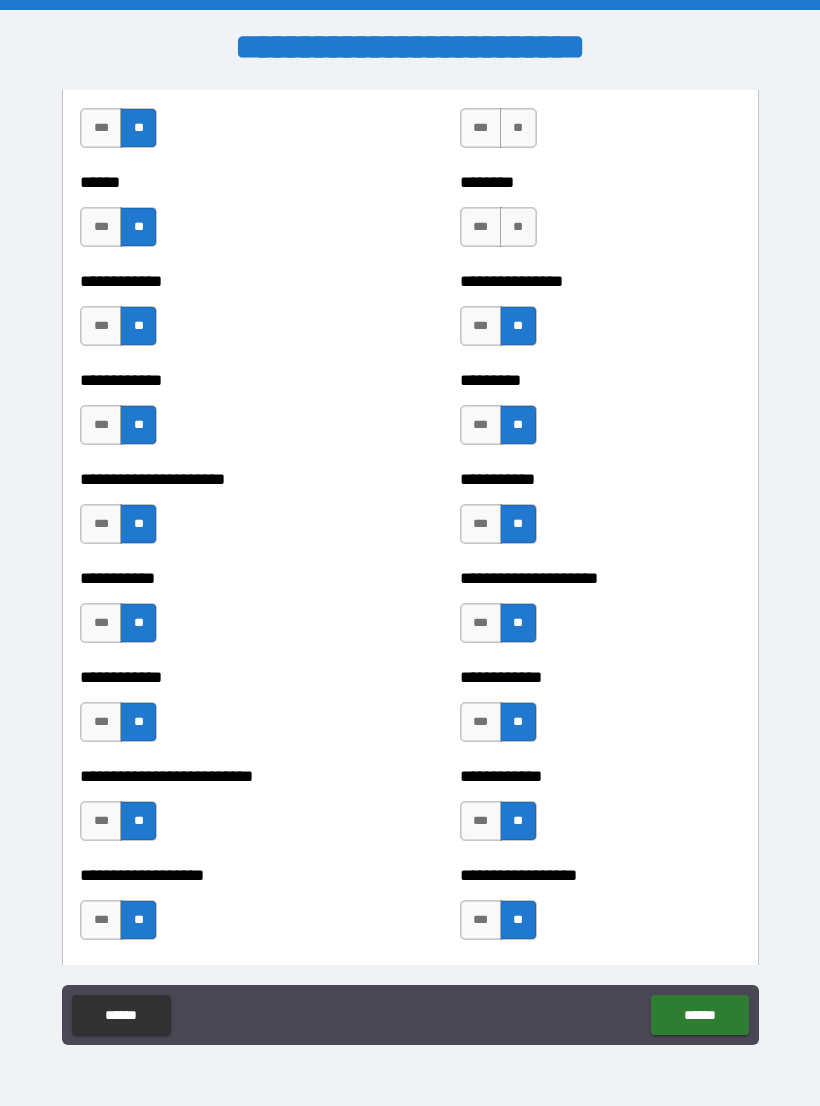 click on "**" at bounding box center (518, 227) 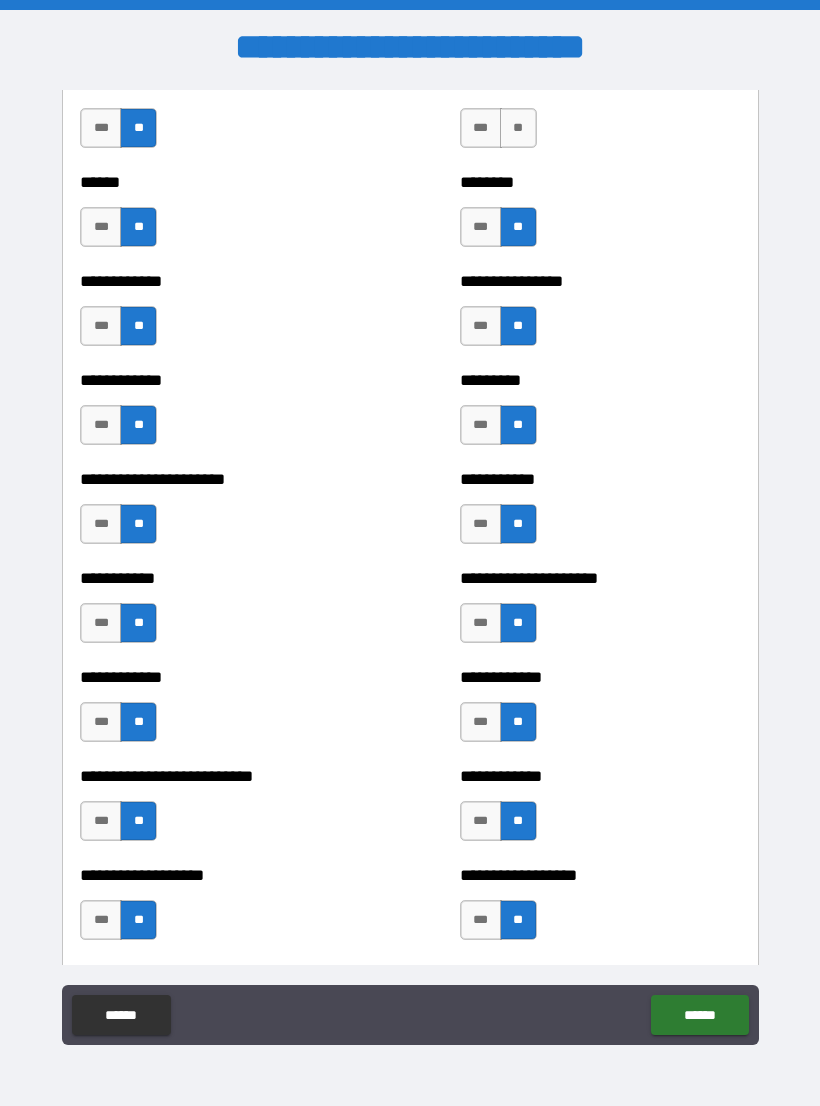 click on "**" at bounding box center (518, 128) 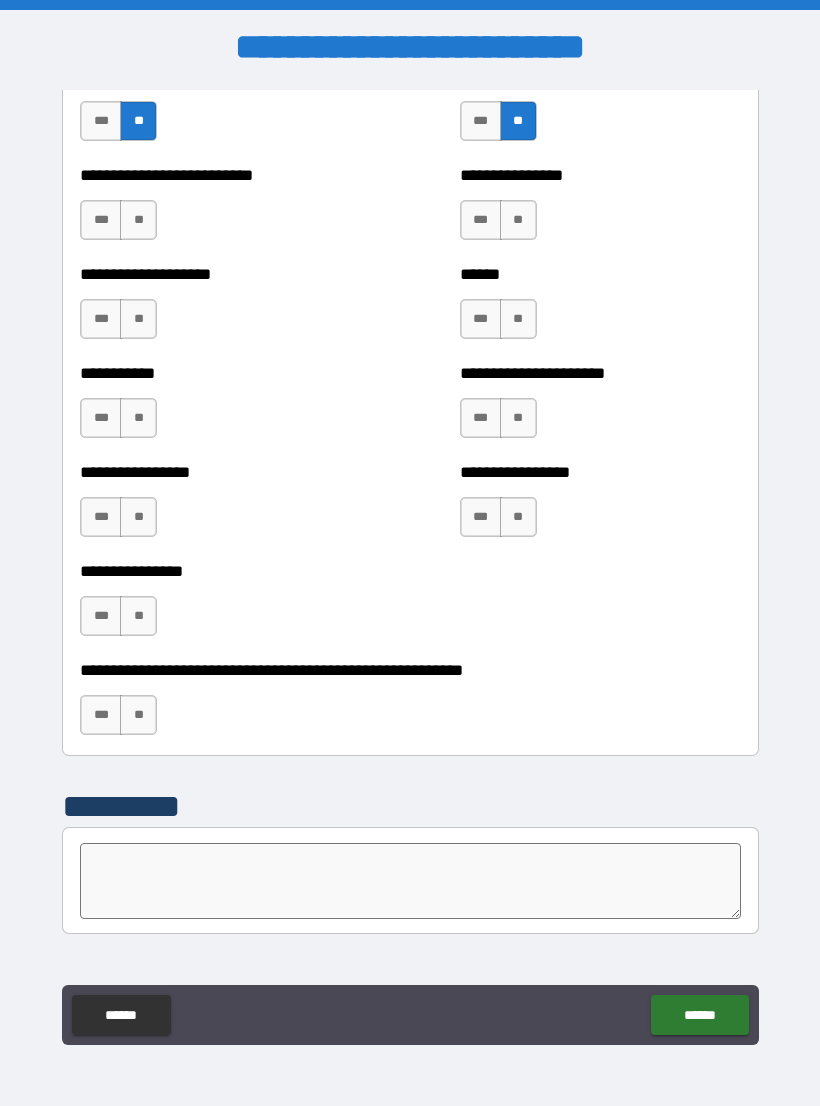scroll, scrollTop: 5776, scrollLeft: 0, axis: vertical 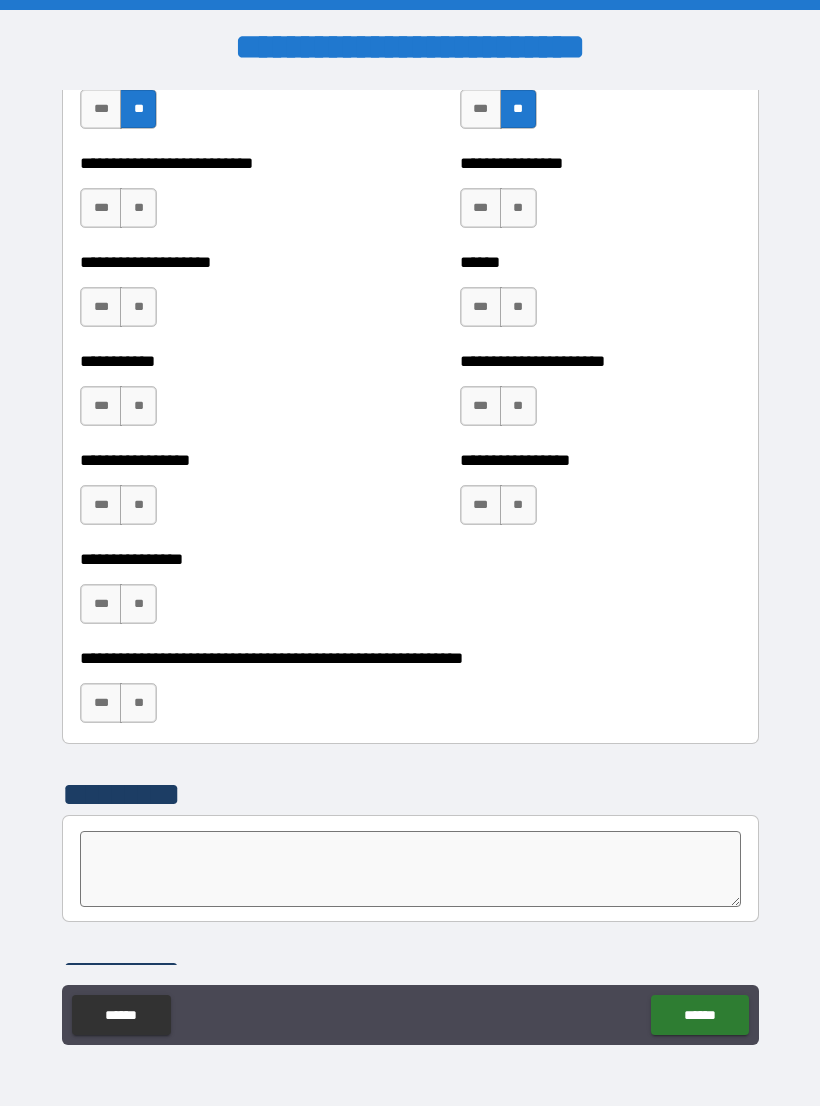 click on "**" at bounding box center (138, 208) 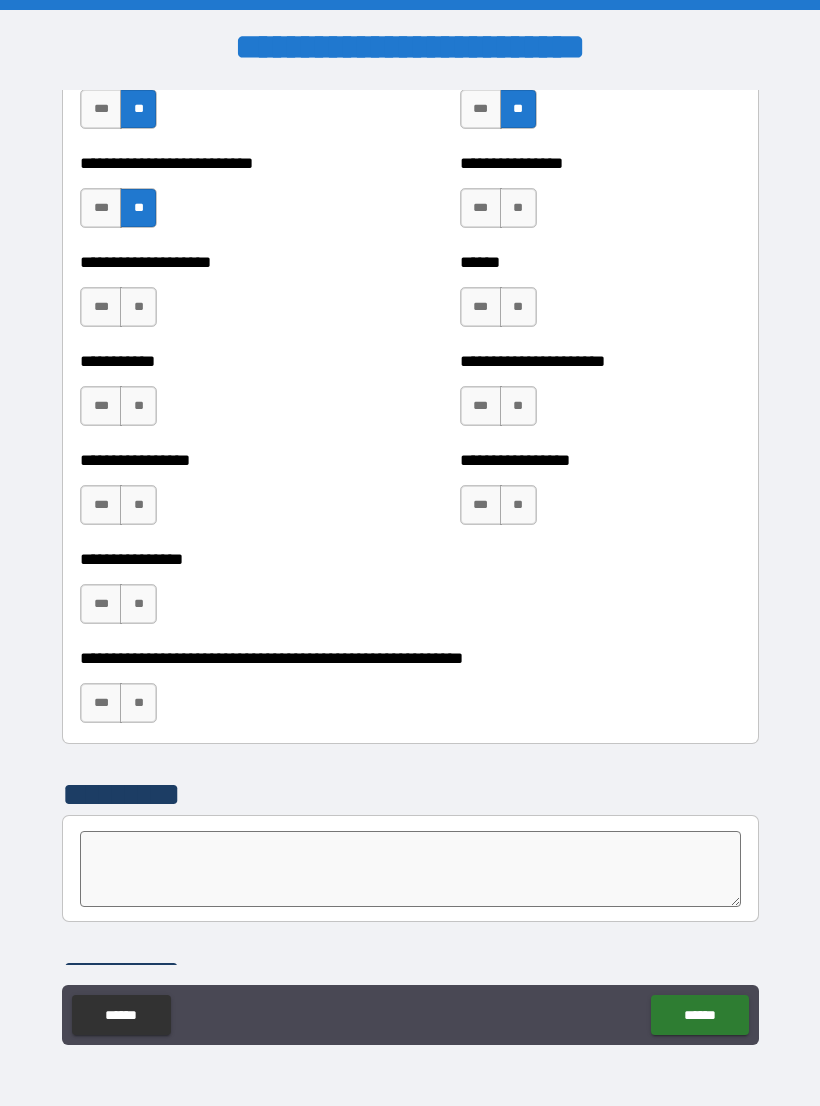 click on "**" at bounding box center [138, 307] 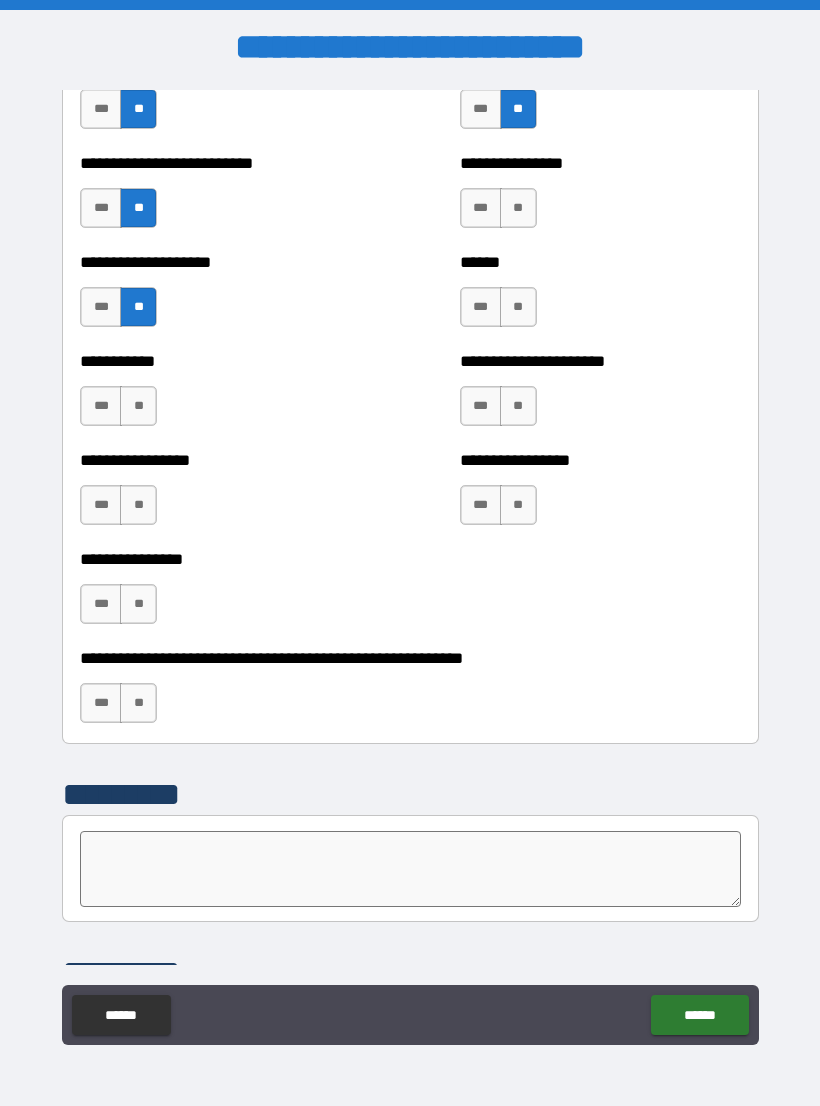 click on "**" at bounding box center (138, 406) 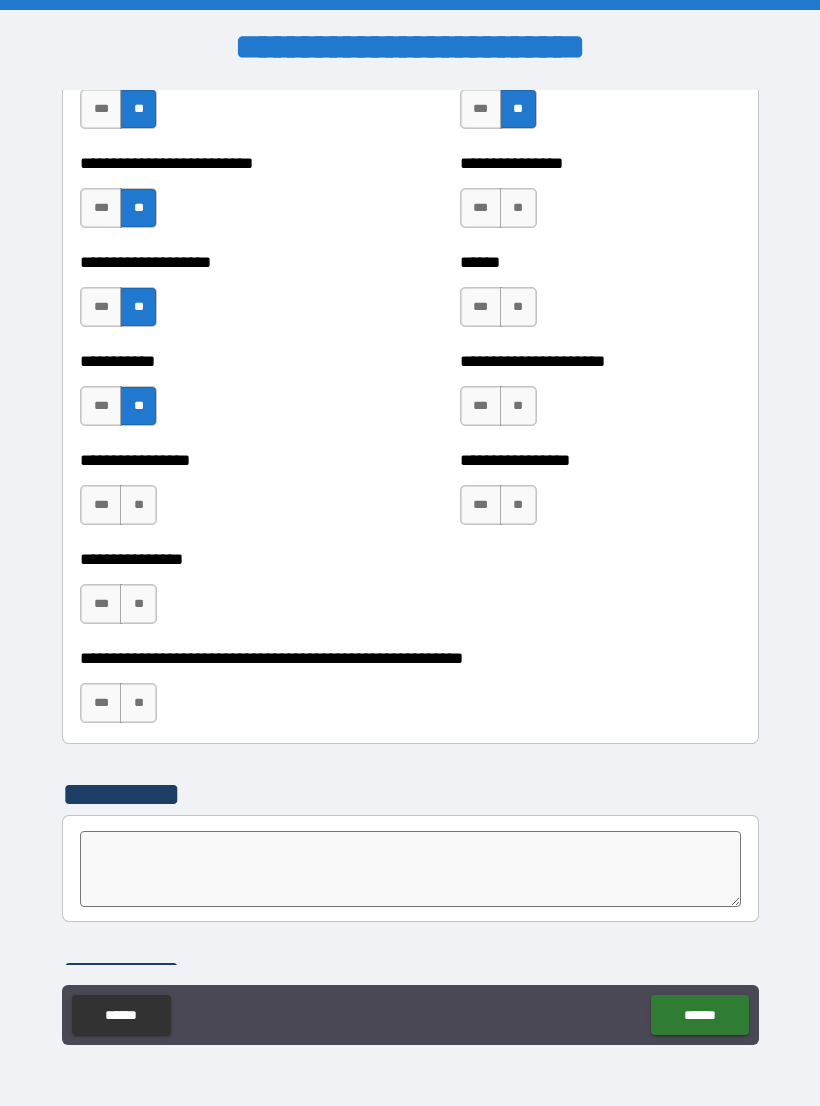 click on "**" at bounding box center (138, 505) 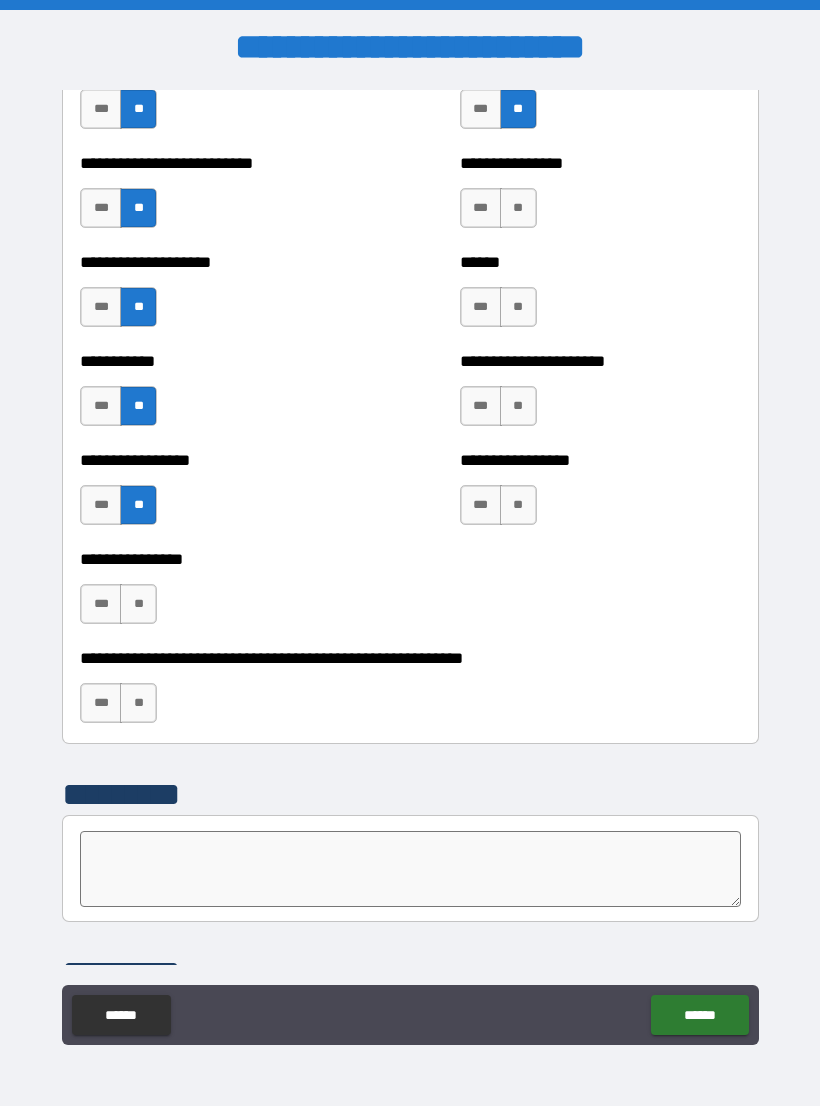click on "**" at bounding box center [138, 604] 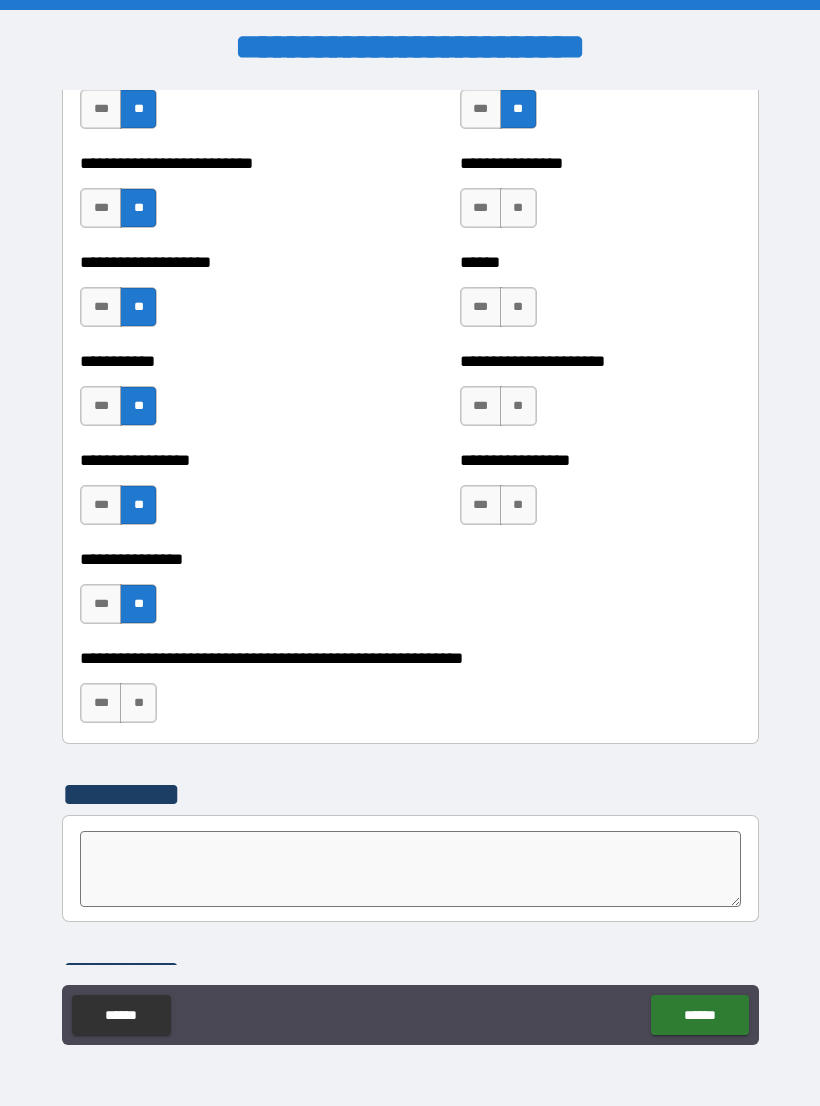 click on "**" at bounding box center [138, 703] 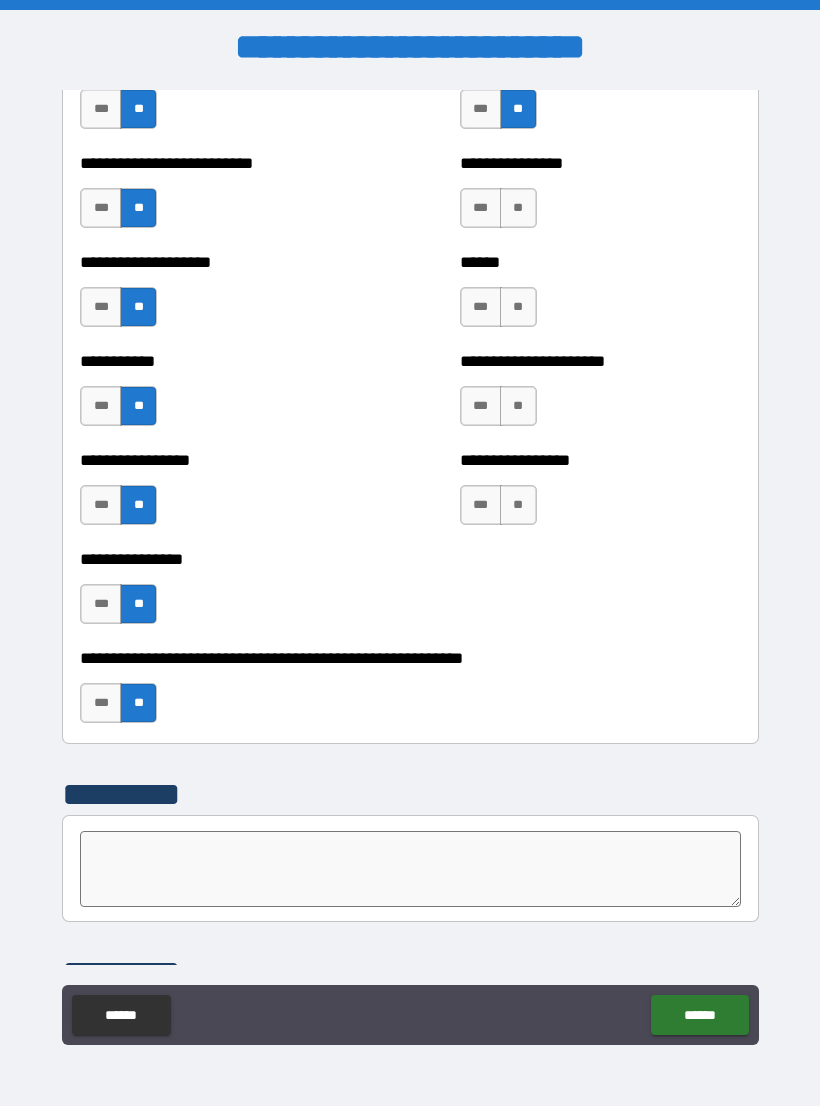 click on "**" at bounding box center [518, 505] 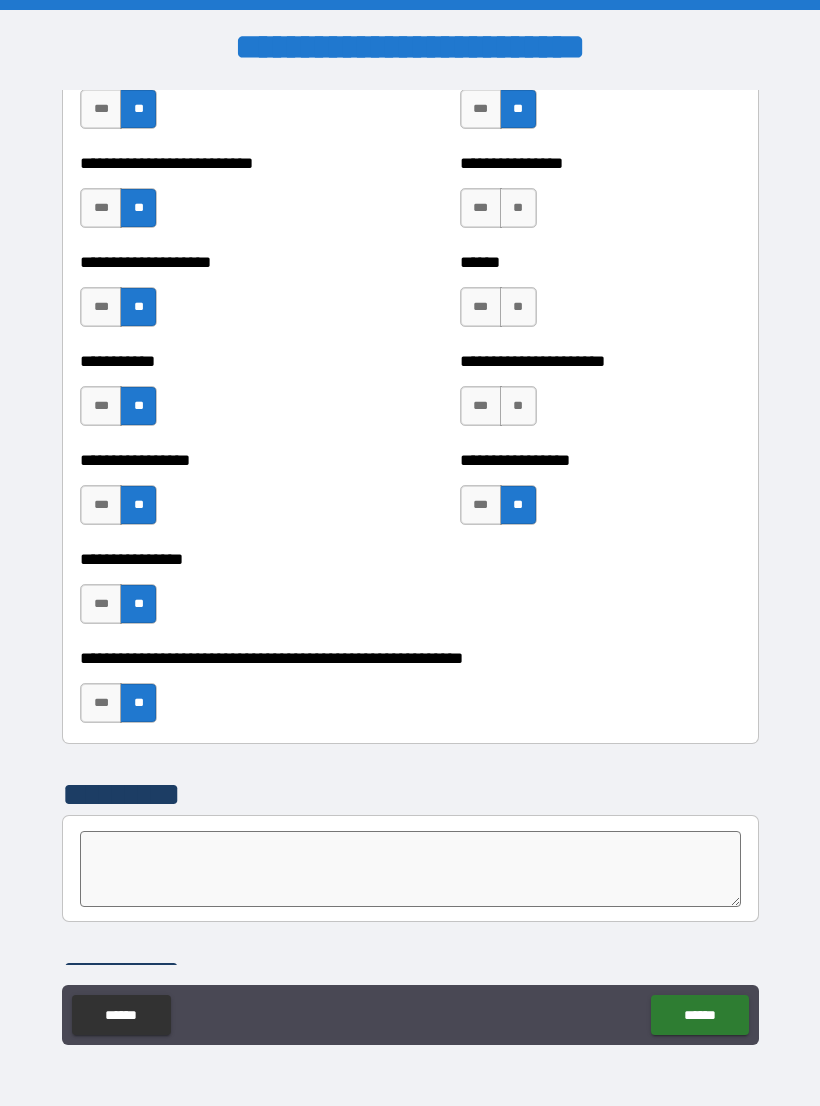 click on "**" at bounding box center [518, 406] 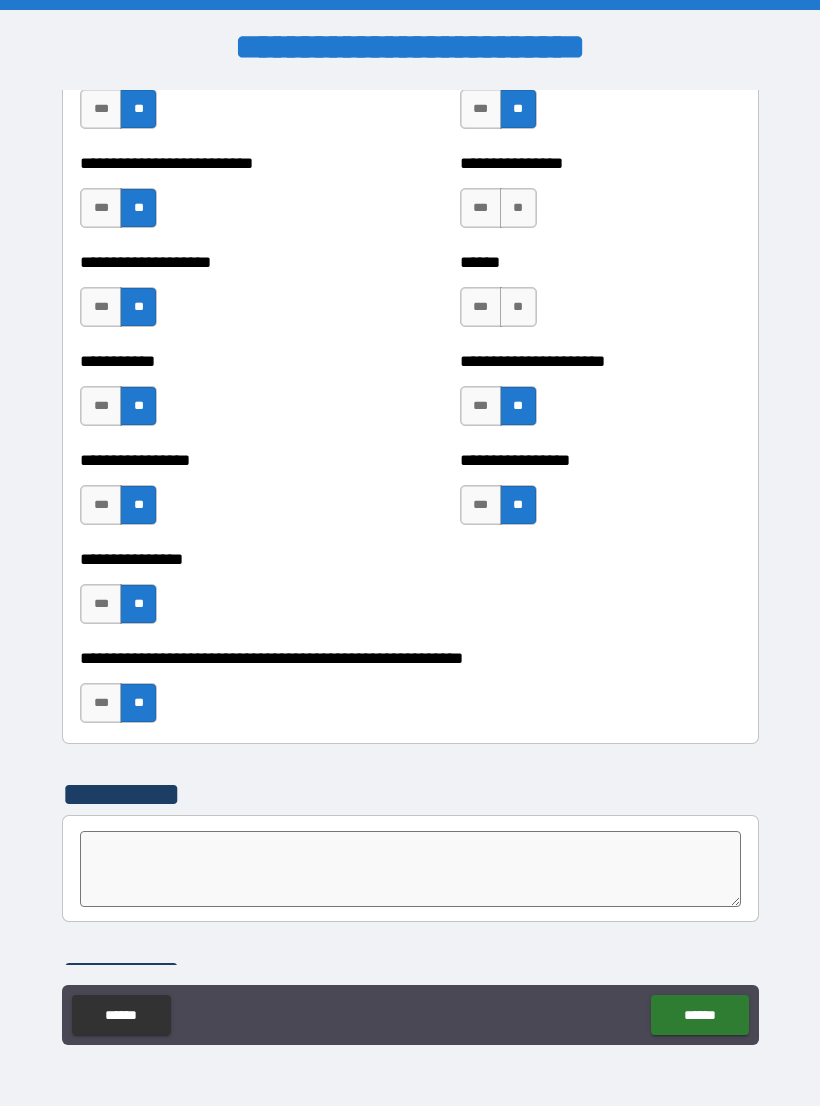 click on "**" at bounding box center (518, 307) 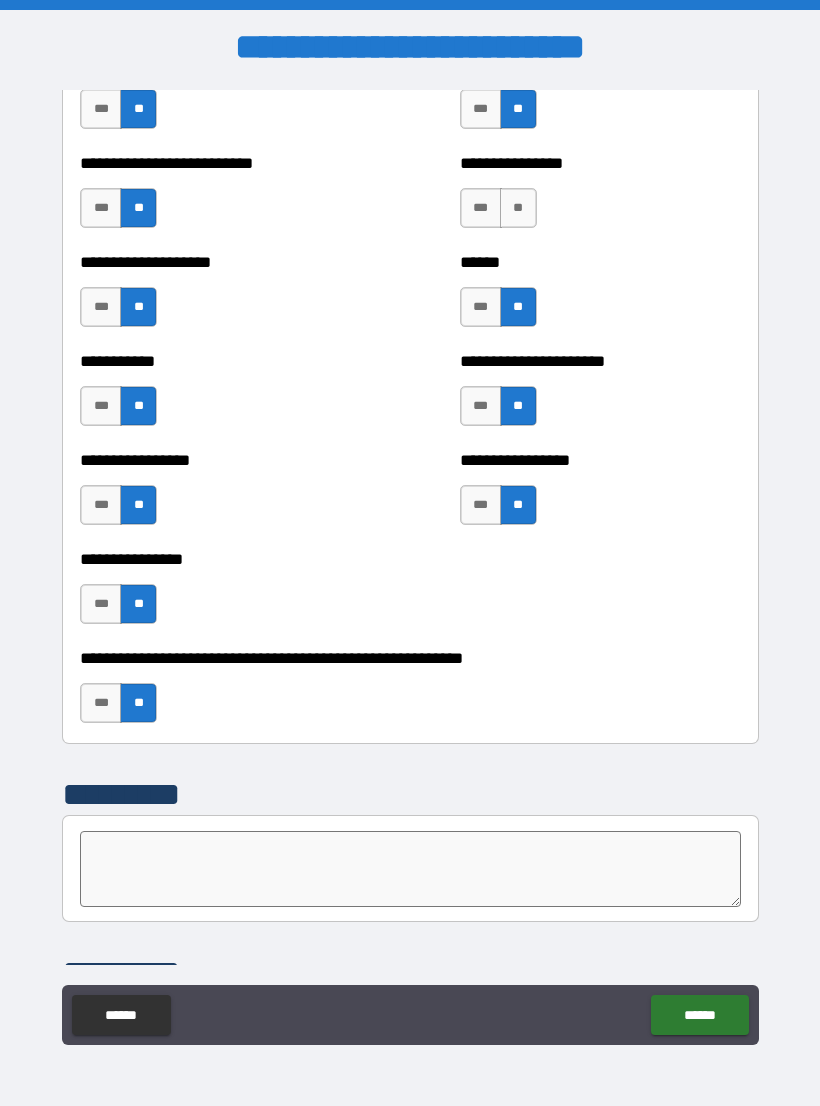 click on "**" at bounding box center (518, 208) 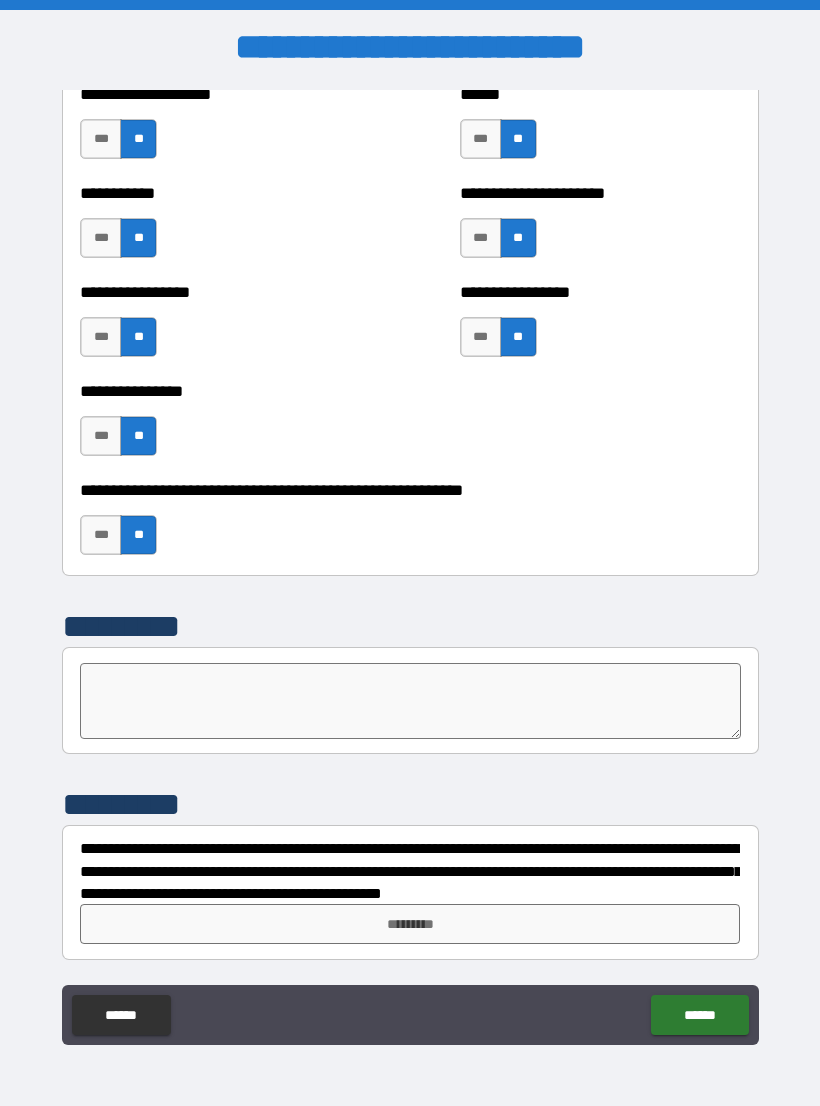 scroll, scrollTop: 5944, scrollLeft: 0, axis: vertical 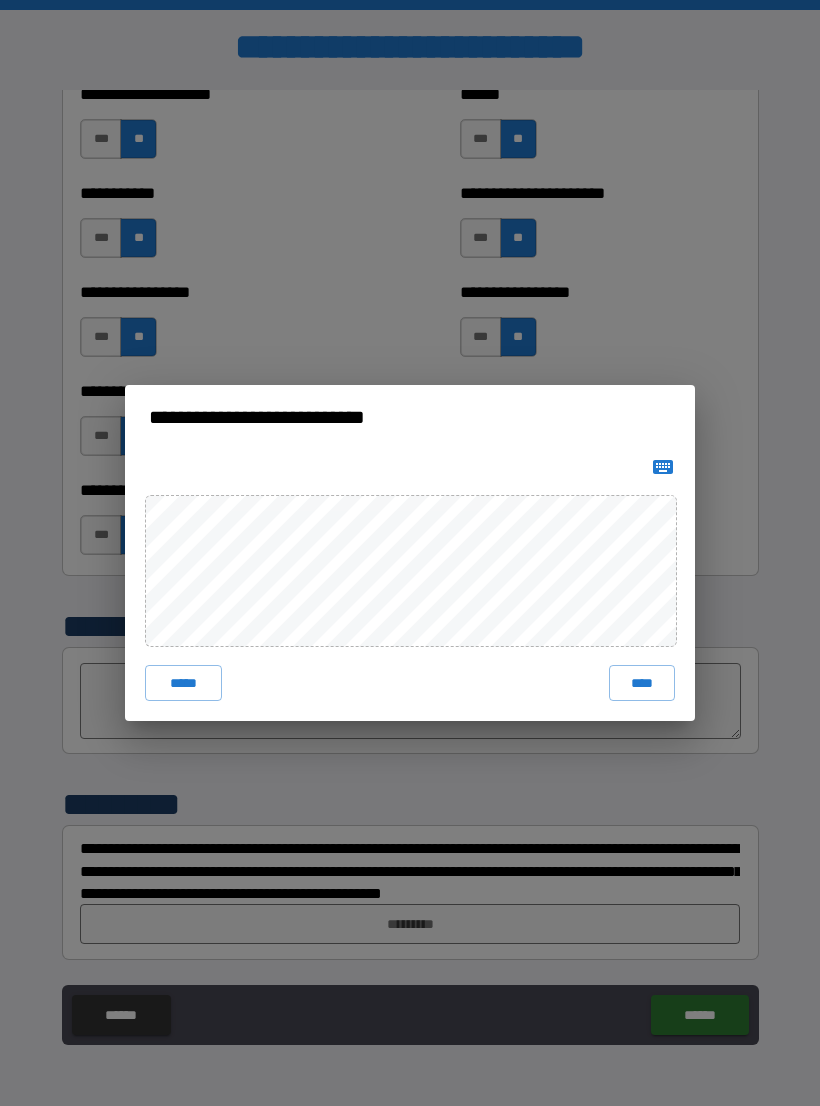 click on "****" at bounding box center (642, 683) 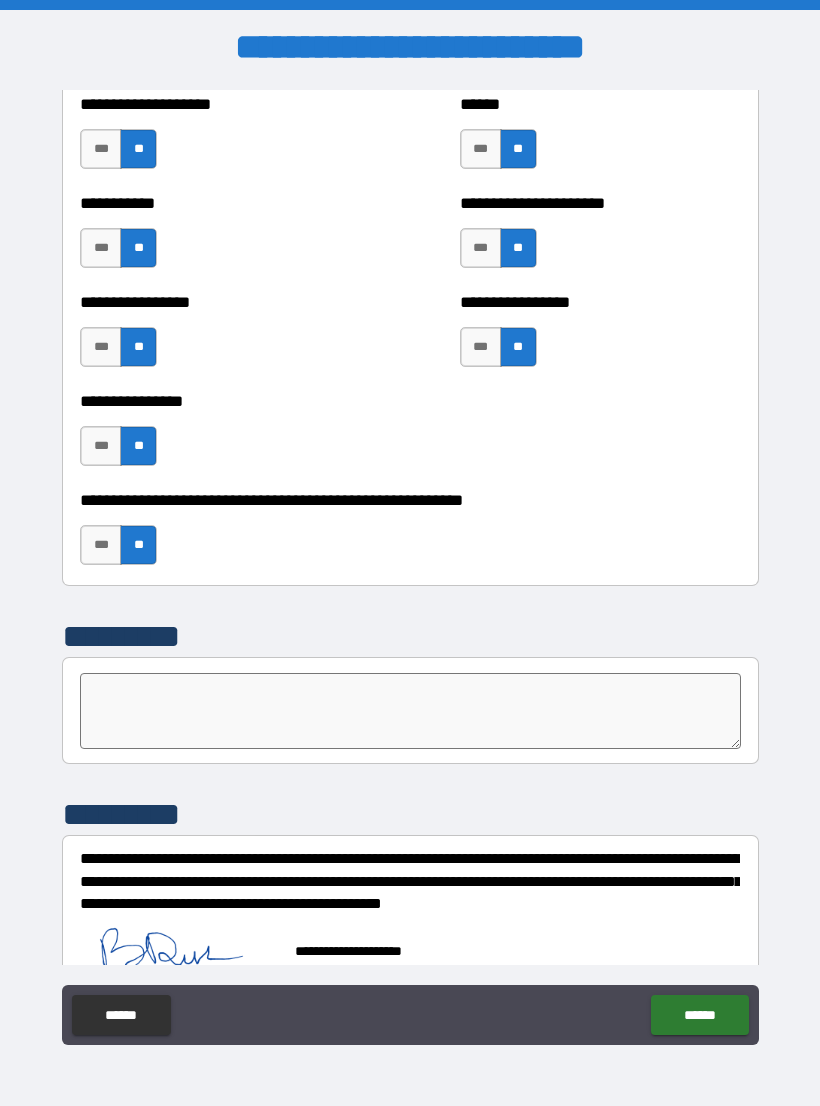 click on "******" at bounding box center [699, 1015] 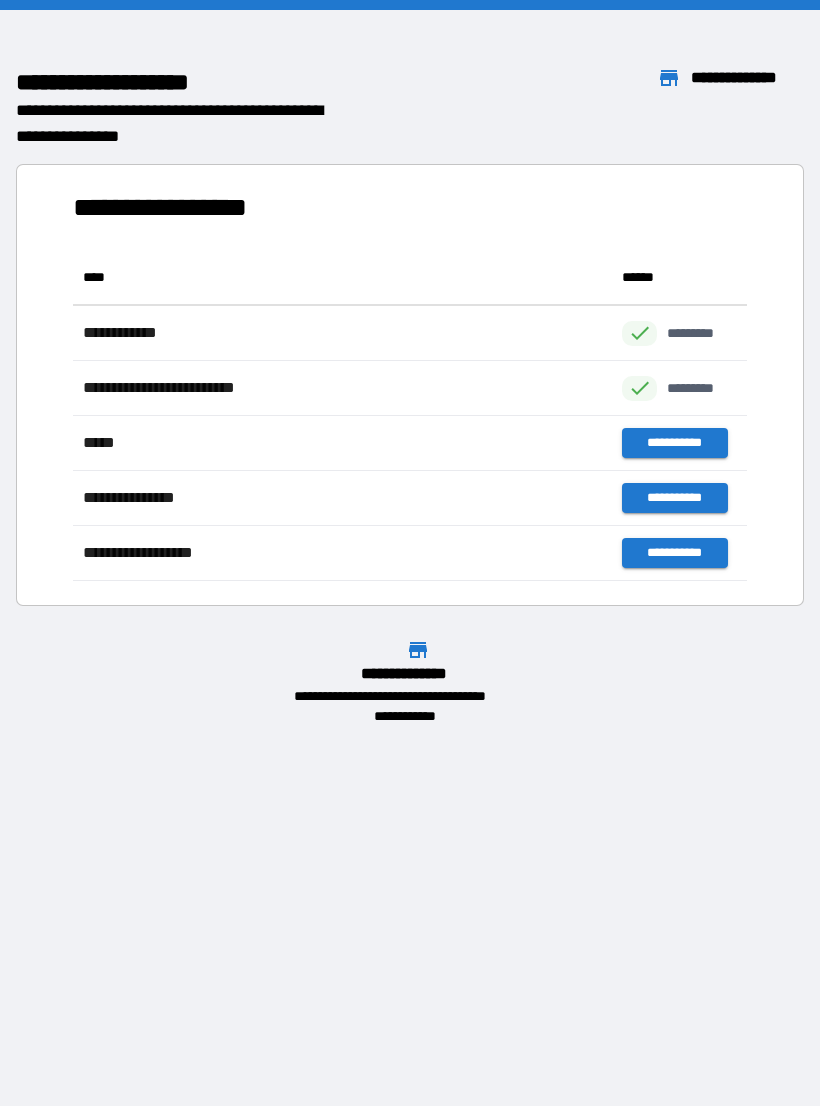 scroll, scrollTop: 1, scrollLeft: 1, axis: both 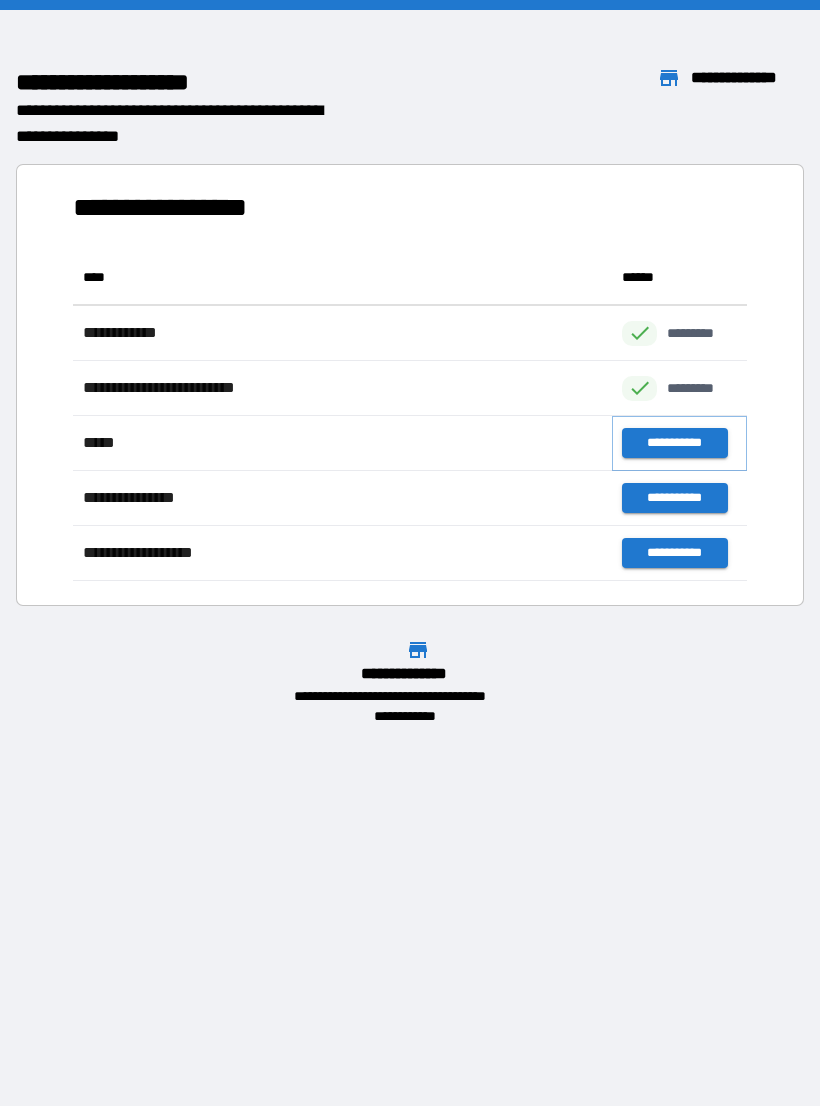 click on "**********" at bounding box center [674, 443] 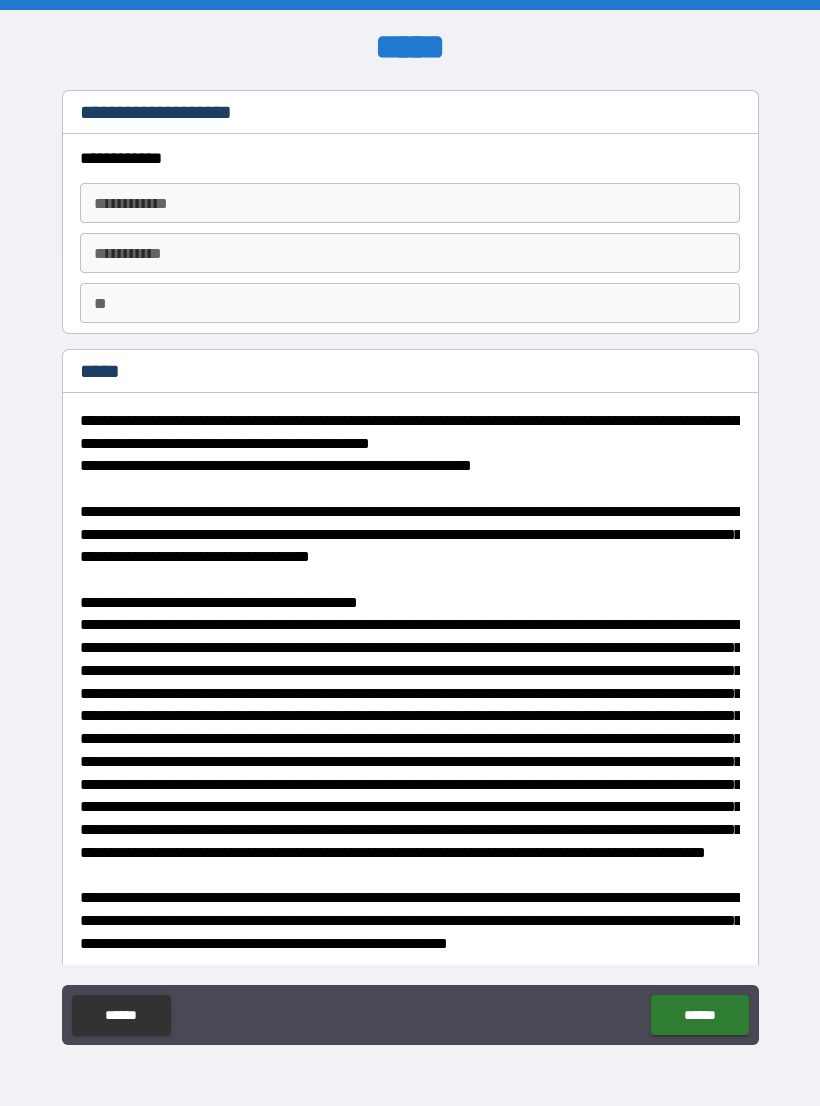 click on "**********" at bounding box center [410, 203] 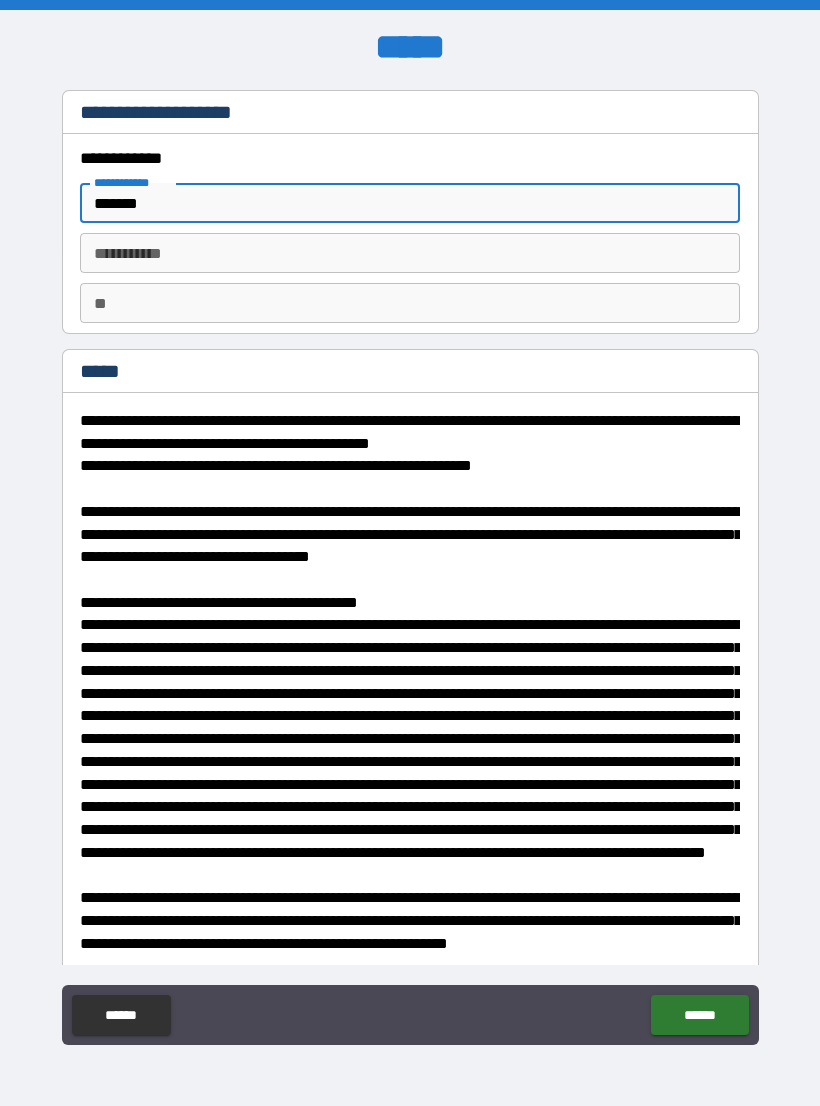 type on "*******" 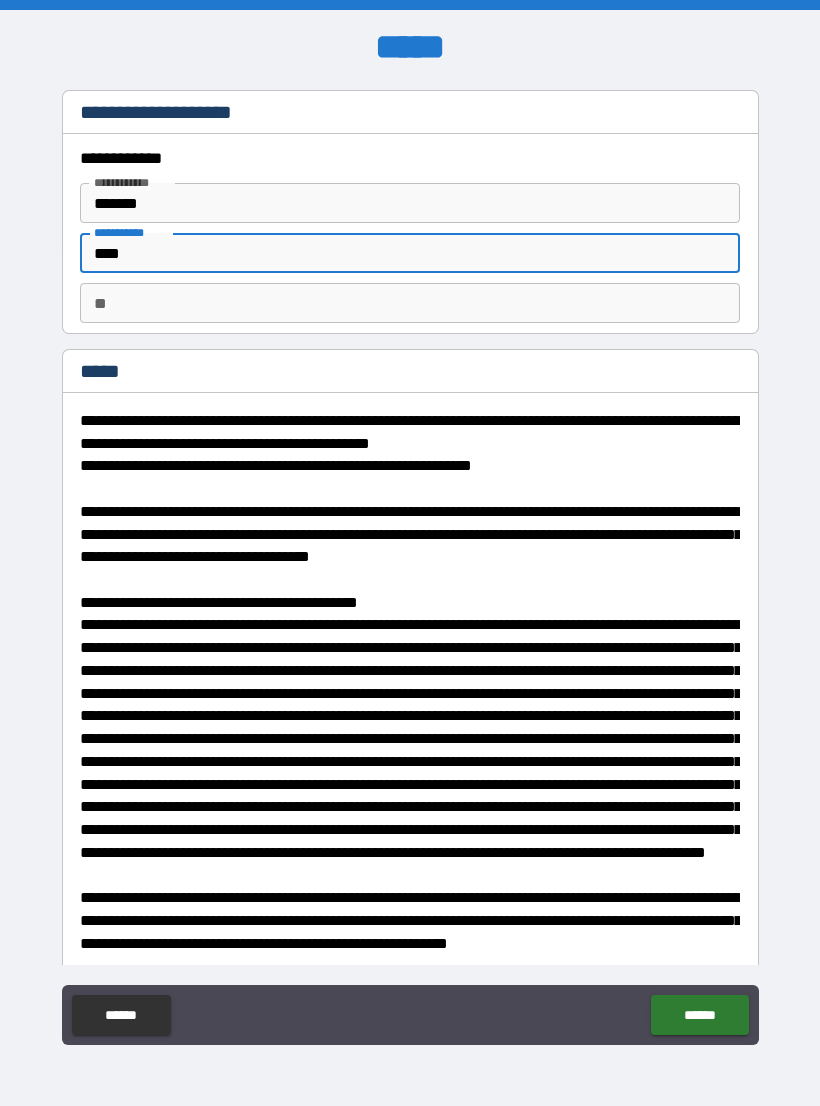 type on "****" 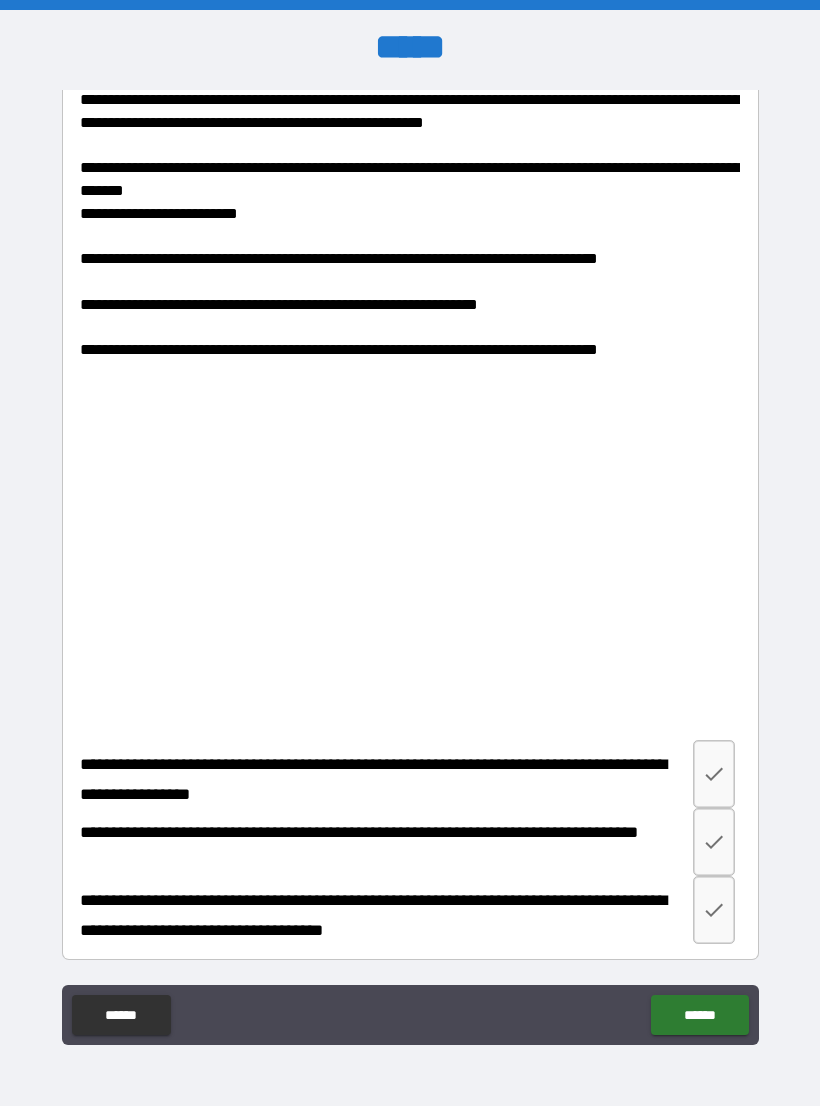 scroll, scrollTop: 3388, scrollLeft: 0, axis: vertical 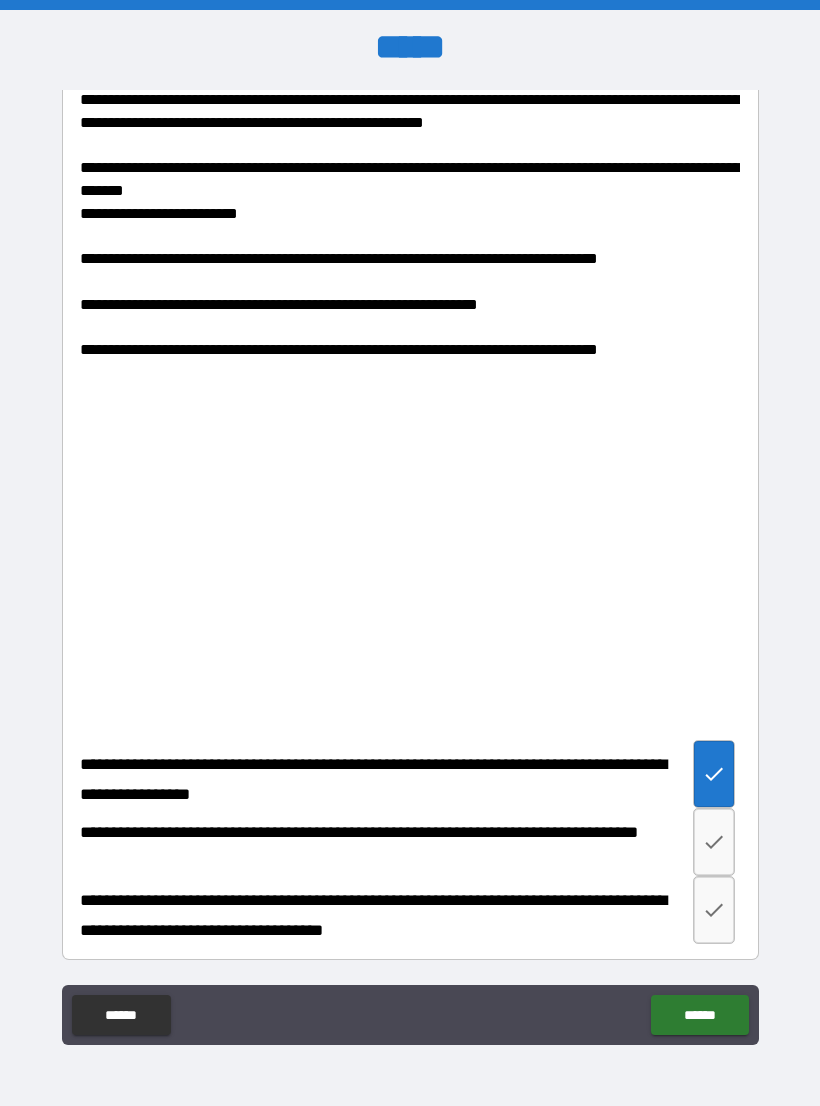 click 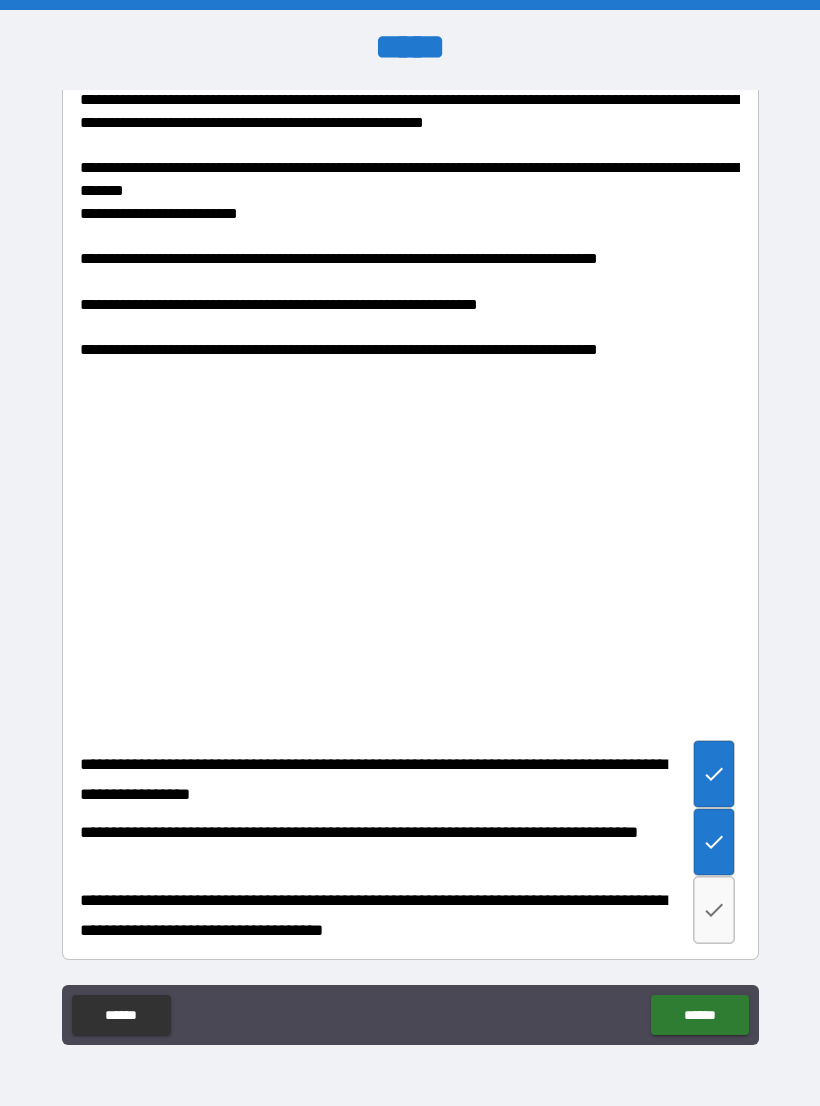 click at bounding box center (714, 910) 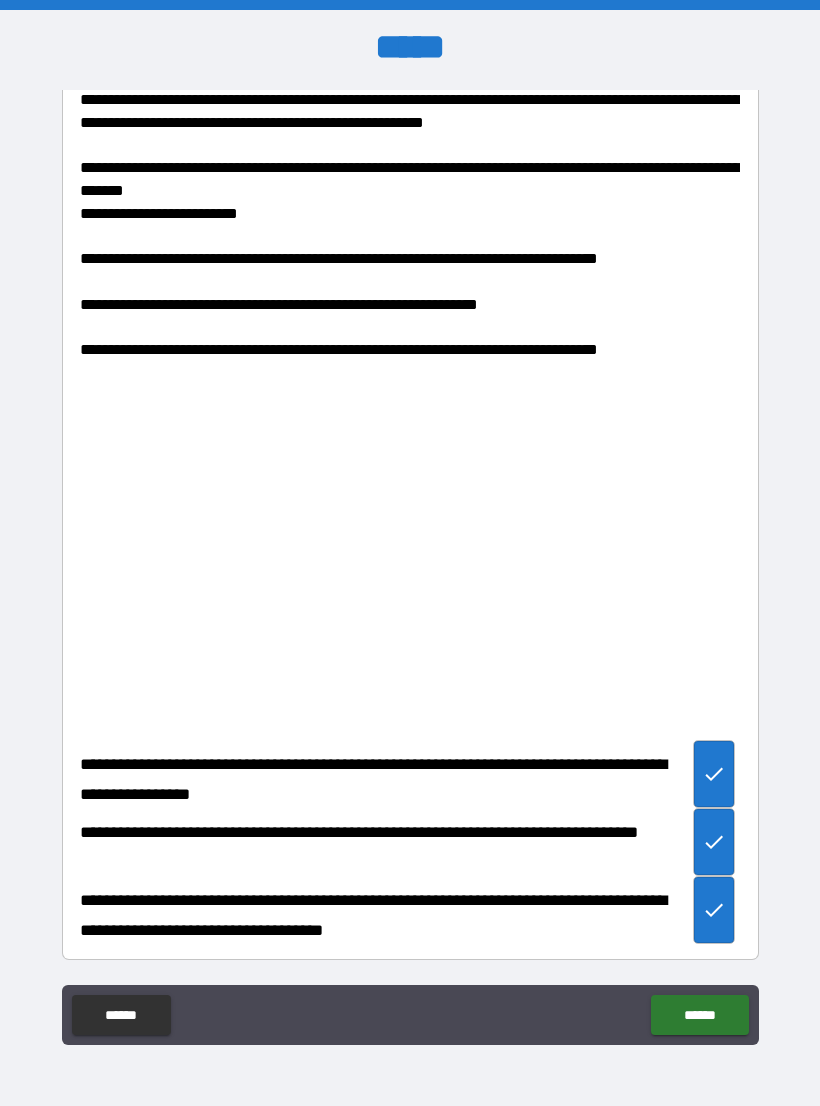 click on "******" at bounding box center (699, 1015) 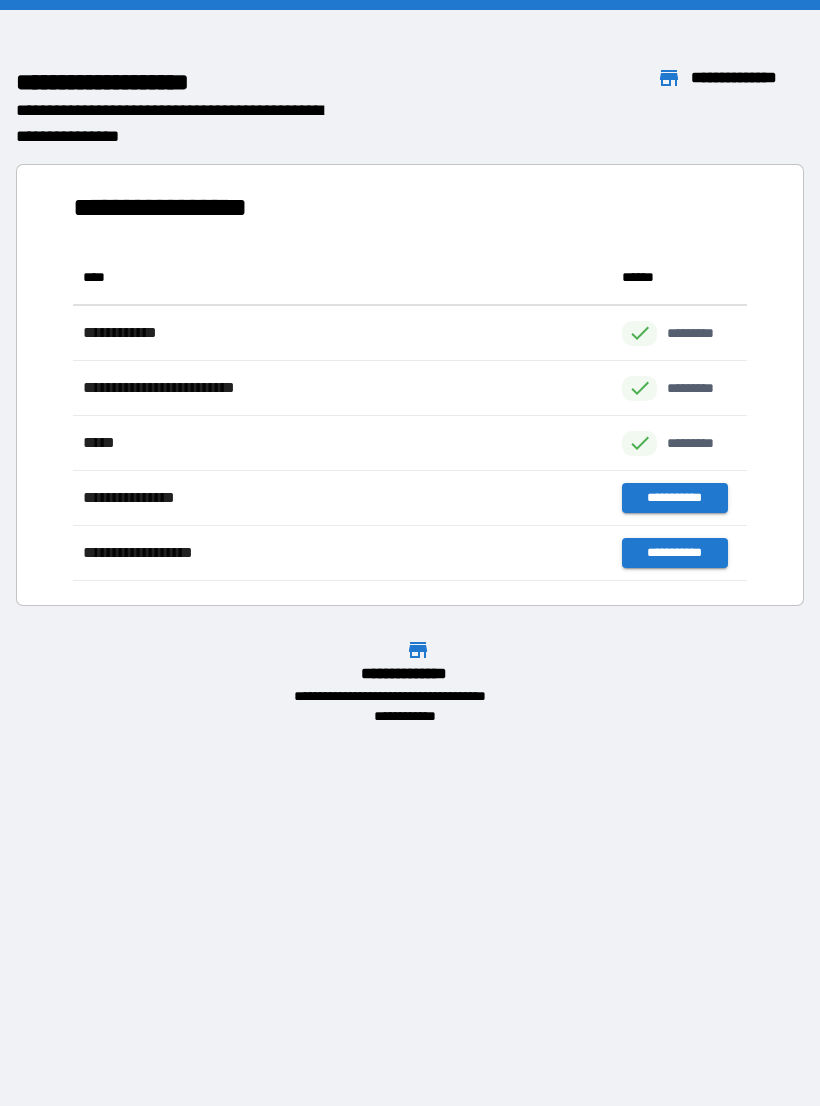 scroll, scrollTop: 1, scrollLeft: 1, axis: both 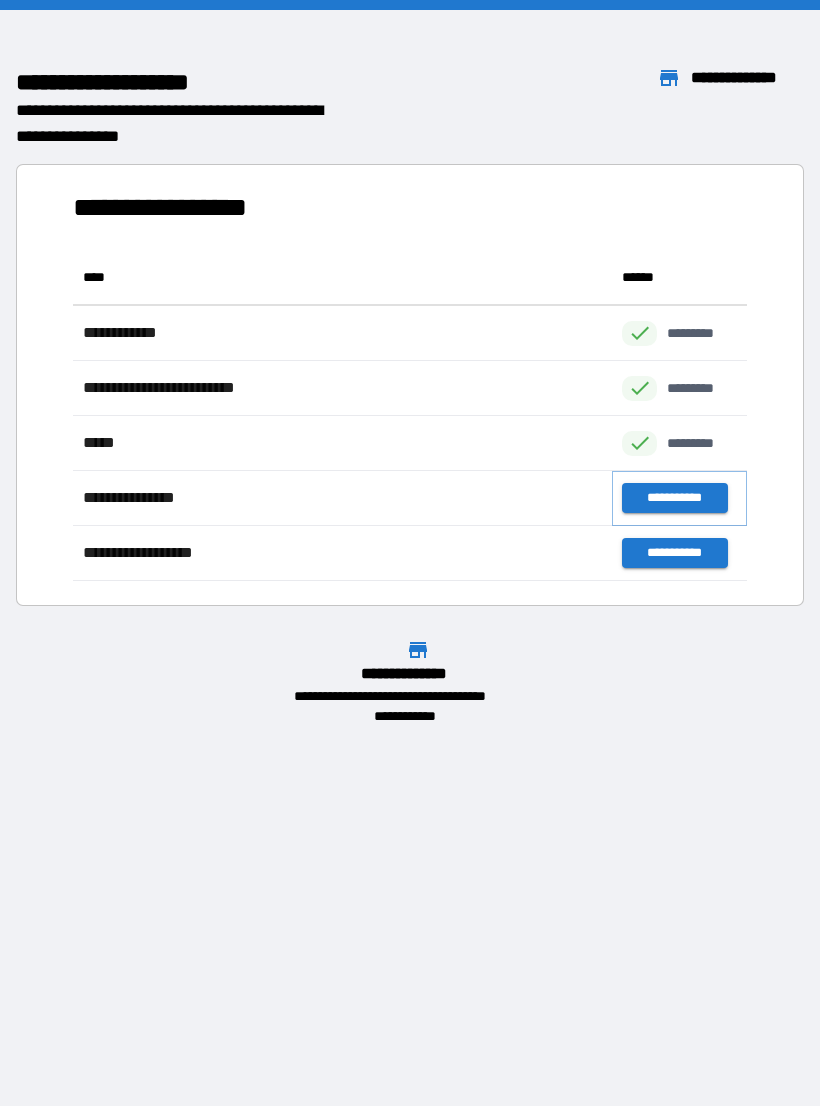 click on "**********" at bounding box center [674, 498] 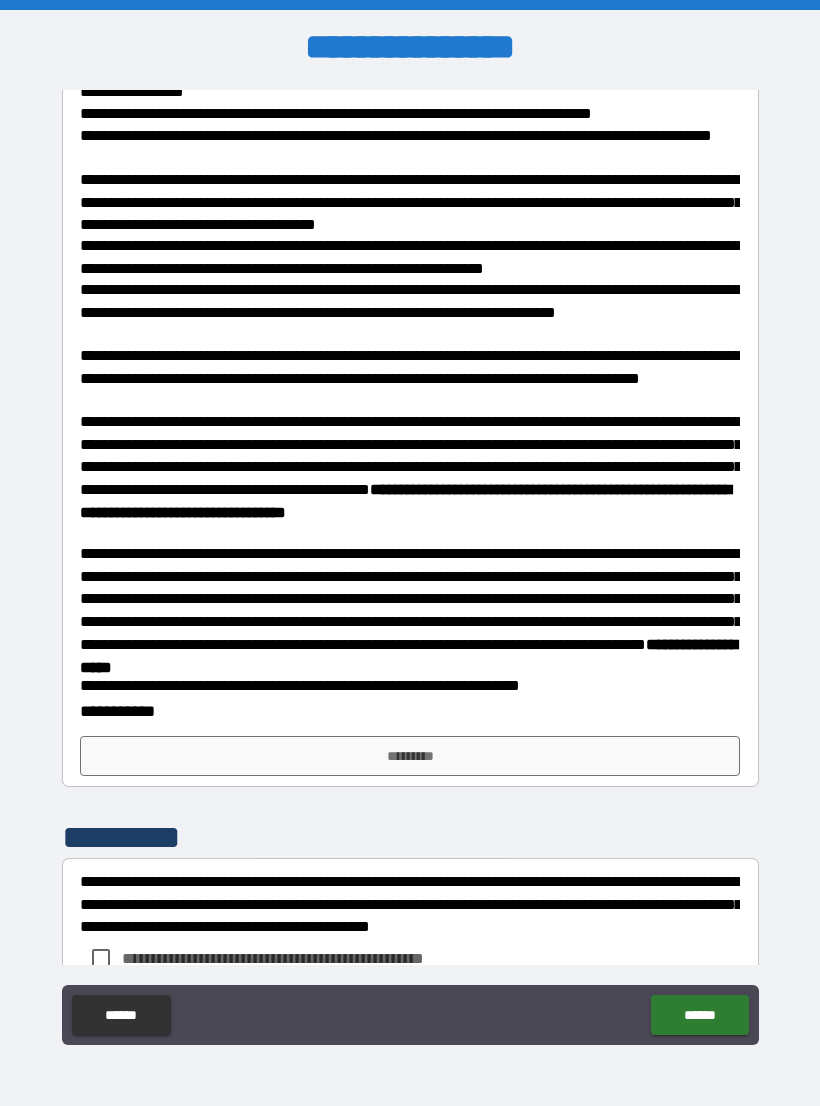 scroll, scrollTop: 290, scrollLeft: 0, axis: vertical 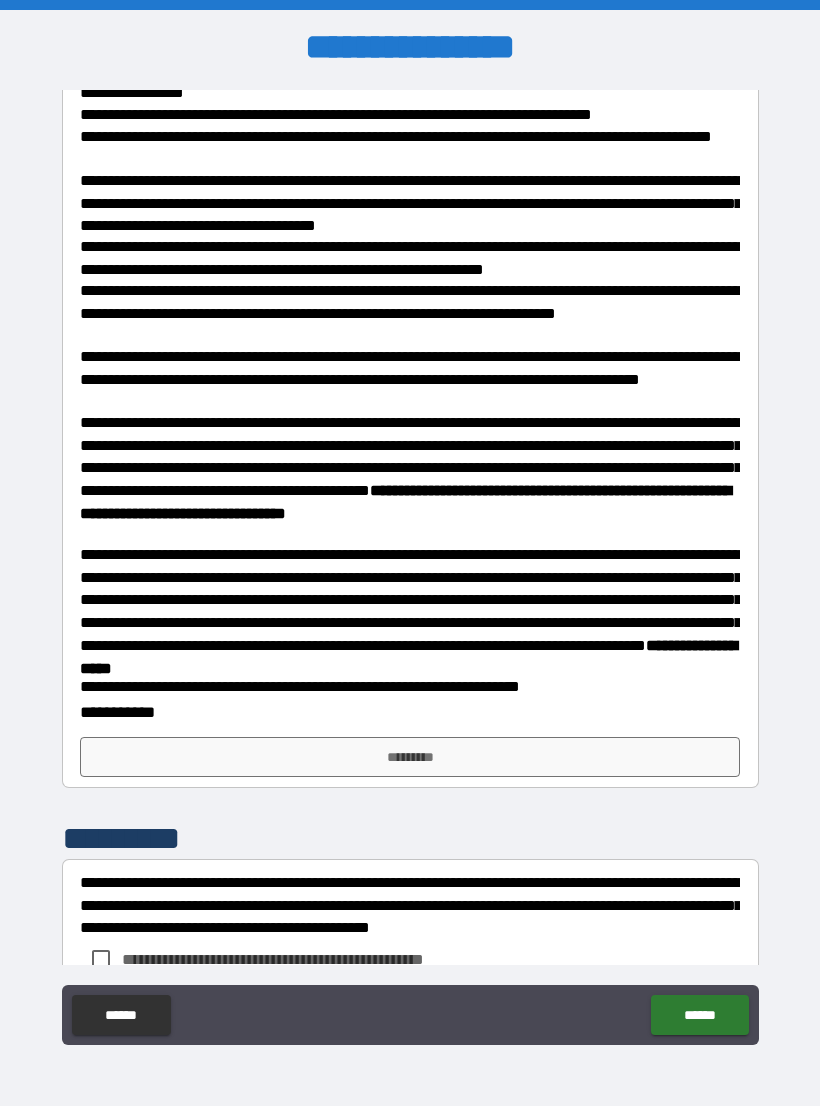 click on "*********" at bounding box center (410, 757) 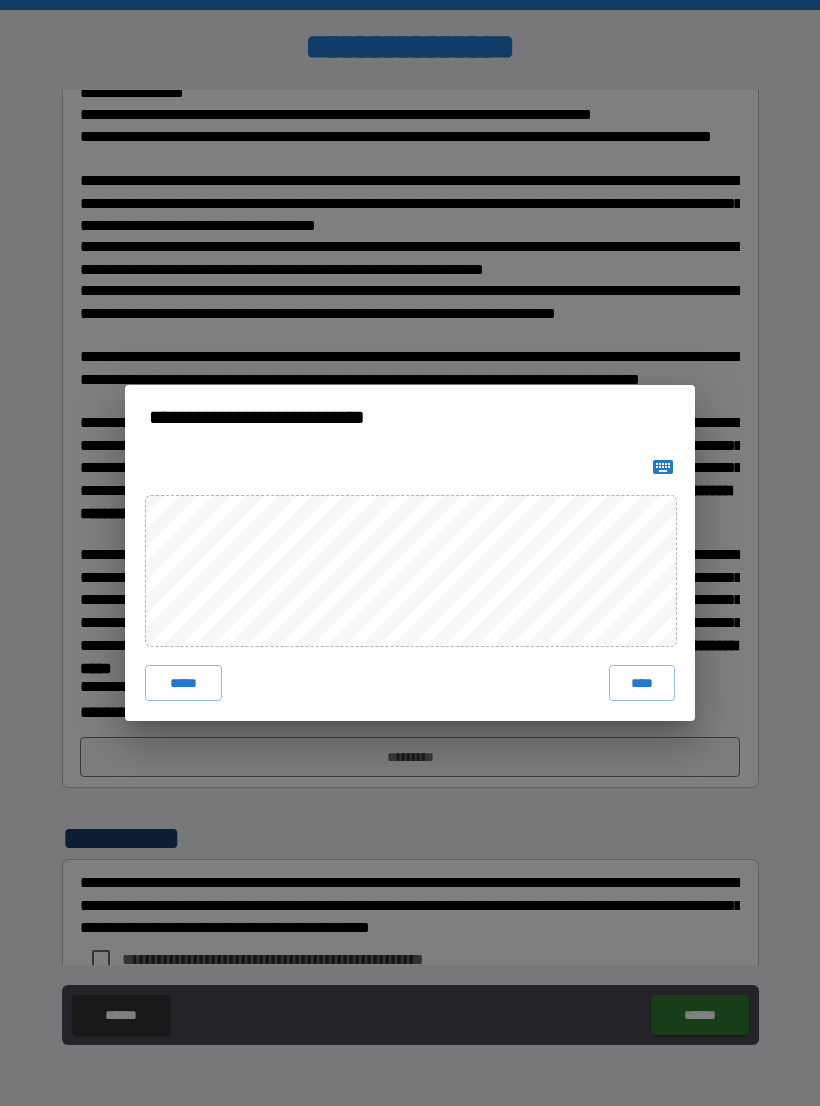 click on "****" at bounding box center [642, 683] 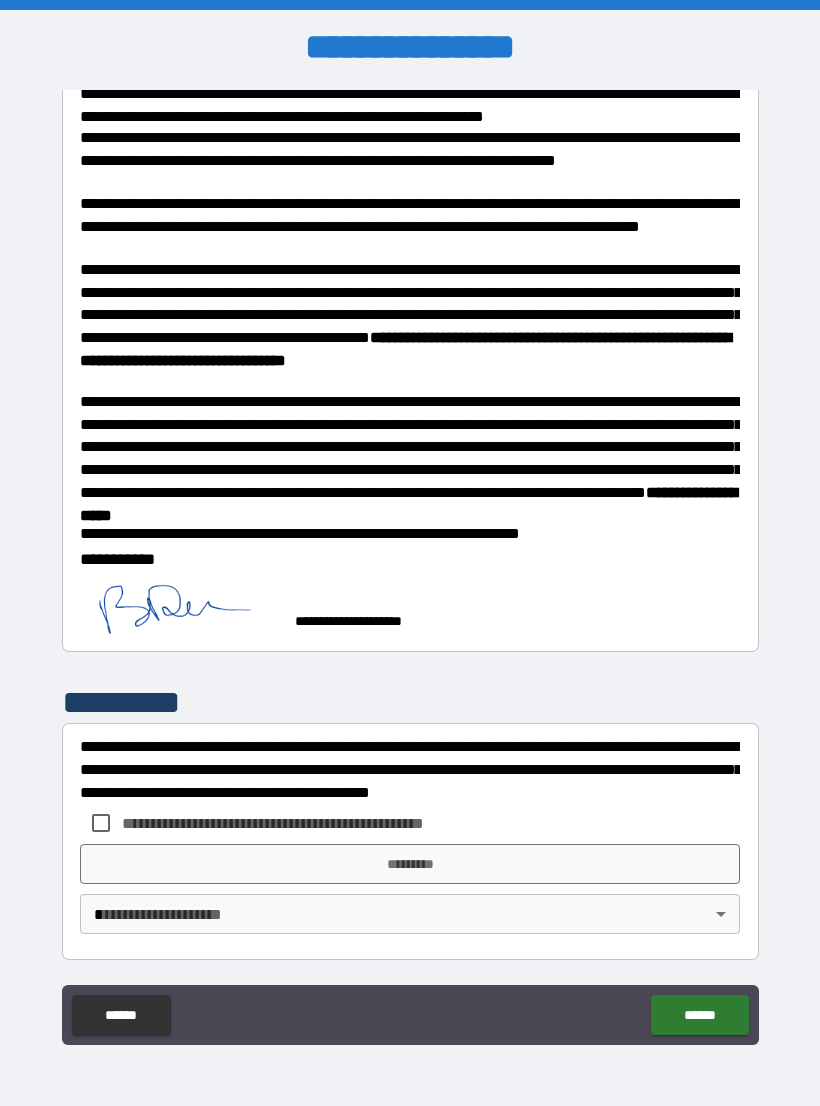 scroll, scrollTop: 443, scrollLeft: 0, axis: vertical 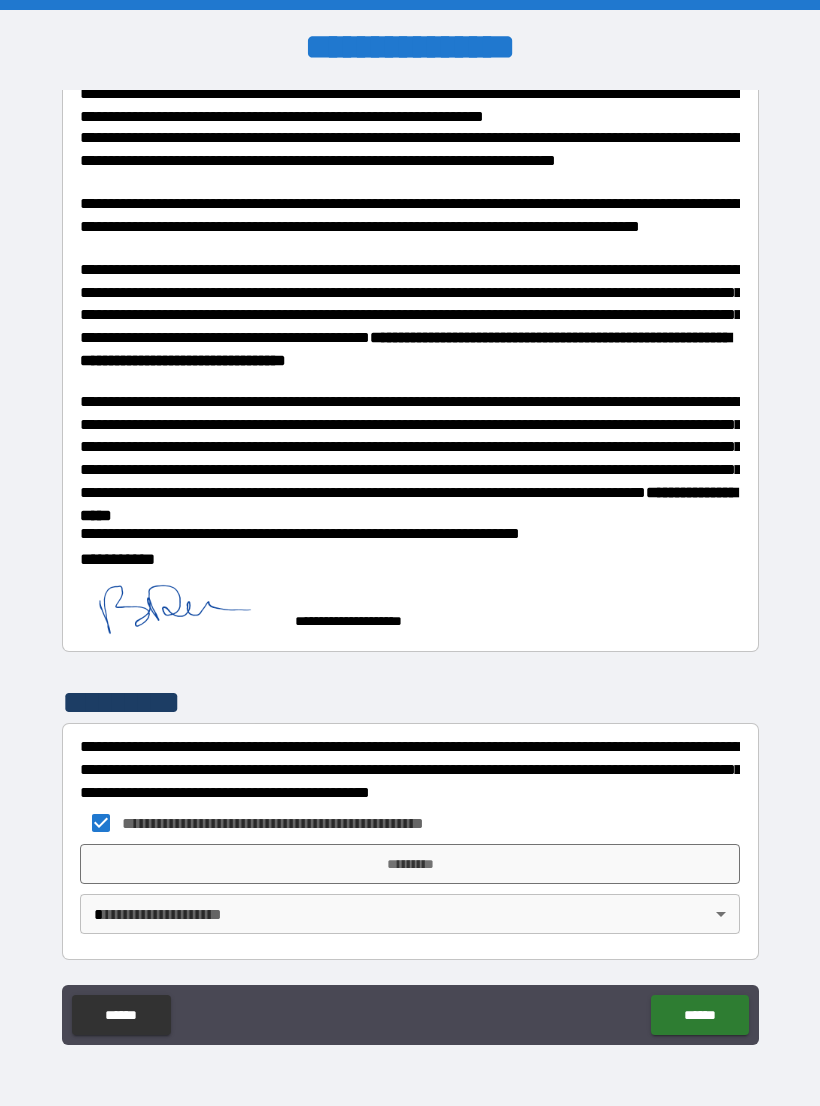 click on "**********" at bounding box center [410, 568] 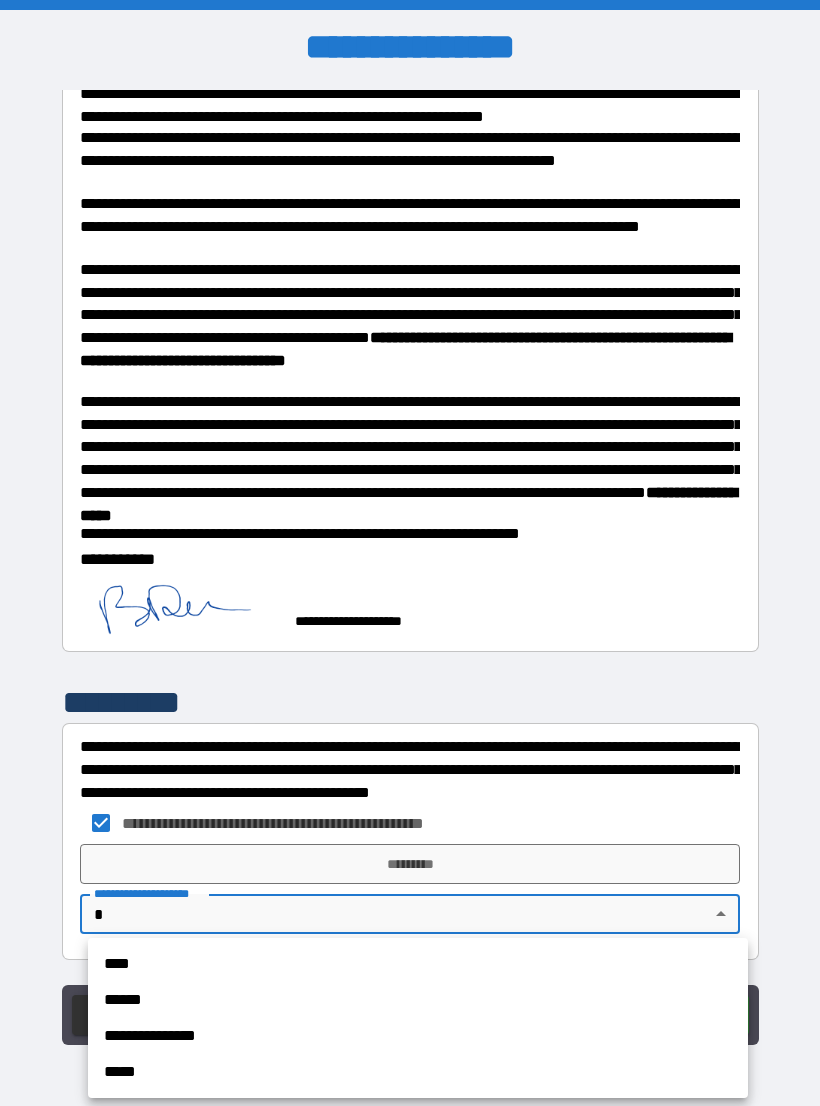 click on "****" at bounding box center [418, 964] 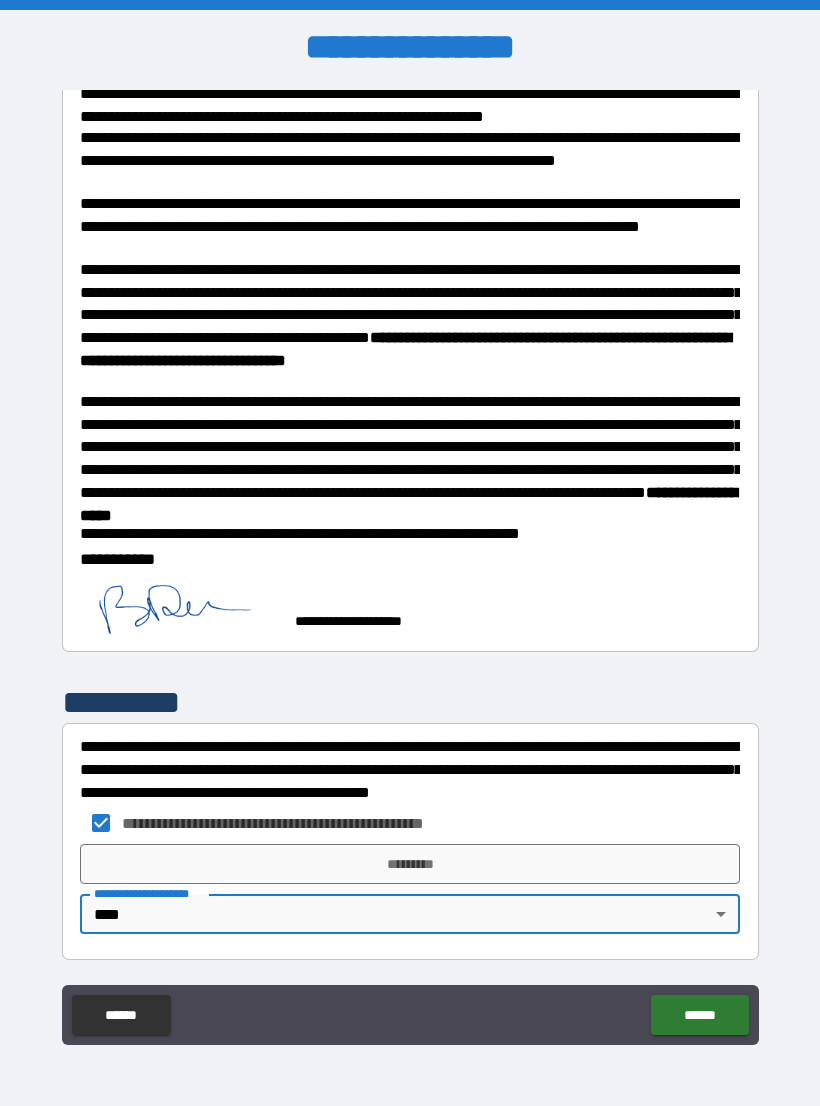 click on "*********" at bounding box center (410, 864) 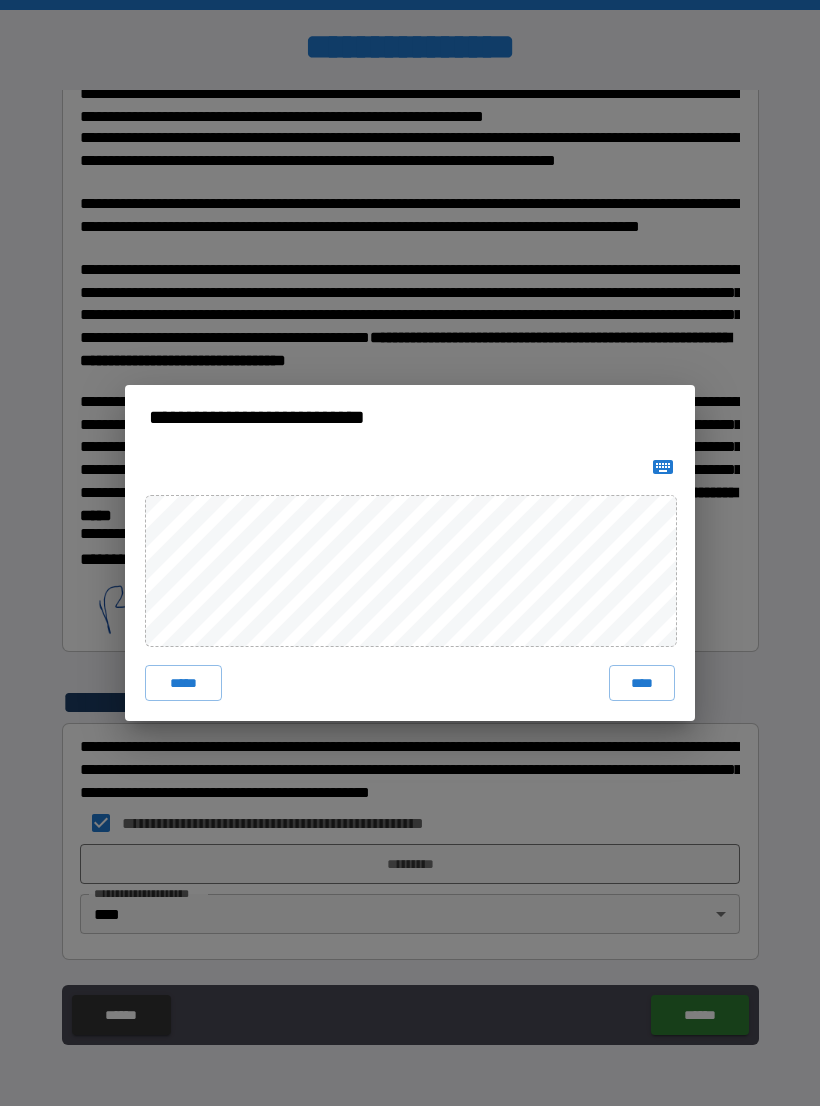 click on "****" at bounding box center [642, 683] 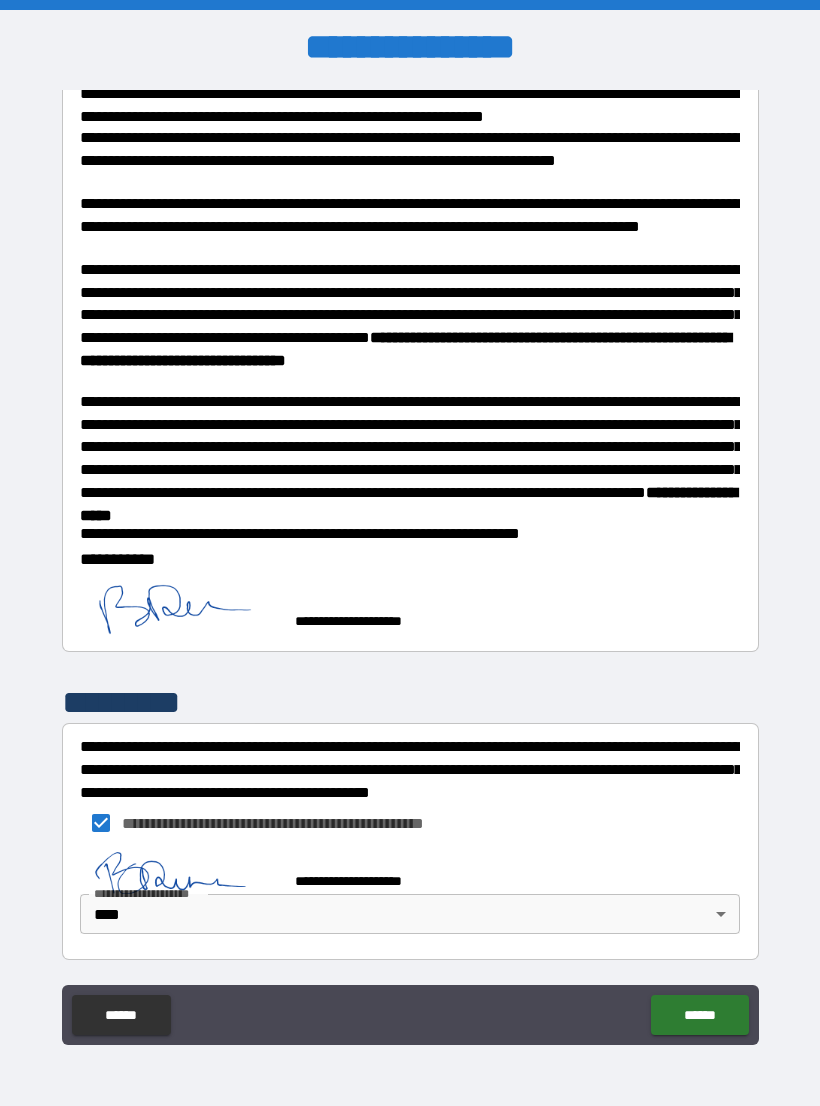 scroll, scrollTop: 433, scrollLeft: 0, axis: vertical 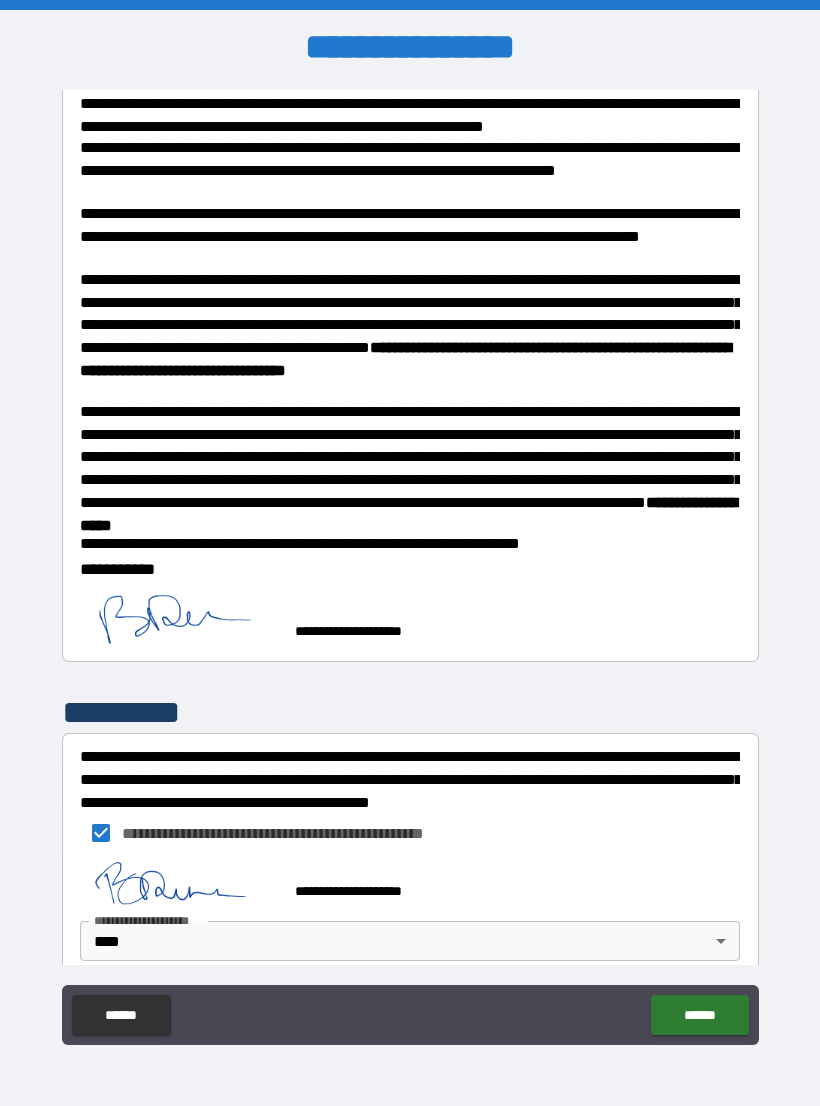 click on "******" at bounding box center [699, 1015] 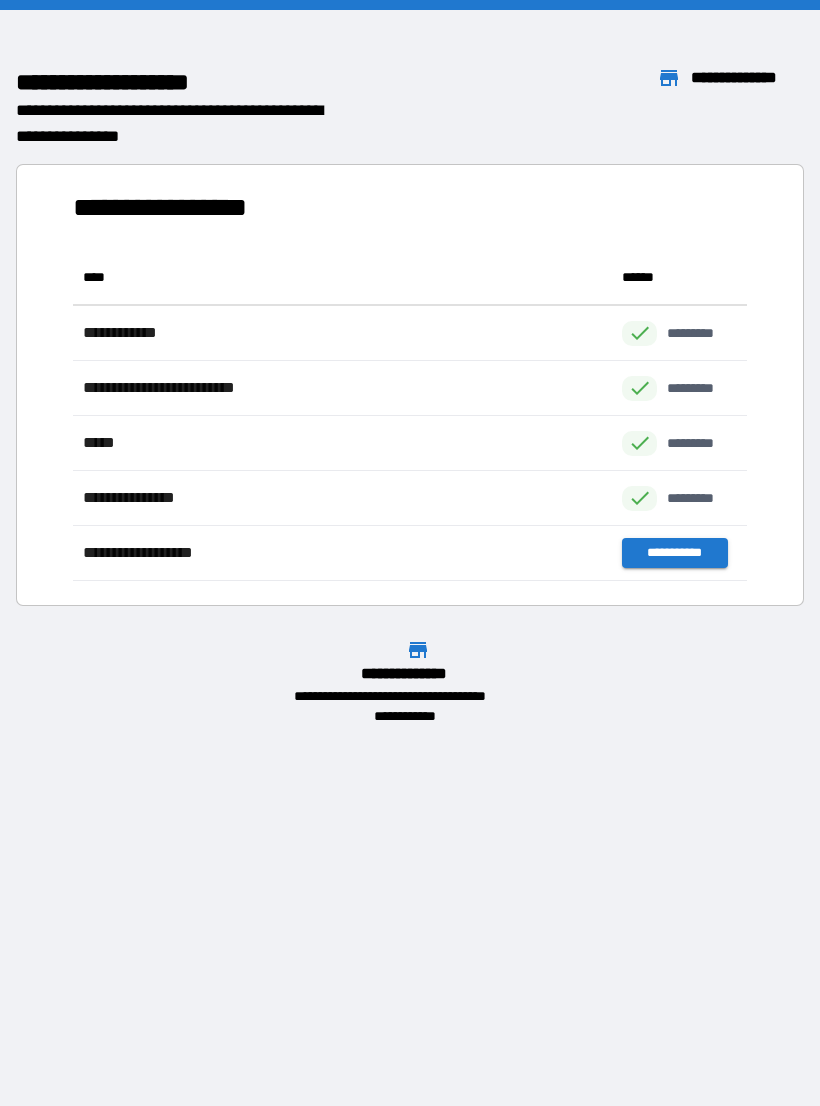 scroll, scrollTop: 1, scrollLeft: 1, axis: both 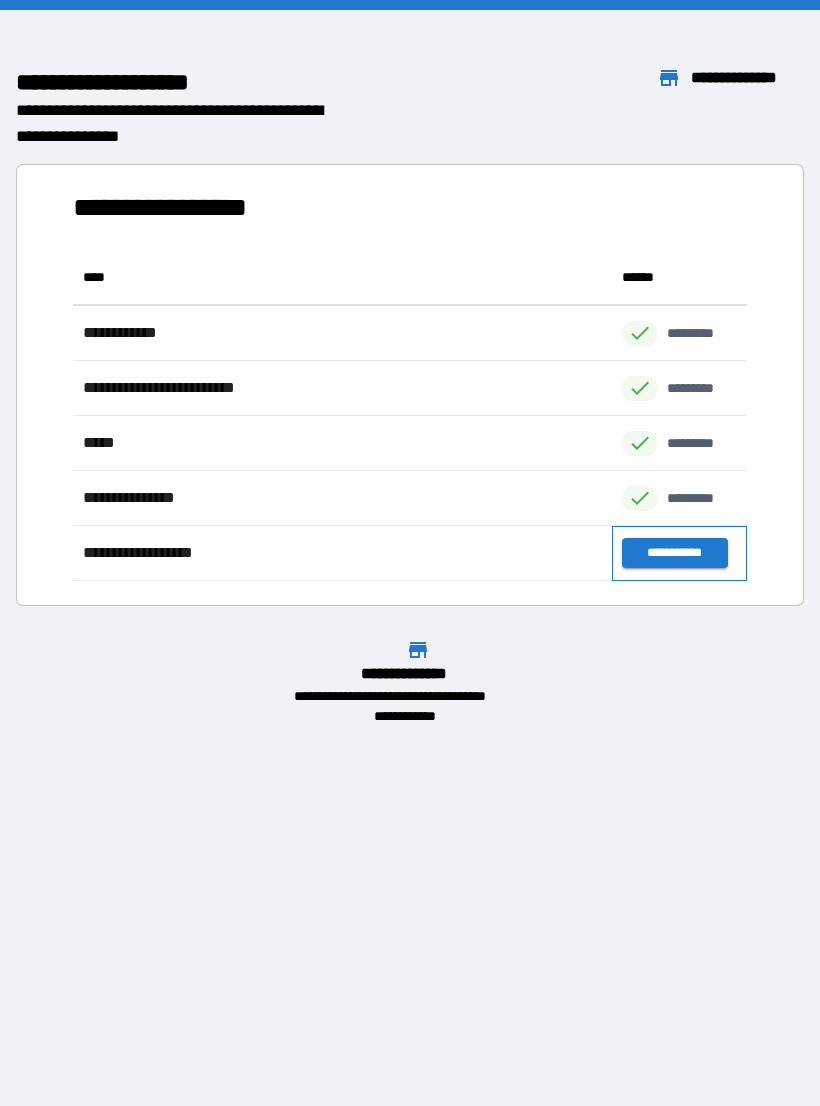 click on "**********" at bounding box center [679, 553] 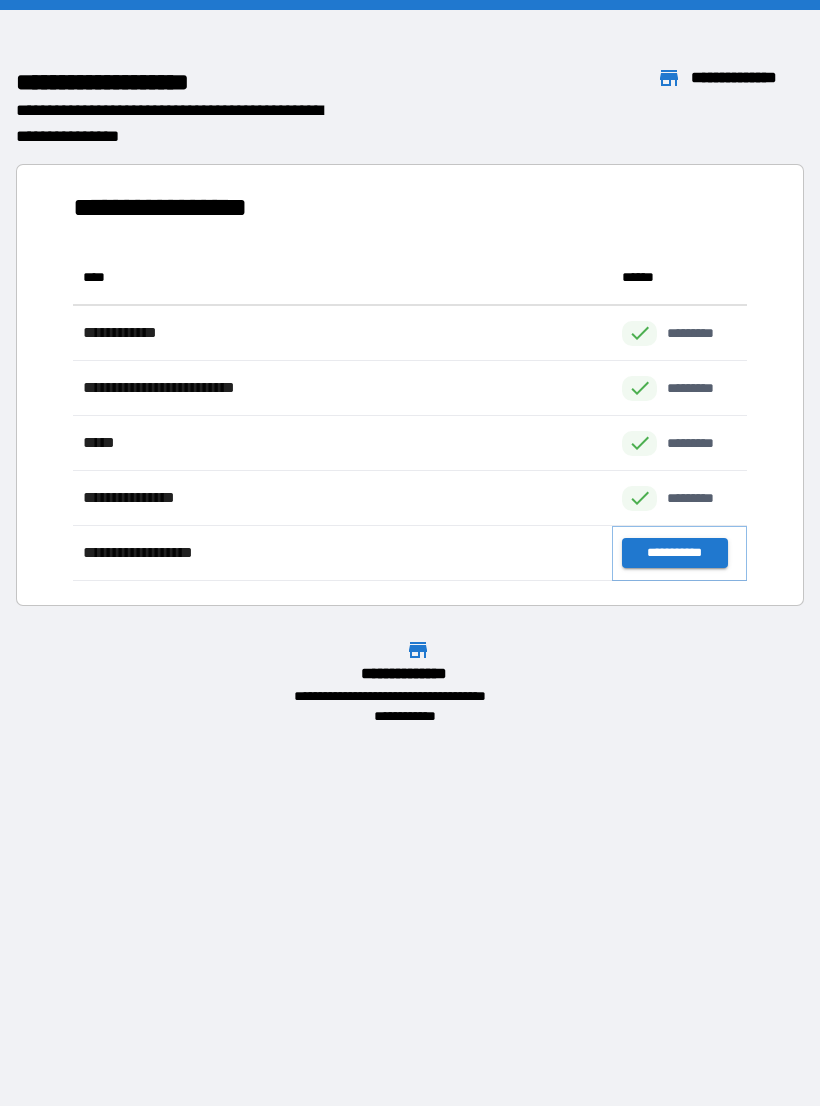click on "**********" at bounding box center [674, 553] 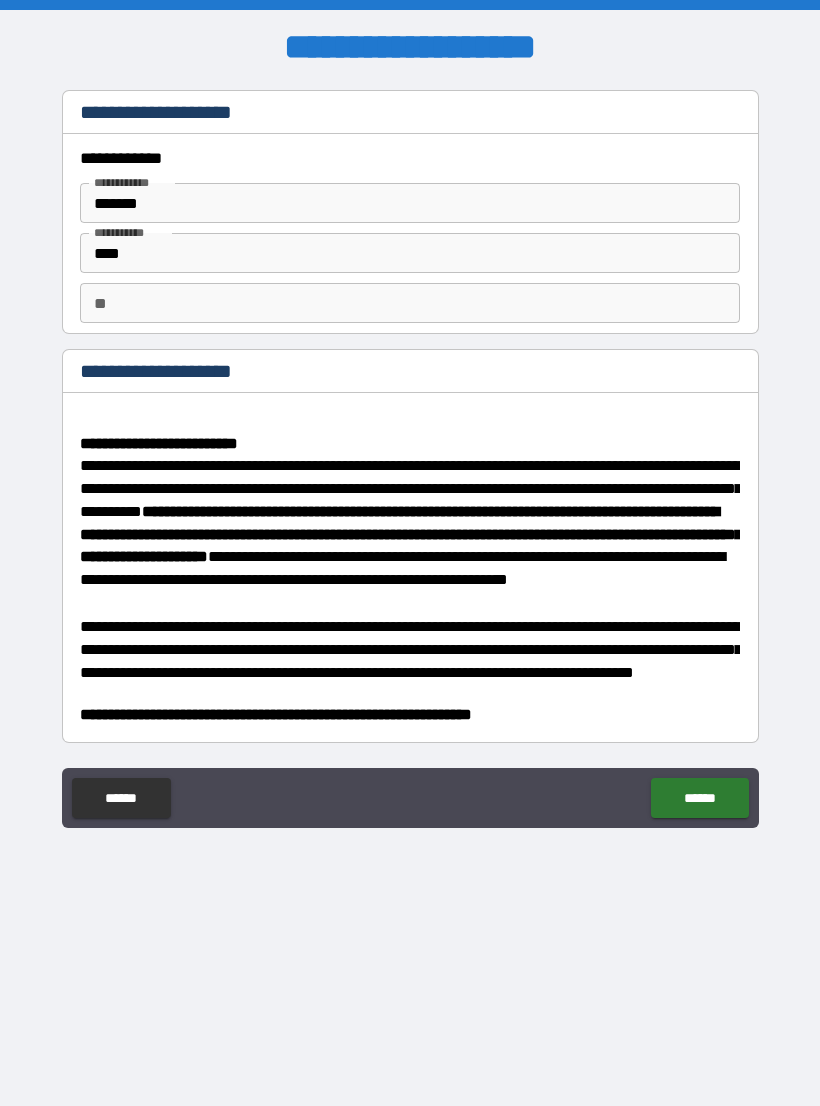 click on "******" at bounding box center (699, 798) 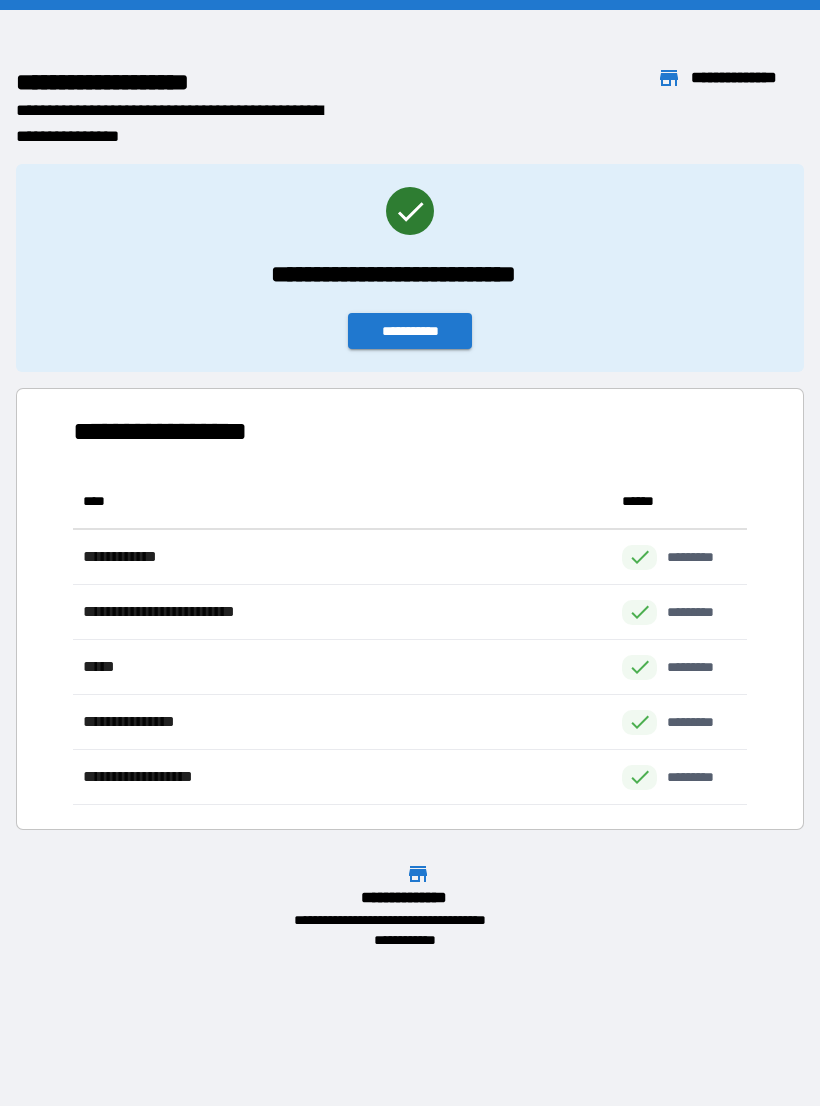 scroll, scrollTop: 1, scrollLeft: 1, axis: both 